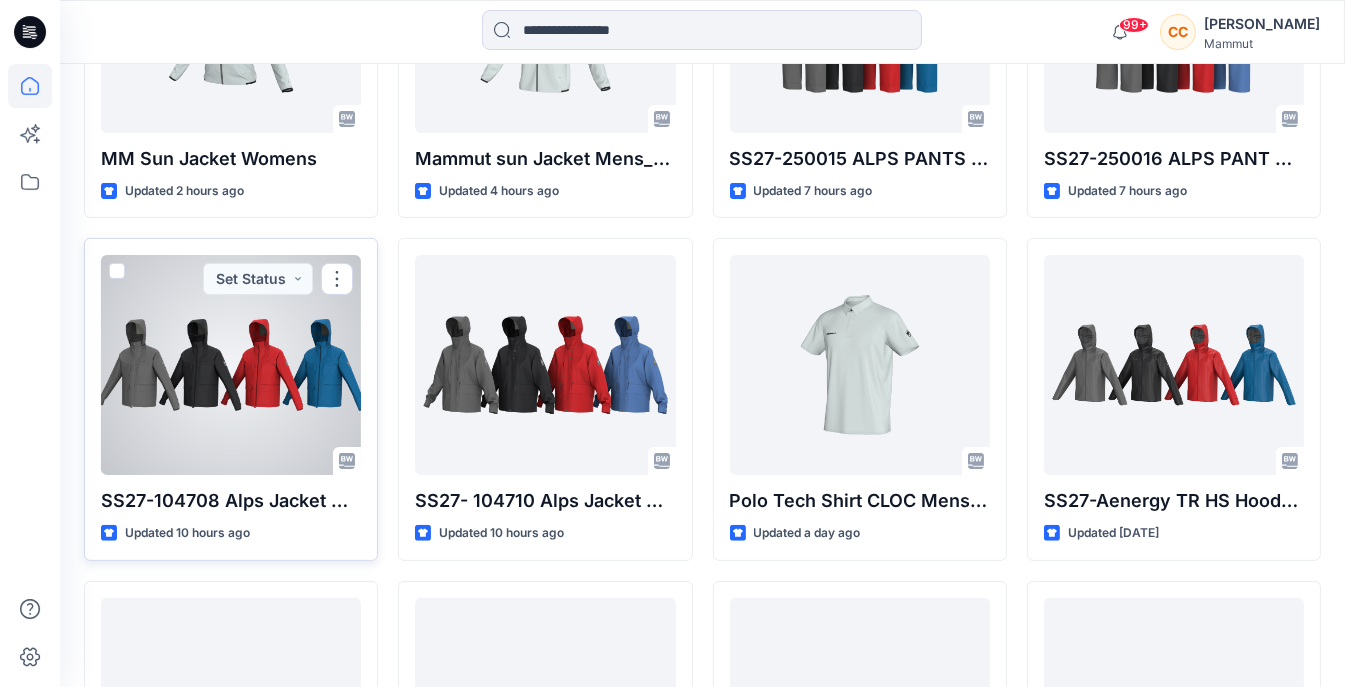 scroll, scrollTop: 800, scrollLeft: 0, axis: vertical 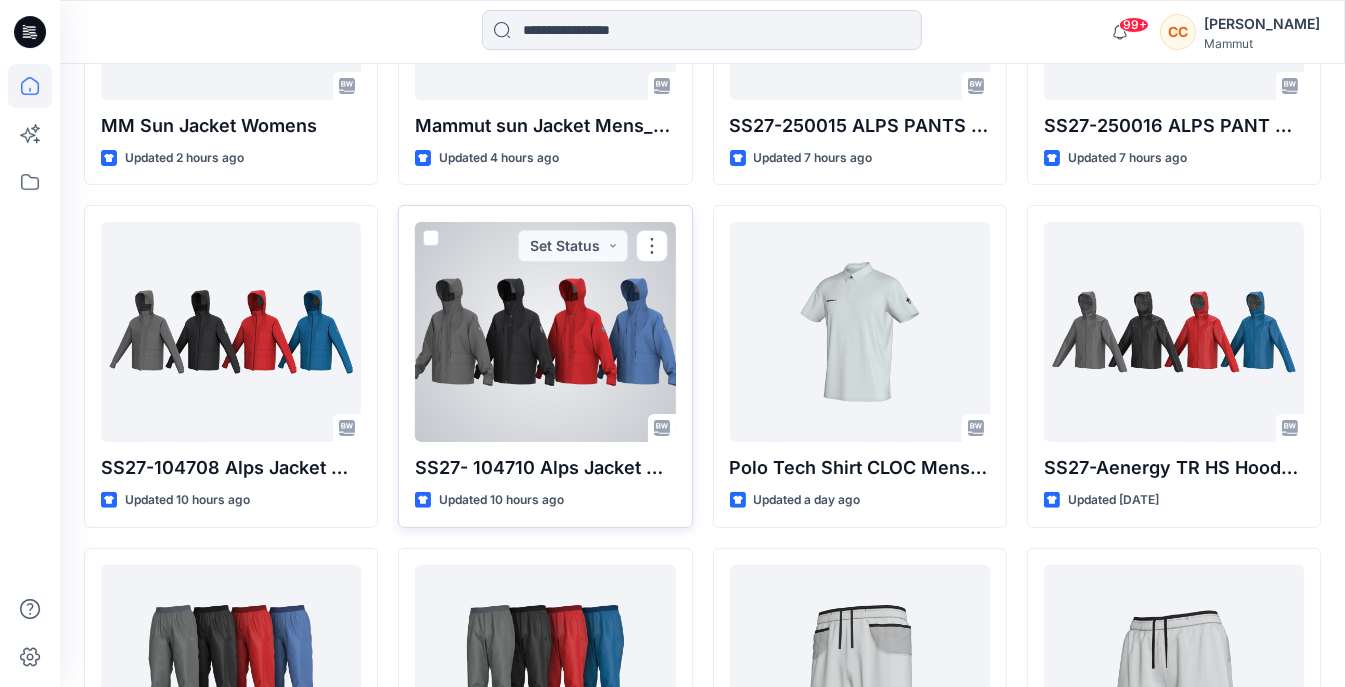 click at bounding box center [545, 332] 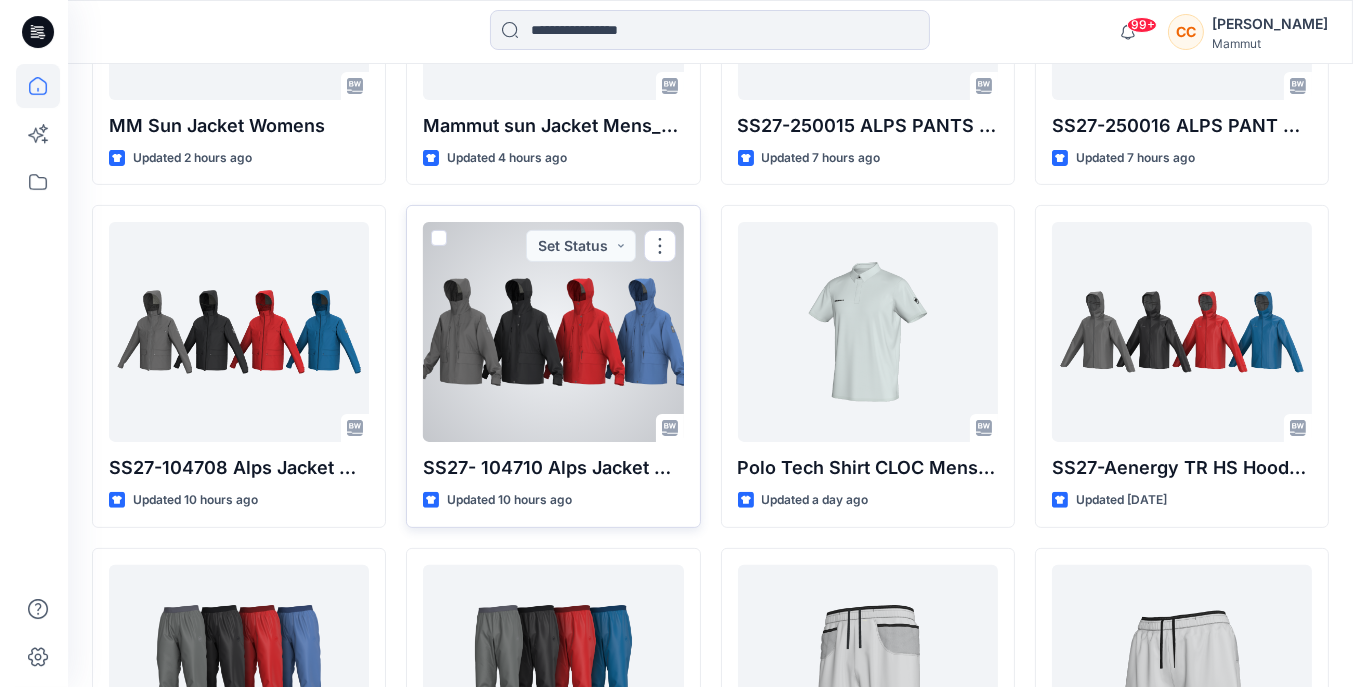 scroll, scrollTop: 0, scrollLeft: 0, axis: both 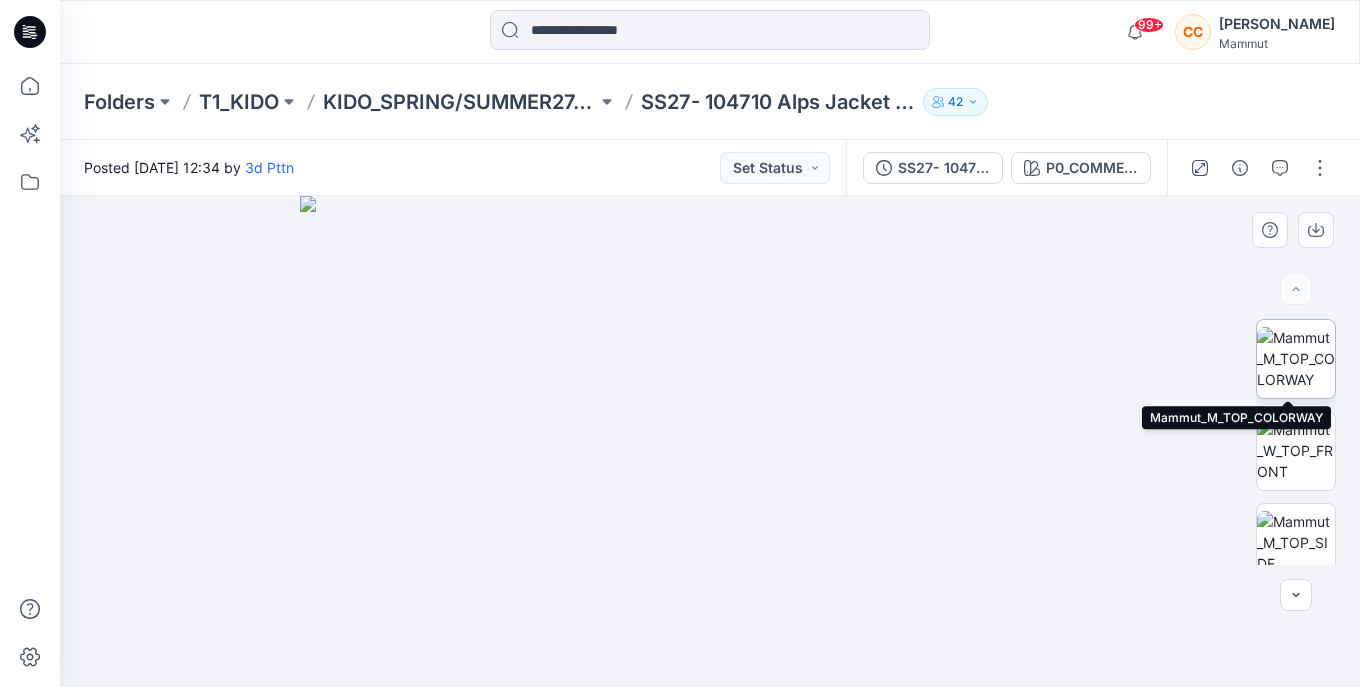 click at bounding box center (1296, 358) 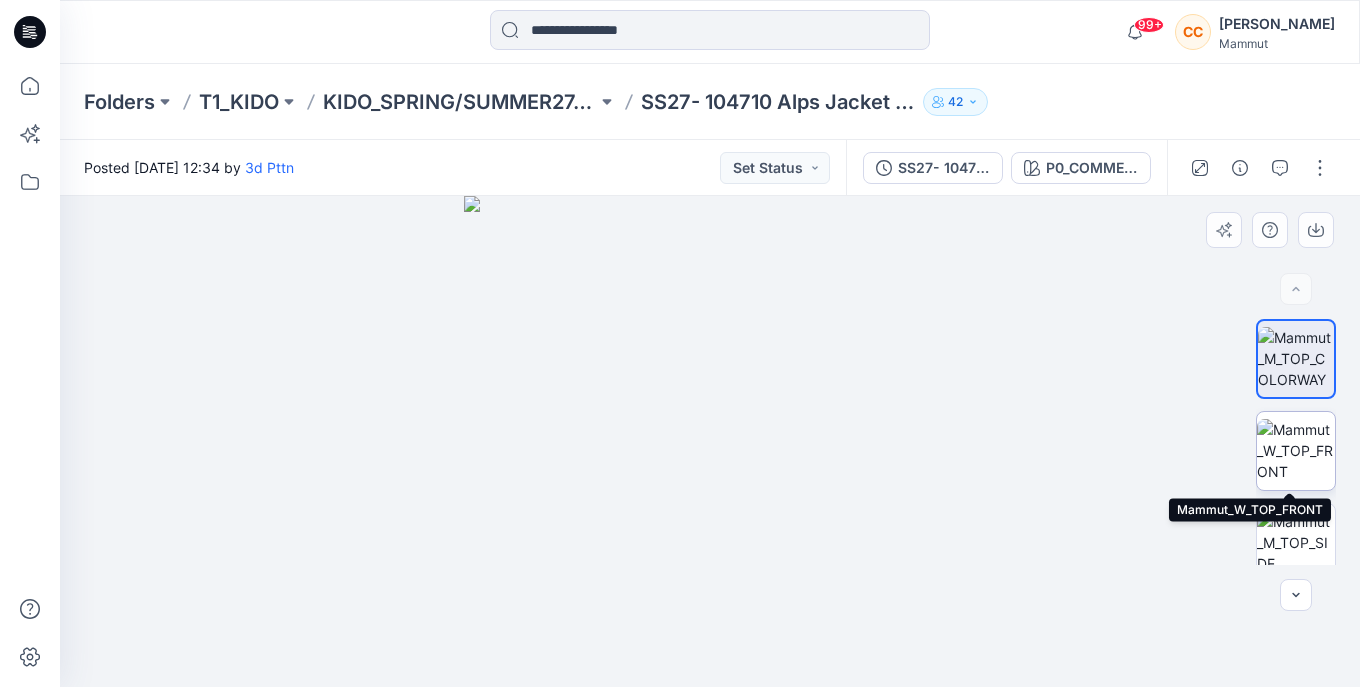 click at bounding box center (1296, 450) 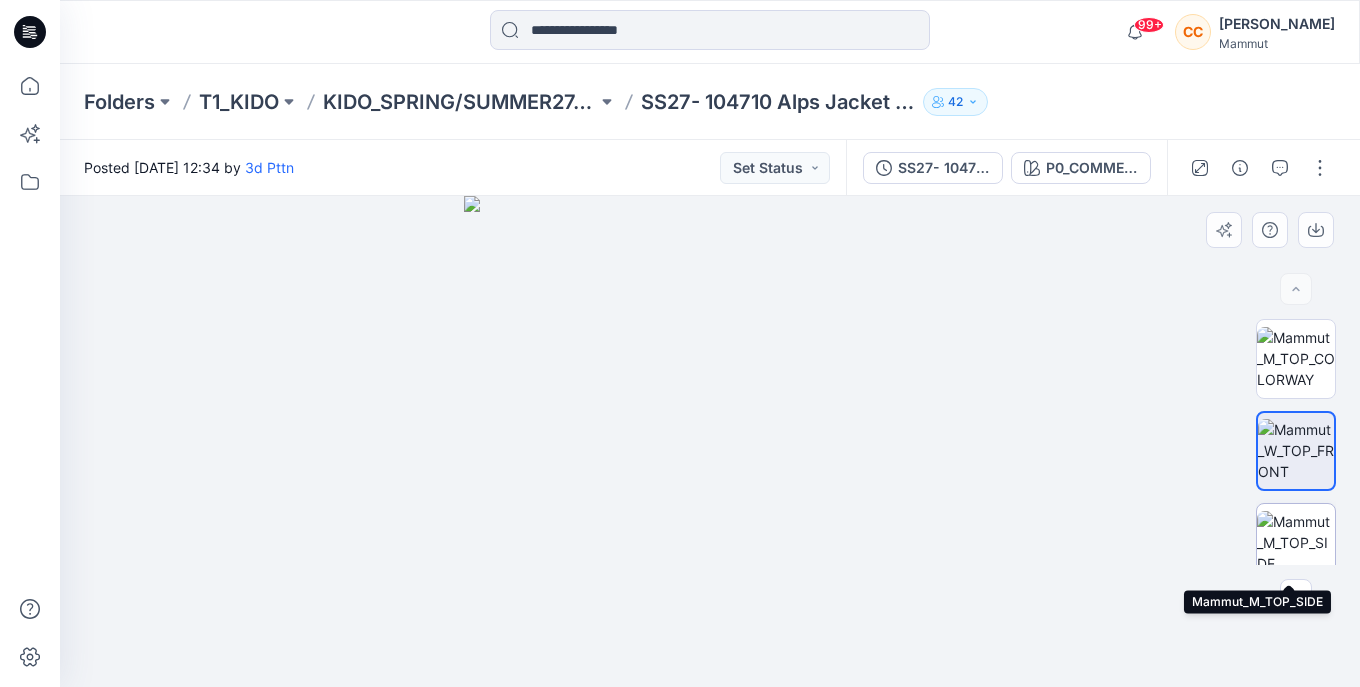 click at bounding box center (1296, 542) 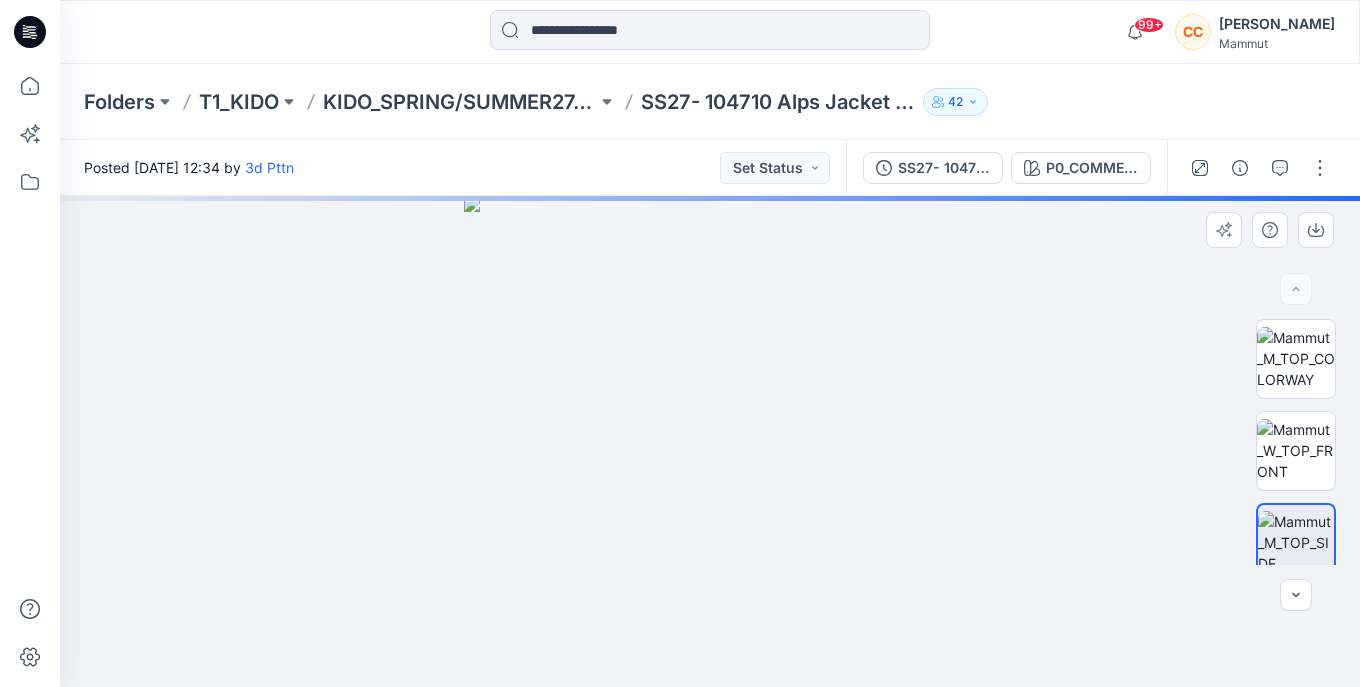 scroll, scrollTop: 99, scrollLeft: 0, axis: vertical 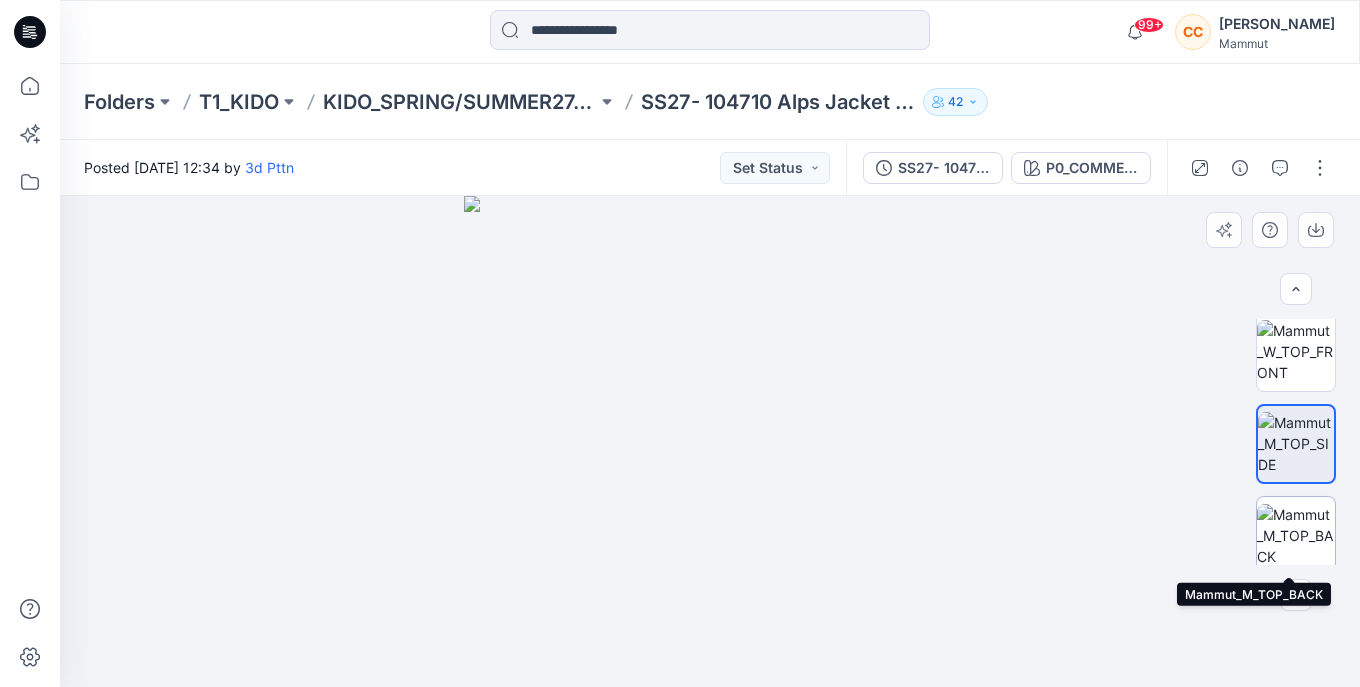 click at bounding box center [1296, 535] 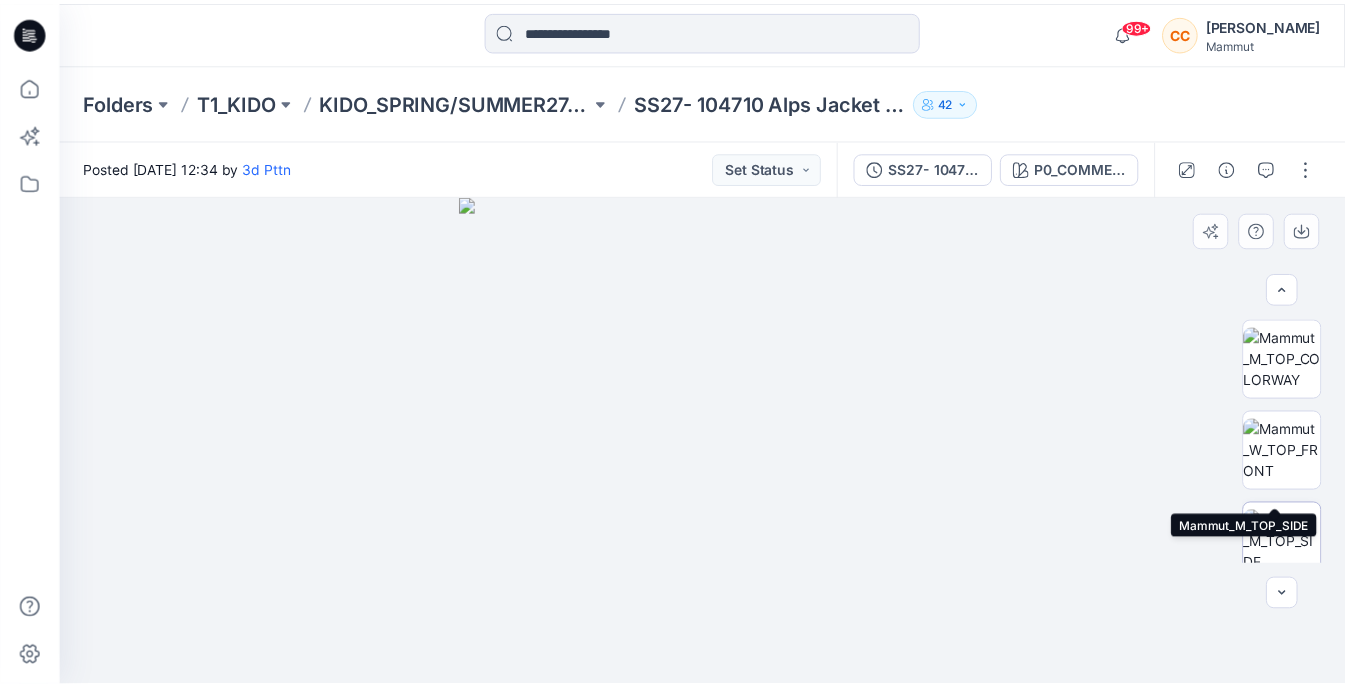 scroll, scrollTop: 300, scrollLeft: 0, axis: vertical 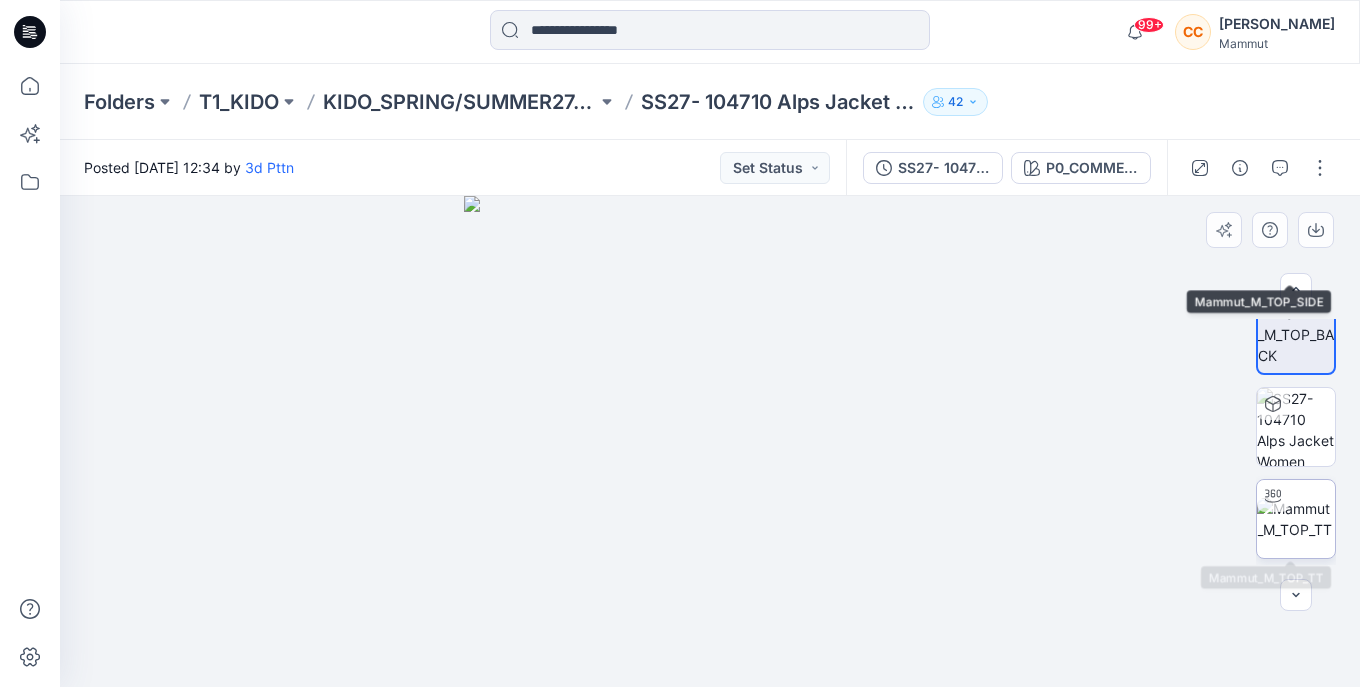 click at bounding box center (1296, 519) 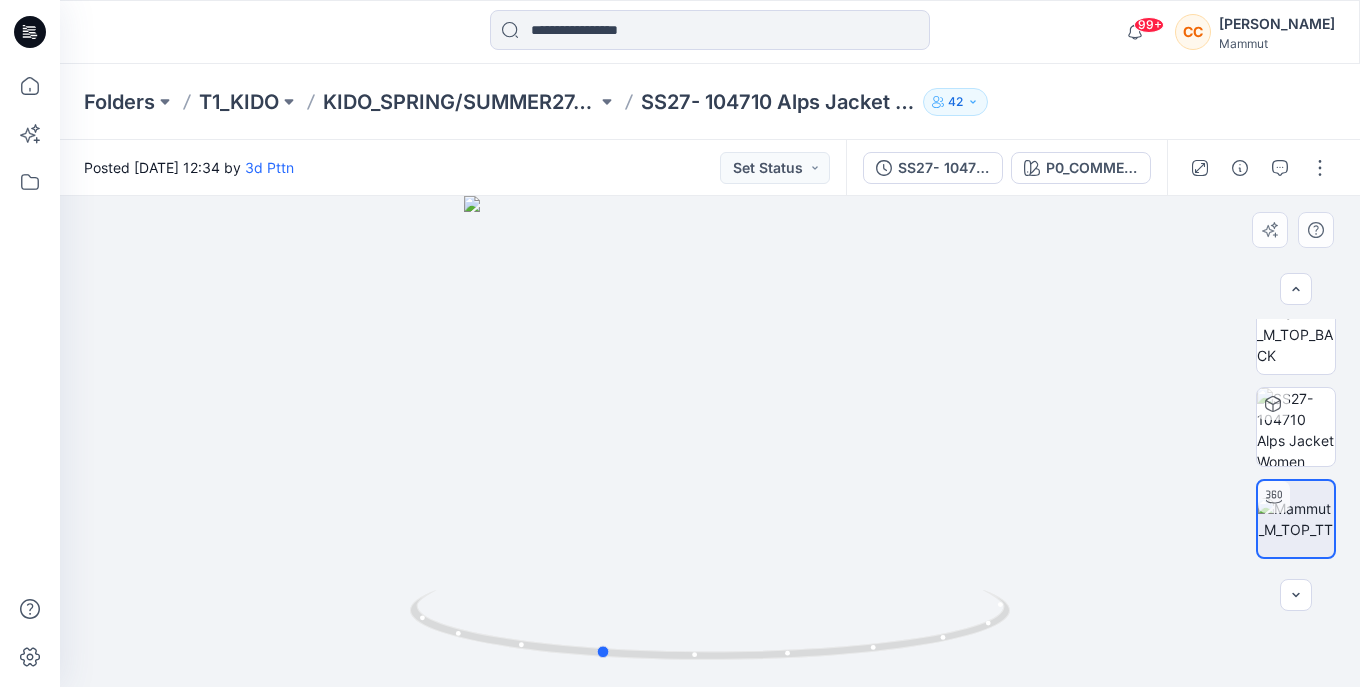 drag, startPoint x: 952, startPoint y: 642, endPoint x: 242, endPoint y: 568, distance: 713.84595 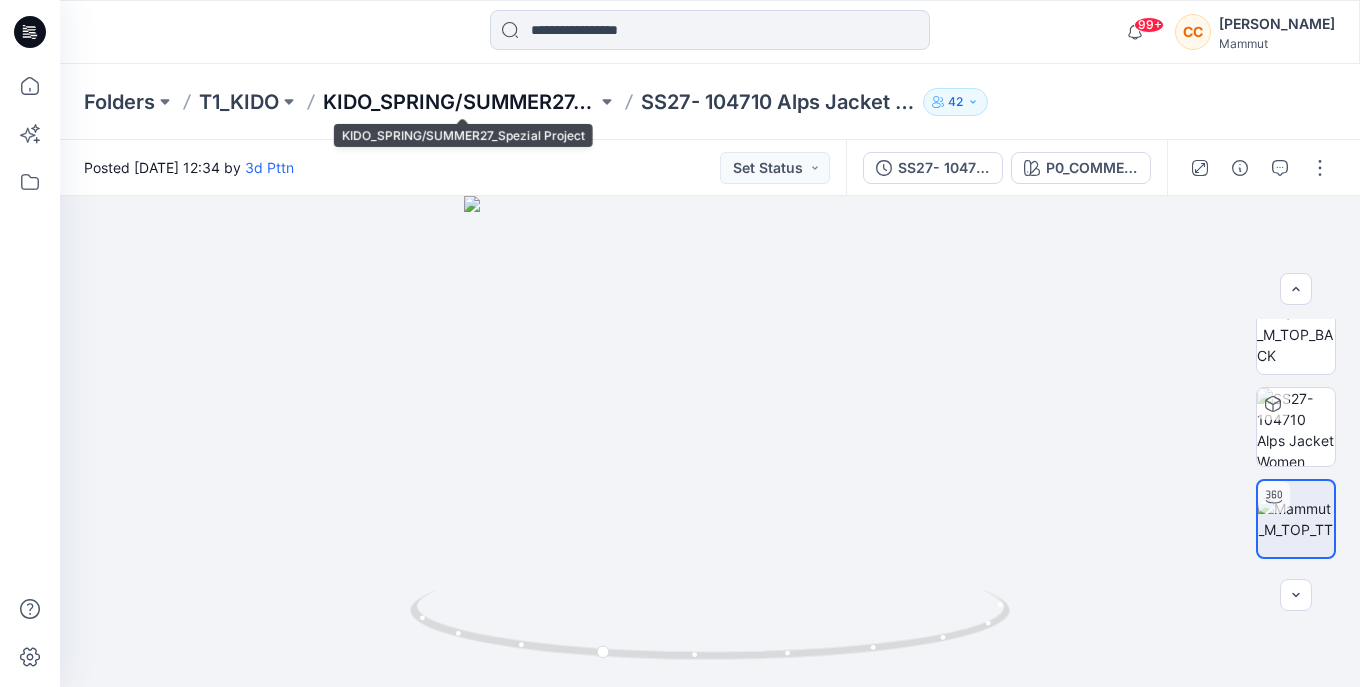 click on "KIDO_SPRING/SUMMER27_Spezial Project" at bounding box center [460, 102] 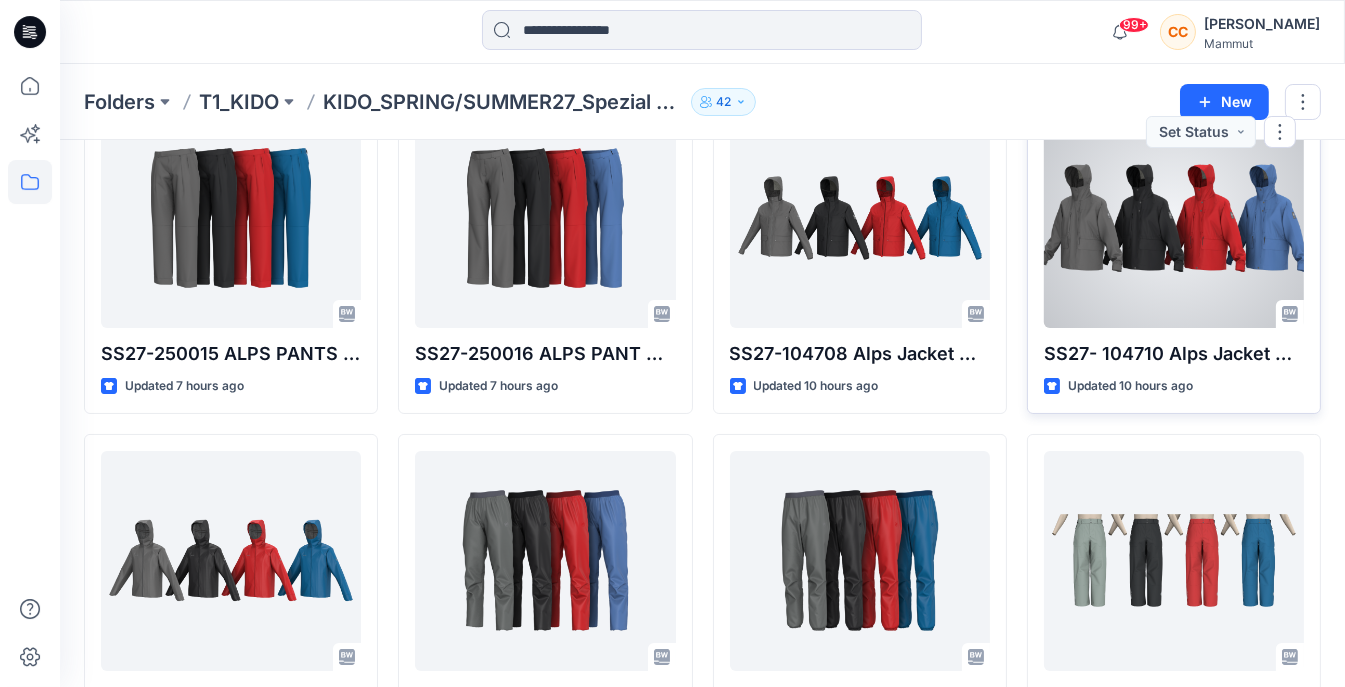 scroll, scrollTop: 99, scrollLeft: 0, axis: vertical 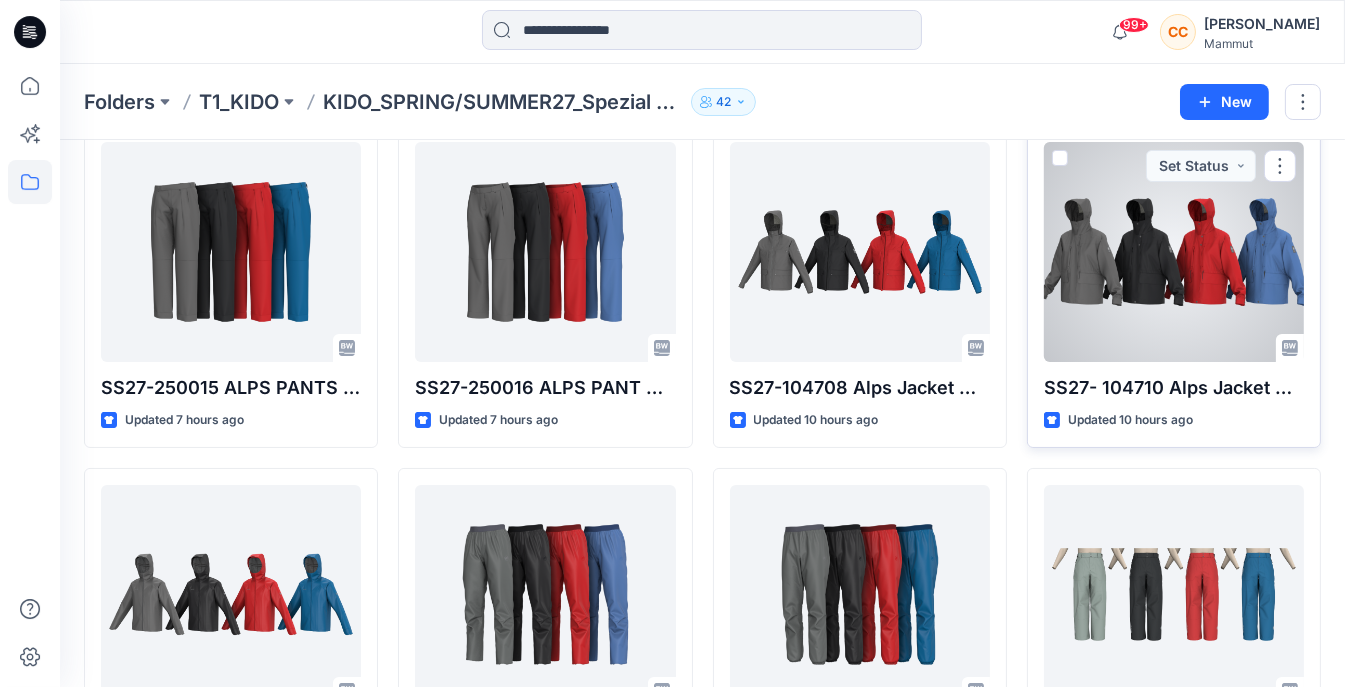 click at bounding box center (1174, 252) 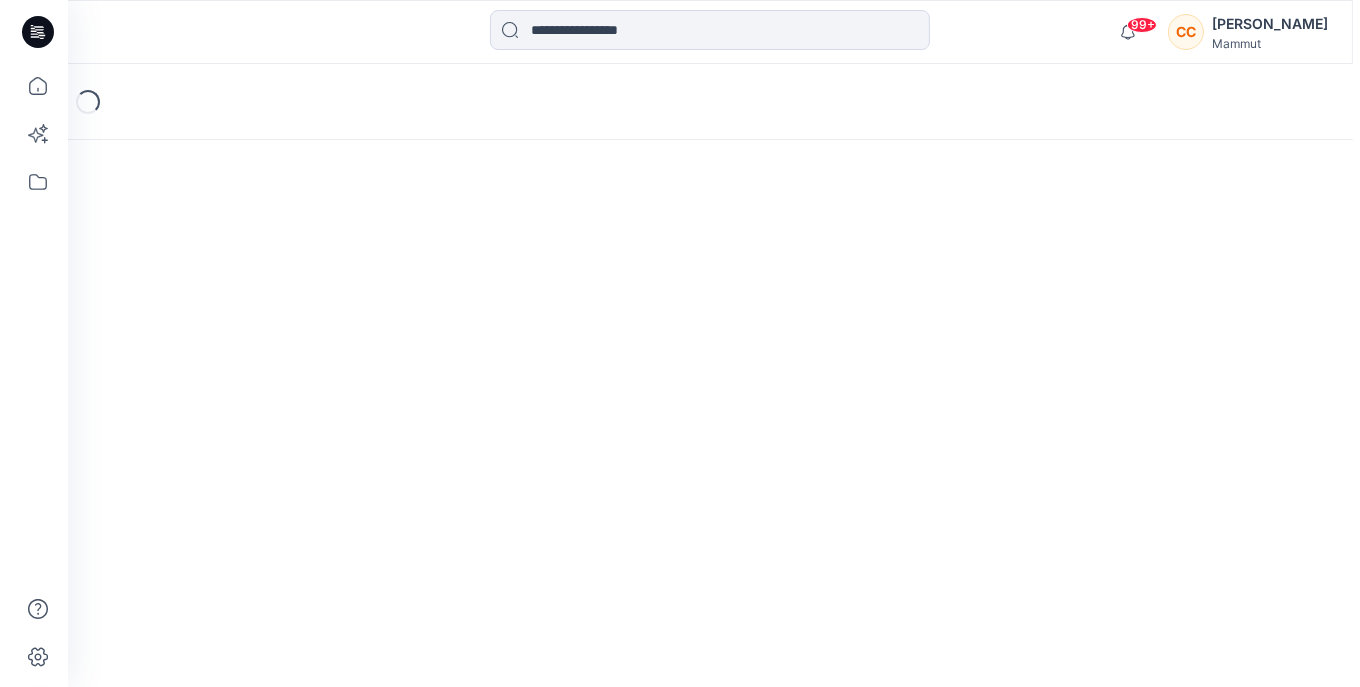 scroll, scrollTop: 0, scrollLeft: 0, axis: both 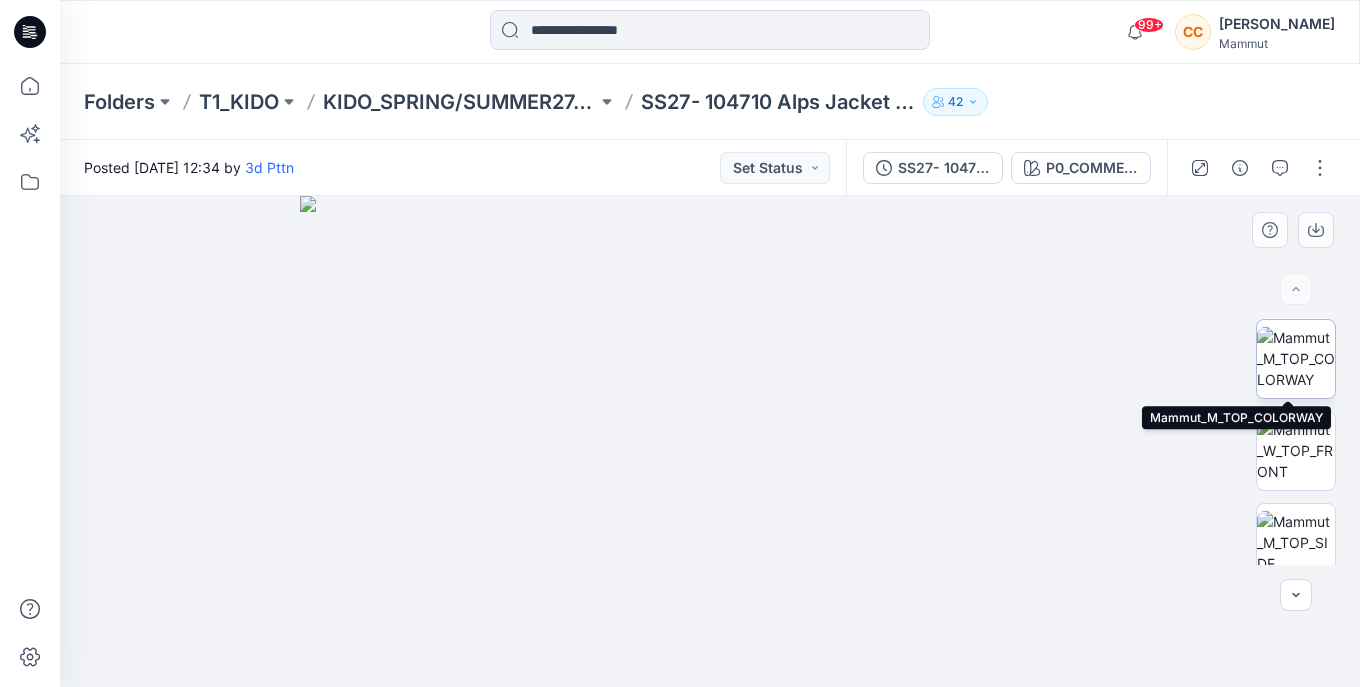 click at bounding box center (1296, 358) 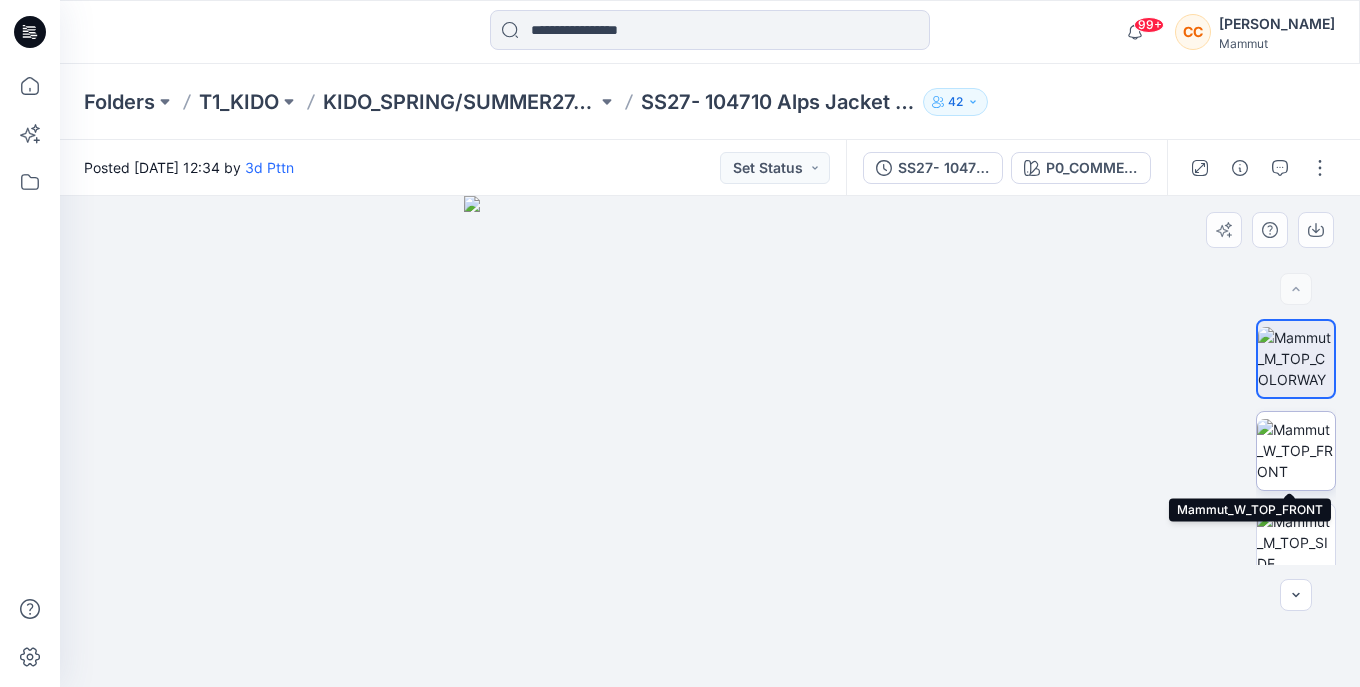 click at bounding box center (1296, 450) 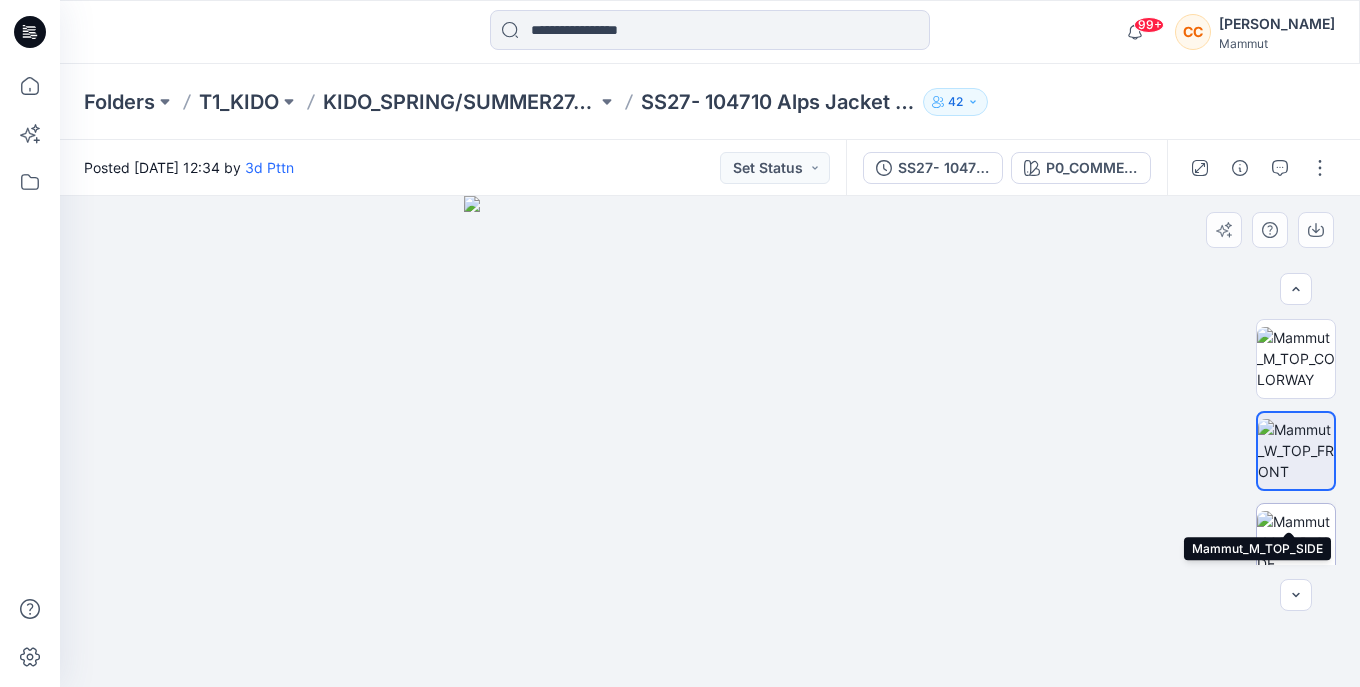 scroll, scrollTop: 99, scrollLeft: 0, axis: vertical 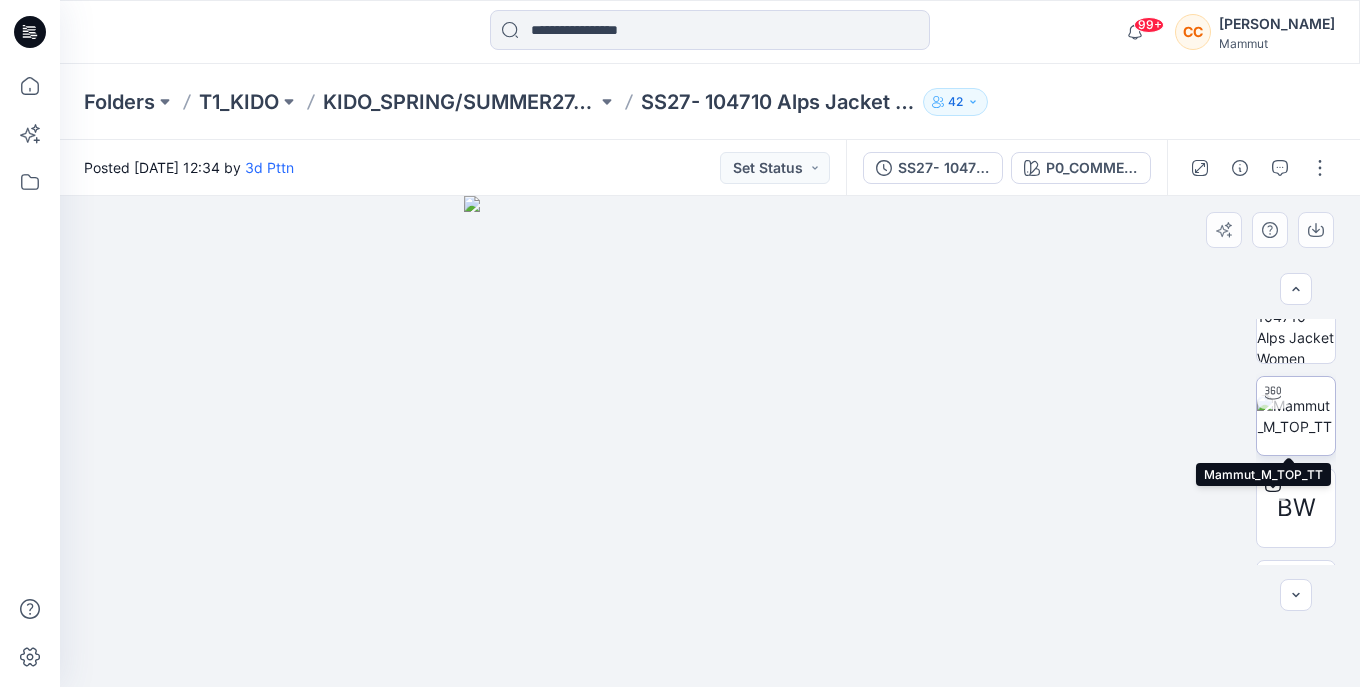 click at bounding box center [1296, 416] 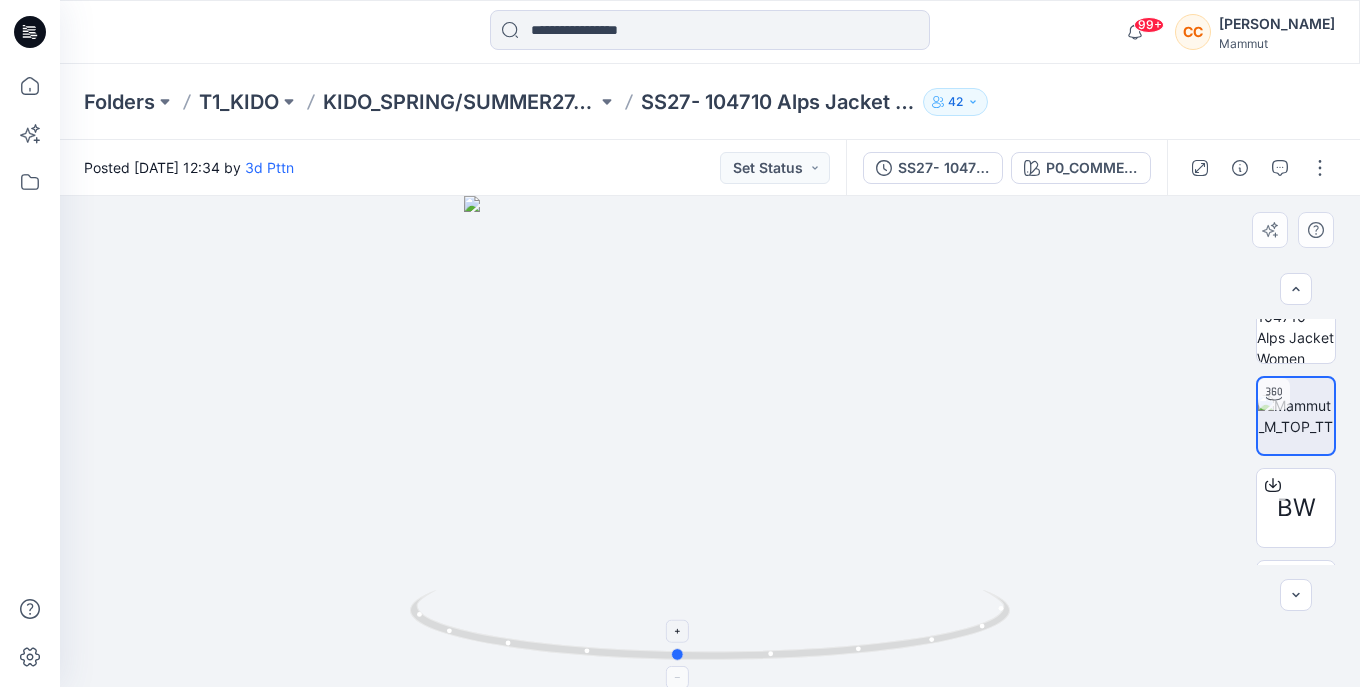 drag, startPoint x: 774, startPoint y: 661, endPoint x: 740, endPoint y: 657, distance: 34.234486 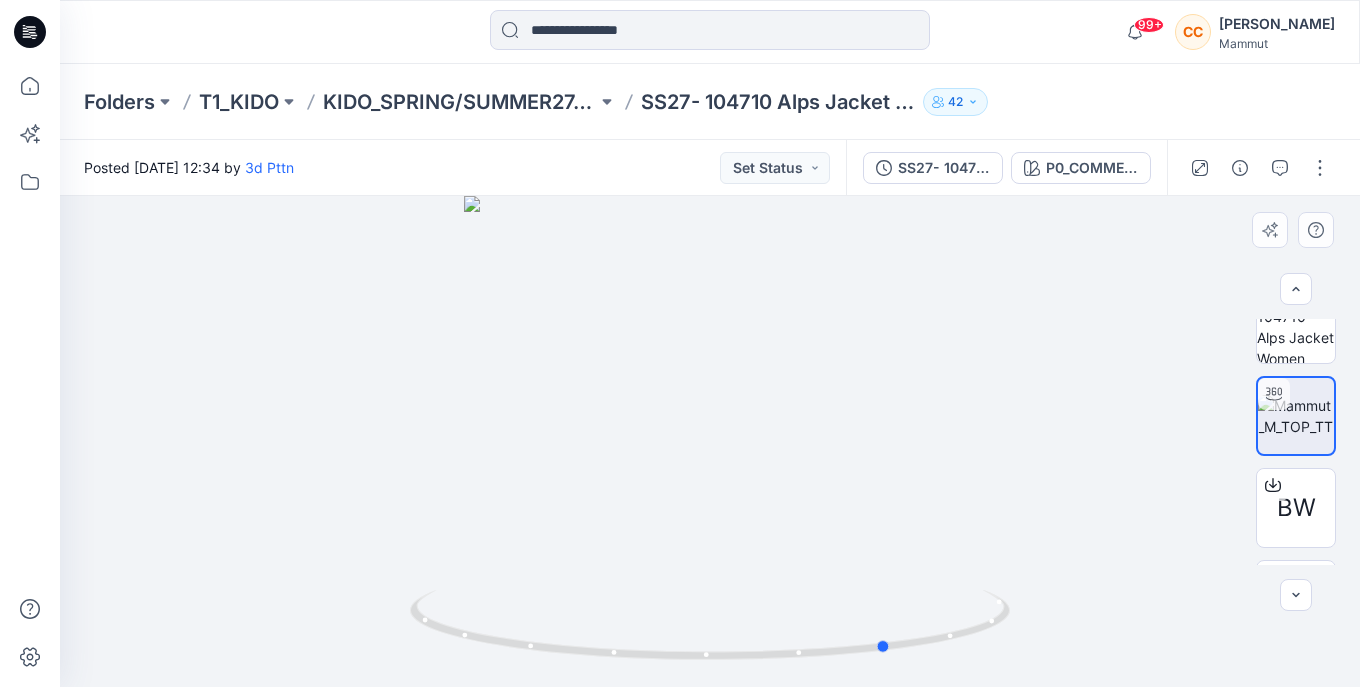 drag, startPoint x: 938, startPoint y: 646, endPoint x: 551, endPoint y: 667, distance: 387.56934 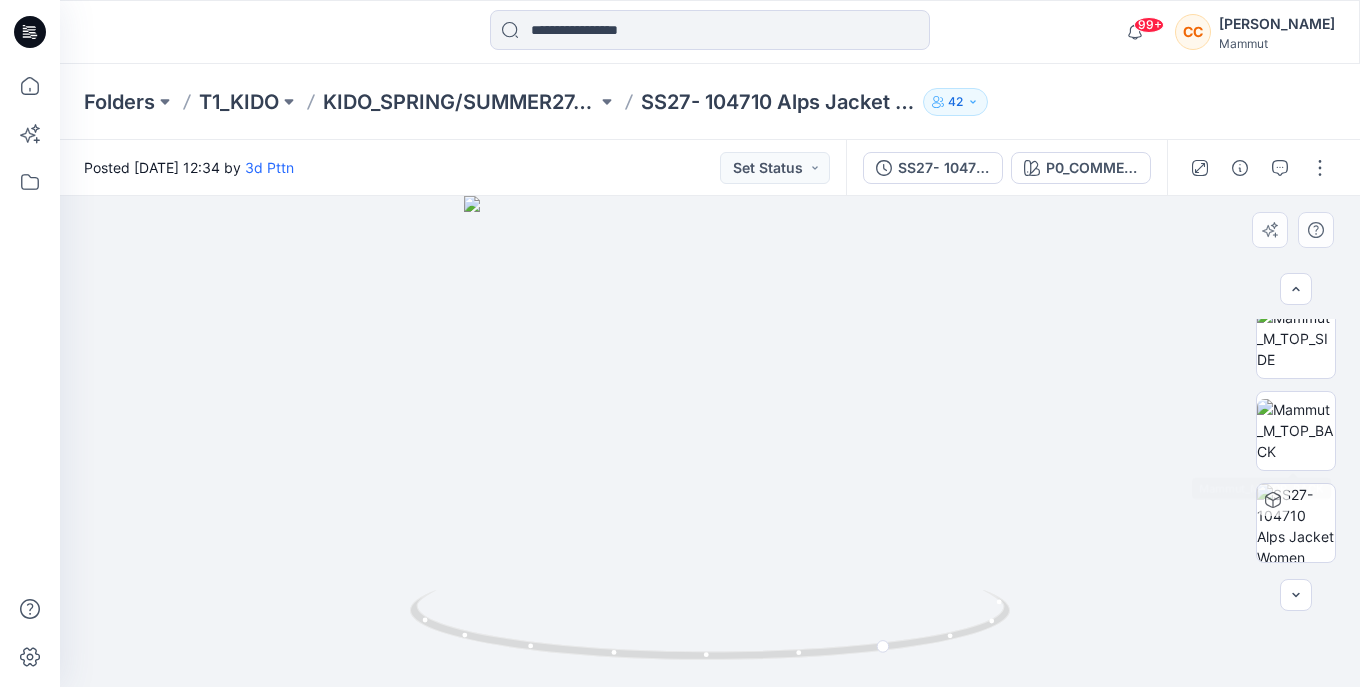 scroll, scrollTop: 203, scrollLeft: 0, axis: vertical 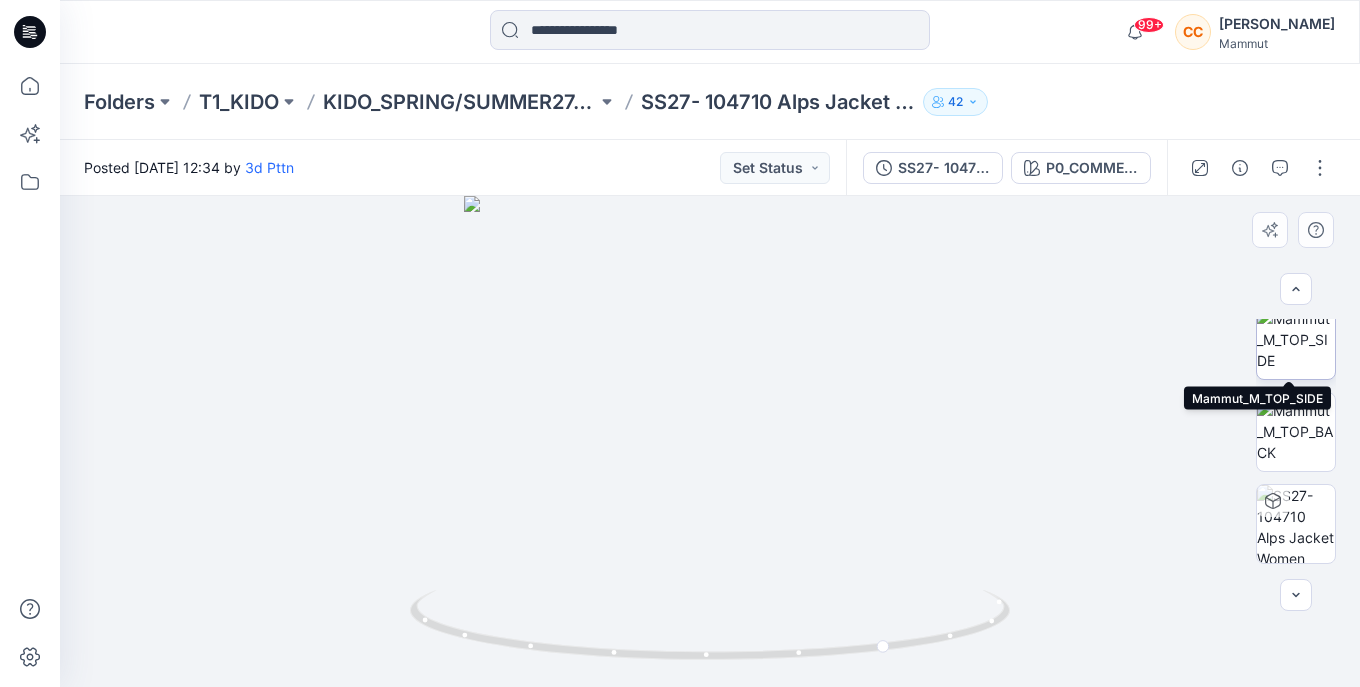 click at bounding box center [1296, 339] 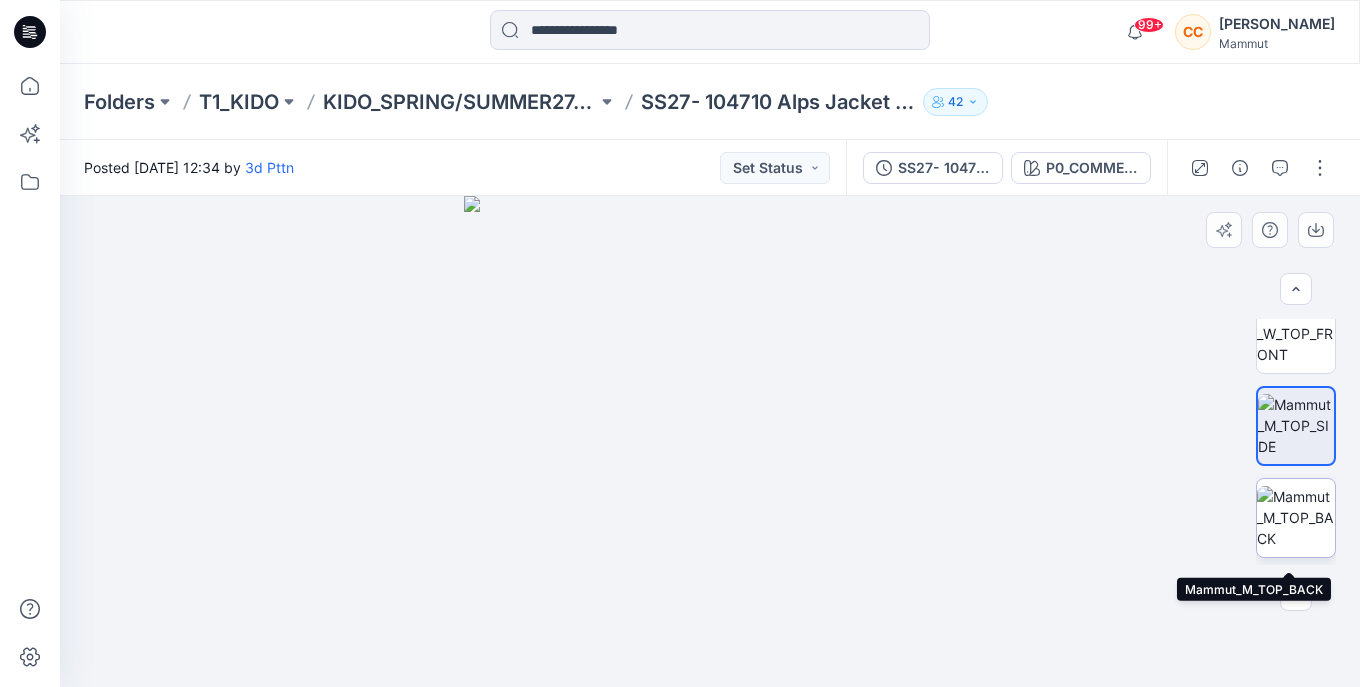 scroll, scrollTop: 104, scrollLeft: 0, axis: vertical 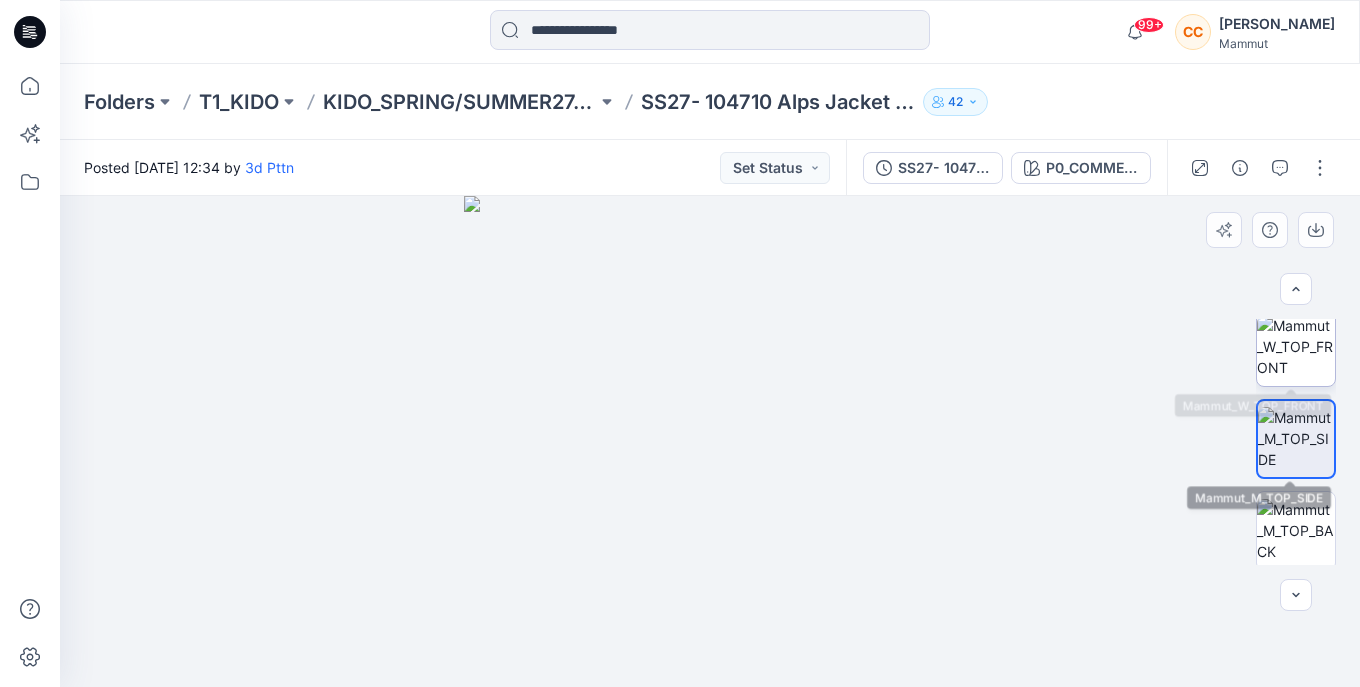 click at bounding box center (1296, 346) 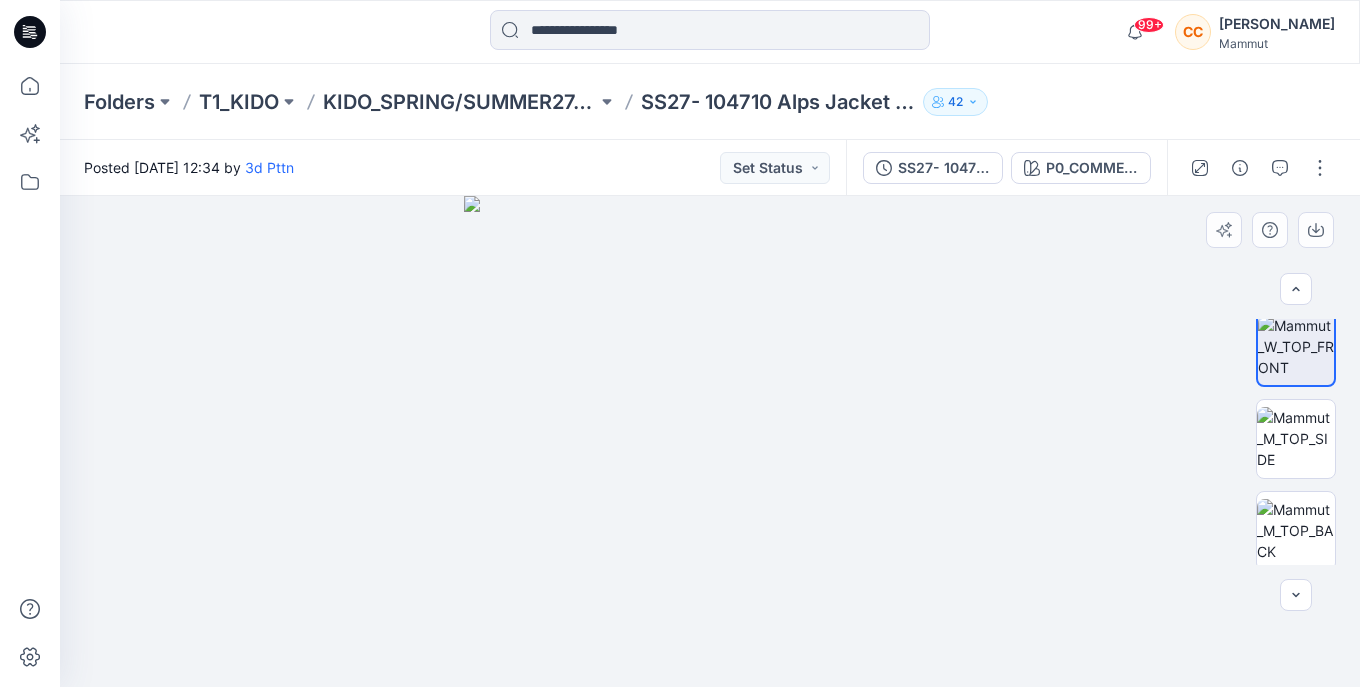 click at bounding box center (710, 441) 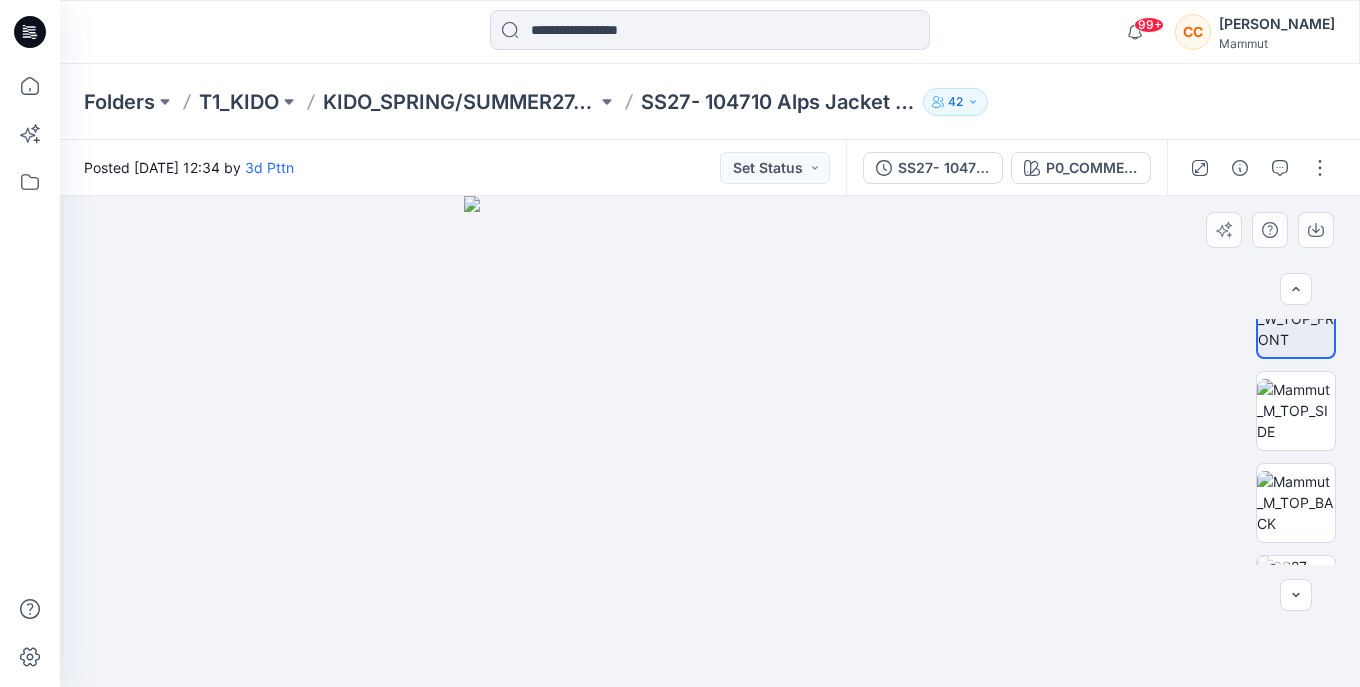 scroll, scrollTop: 142, scrollLeft: 0, axis: vertical 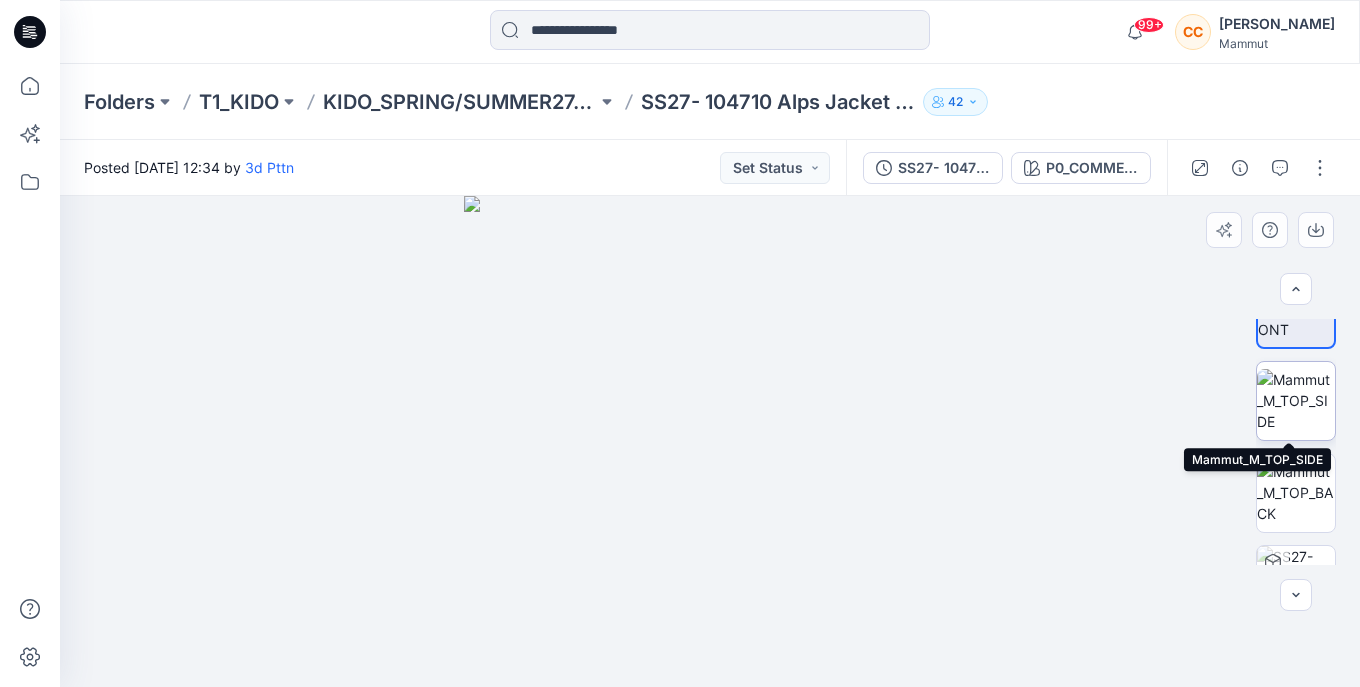 click at bounding box center (1296, 400) 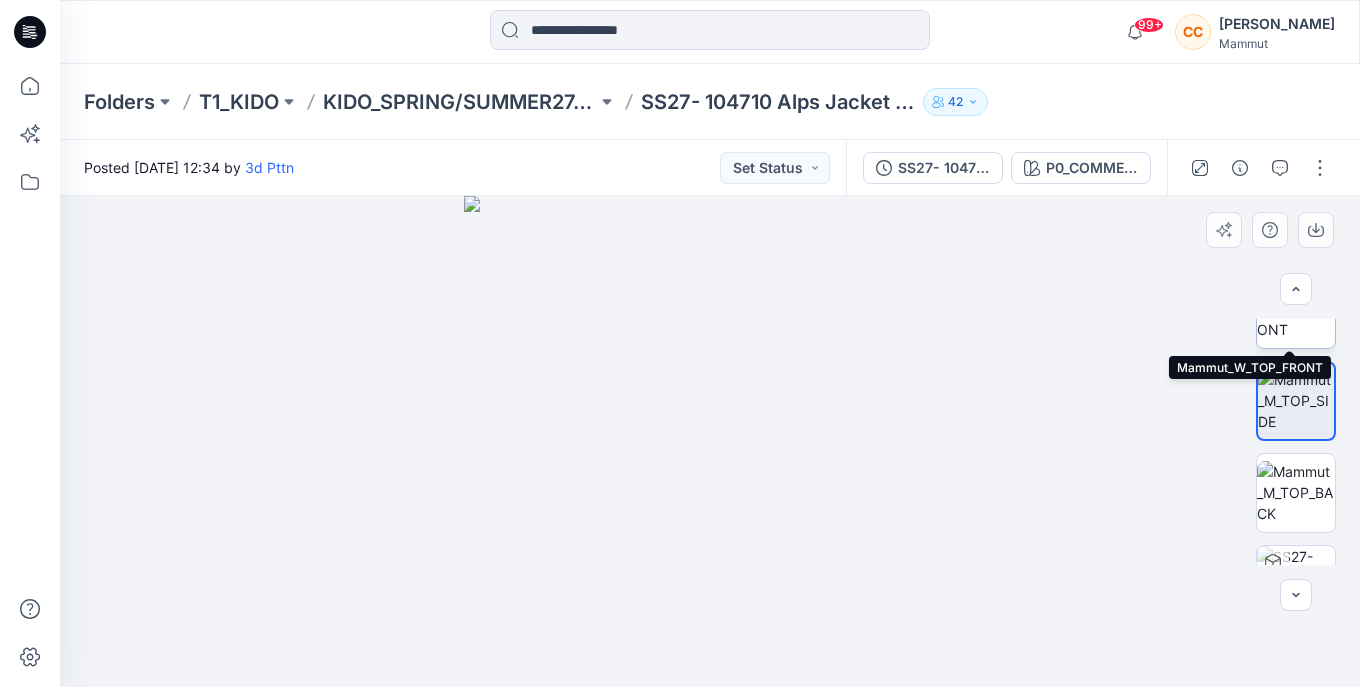 click at bounding box center (1296, 308) 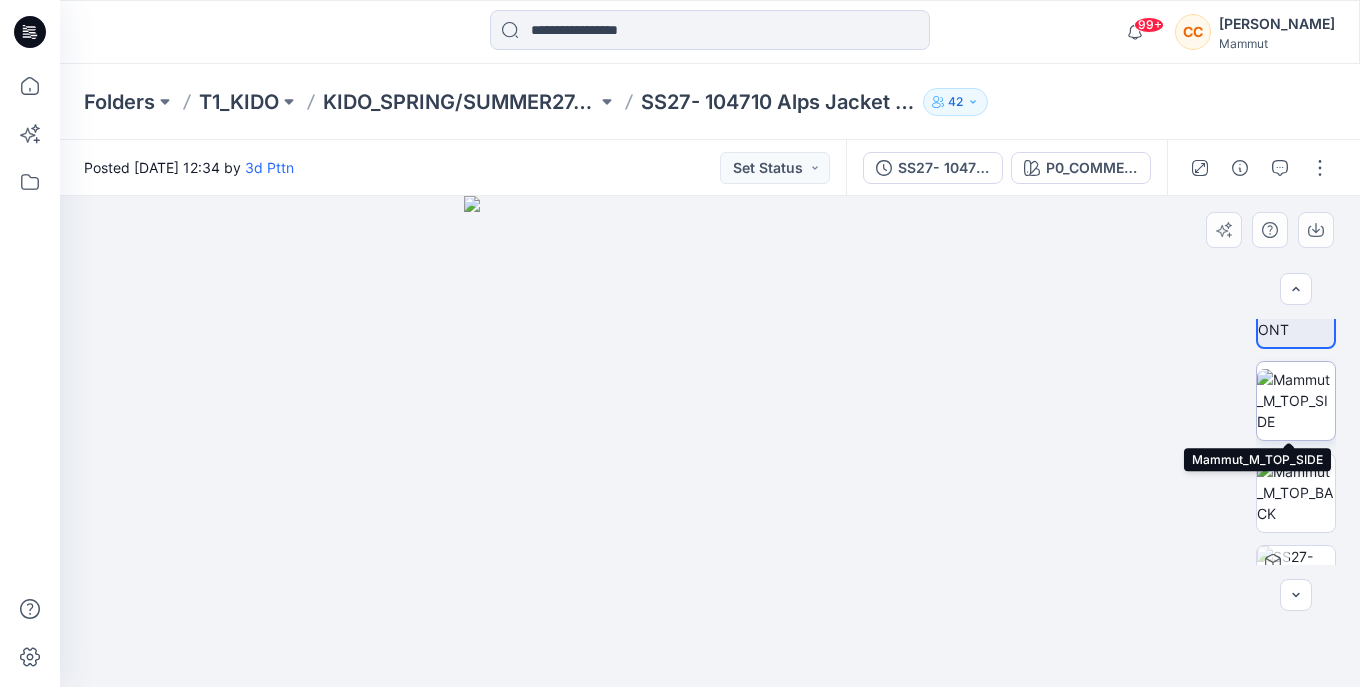 click at bounding box center [1296, 400] 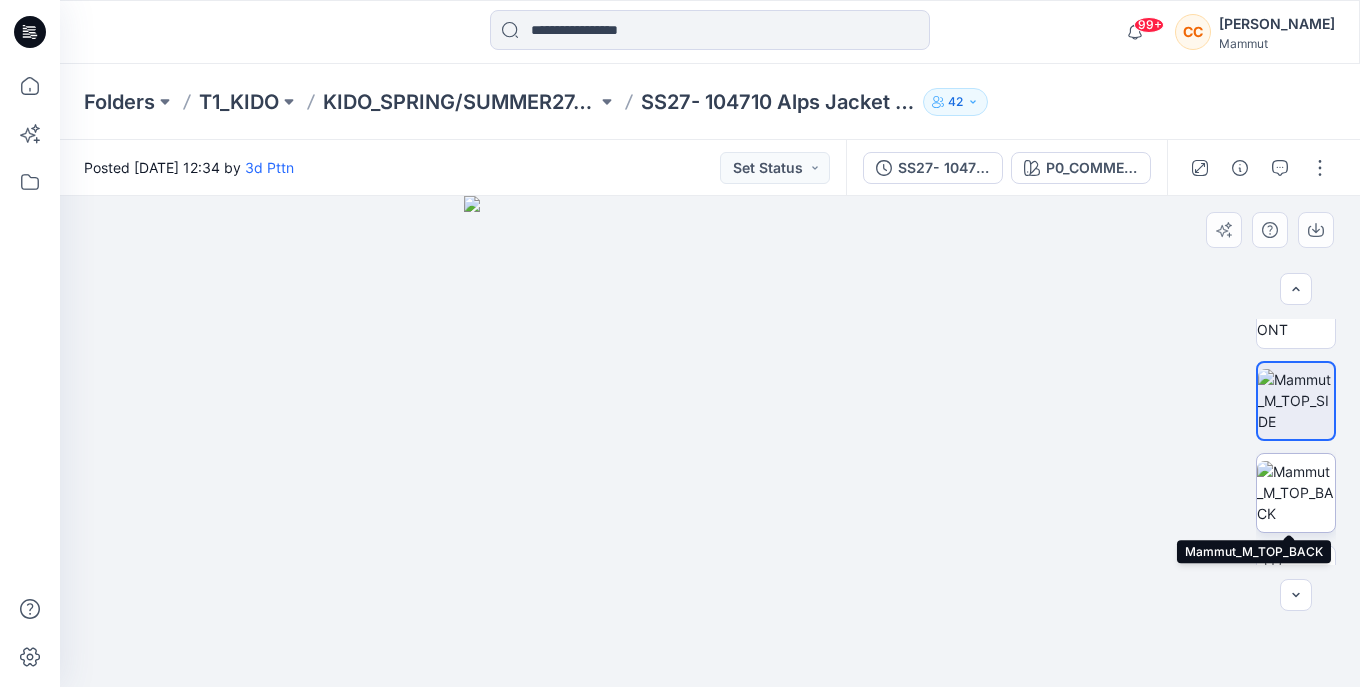 click at bounding box center [1296, 492] 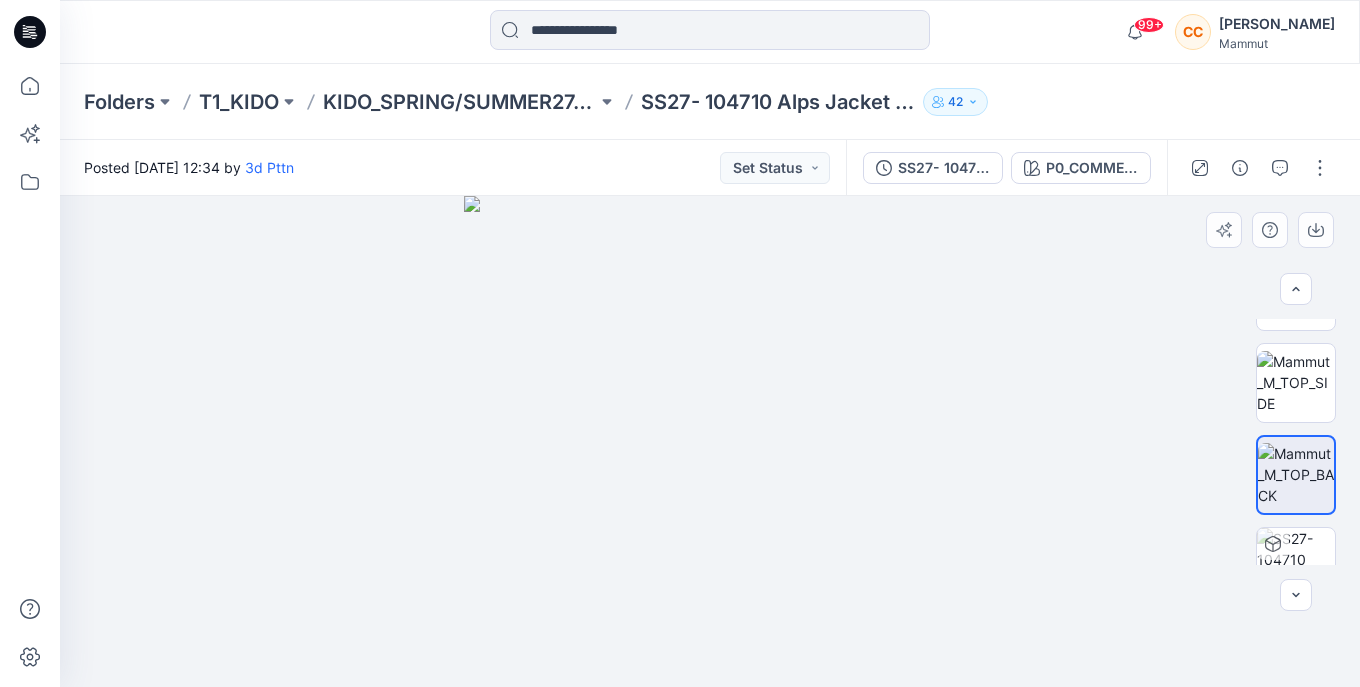 scroll, scrollTop: 142, scrollLeft: 0, axis: vertical 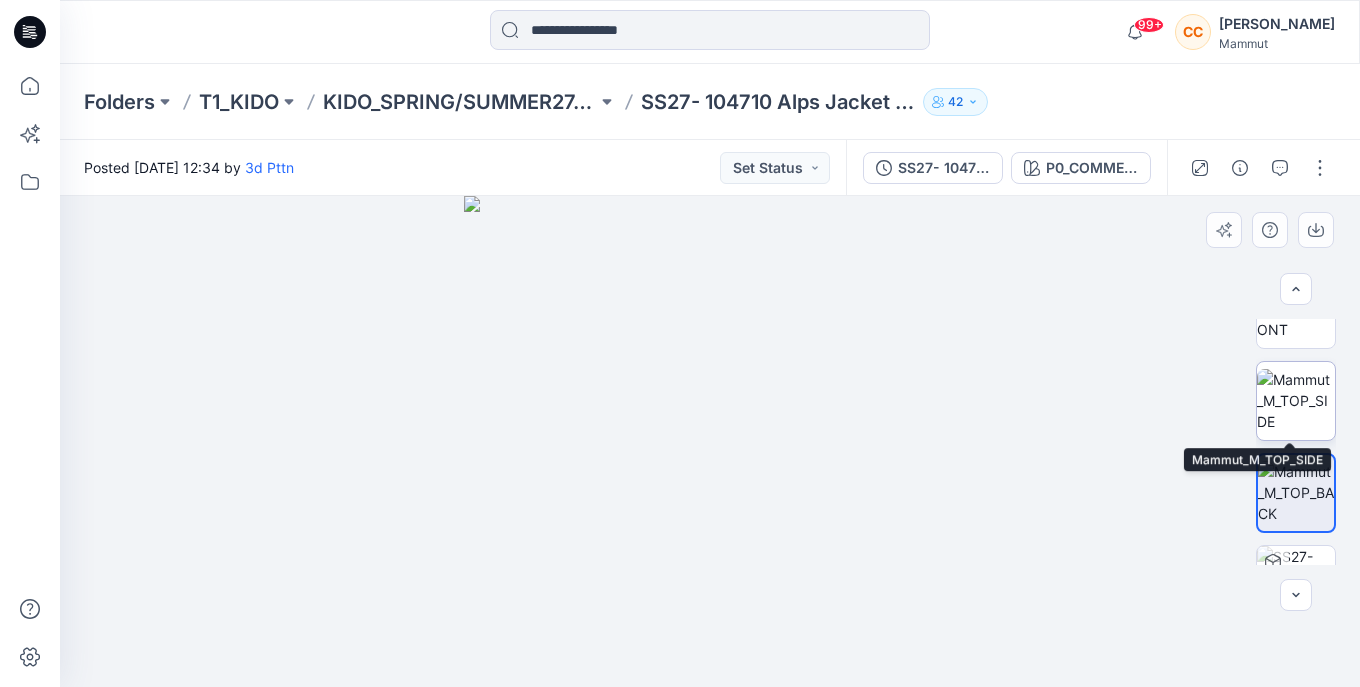 click at bounding box center (1296, 400) 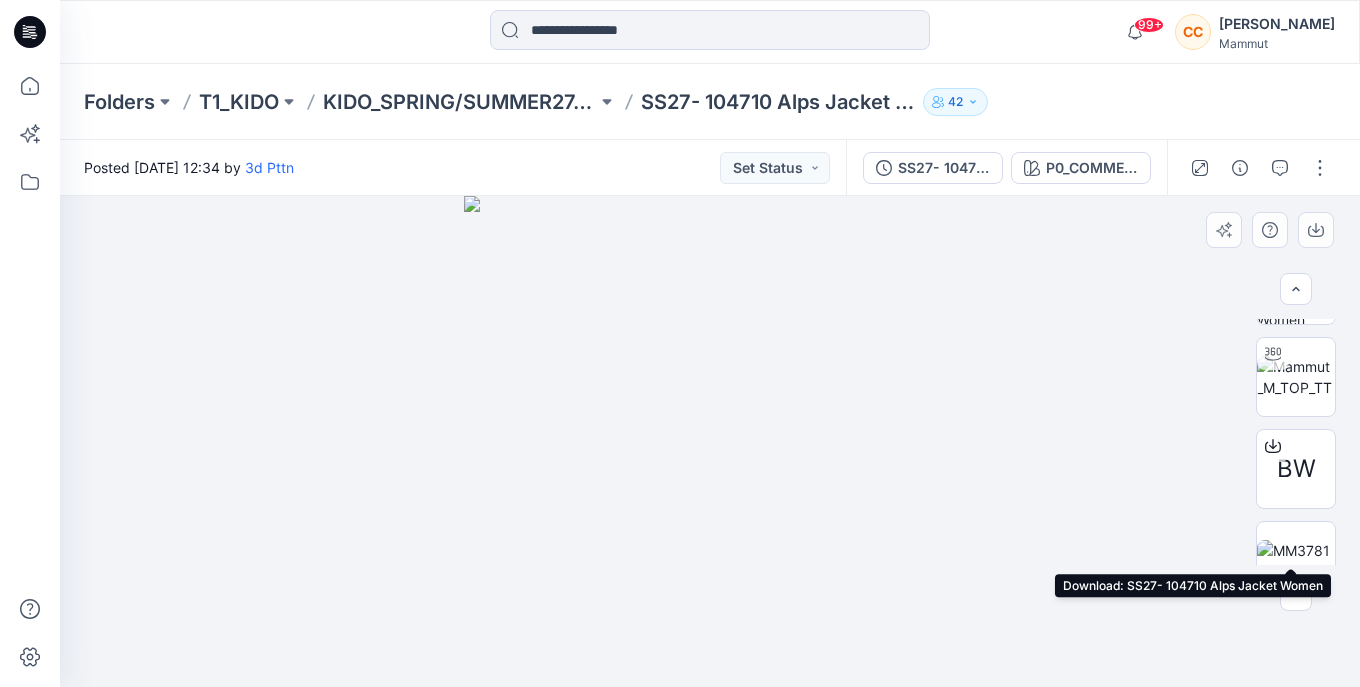 scroll, scrollTop: 342, scrollLeft: 0, axis: vertical 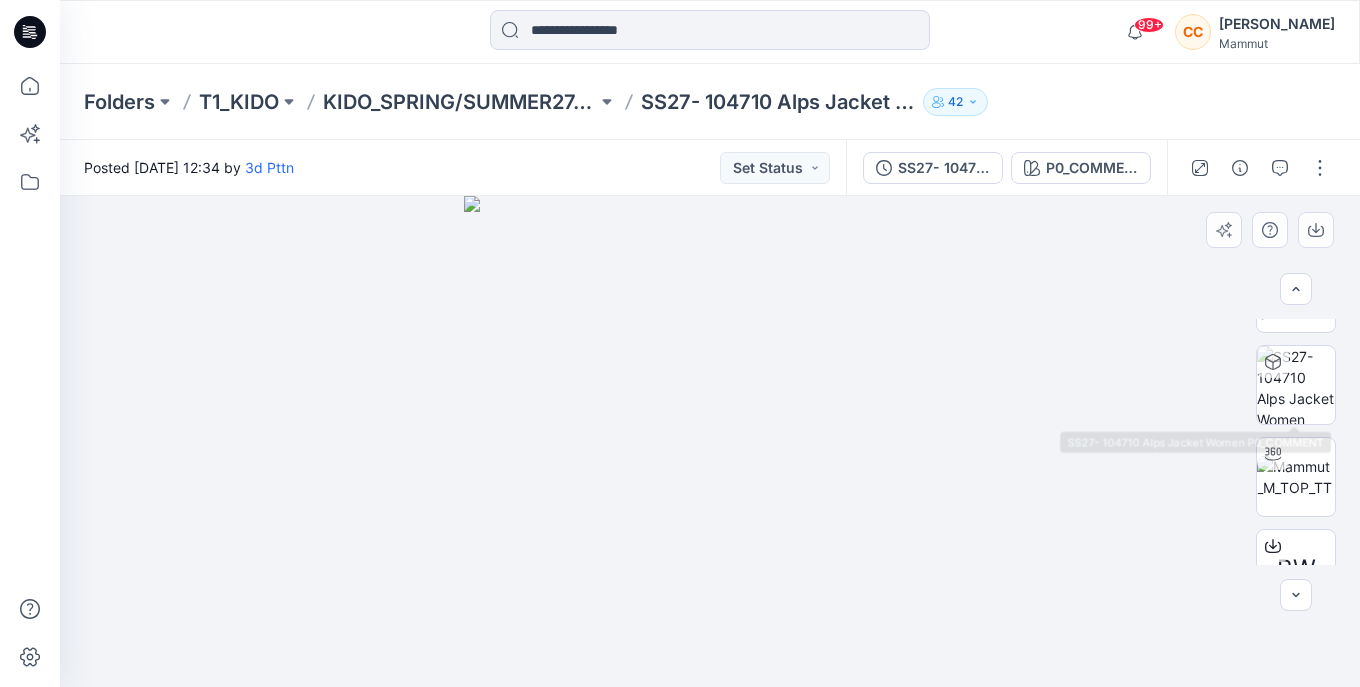 click on "BW" at bounding box center [1296, 442] 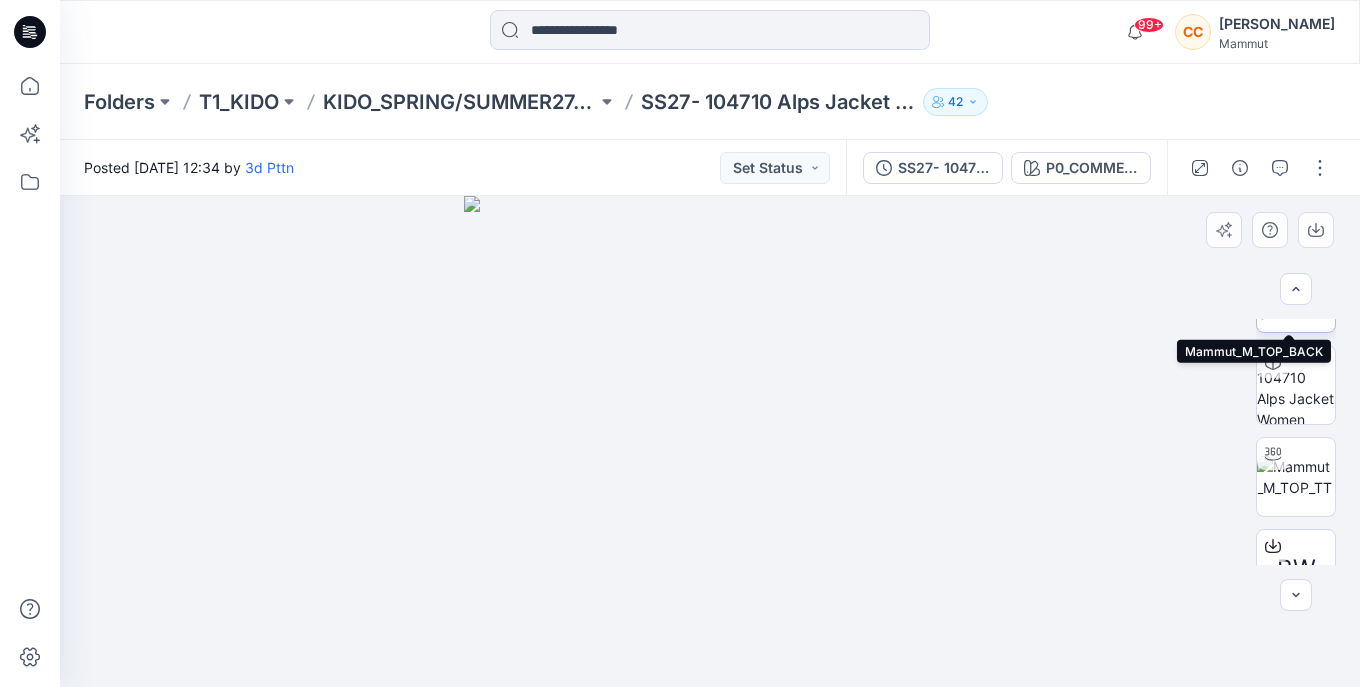 click at bounding box center [1296, 292] 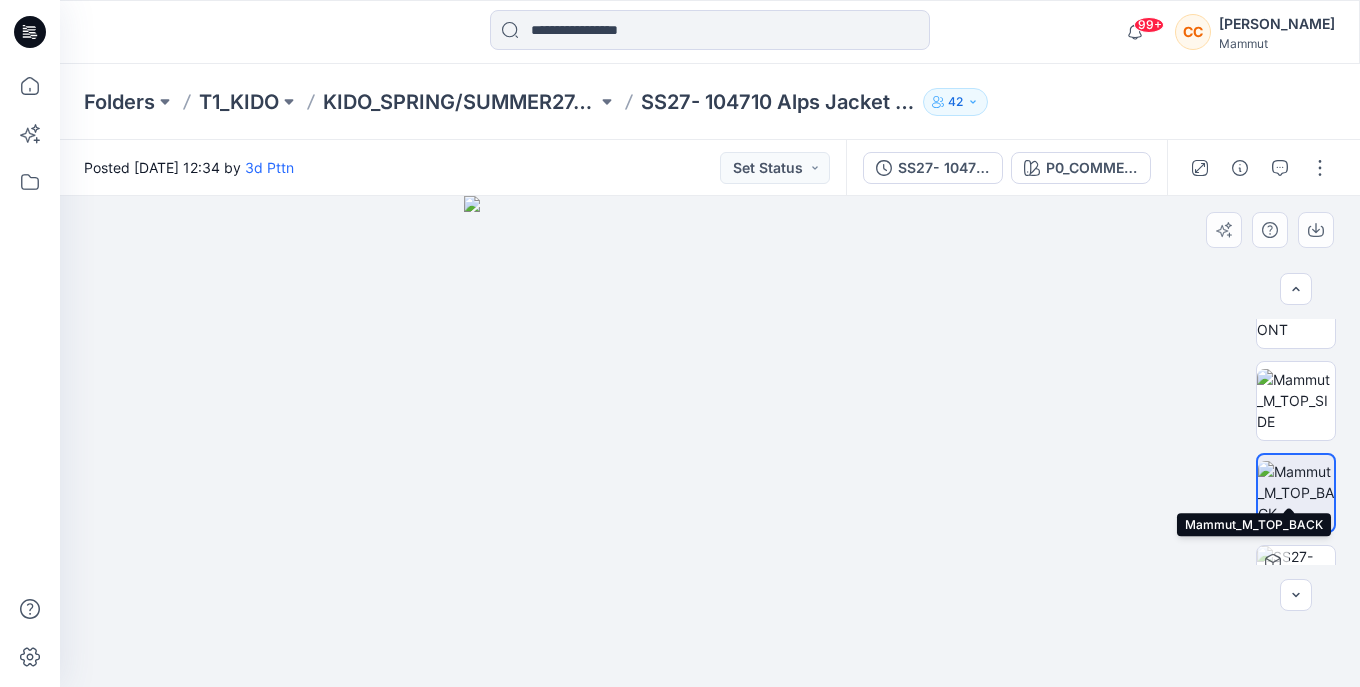 scroll, scrollTop: 242, scrollLeft: 0, axis: vertical 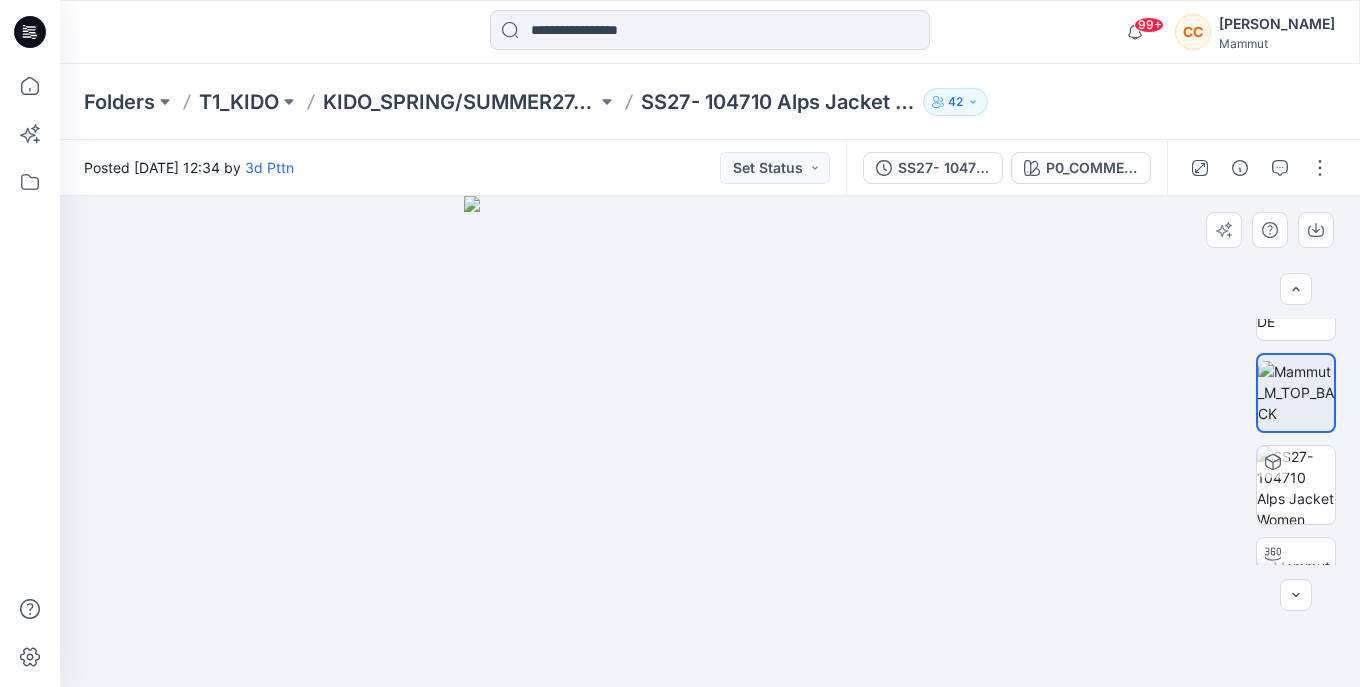 drag, startPoint x: 926, startPoint y: 569, endPoint x: 928, endPoint y: 426, distance: 143.01399 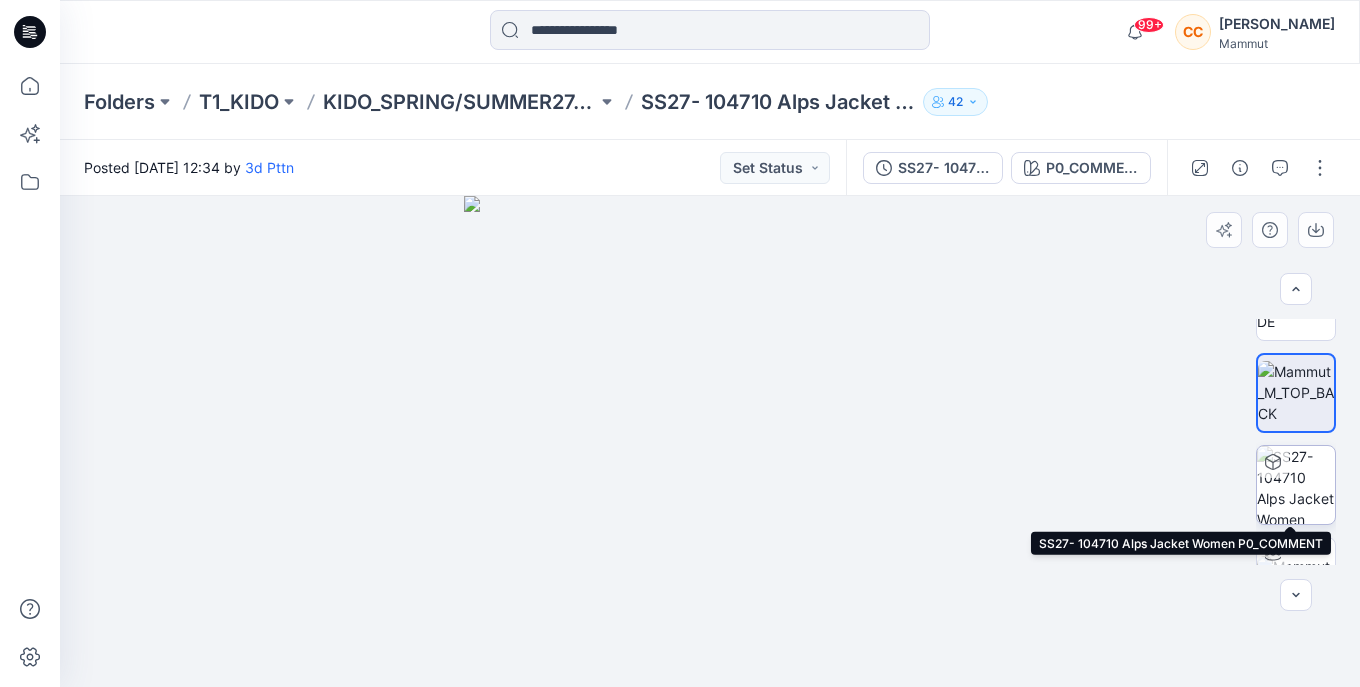 click at bounding box center [1296, 485] 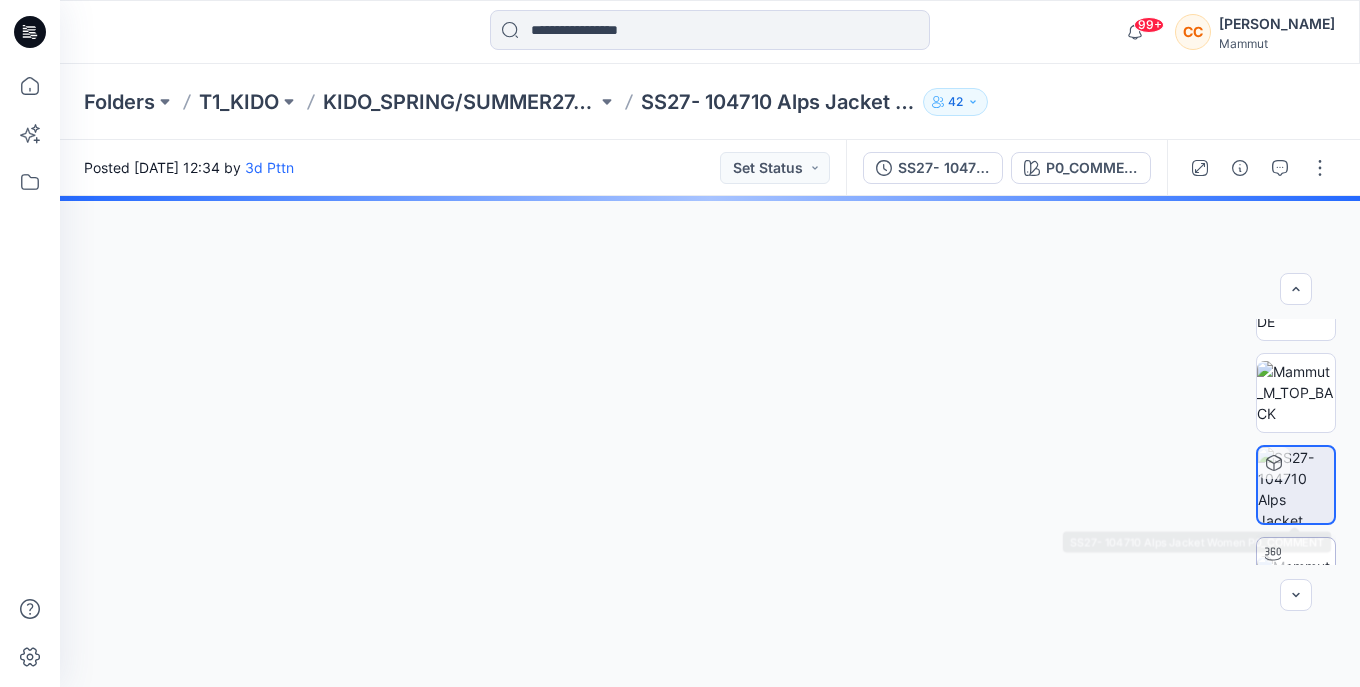 click at bounding box center [1296, 577] 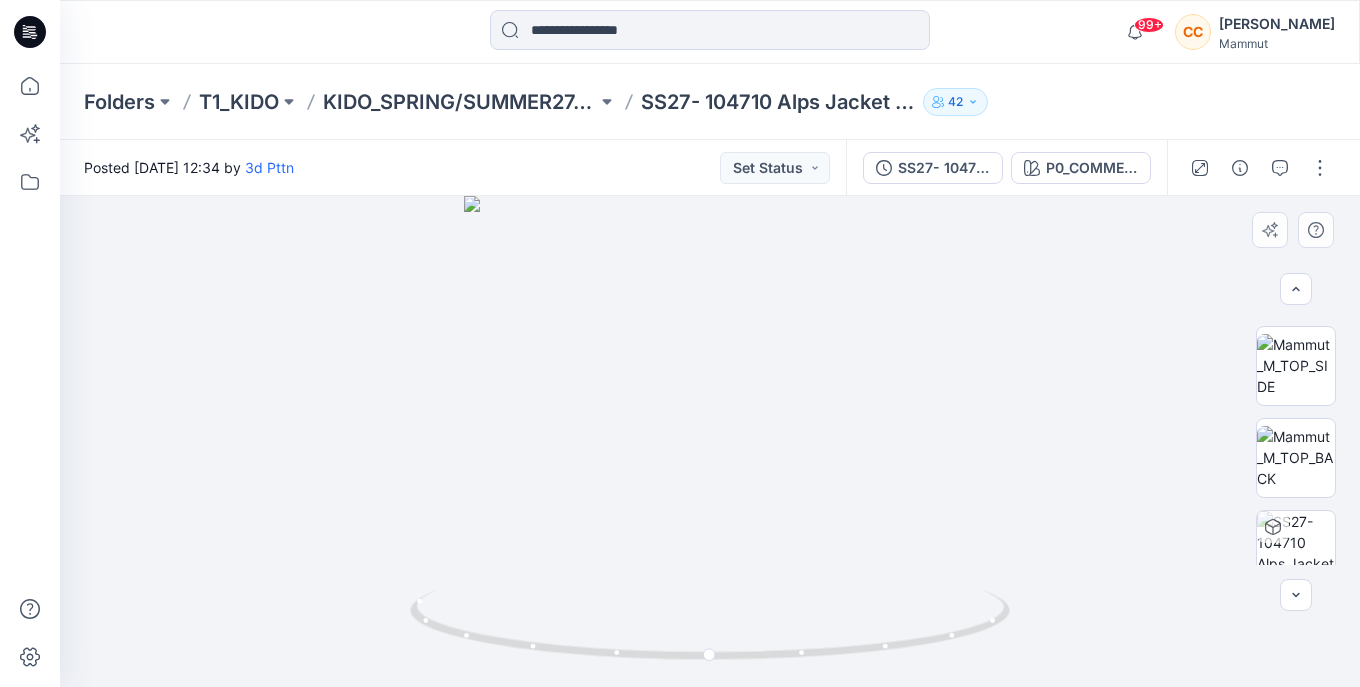 scroll, scrollTop: 164, scrollLeft: 0, axis: vertical 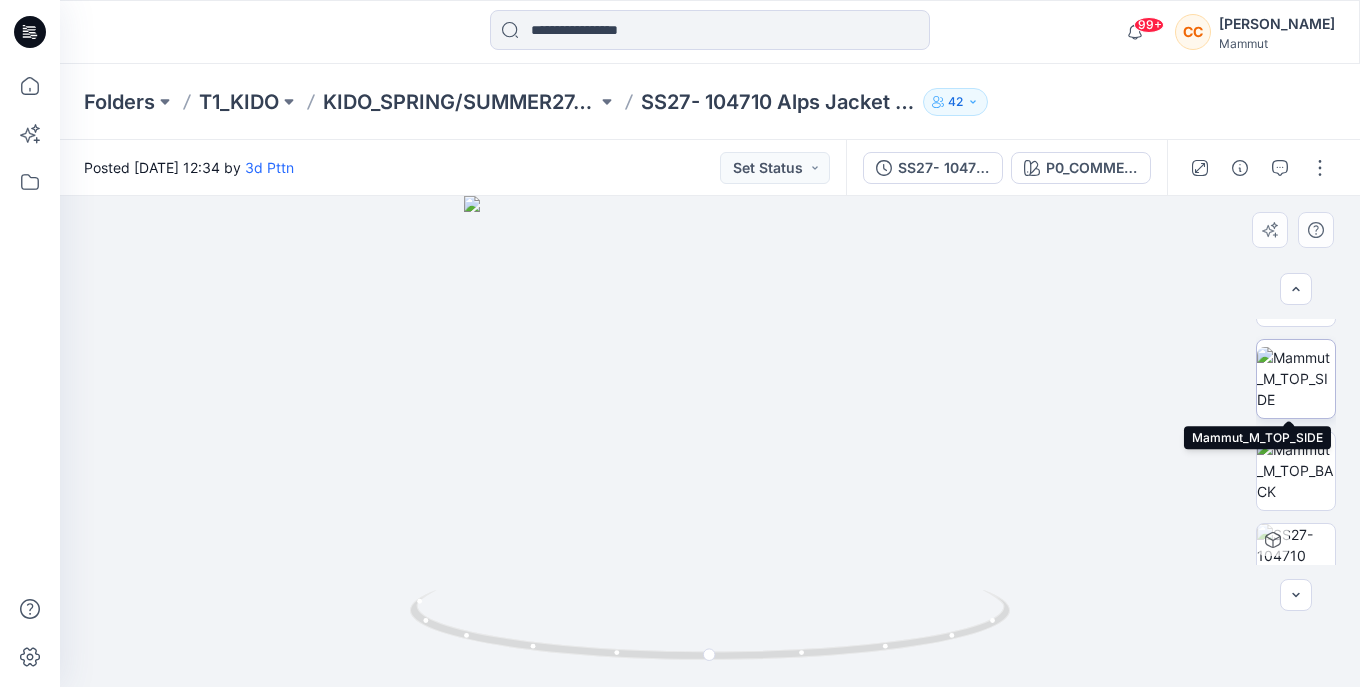 click at bounding box center (1296, 378) 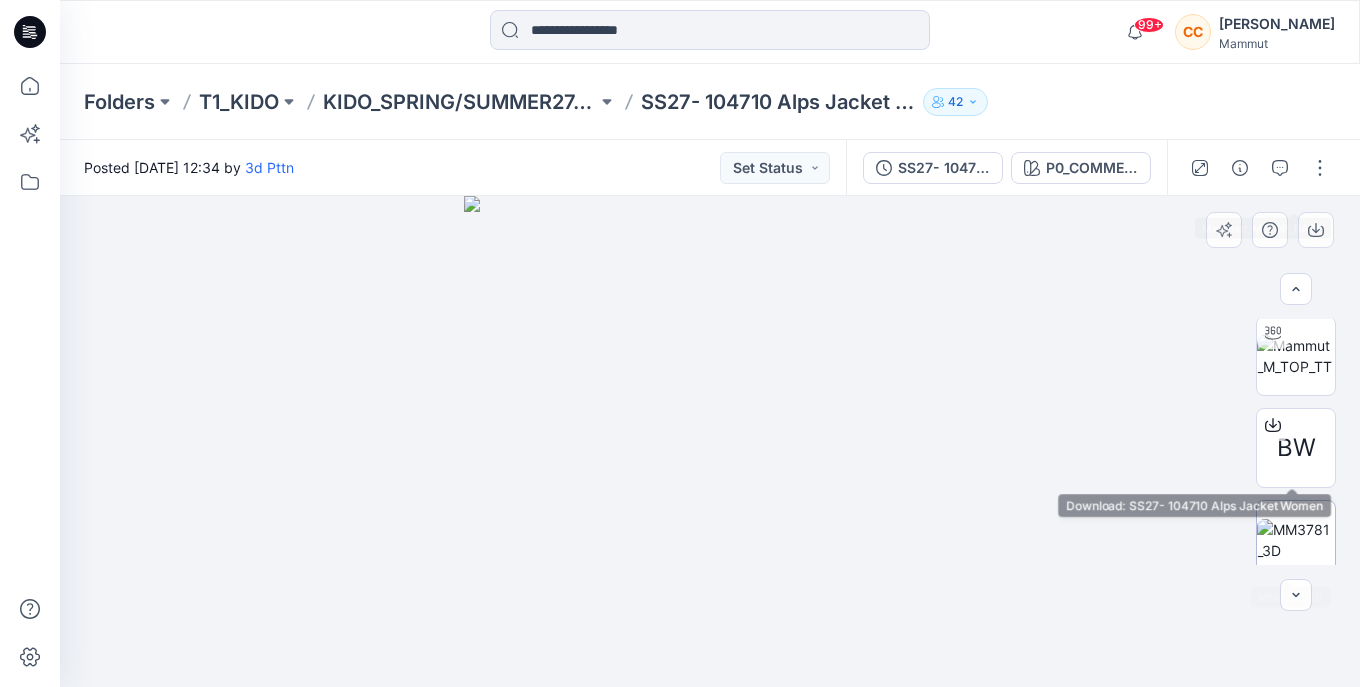 scroll, scrollTop: 464, scrollLeft: 0, axis: vertical 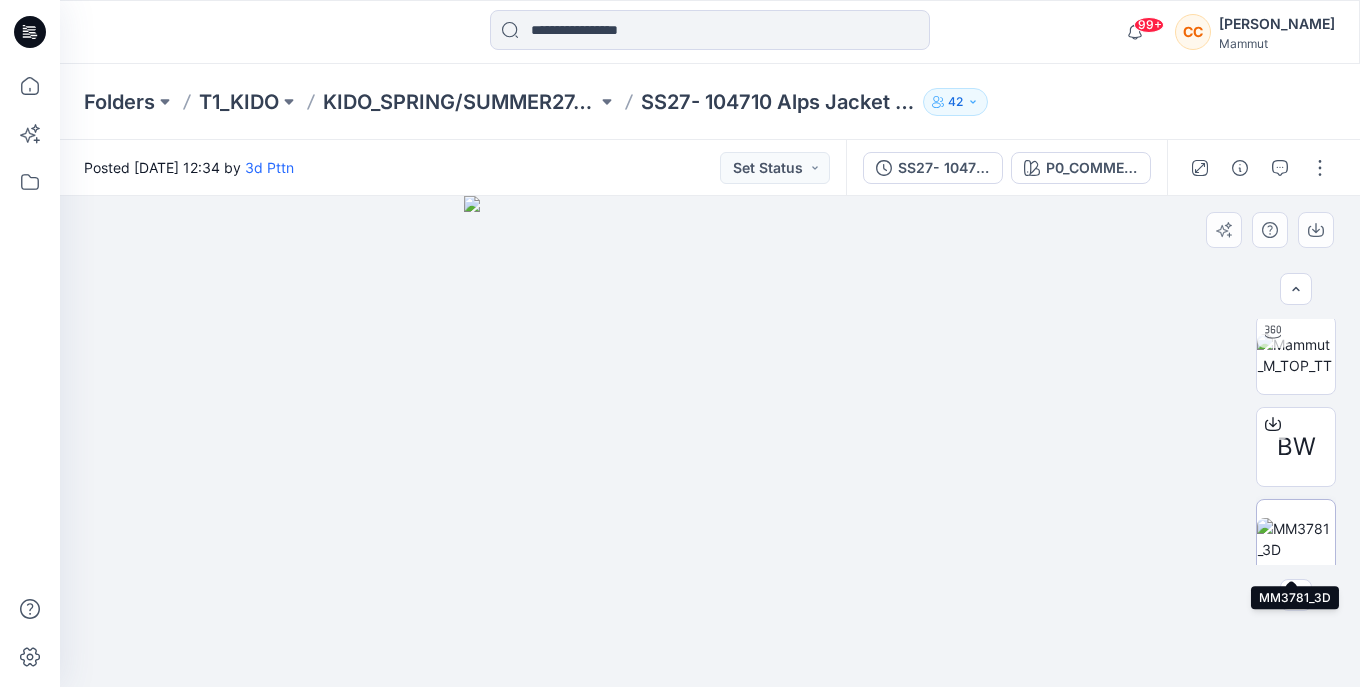 click at bounding box center [1296, 539] 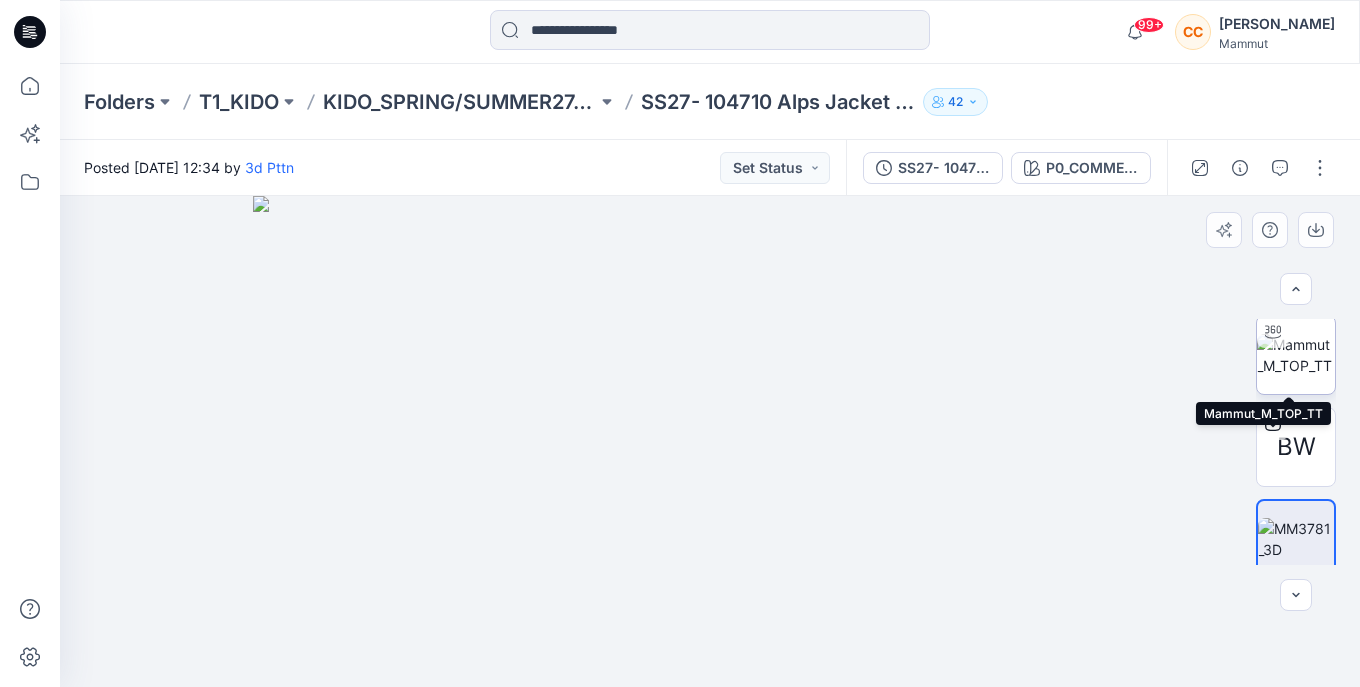 click at bounding box center [1296, 355] 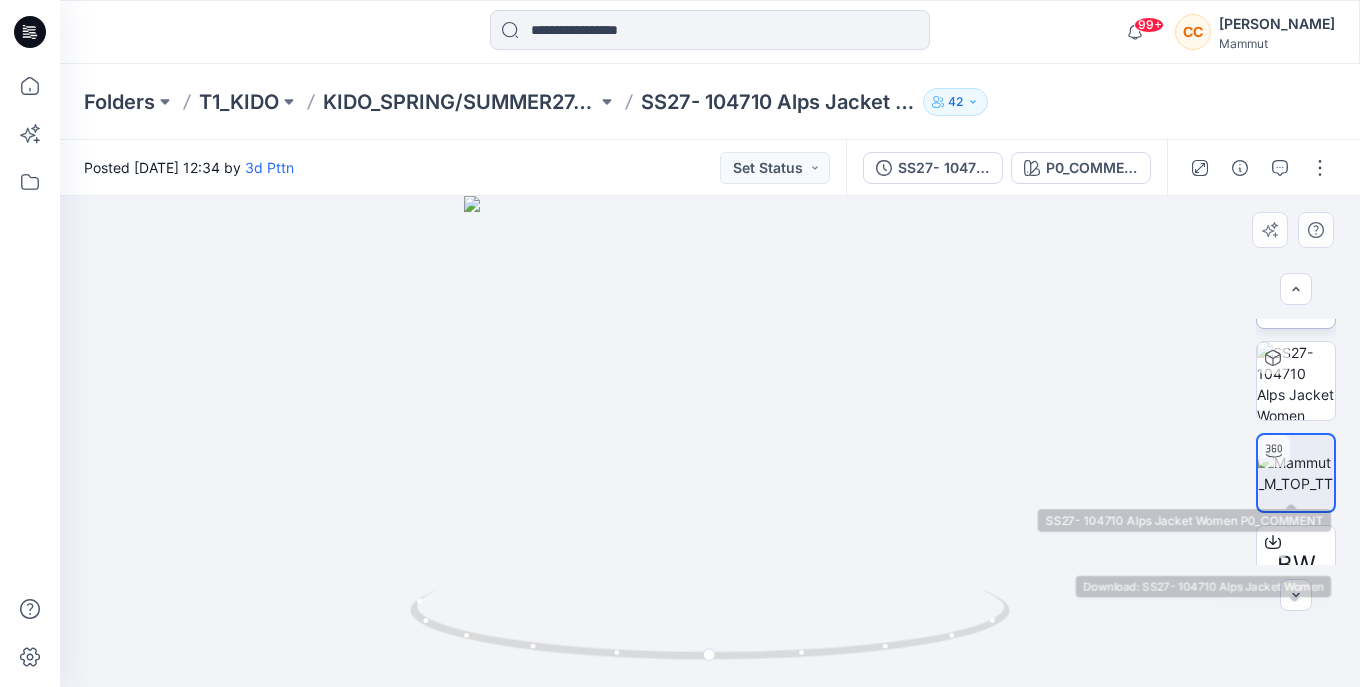 scroll, scrollTop: 265, scrollLeft: 0, axis: vertical 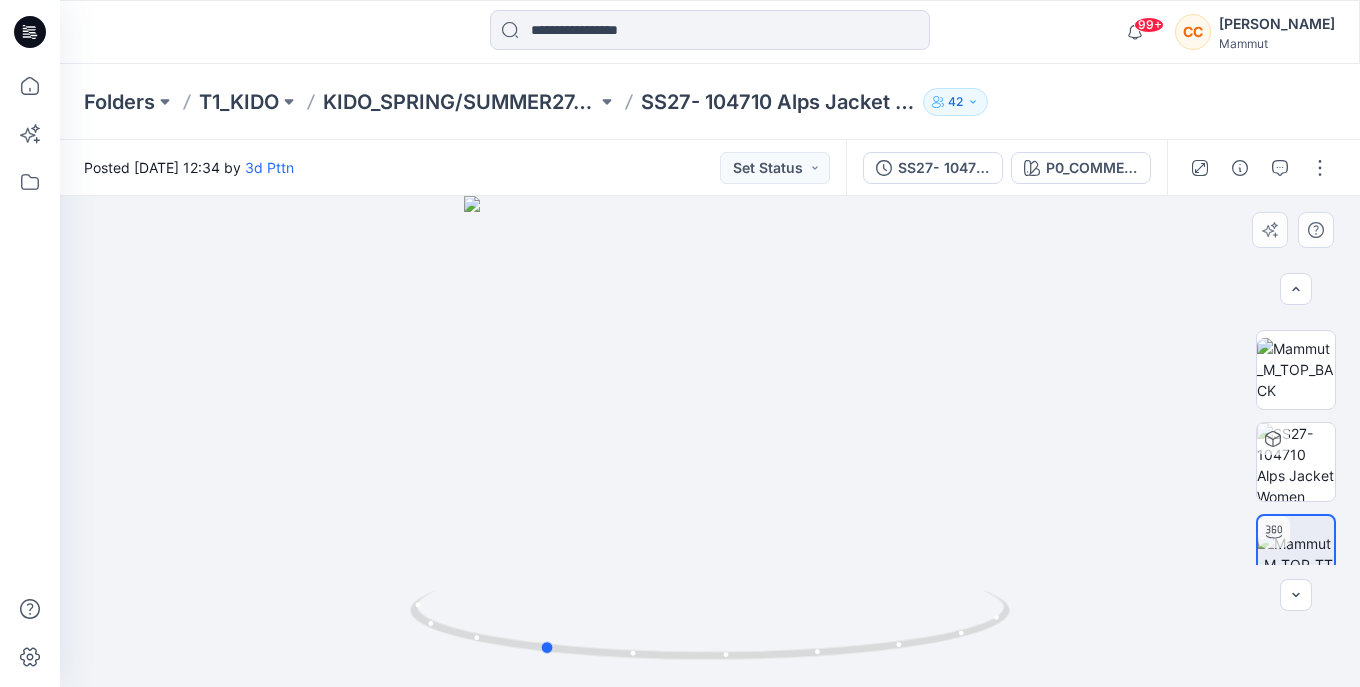 drag, startPoint x: 857, startPoint y: 654, endPoint x: 690, endPoint y: 684, distance: 169.67322 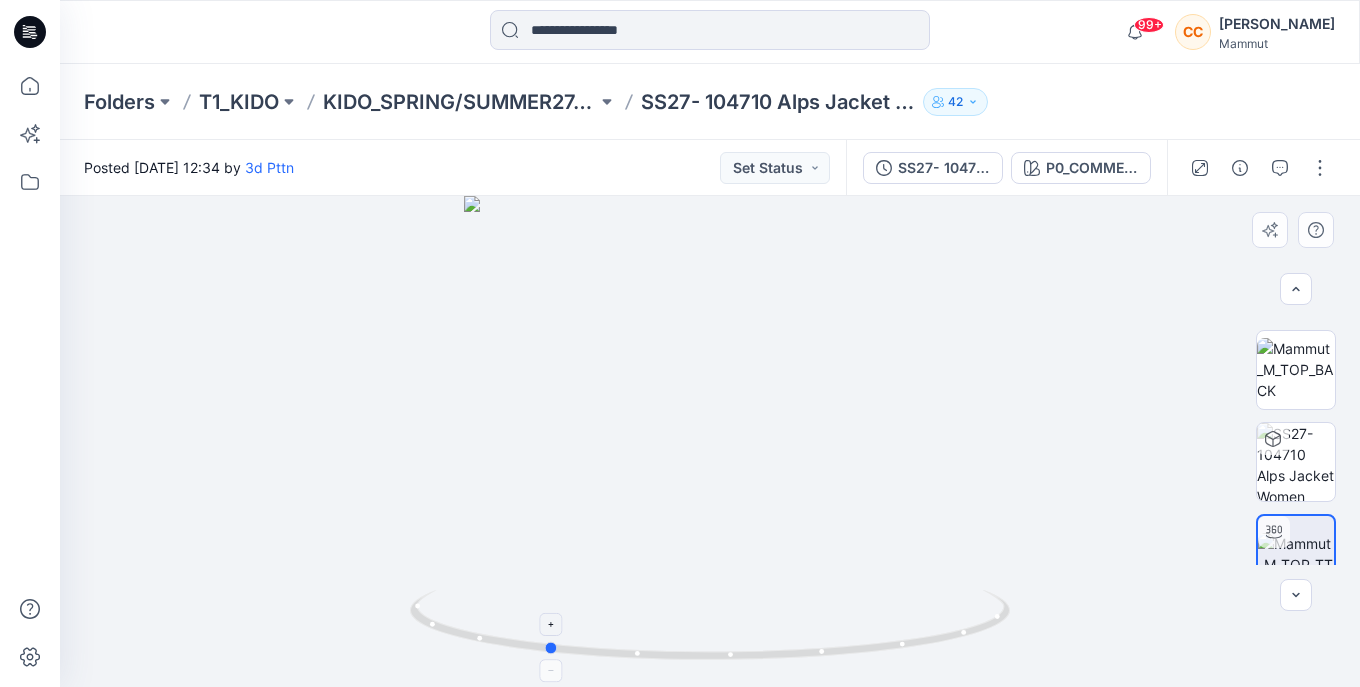 drag, startPoint x: 800, startPoint y: 664, endPoint x: 804, endPoint y: 645, distance: 19.416489 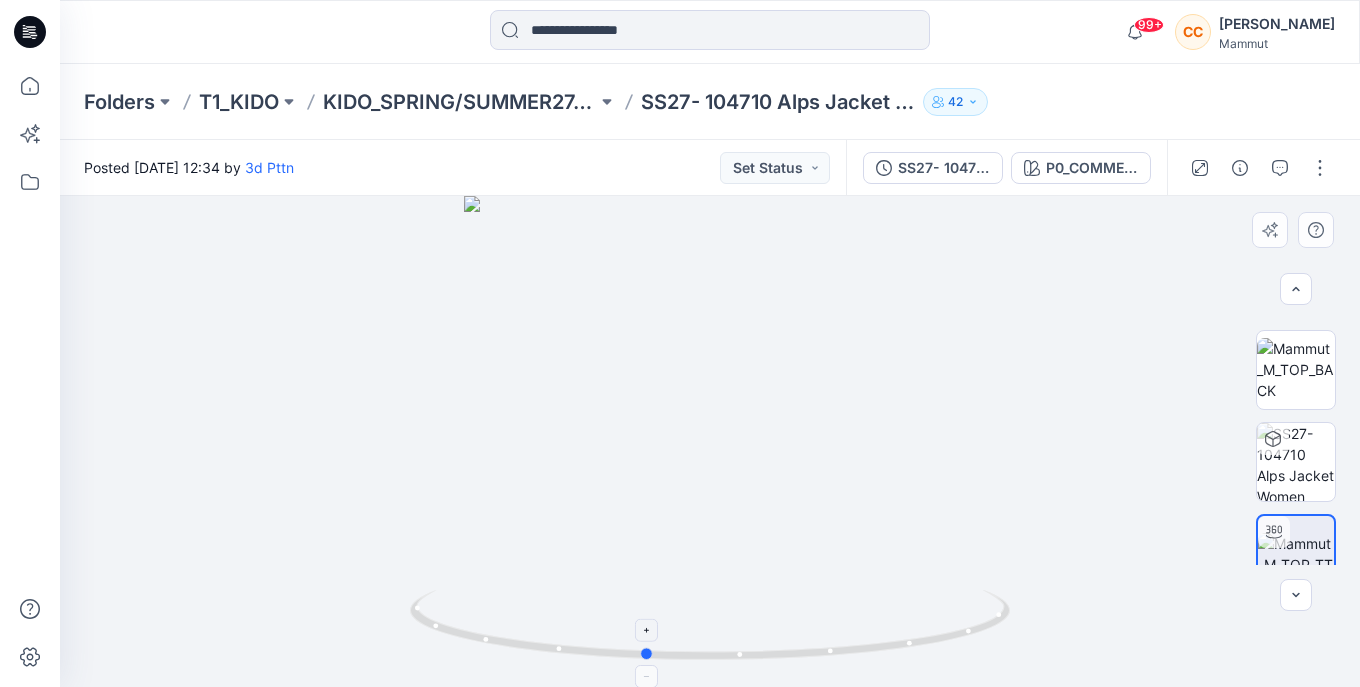 drag, startPoint x: 579, startPoint y: 650, endPoint x: 678, endPoint y: 644, distance: 99.18165 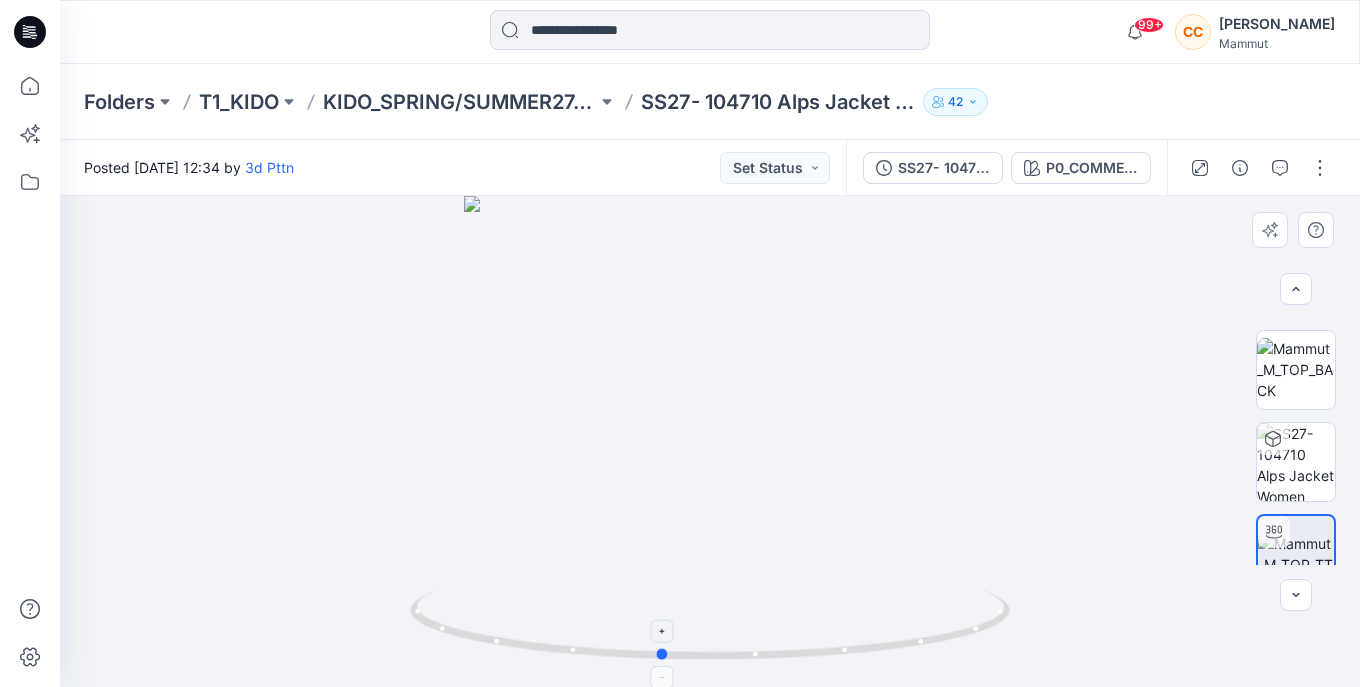 drag, startPoint x: 859, startPoint y: 655, endPoint x: 905, endPoint y: 639, distance: 48.703182 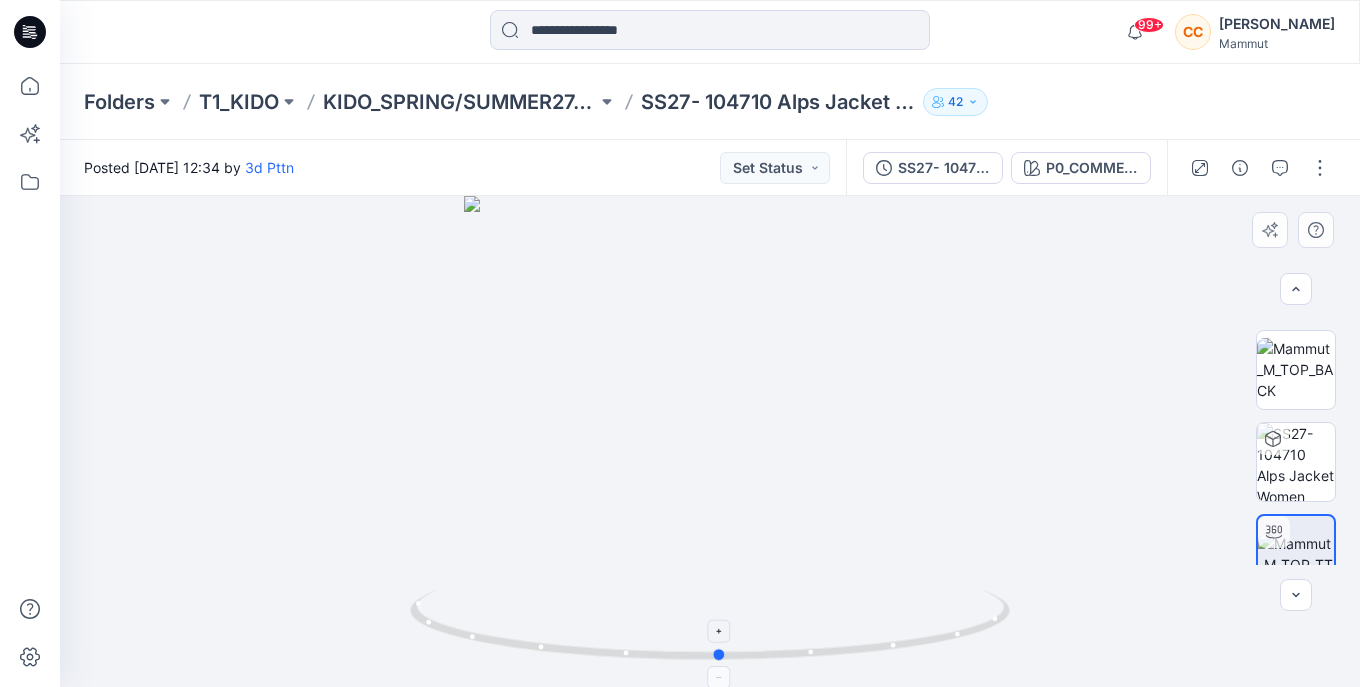 drag, startPoint x: 866, startPoint y: 658, endPoint x: 925, endPoint y: 633, distance: 64.07808 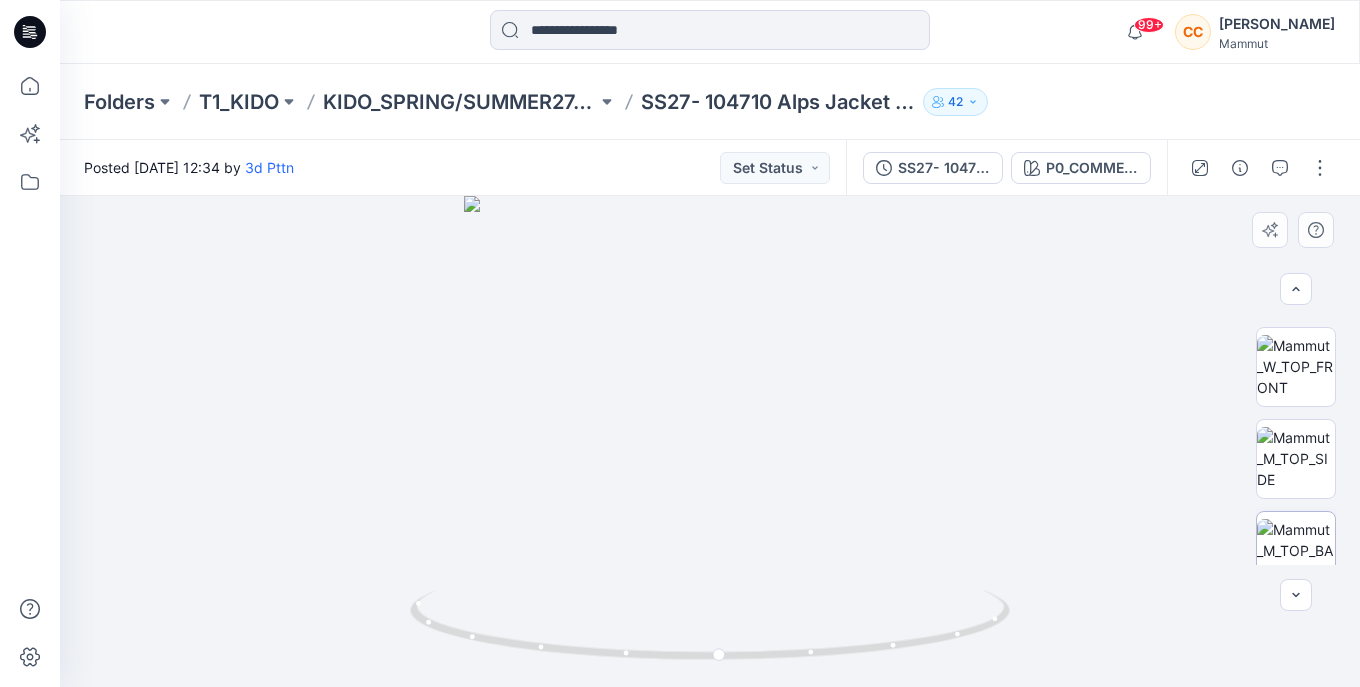 scroll, scrollTop: 65, scrollLeft: 0, axis: vertical 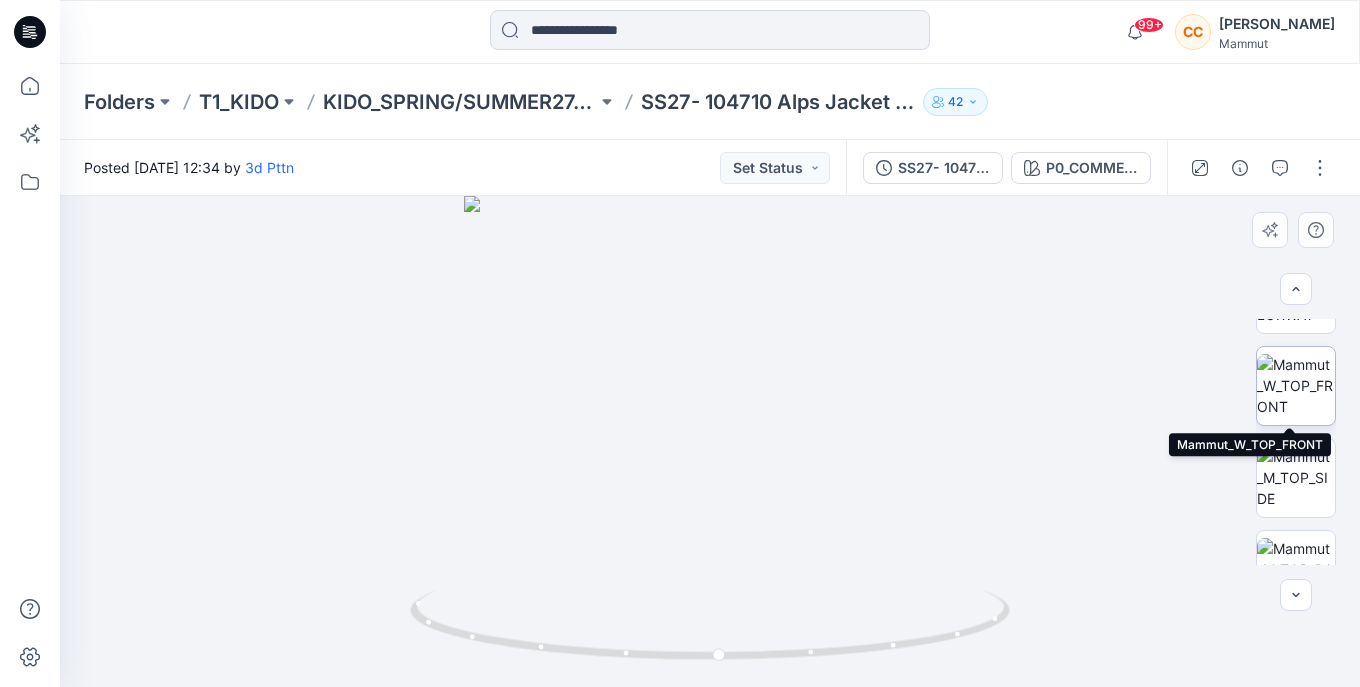 click at bounding box center [1296, 385] 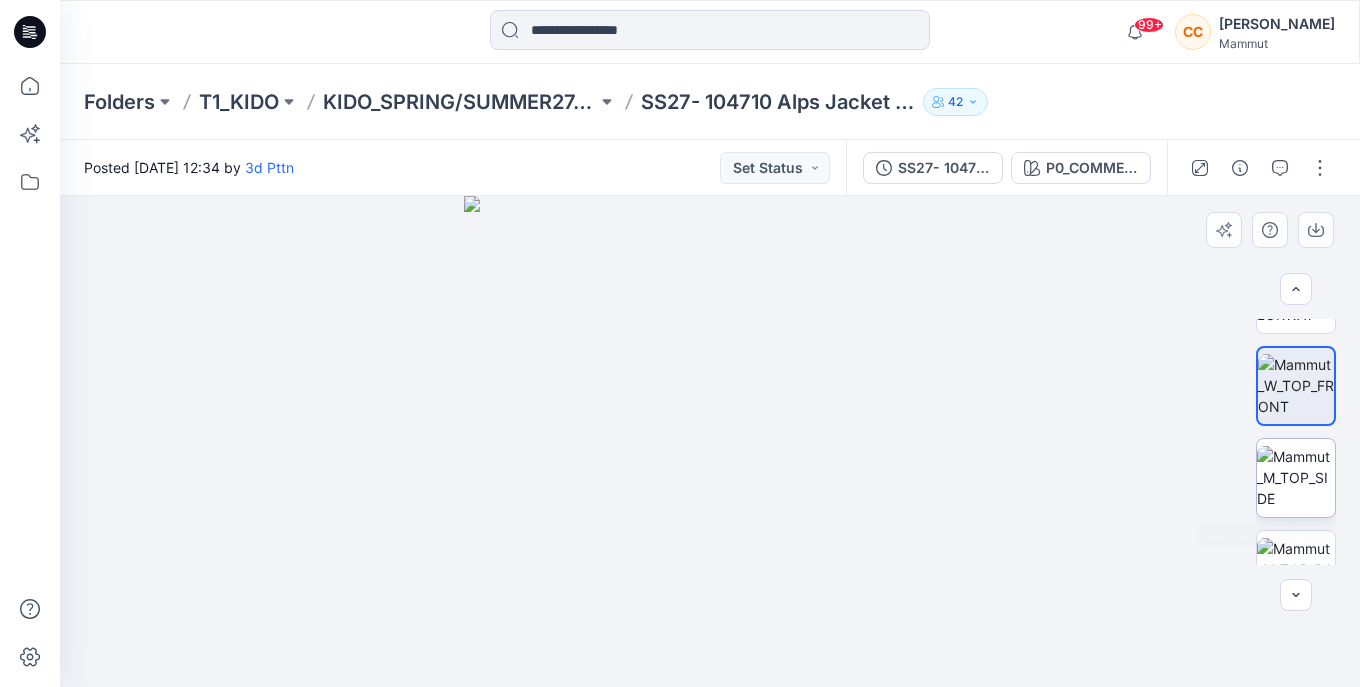 click at bounding box center [1296, 477] 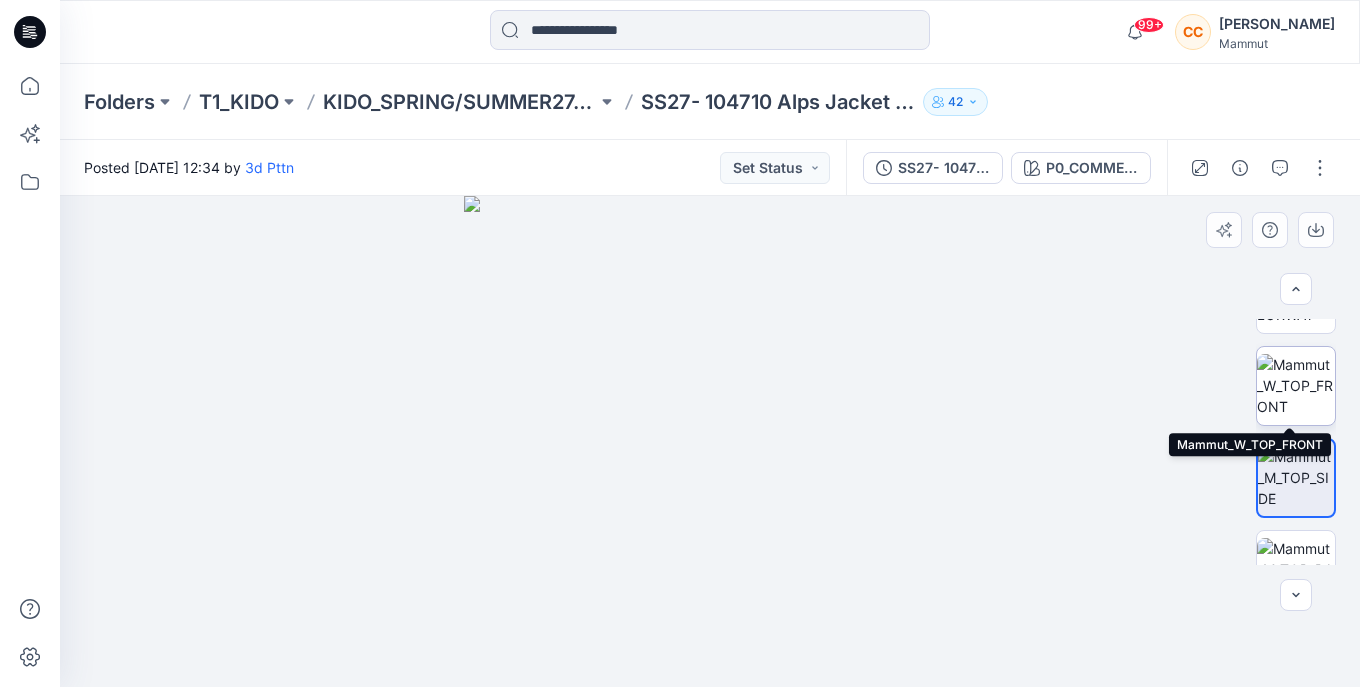 click at bounding box center (1296, 385) 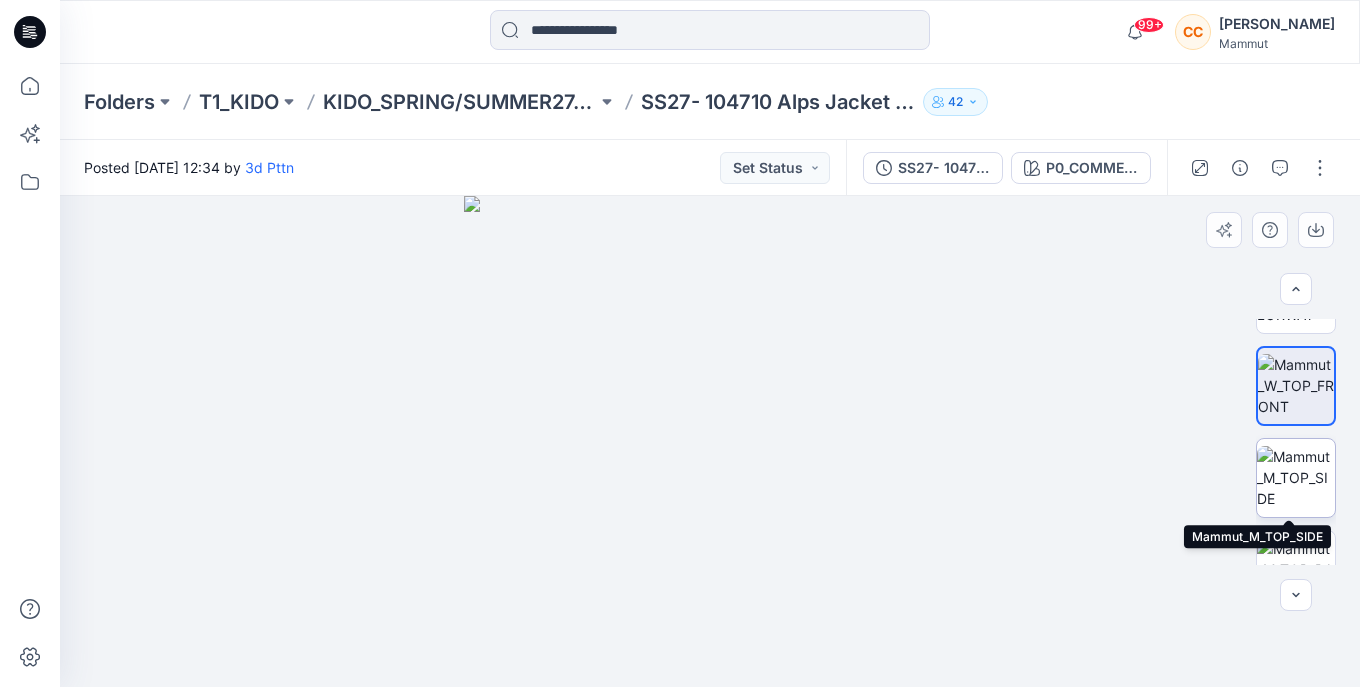 click at bounding box center [1296, 477] 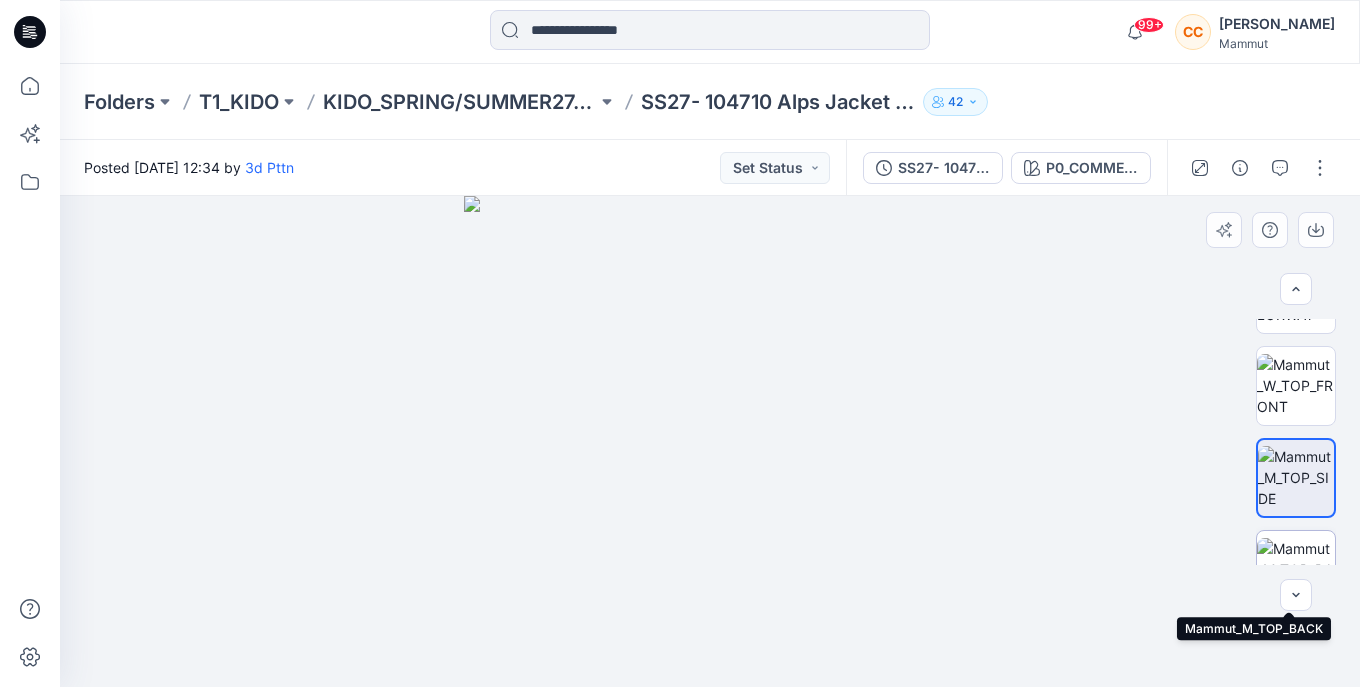 click at bounding box center [1296, 569] 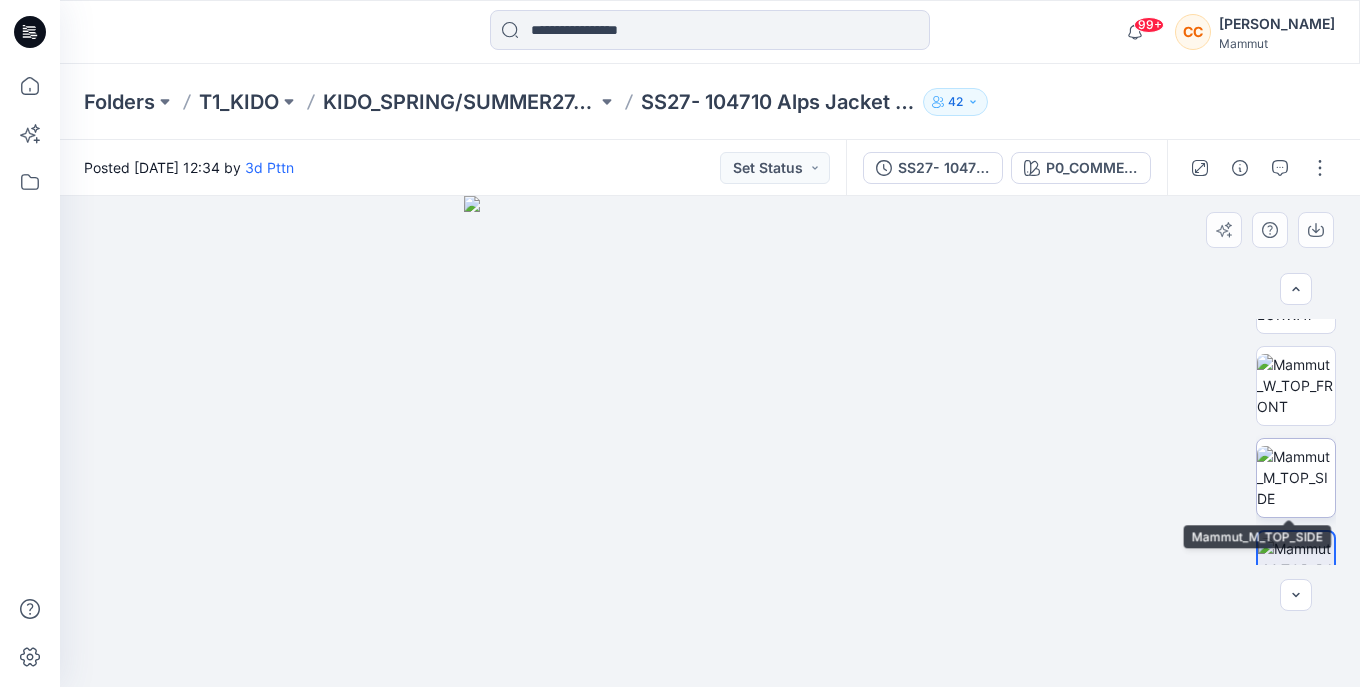 click at bounding box center (1296, 477) 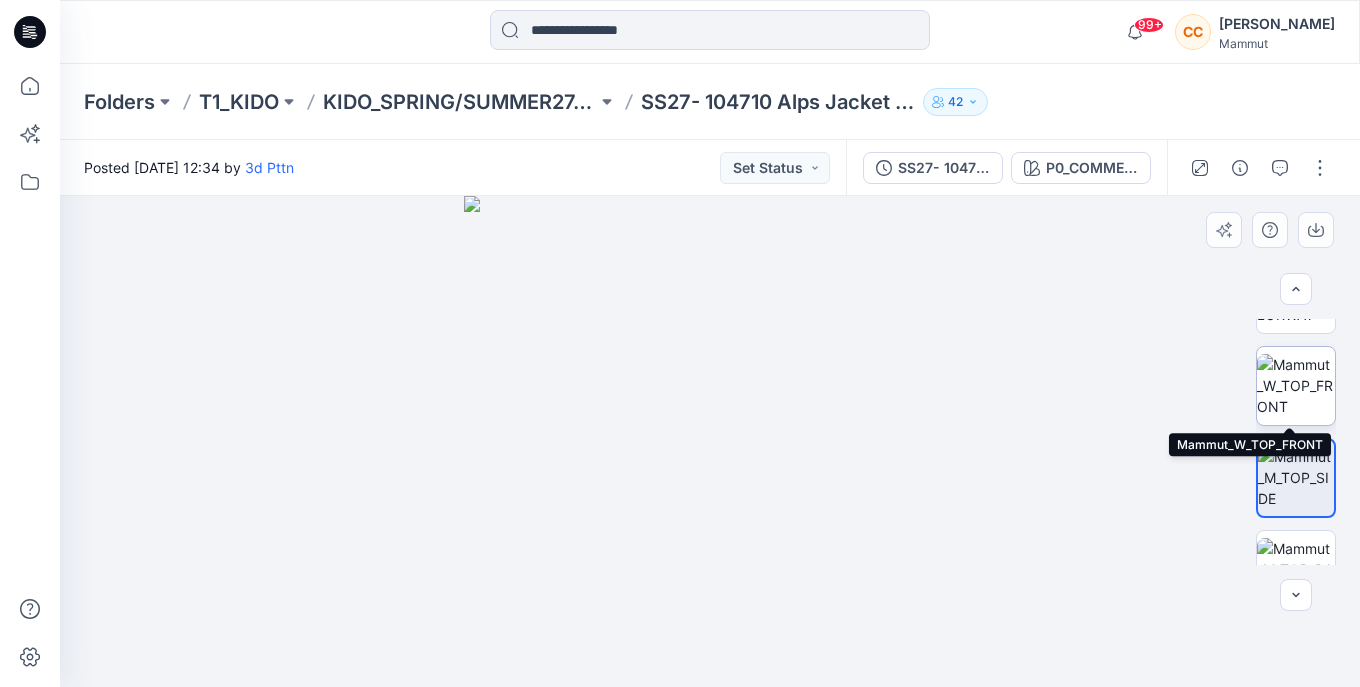 click at bounding box center [1296, 385] 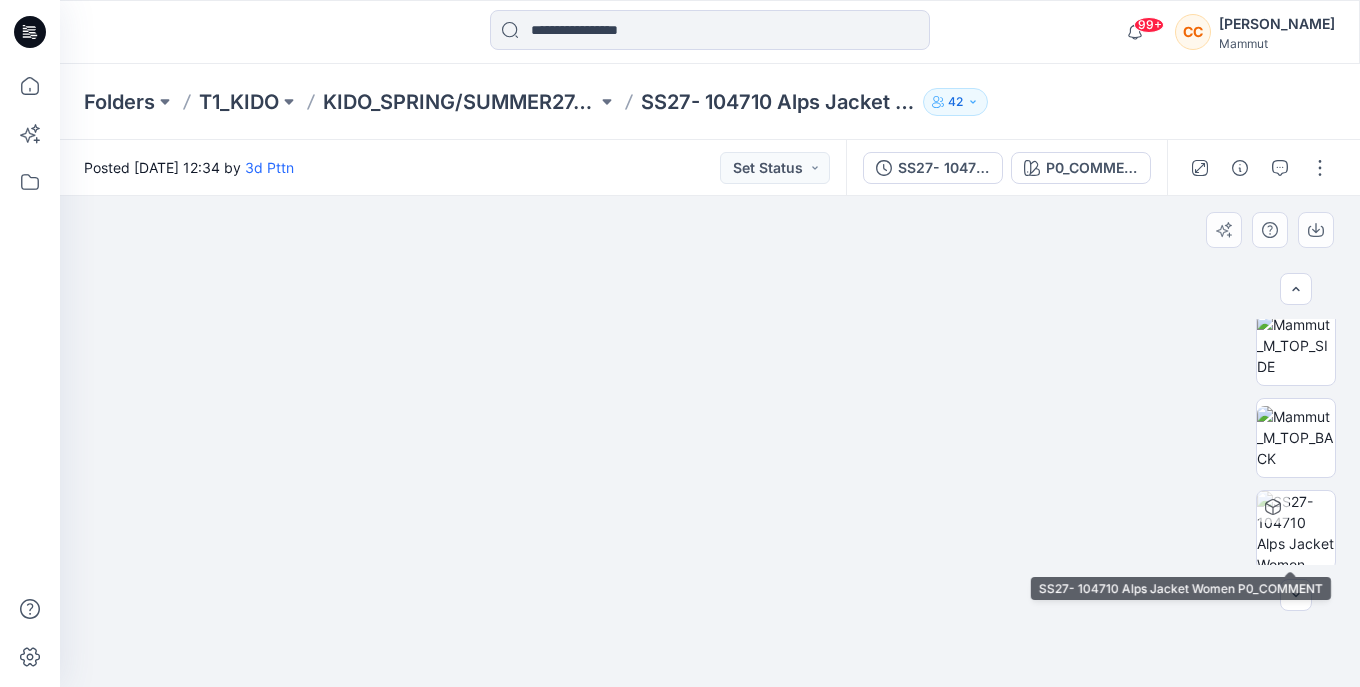 scroll, scrollTop: 164, scrollLeft: 0, axis: vertical 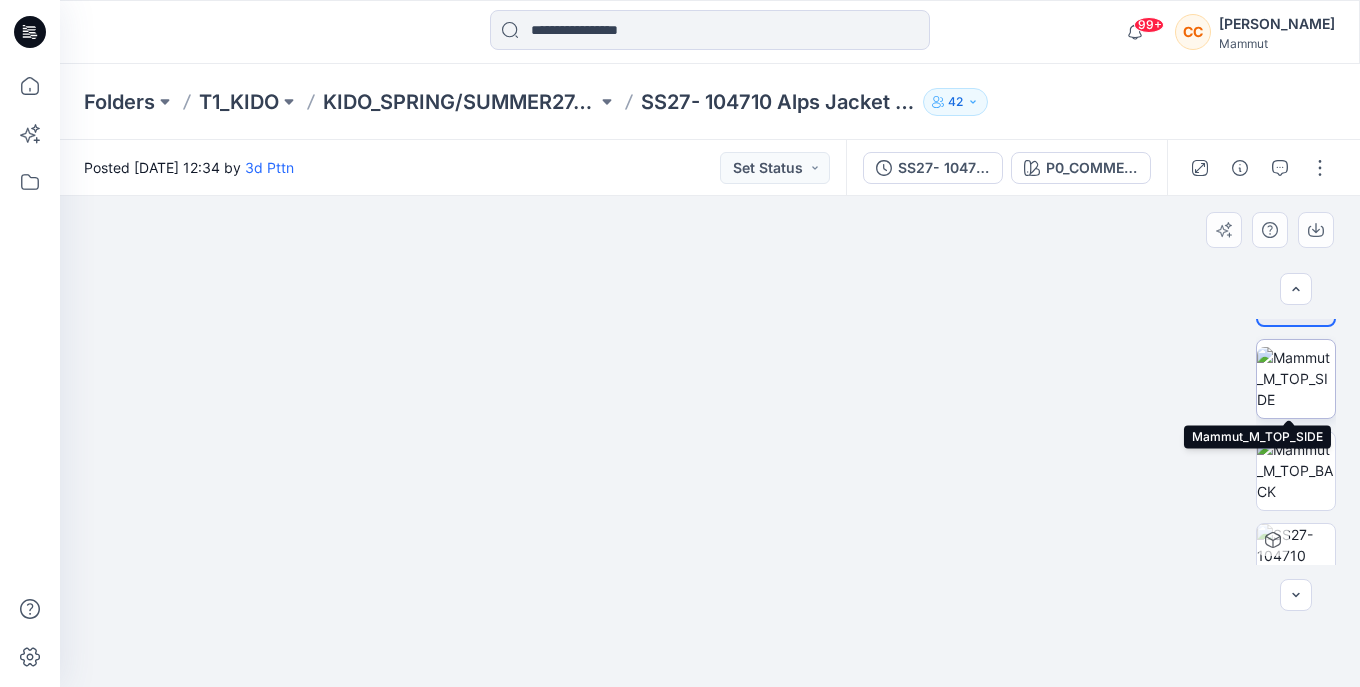 click at bounding box center [1296, 378] 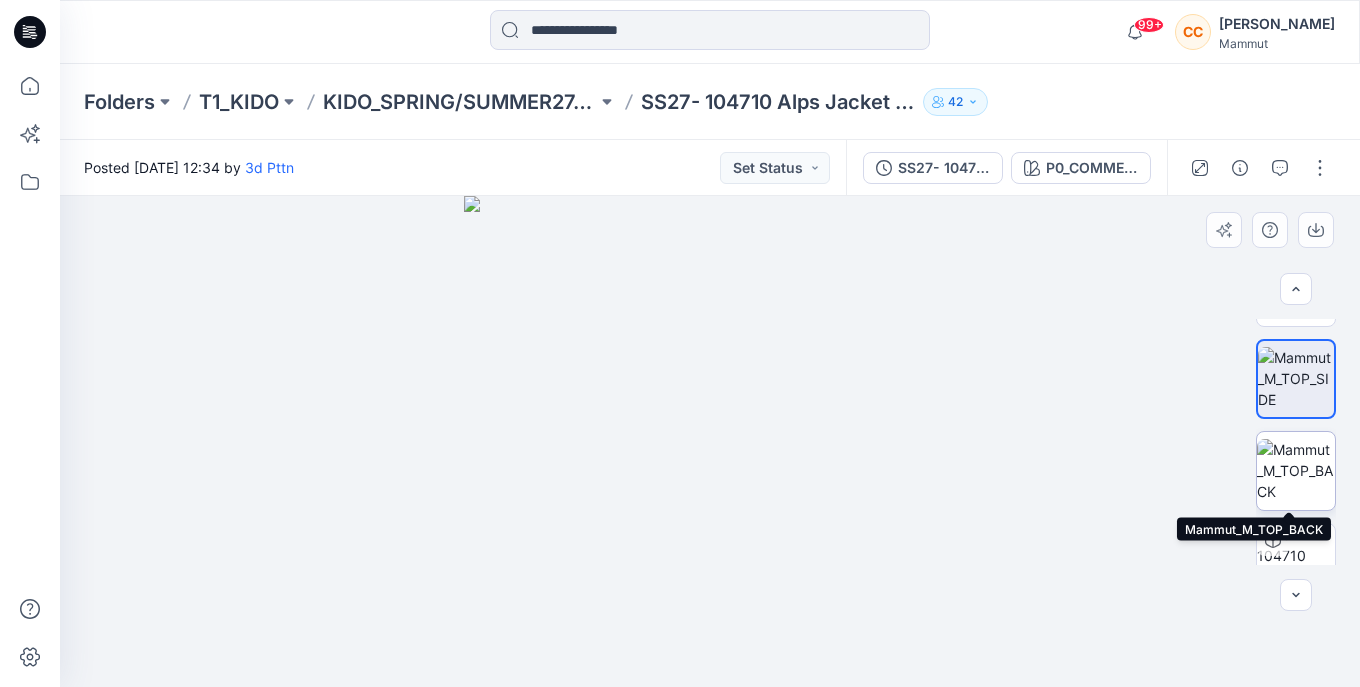 click at bounding box center [1296, 470] 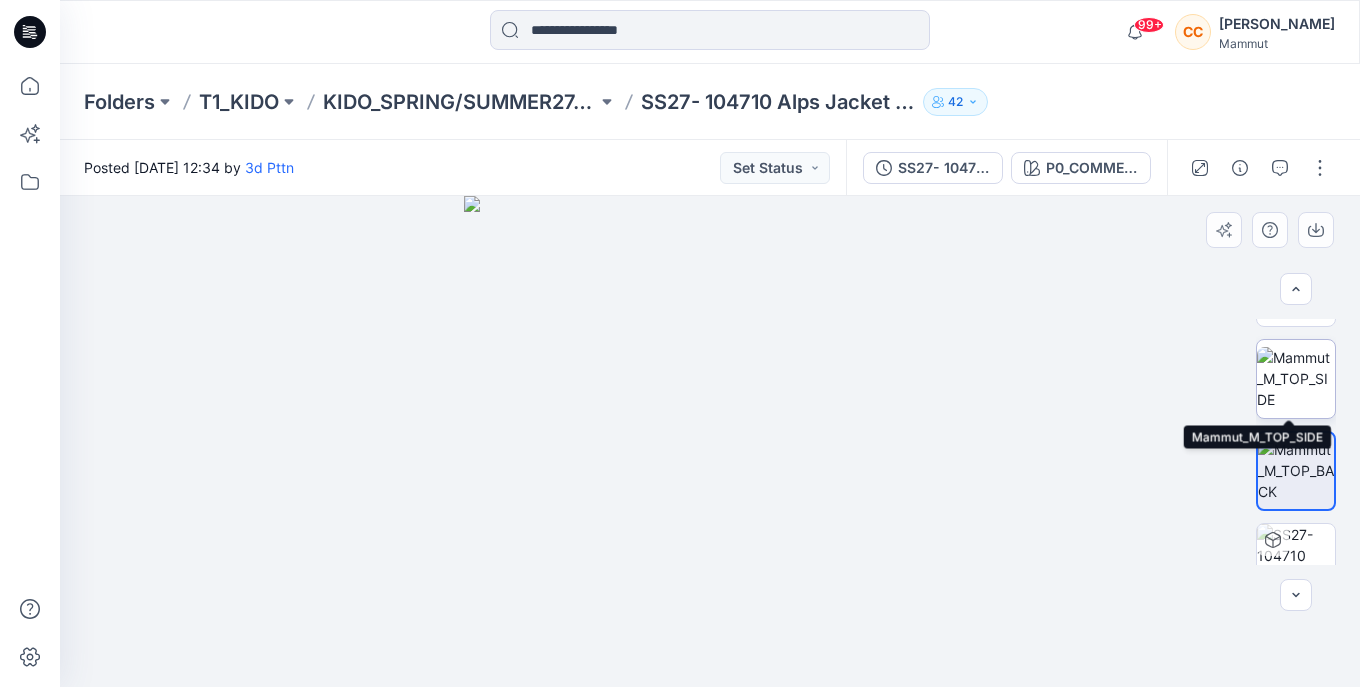 click at bounding box center (1296, 378) 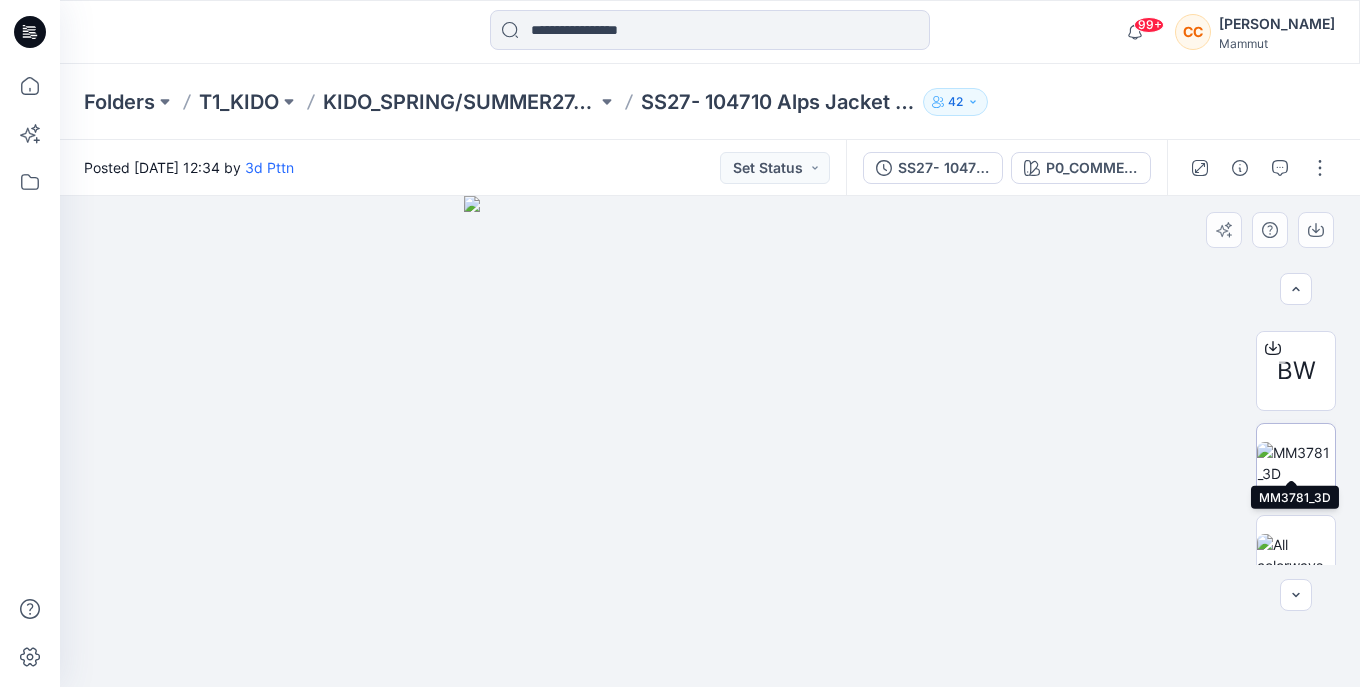 scroll, scrollTop: 564, scrollLeft: 0, axis: vertical 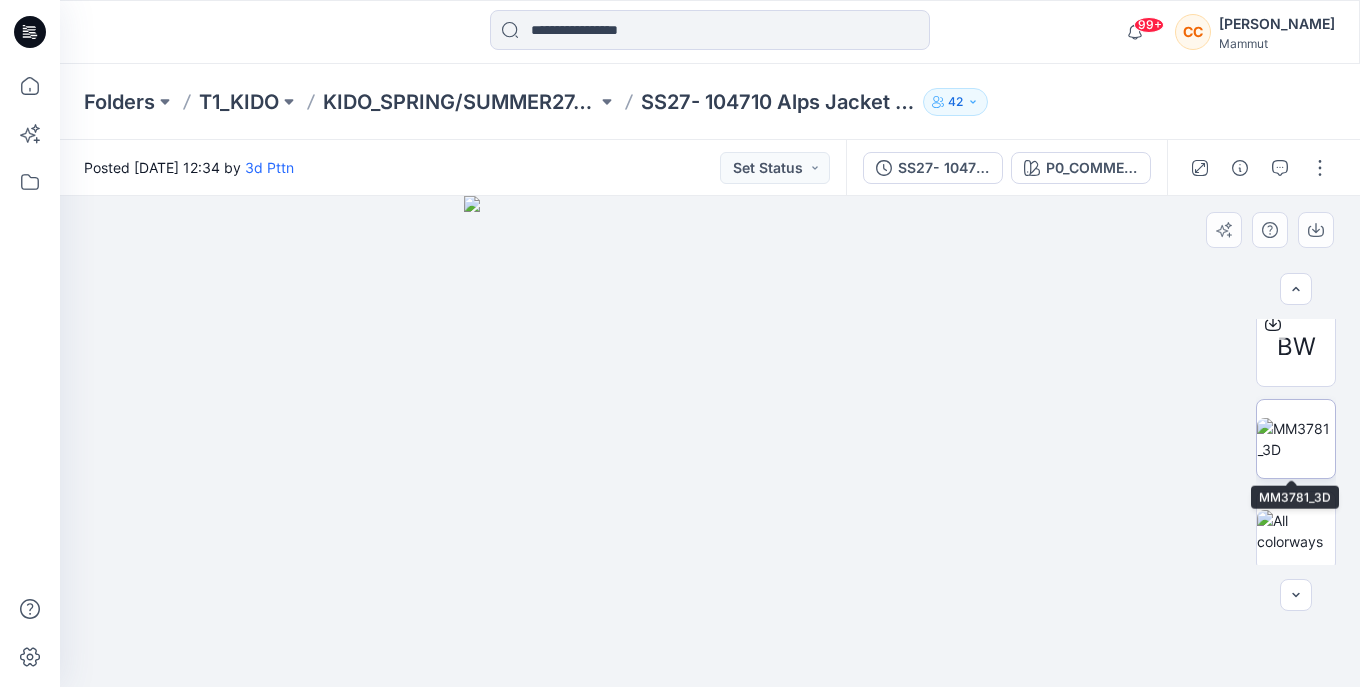click at bounding box center (1296, 439) 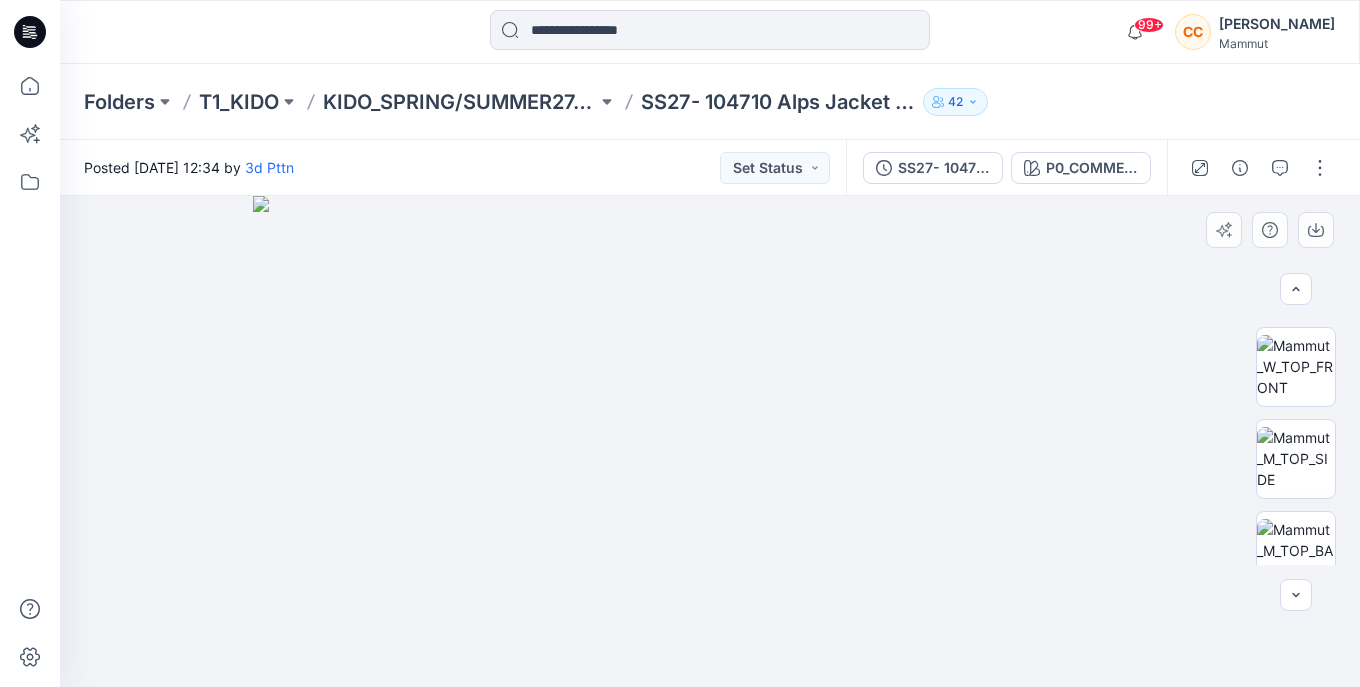 scroll, scrollTop: 99, scrollLeft: 0, axis: vertical 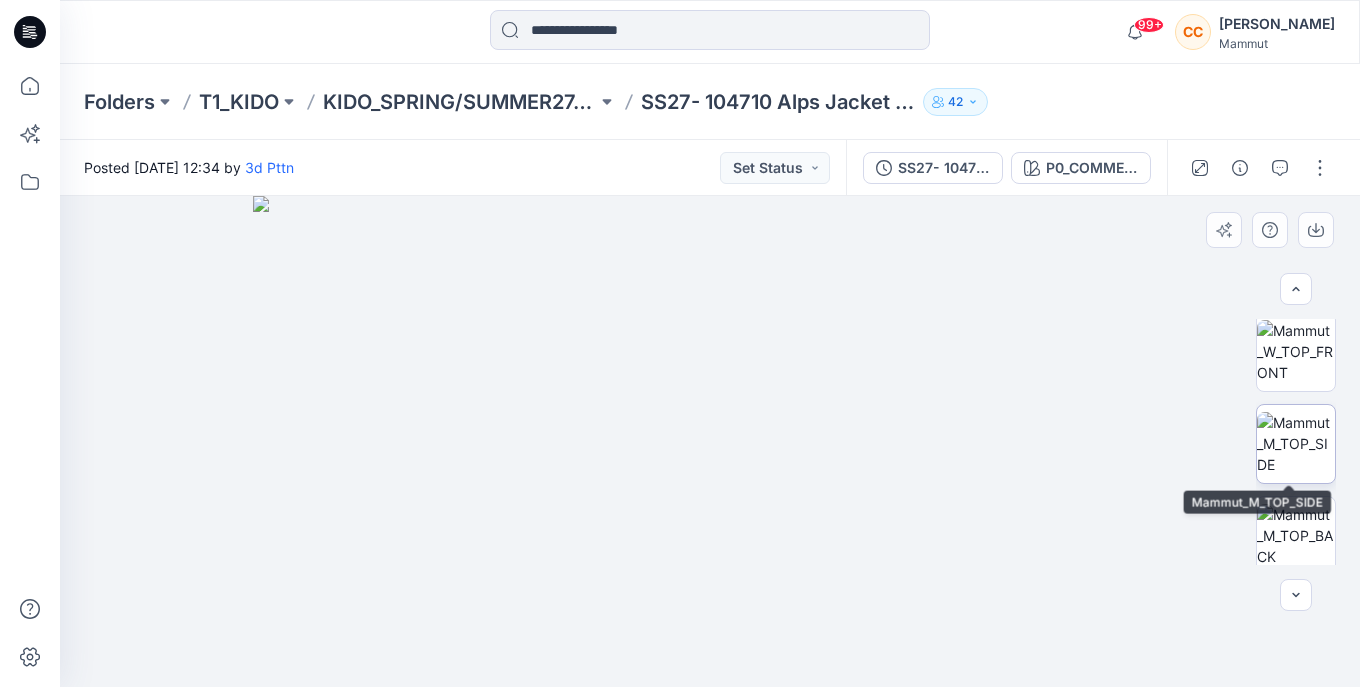 click at bounding box center (1296, 443) 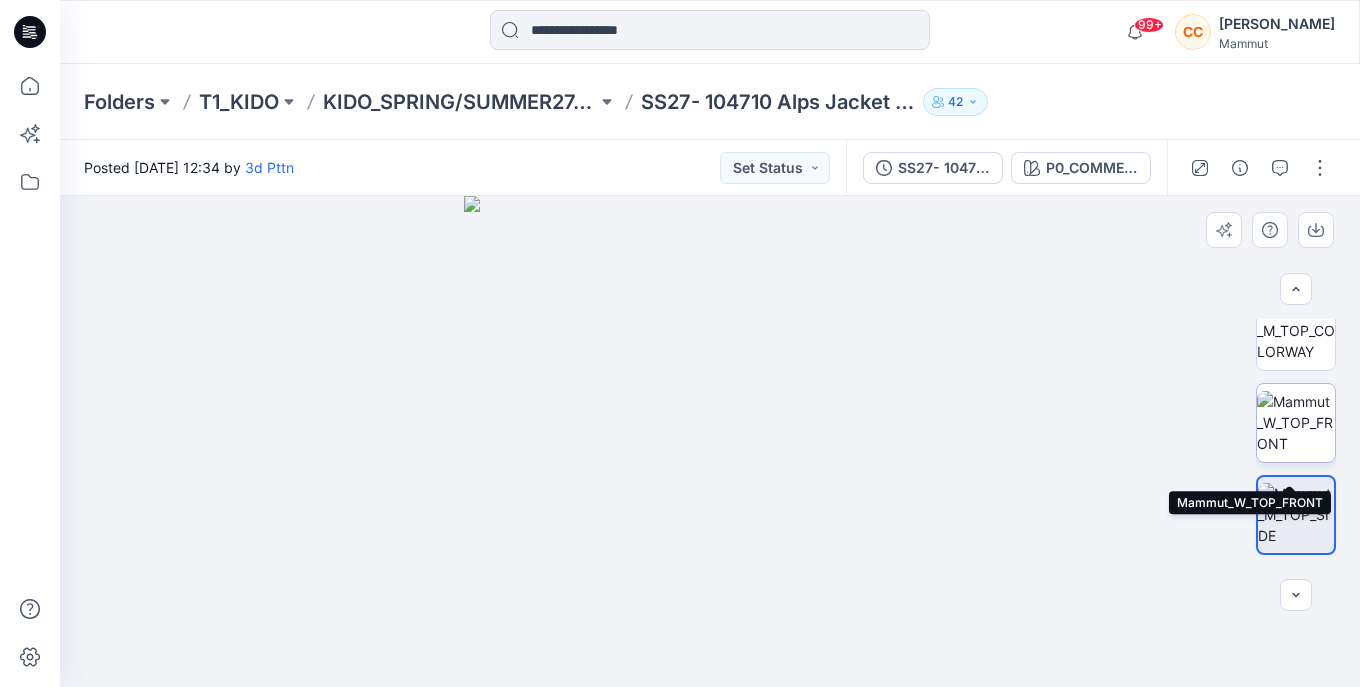 scroll, scrollTop: 0, scrollLeft: 0, axis: both 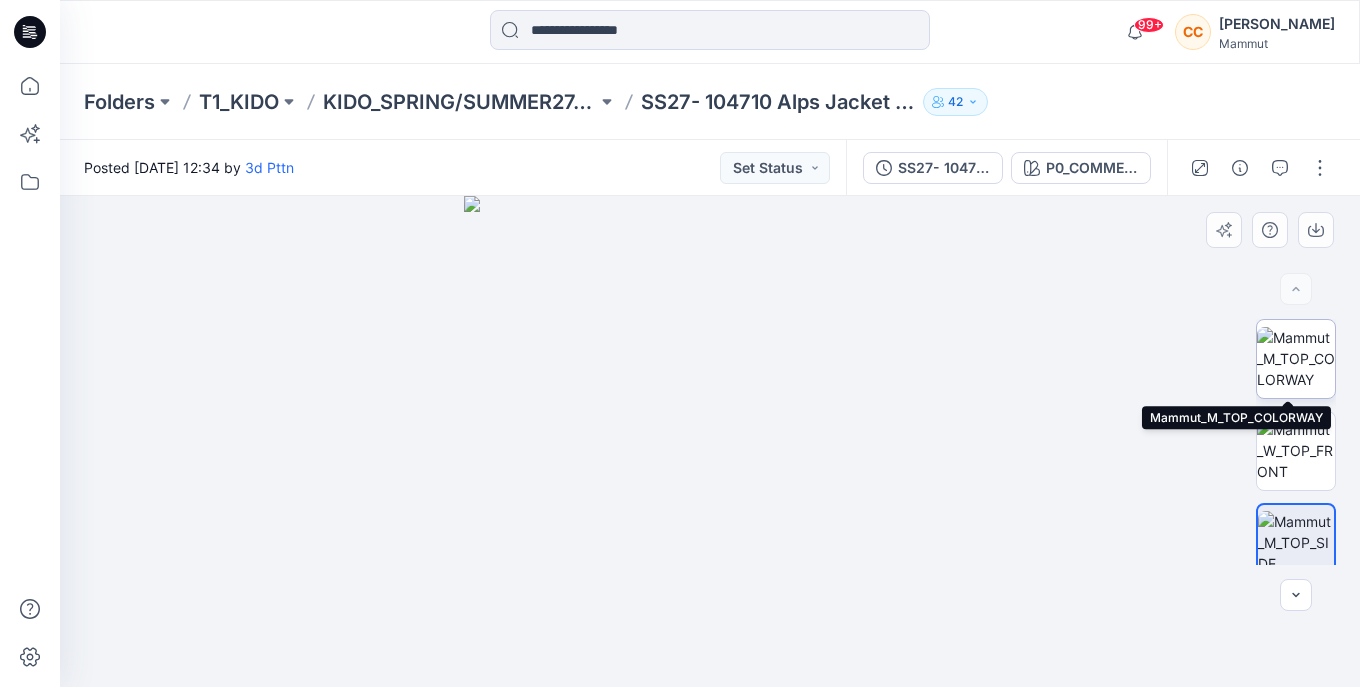 click at bounding box center [1296, 358] 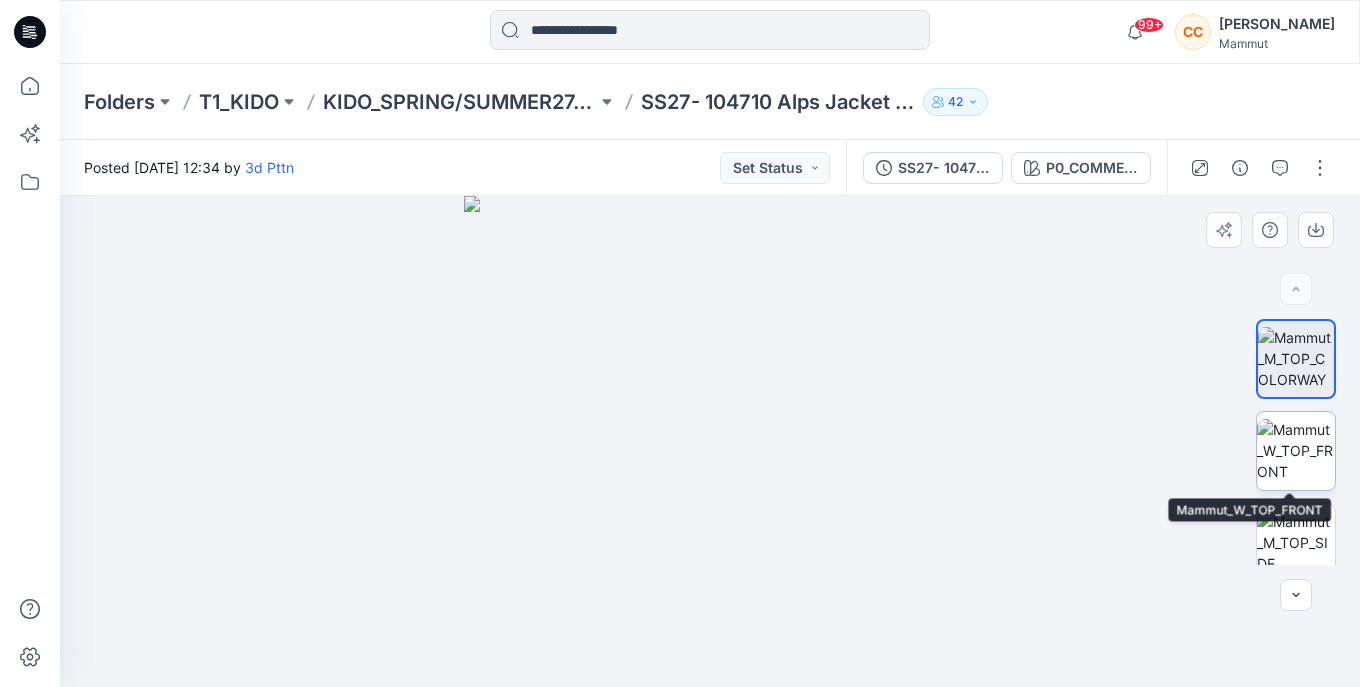 click at bounding box center [1296, 450] 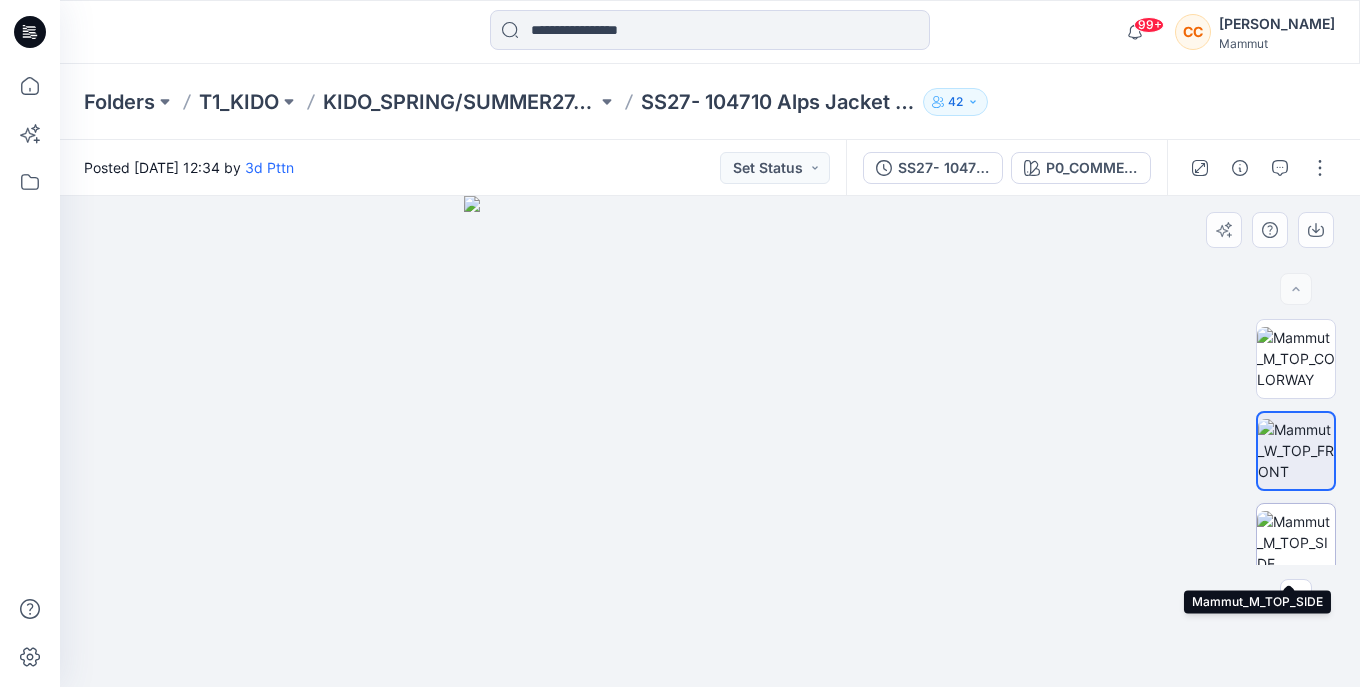 click at bounding box center (1296, 542) 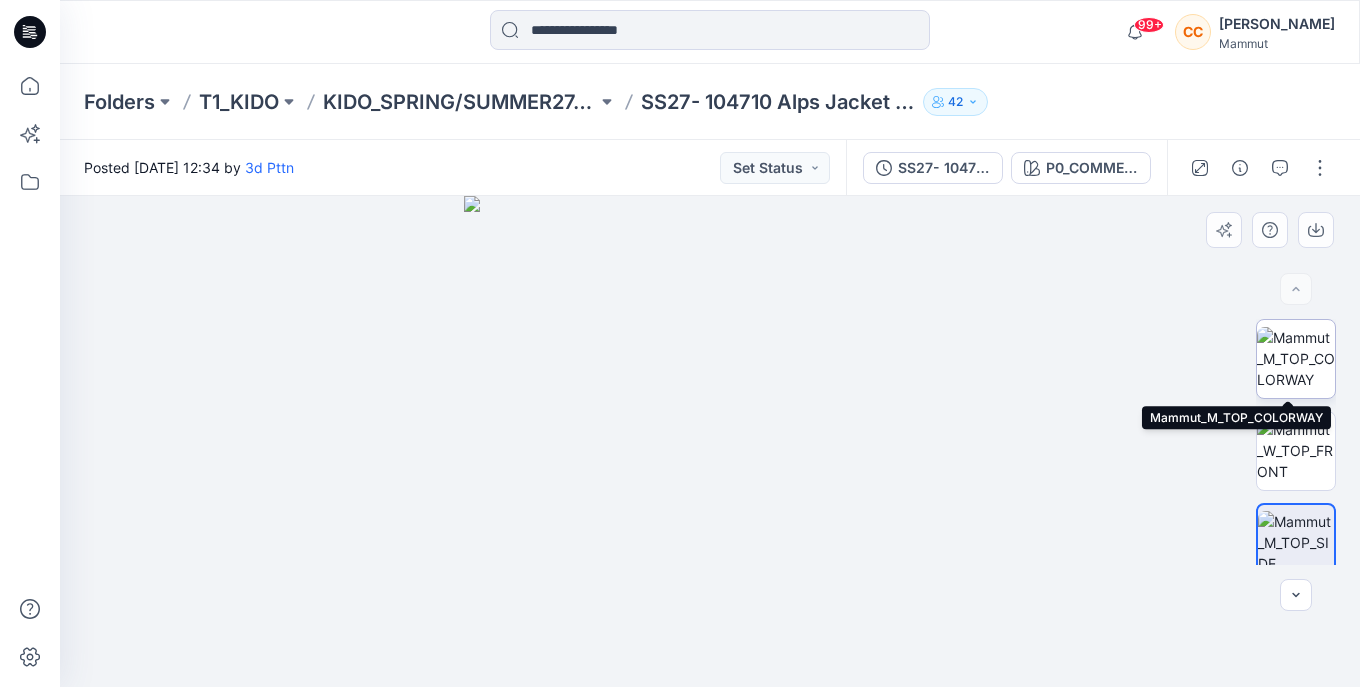 click at bounding box center [1296, 358] 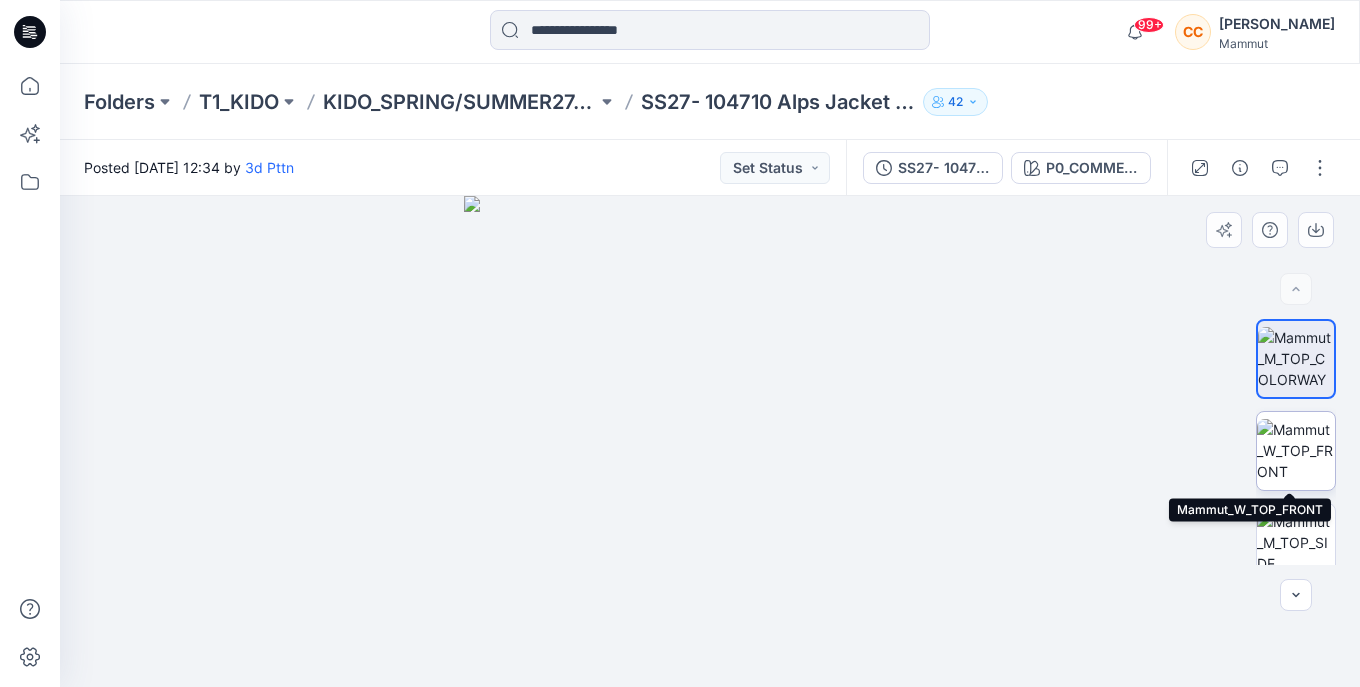 click at bounding box center [1296, 450] 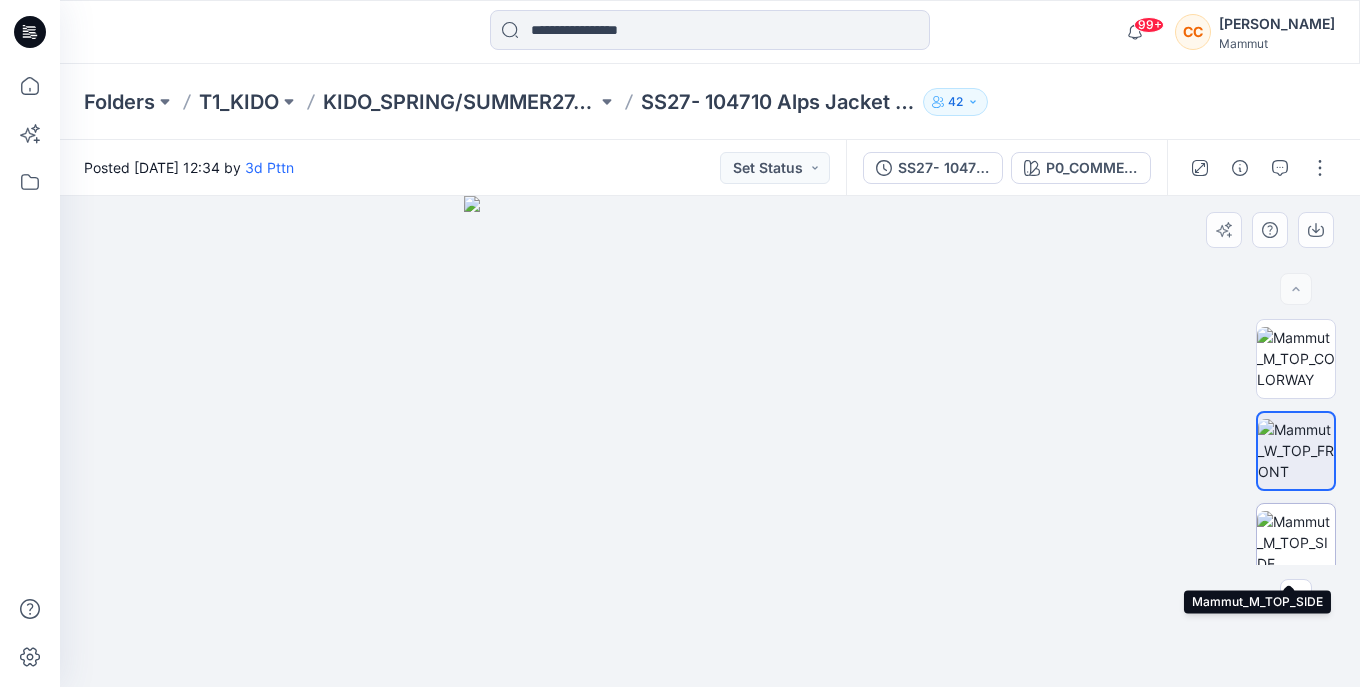 click at bounding box center (1296, 542) 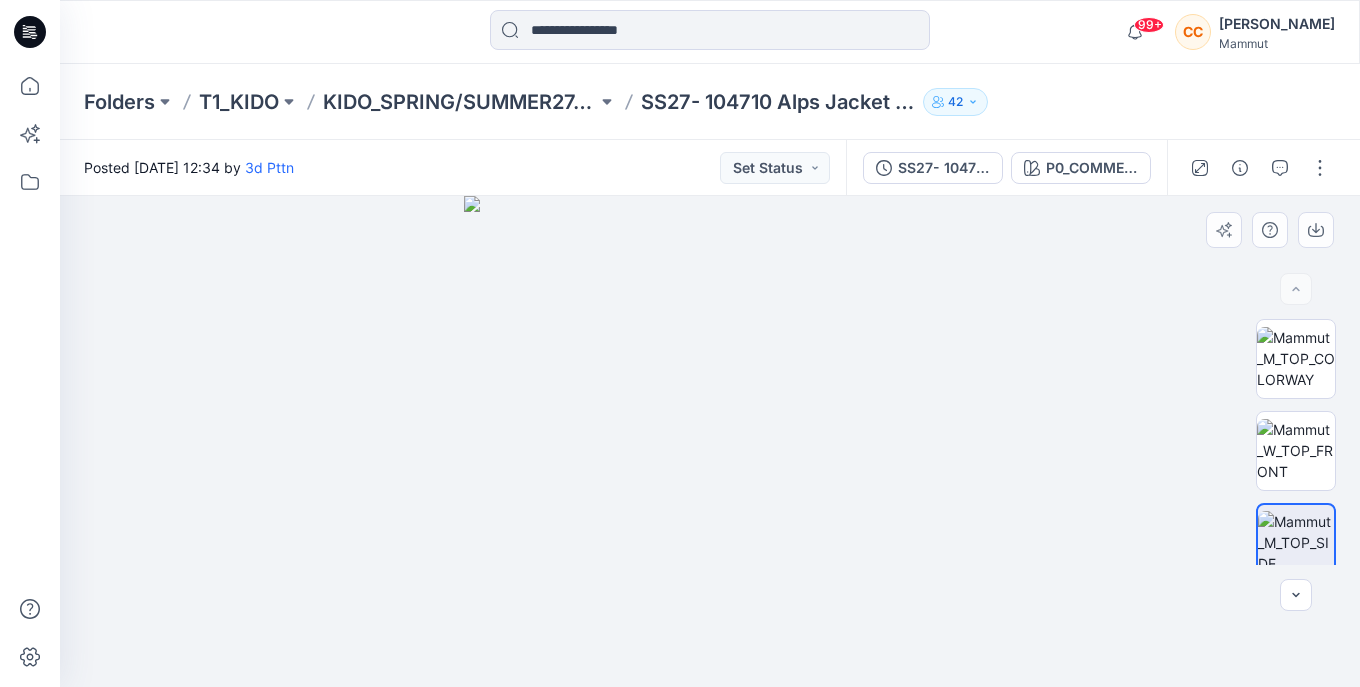 scroll, scrollTop: 99, scrollLeft: 0, axis: vertical 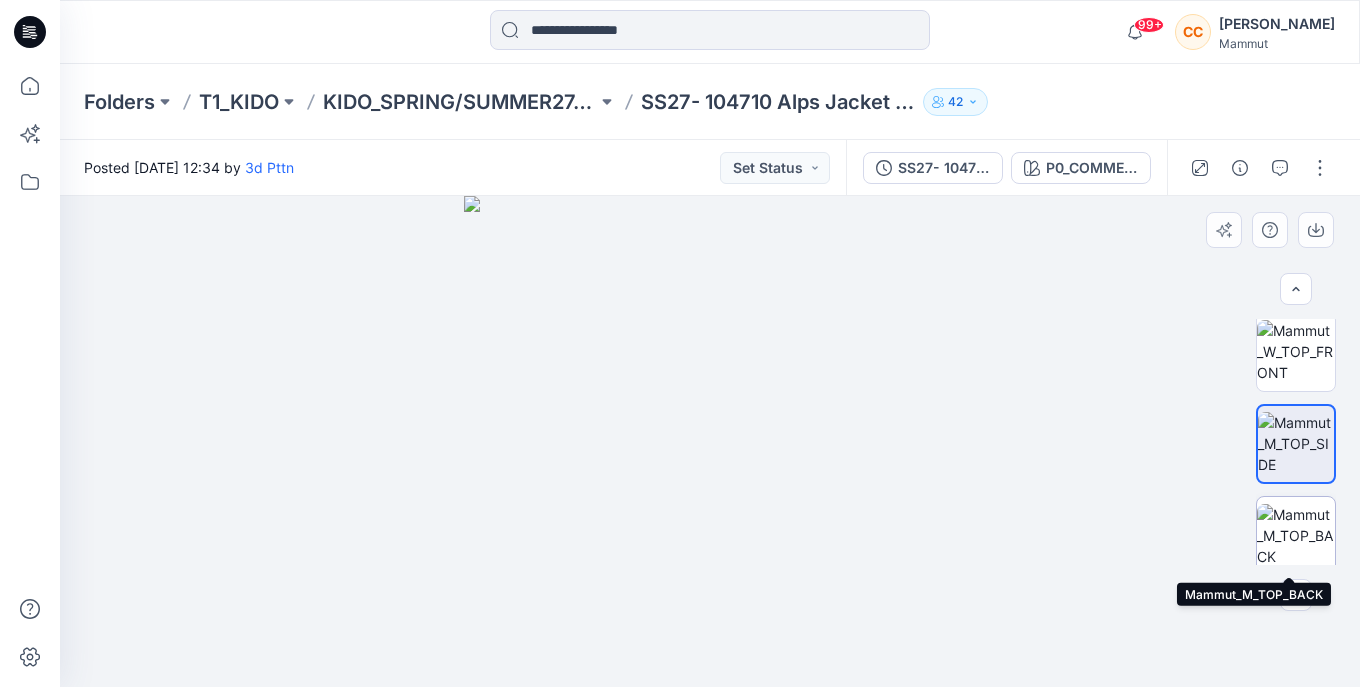 click at bounding box center (1296, 535) 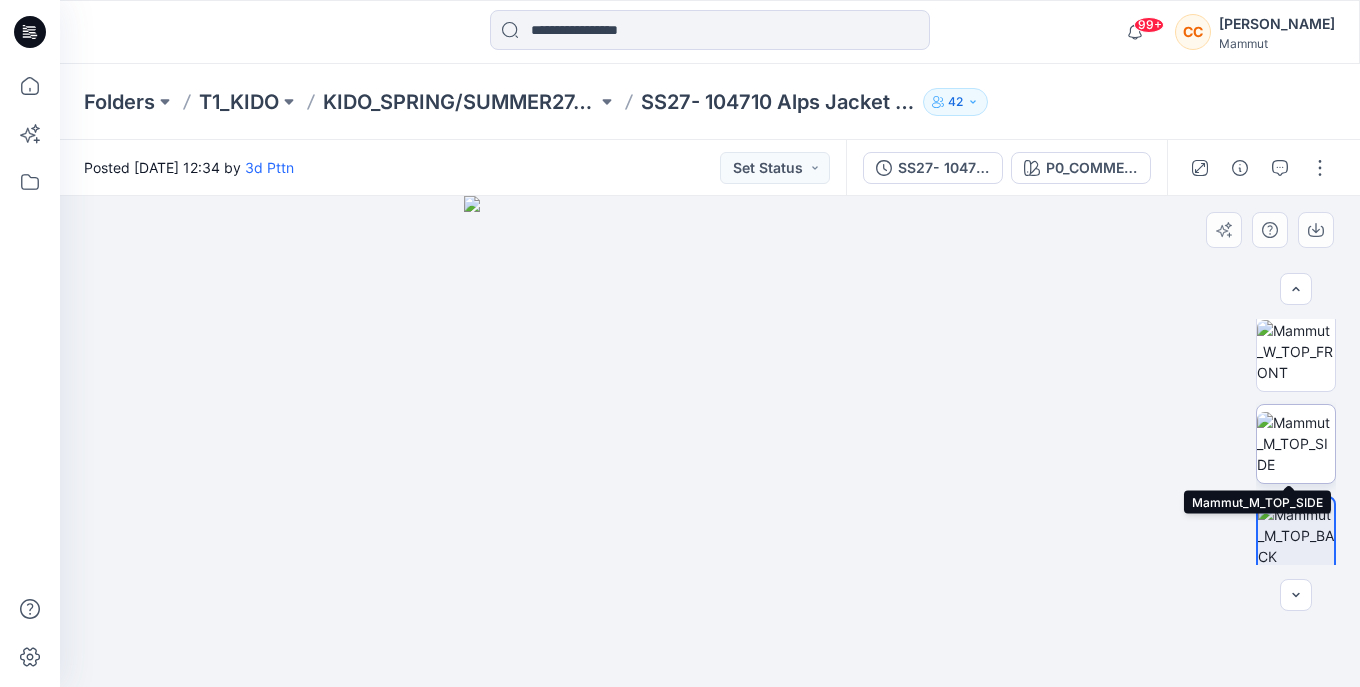 click at bounding box center (1296, 443) 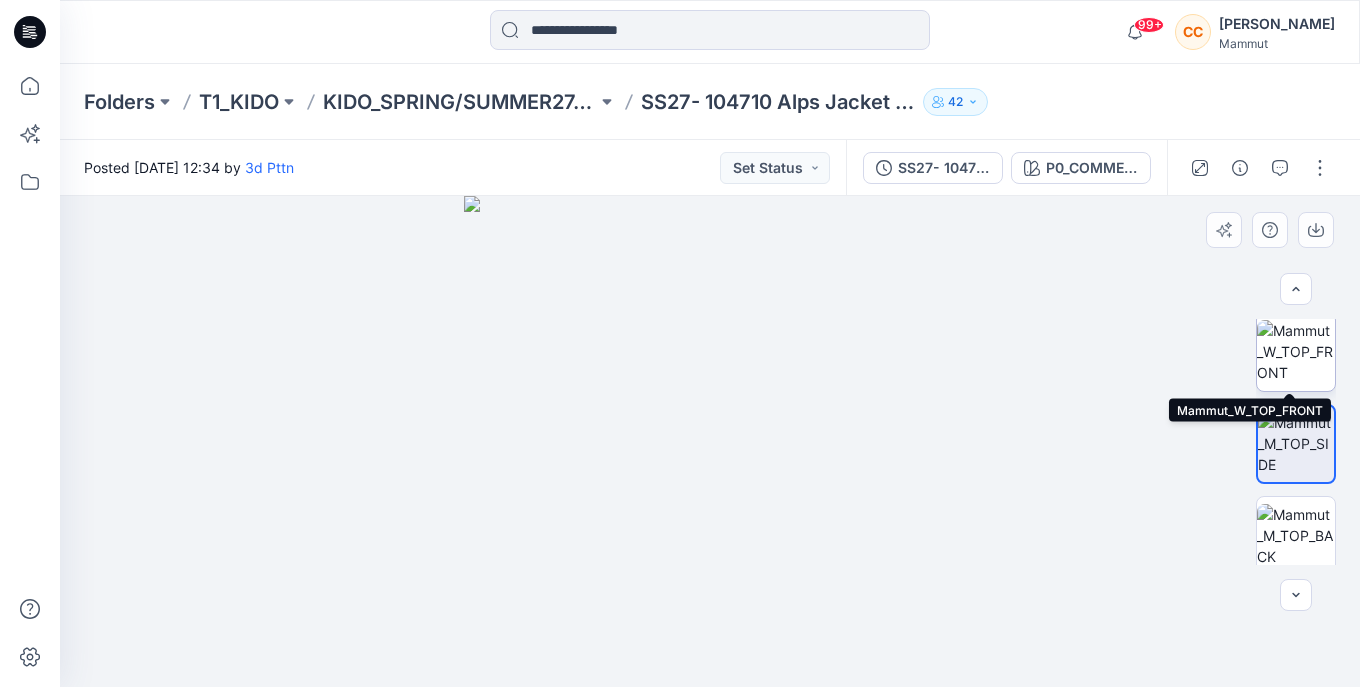 click at bounding box center [1296, 351] 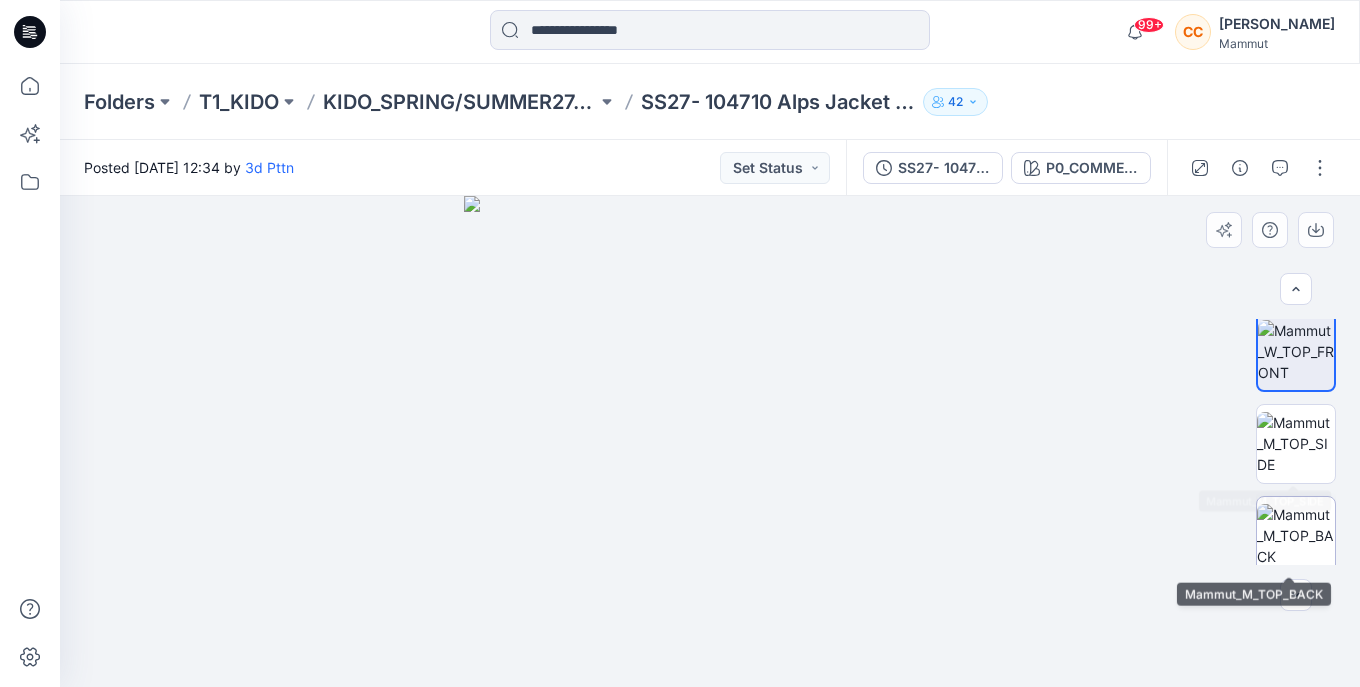 click at bounding box center [1296, 535] 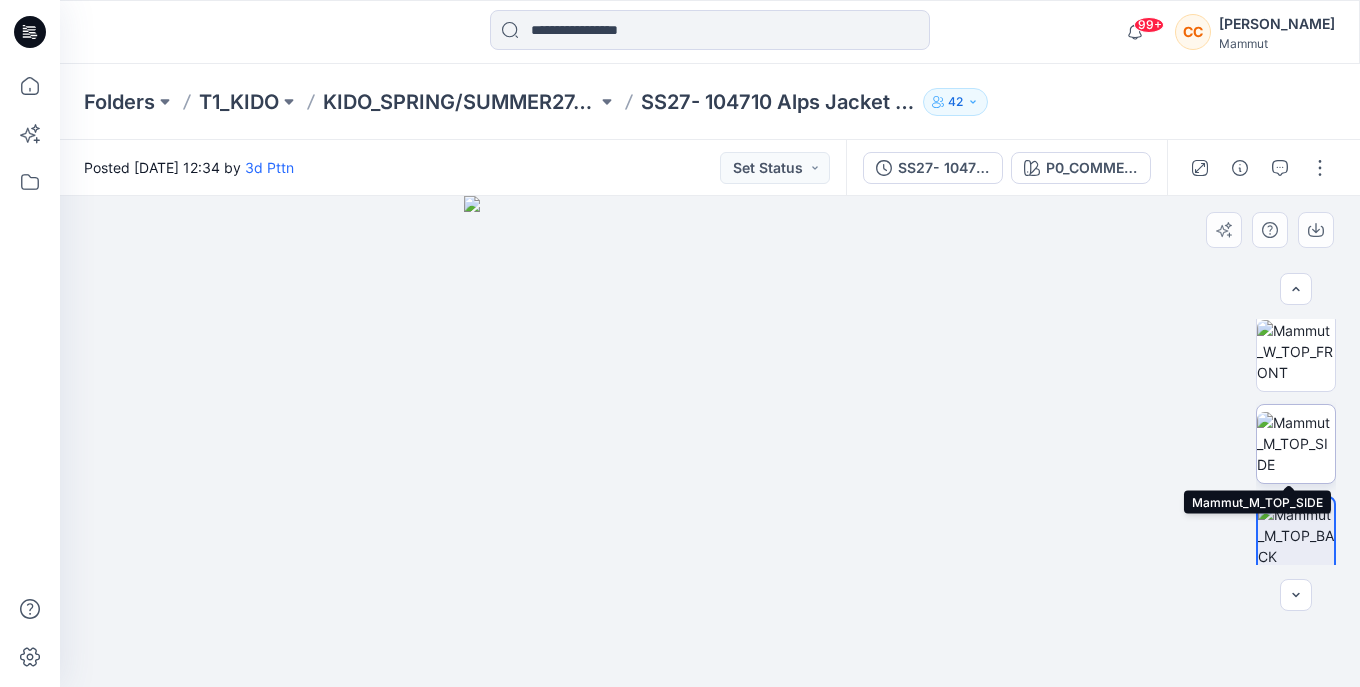 click at bounding box center (1296, 443) 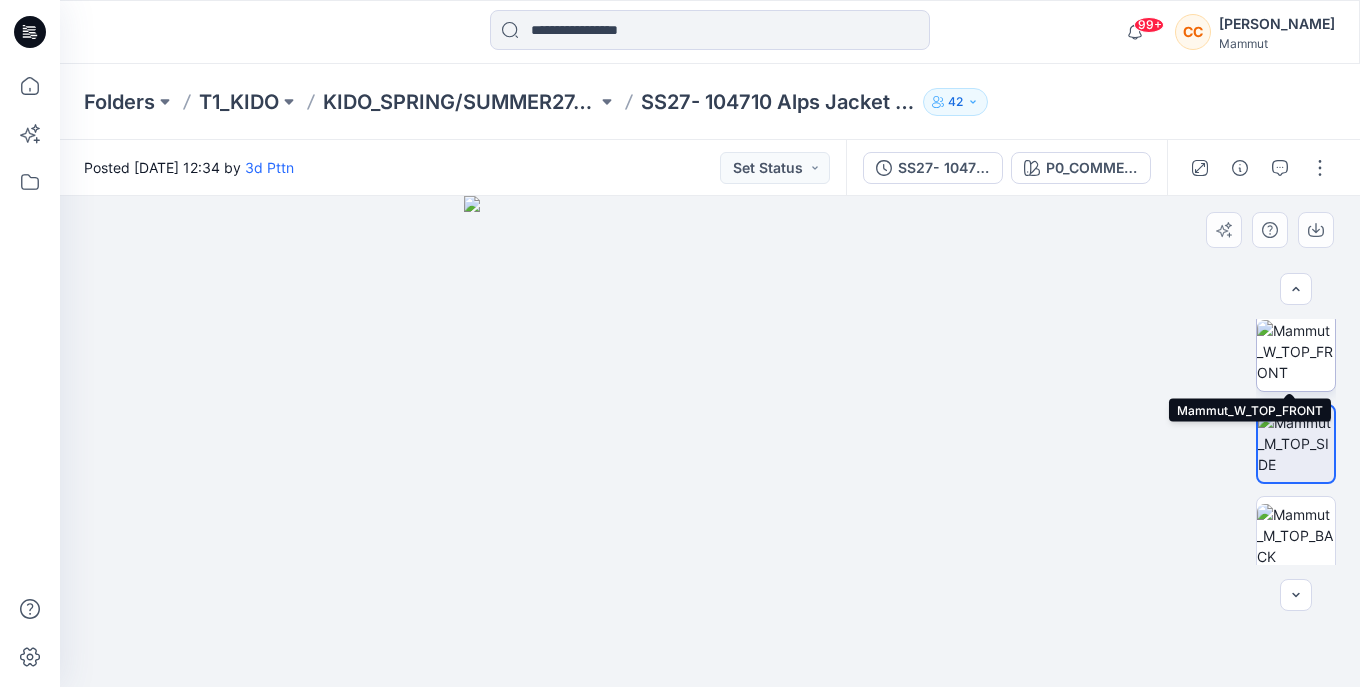 click at bounding box center [1296, 351] 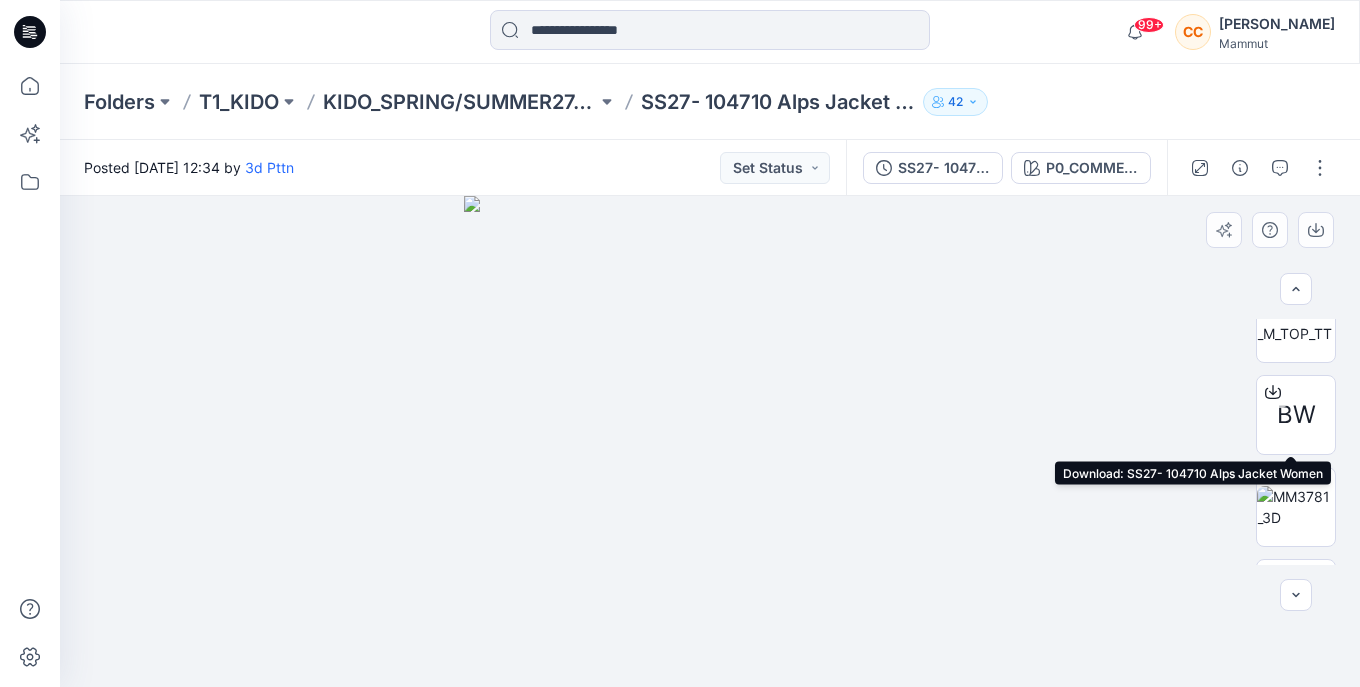 scroll, scrollTop: 469, scrollLeft: 0, axis: vertical 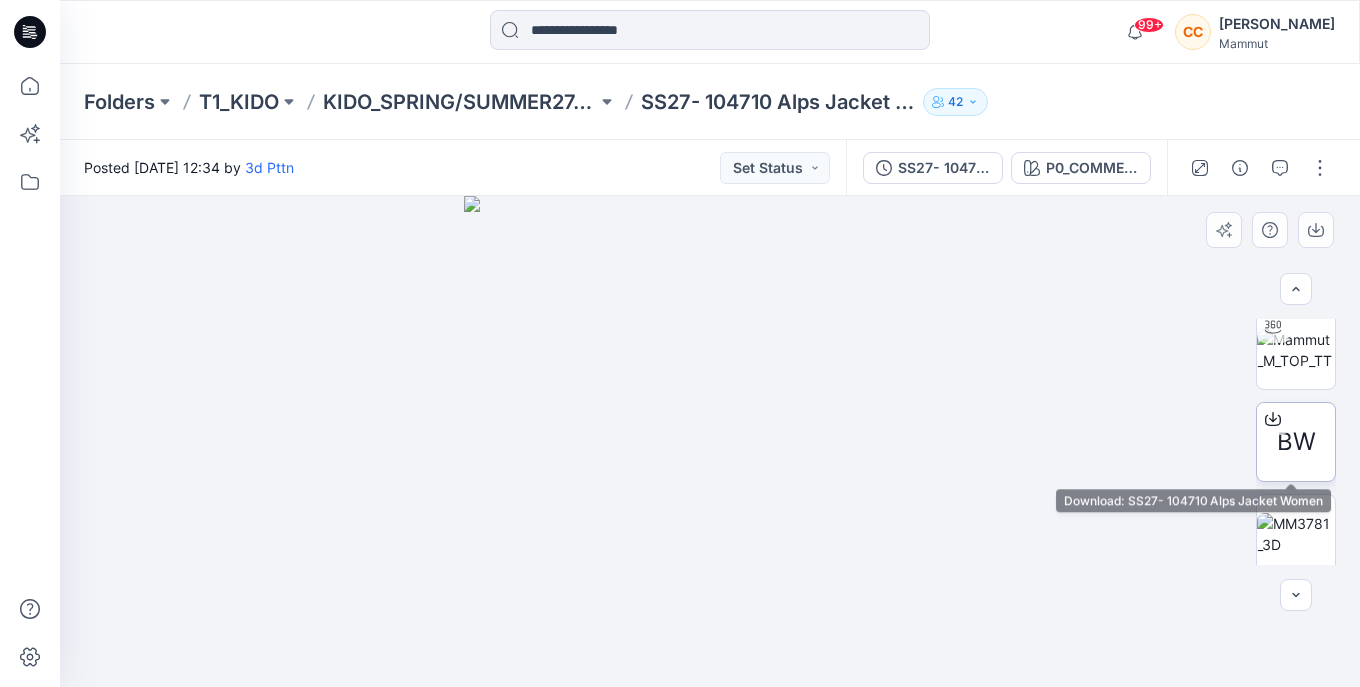 click 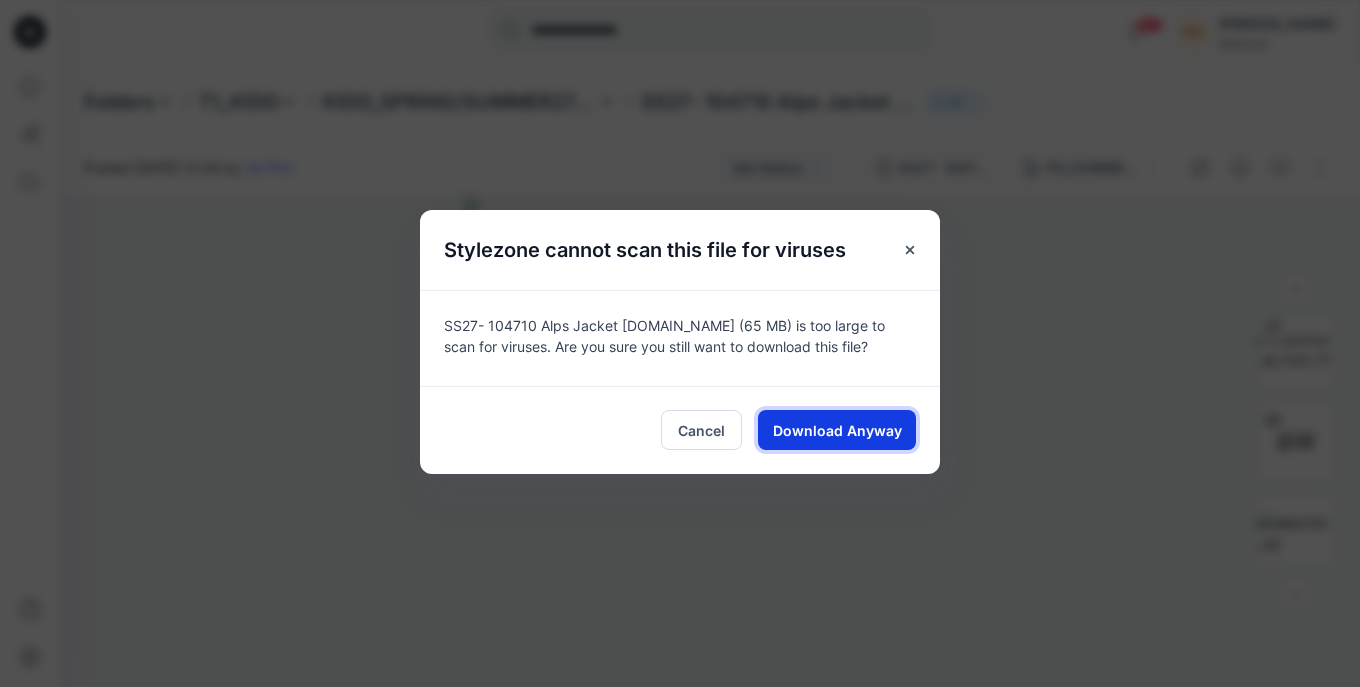click on "Download Anyway" at bounding box center (837, 430) 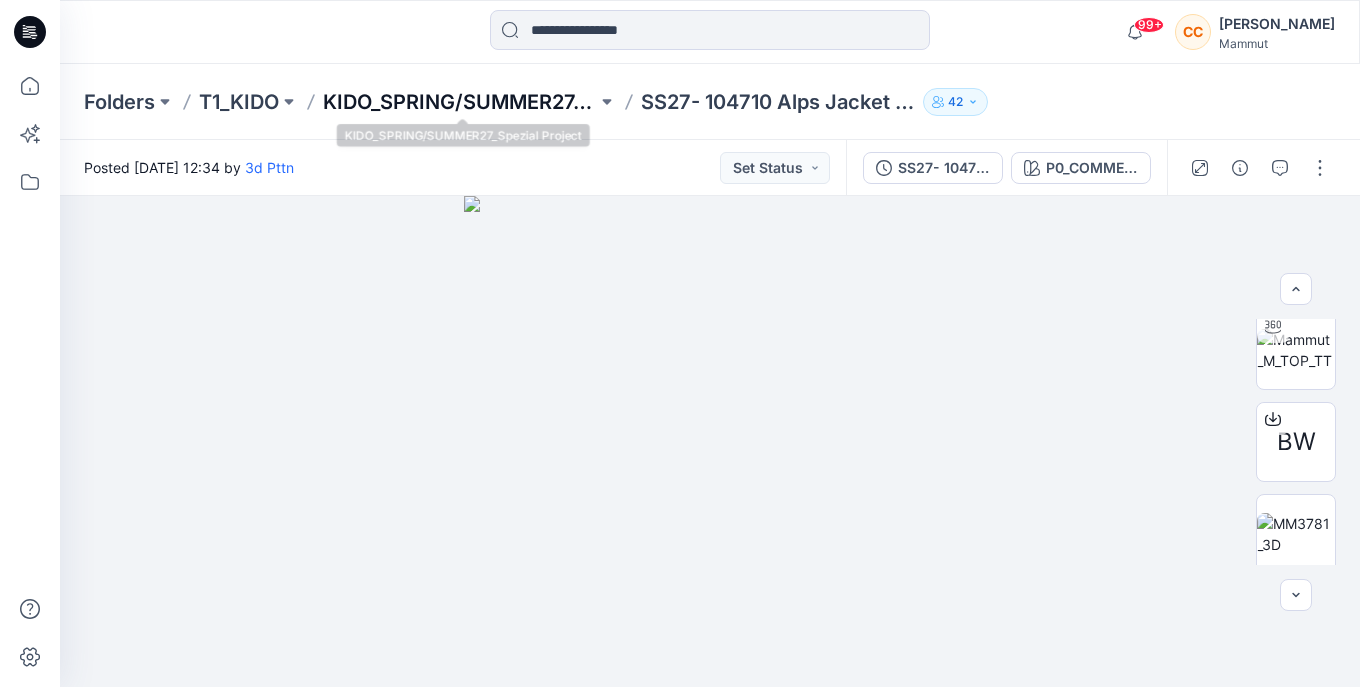 click on "KIDO_SPRING/SUMMER27_Spezial Project" at bounding box center (460, 102) 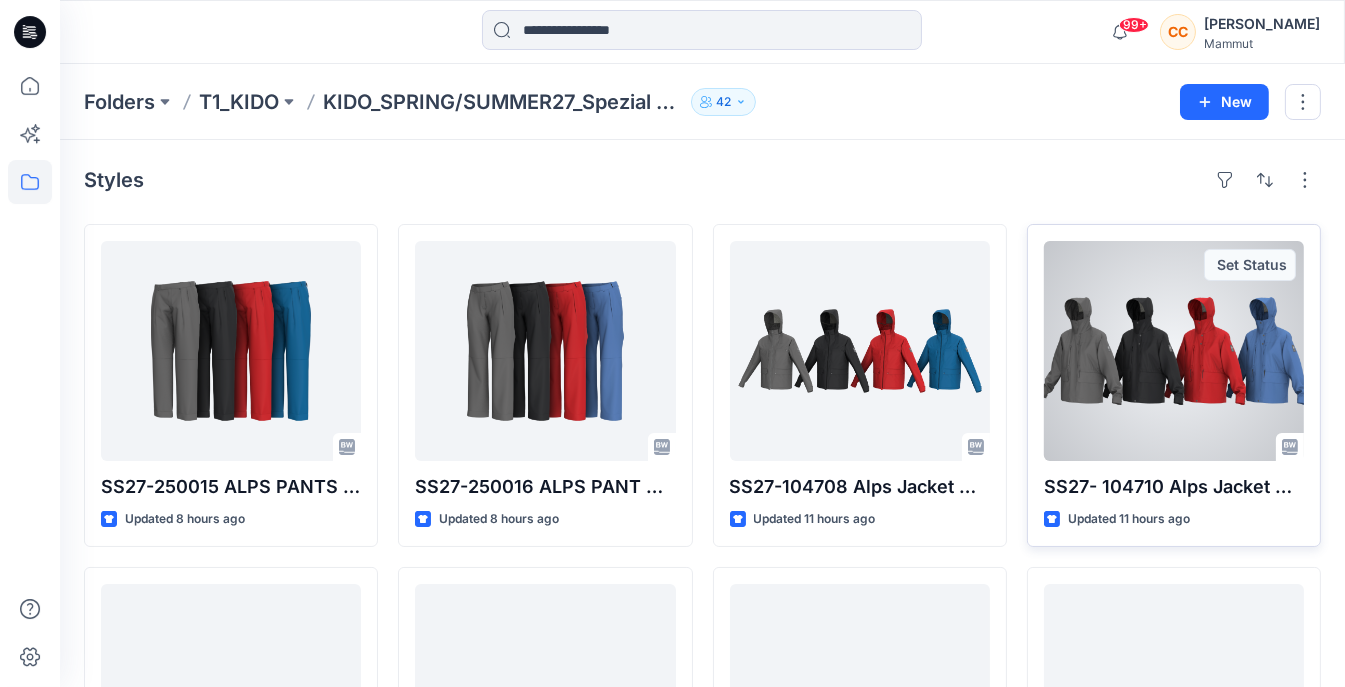 click at bounding box center [1174, 351] 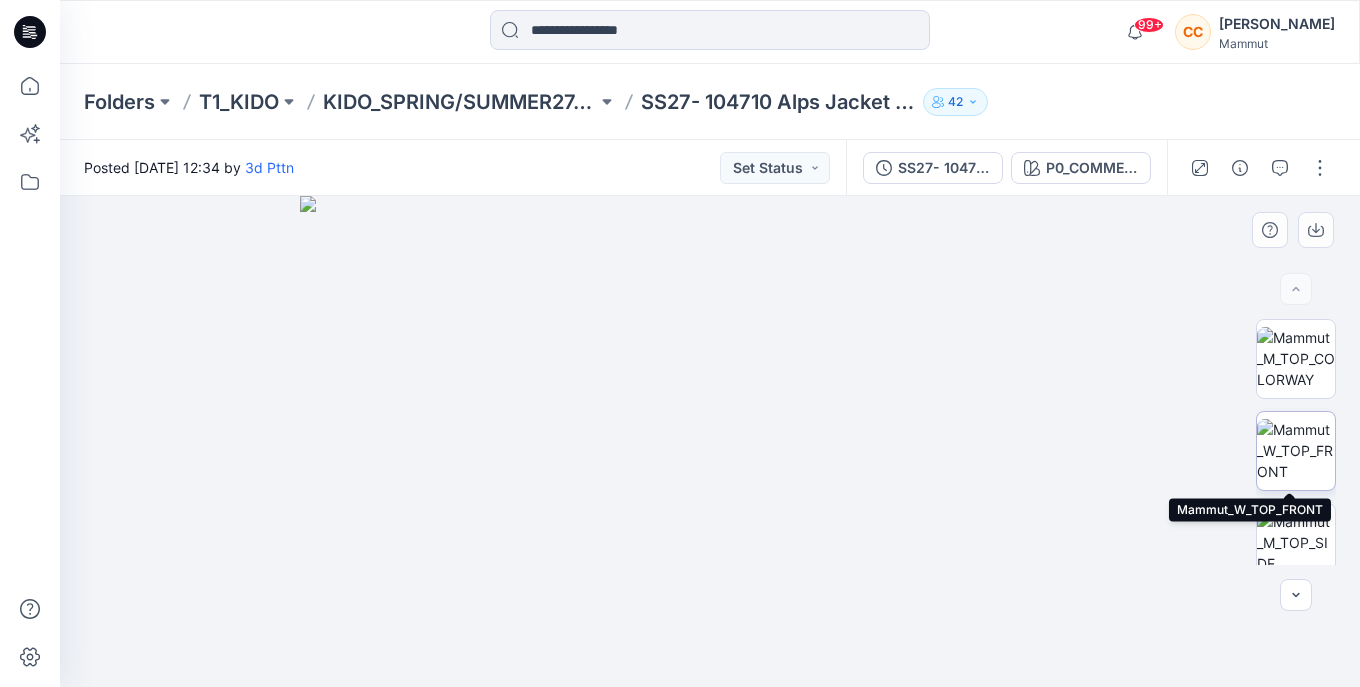 click at bounding box center (1296, 450) 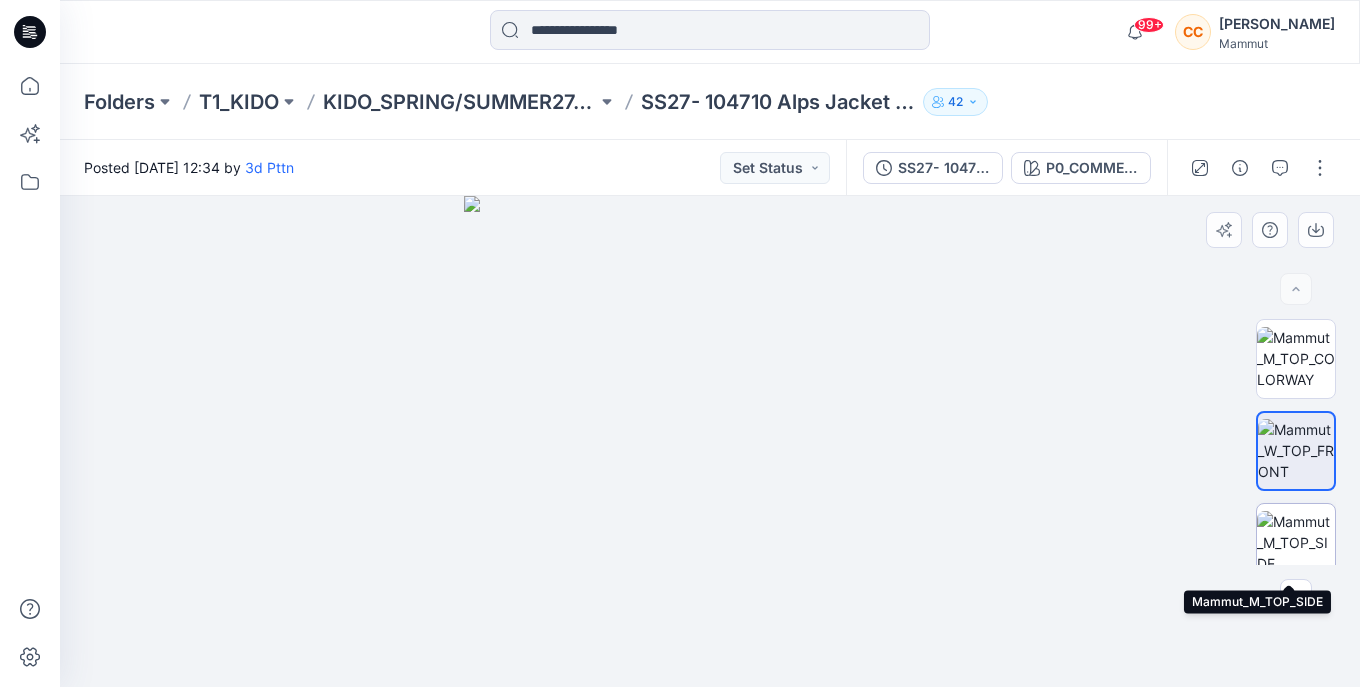 click at bounding box center [1296, 542] 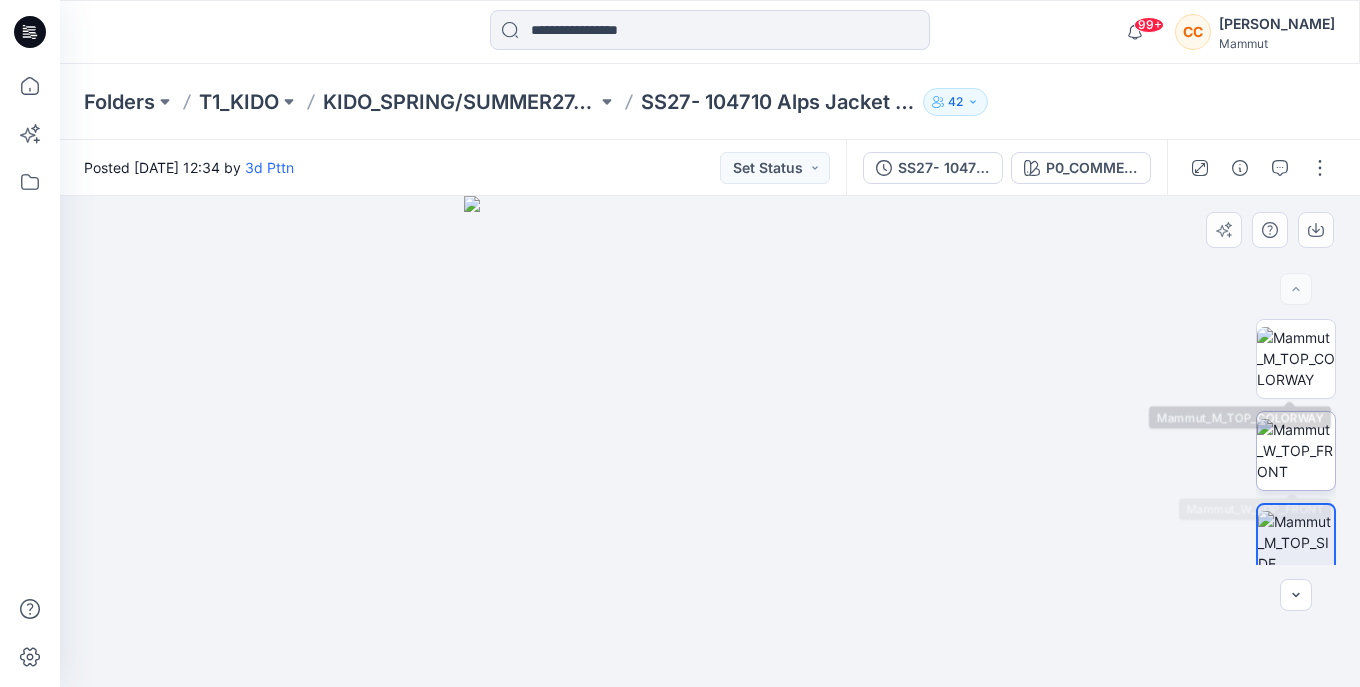 click at bounding box center [1296, 450] 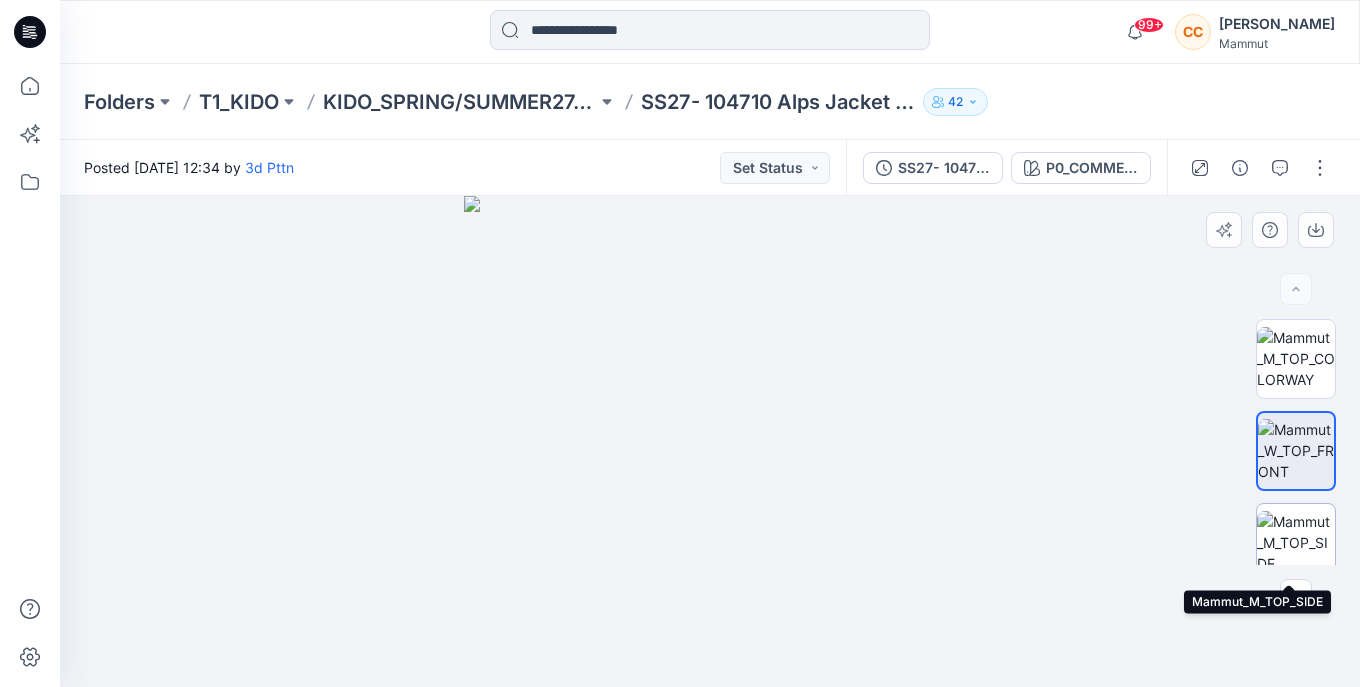 click at bounding box center [1296, 542] 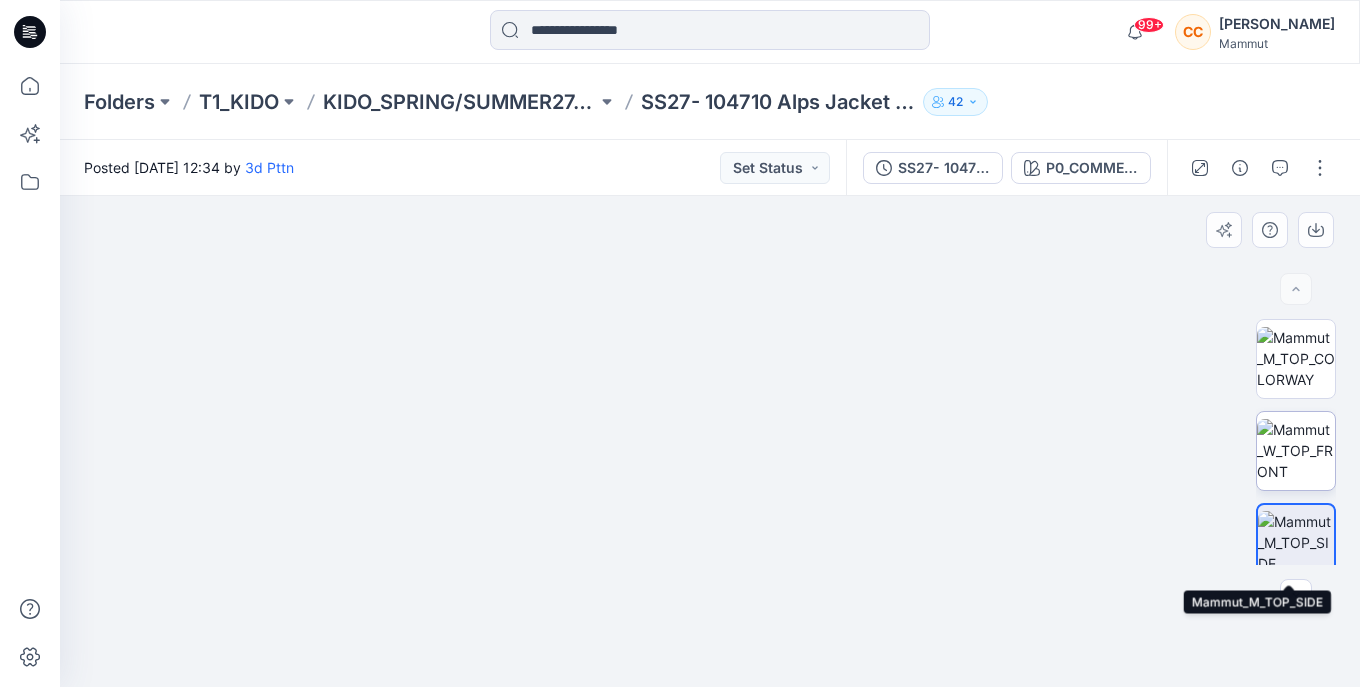 click at bounding box center (1296, 450) 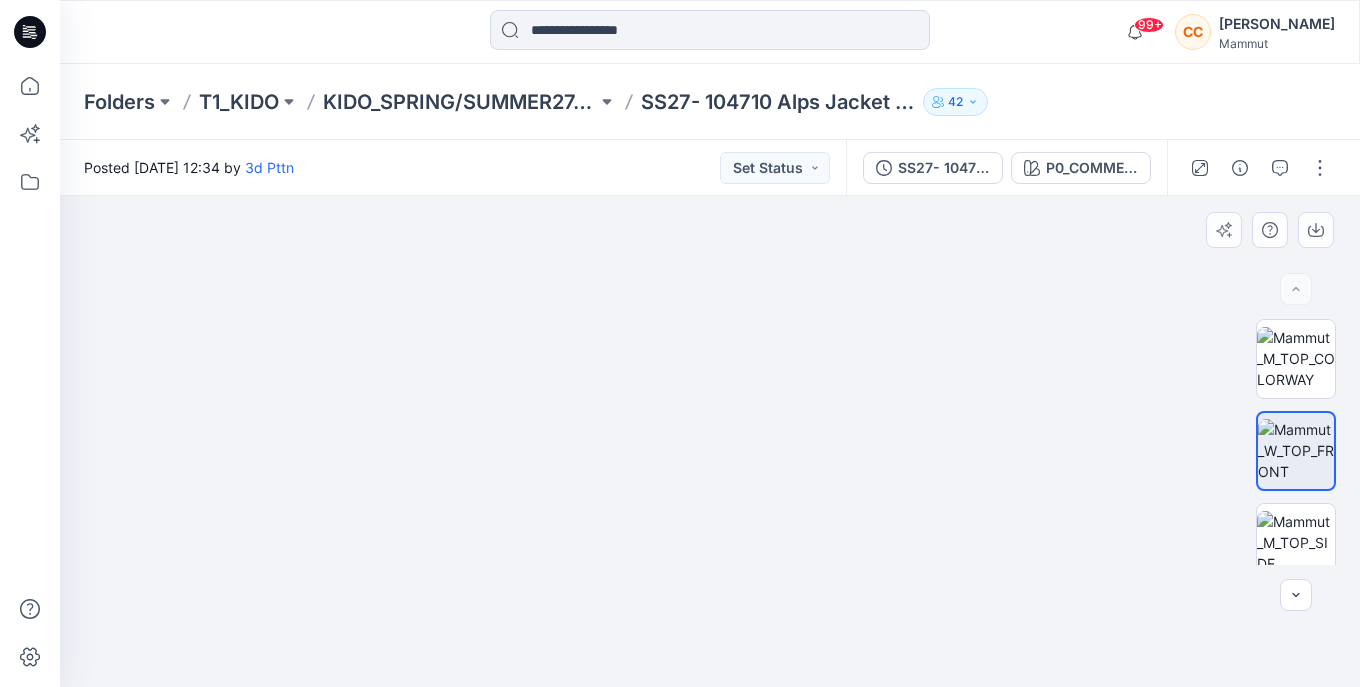 drag, startPoint x: 937, startPoint y: 327, endPoint x: 394, endPoint y: 395, distance: 547.2413 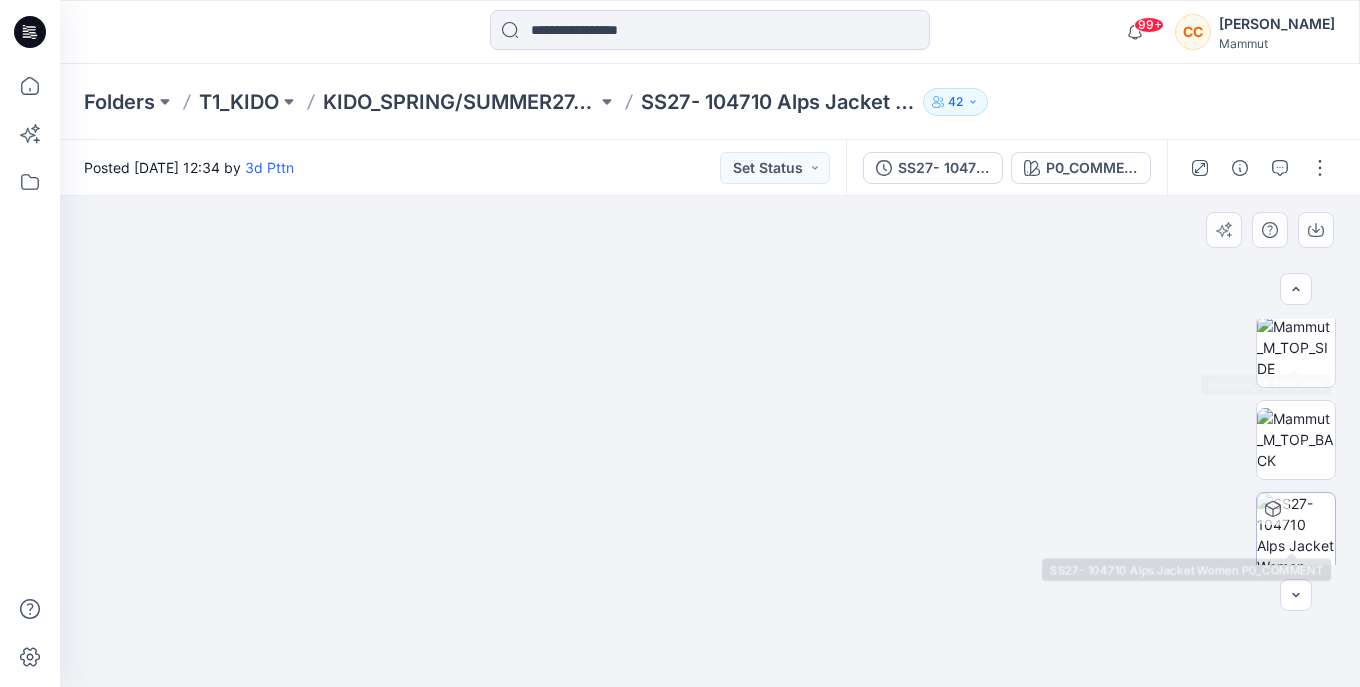 scroll, scrollTop: 215, scrollLeft: 0, axis: vertical 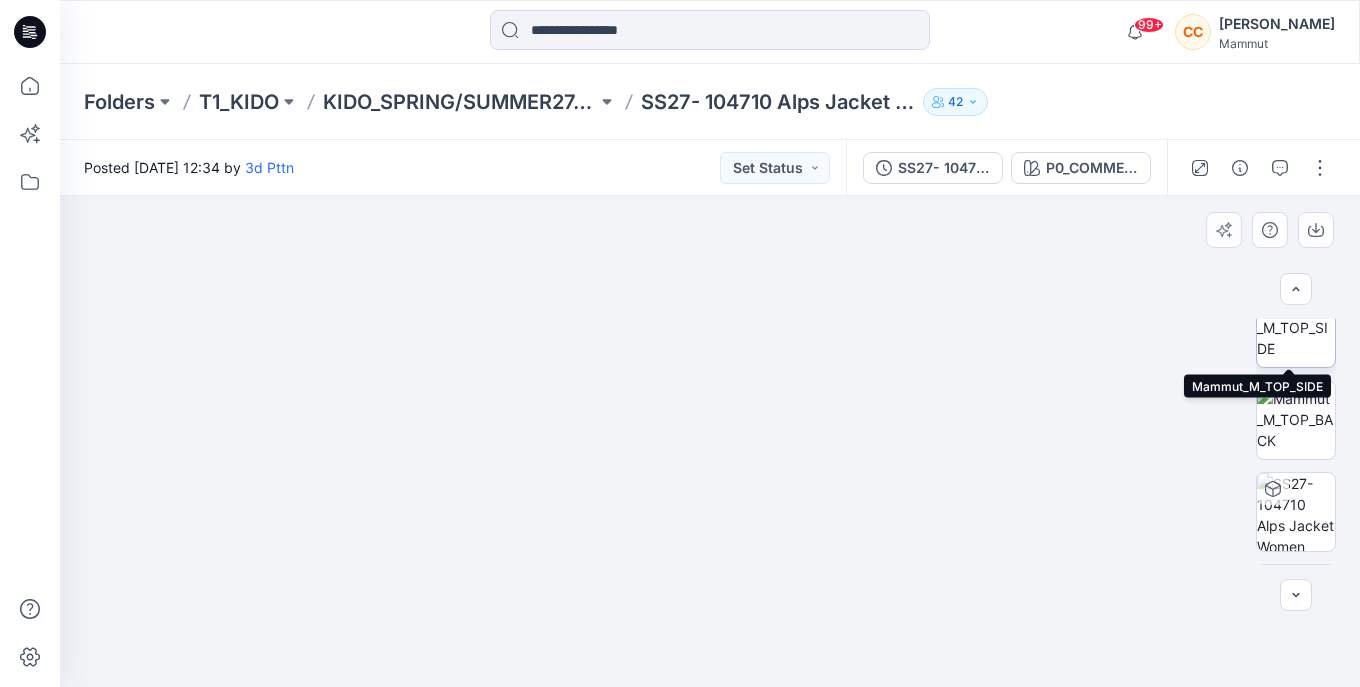 click at bounding box center (1296, 327) 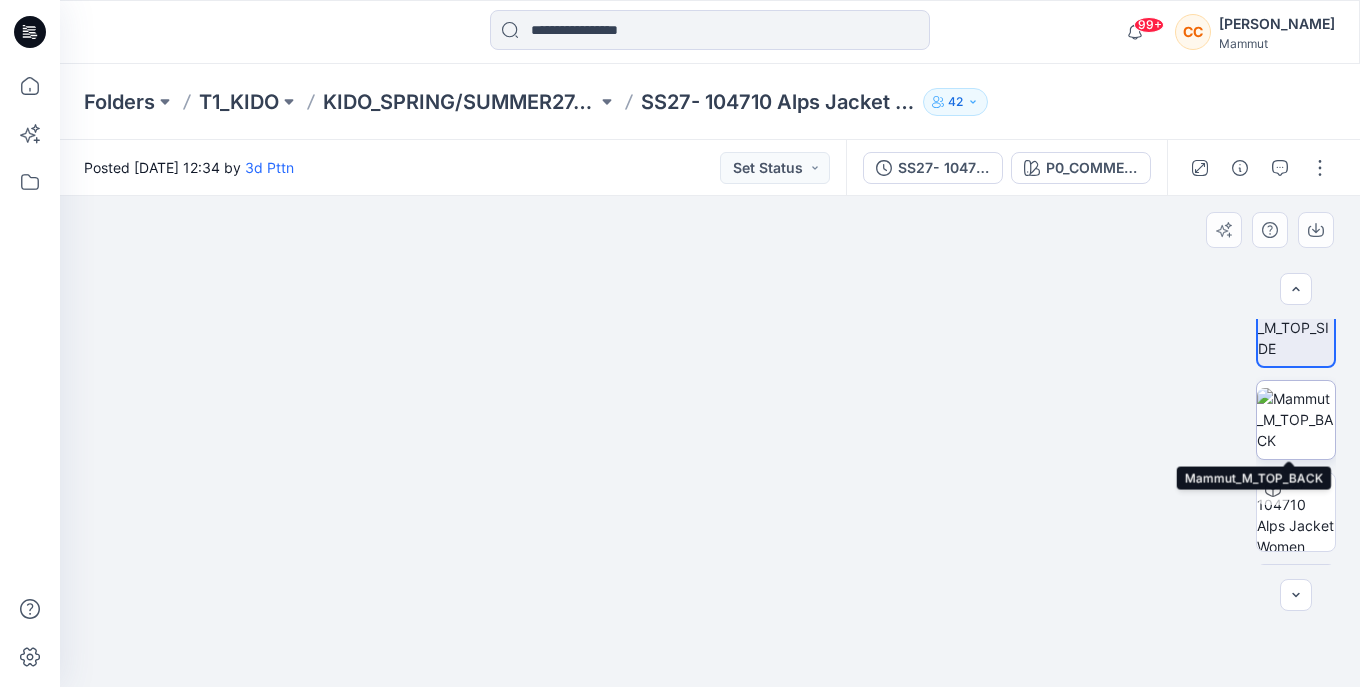 click at bounding box center (1296, 419) 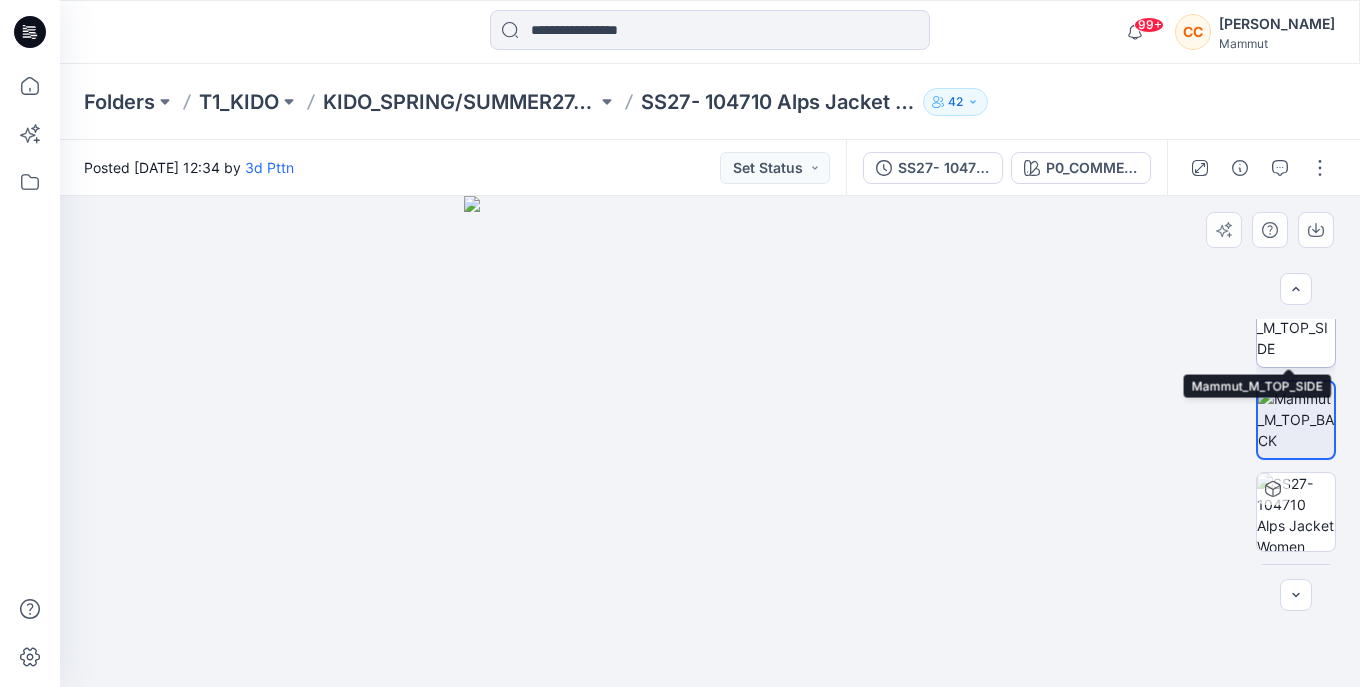 click at bounding box center (1296, 327) 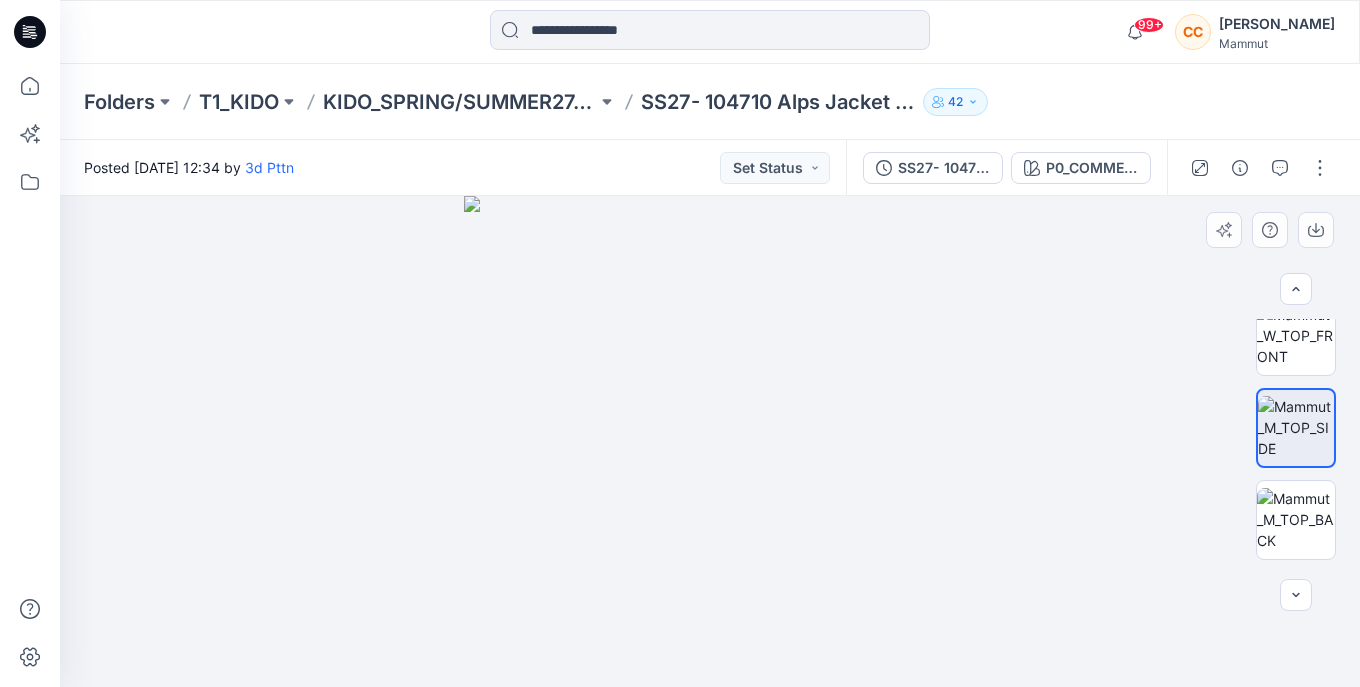 scroll, scrollTop: 15, scrollLeft: 0, axis: vertical 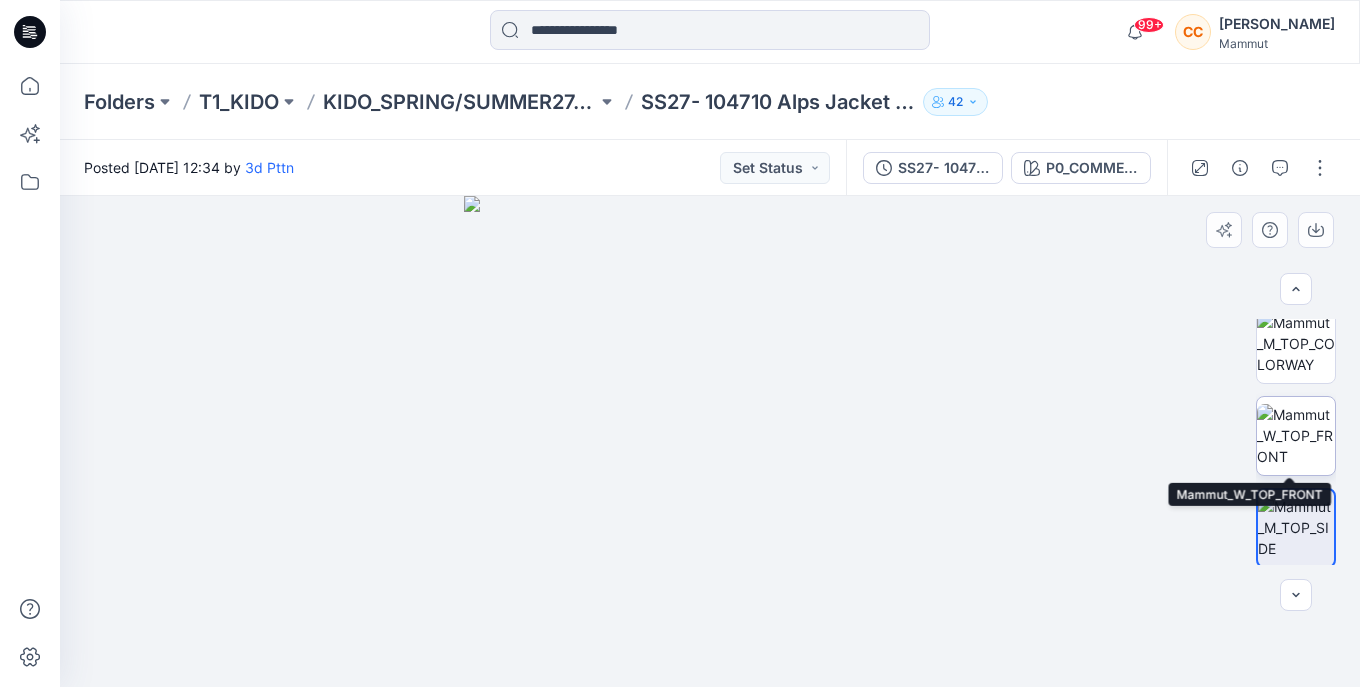 click at bounding box center (1296, 435) 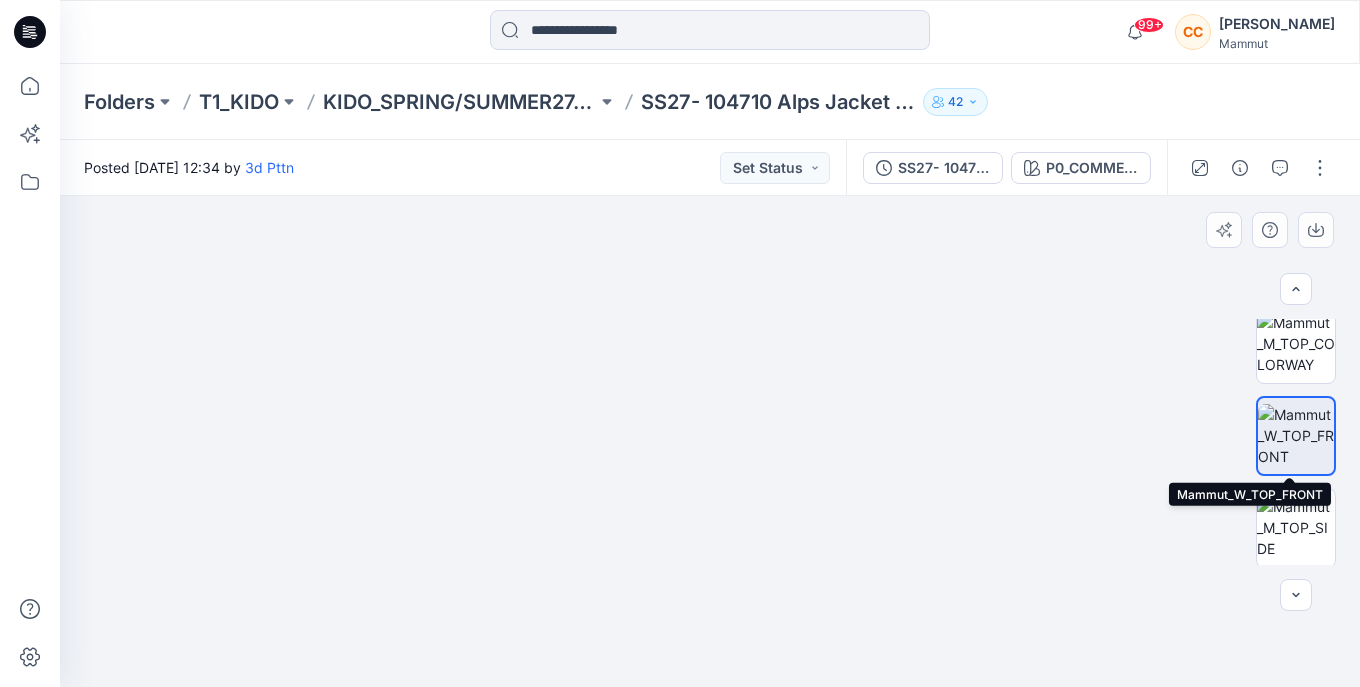click at bounding box center [1296, 435] 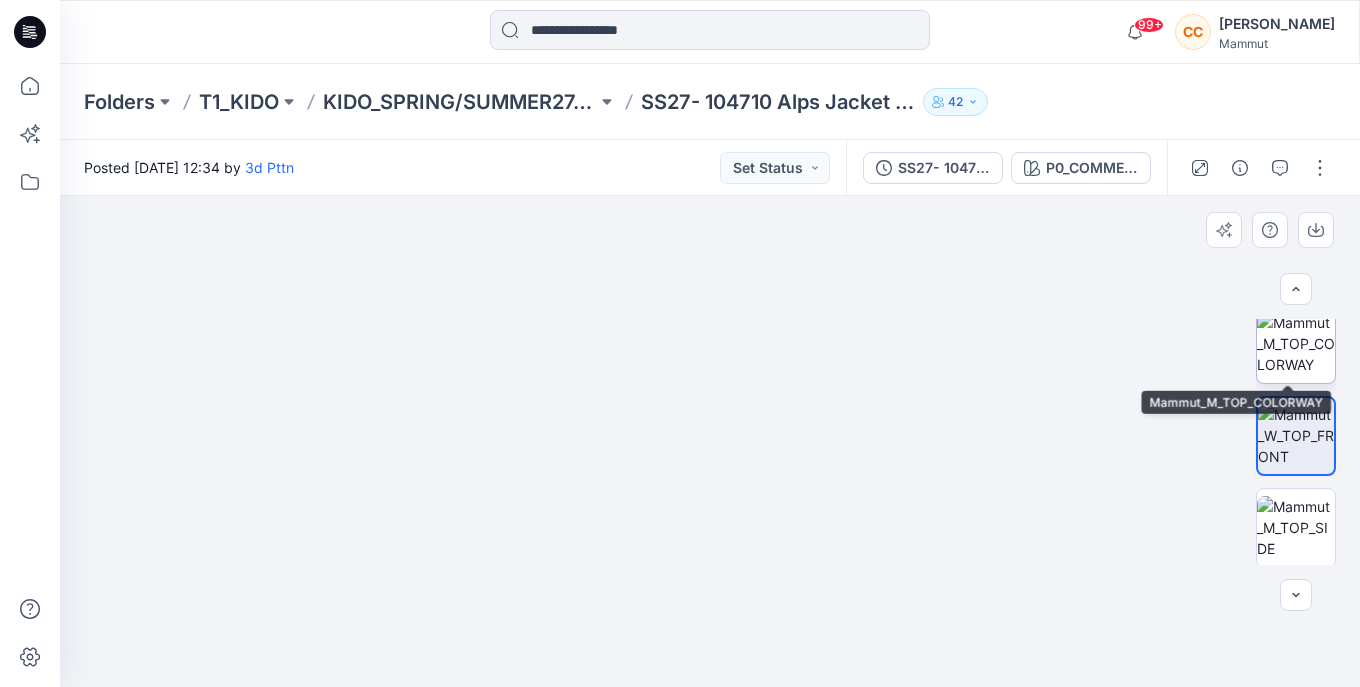 click at bounding box center (1296, 343) 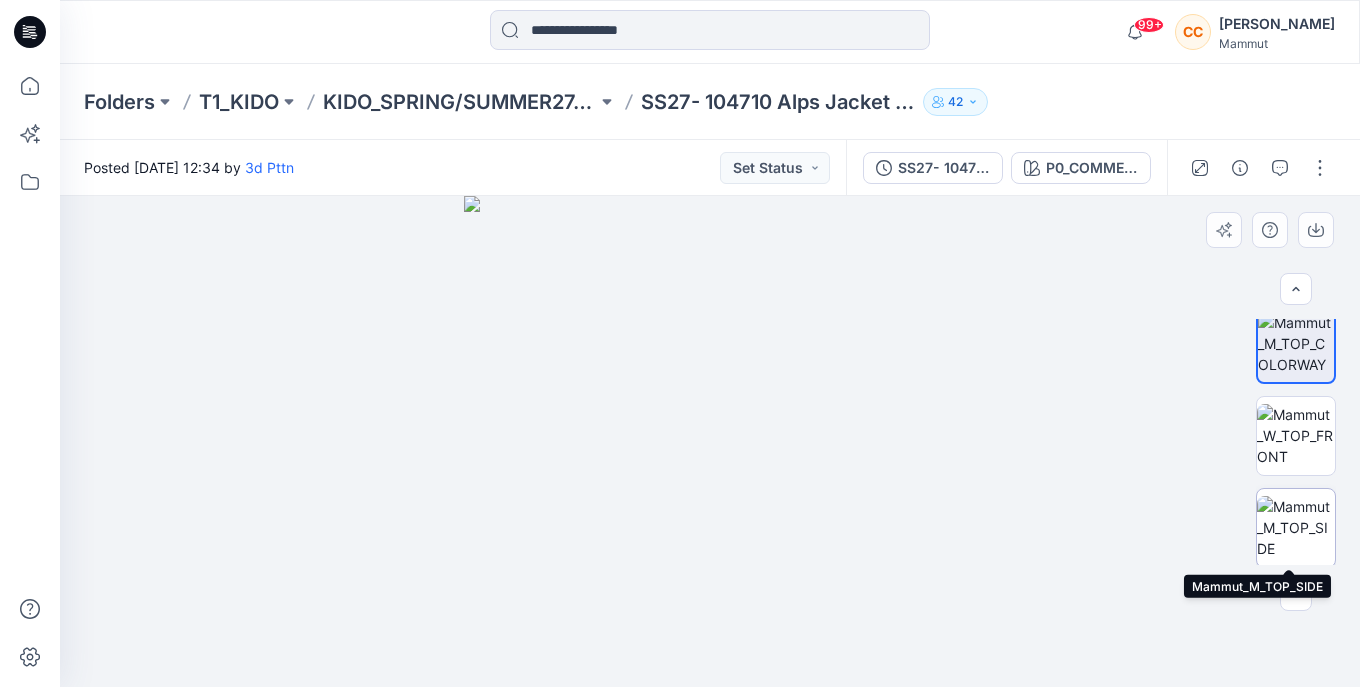 click at bounding box center [1296, 527] 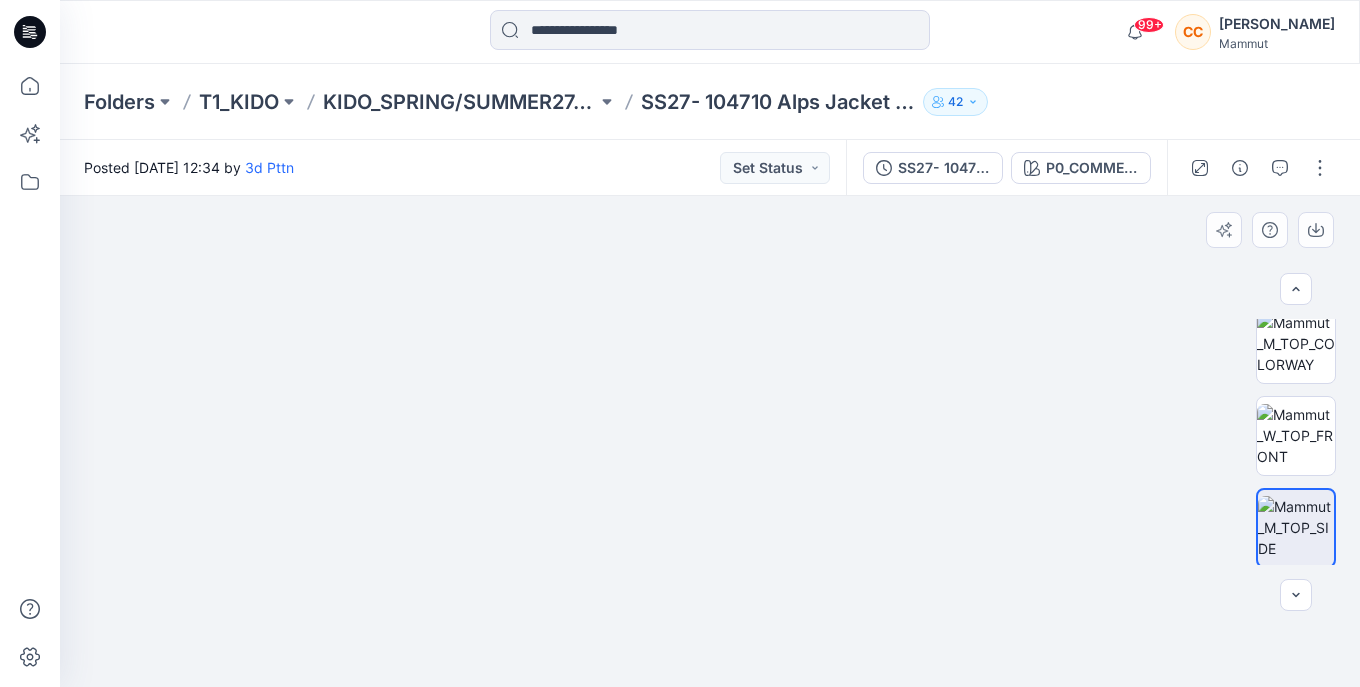 drag, startPoint x: 828, startPoint y: 271, endPoint x: 845, endPoint y: 393, distance: 123.178734 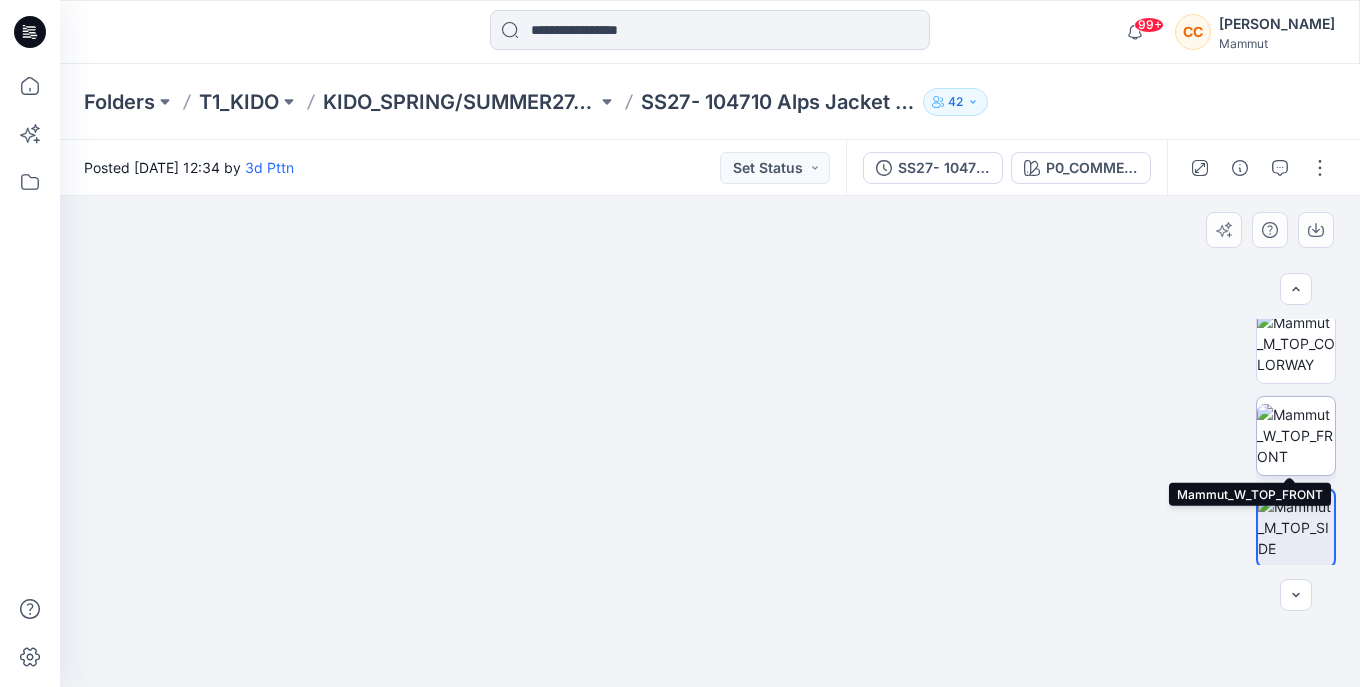 click at bounding box center [1296, 435] 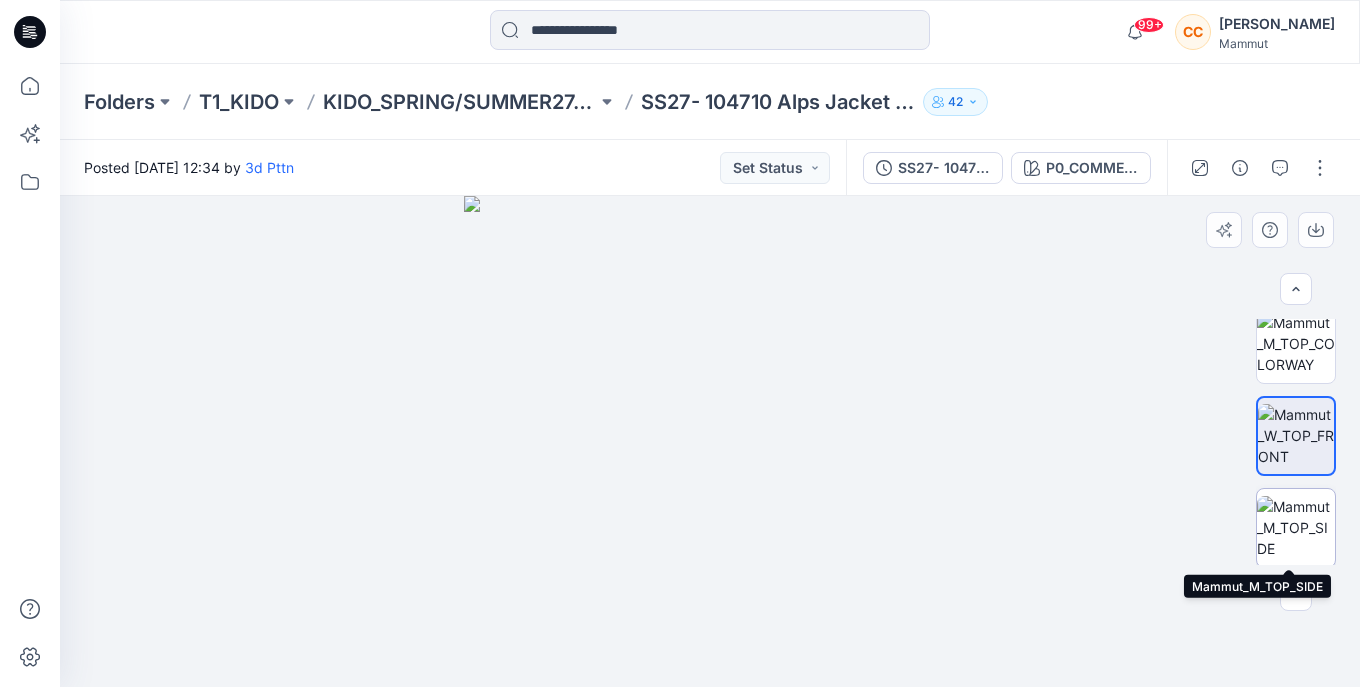 click at bounding box center (1296, 527) 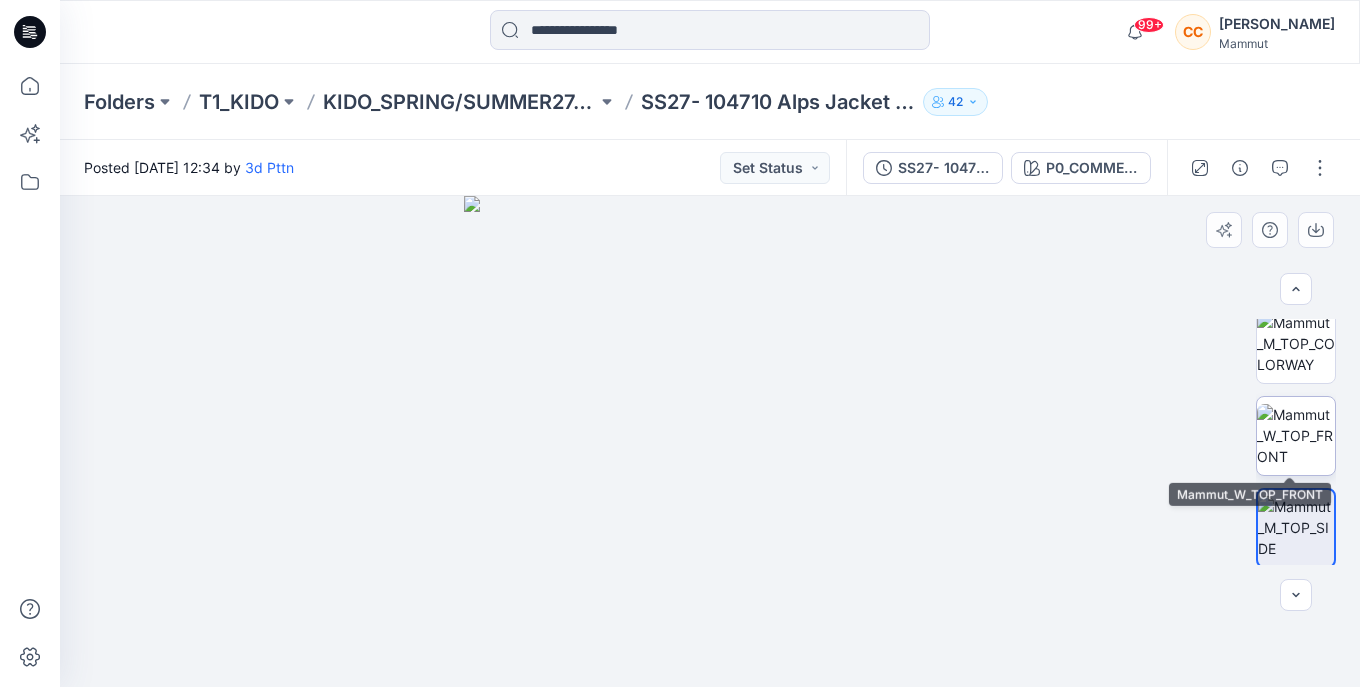 click at bounding box center (1296, 435) 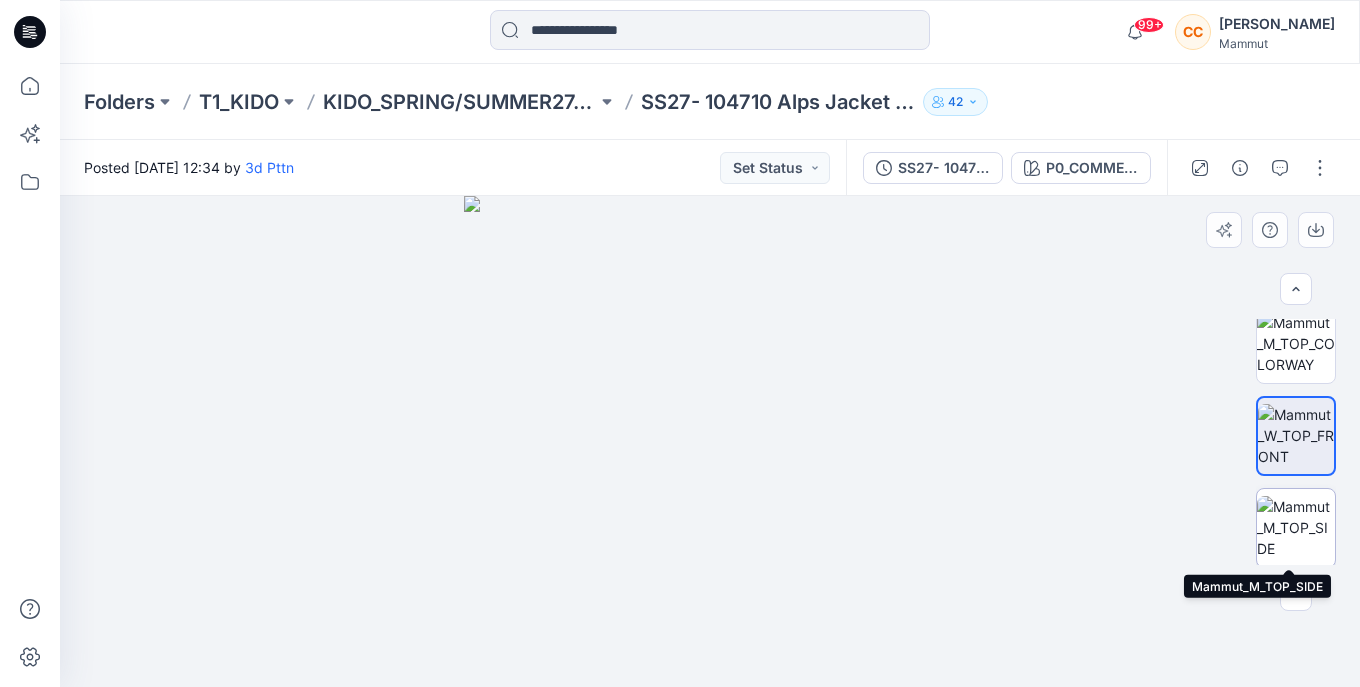click at bounding box center (1296, 527) 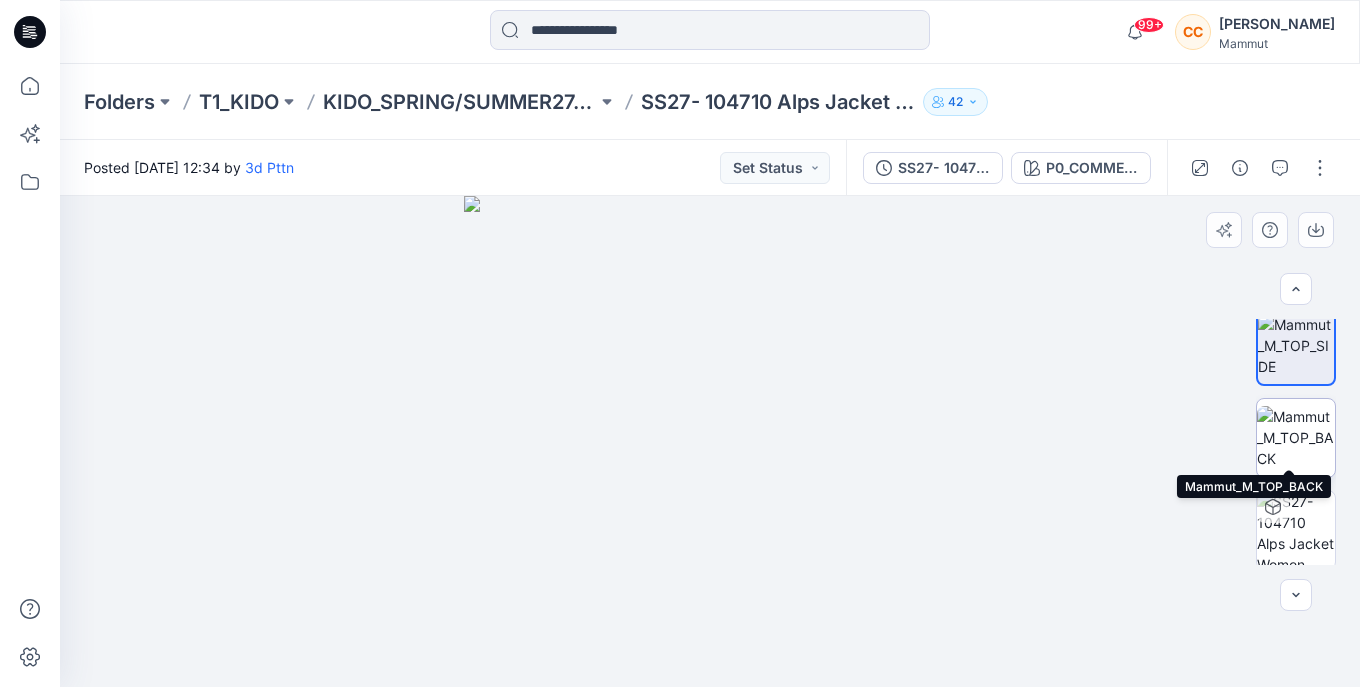 scroll, scrollTop: 215, scrollLeft: 0, axis: vertical 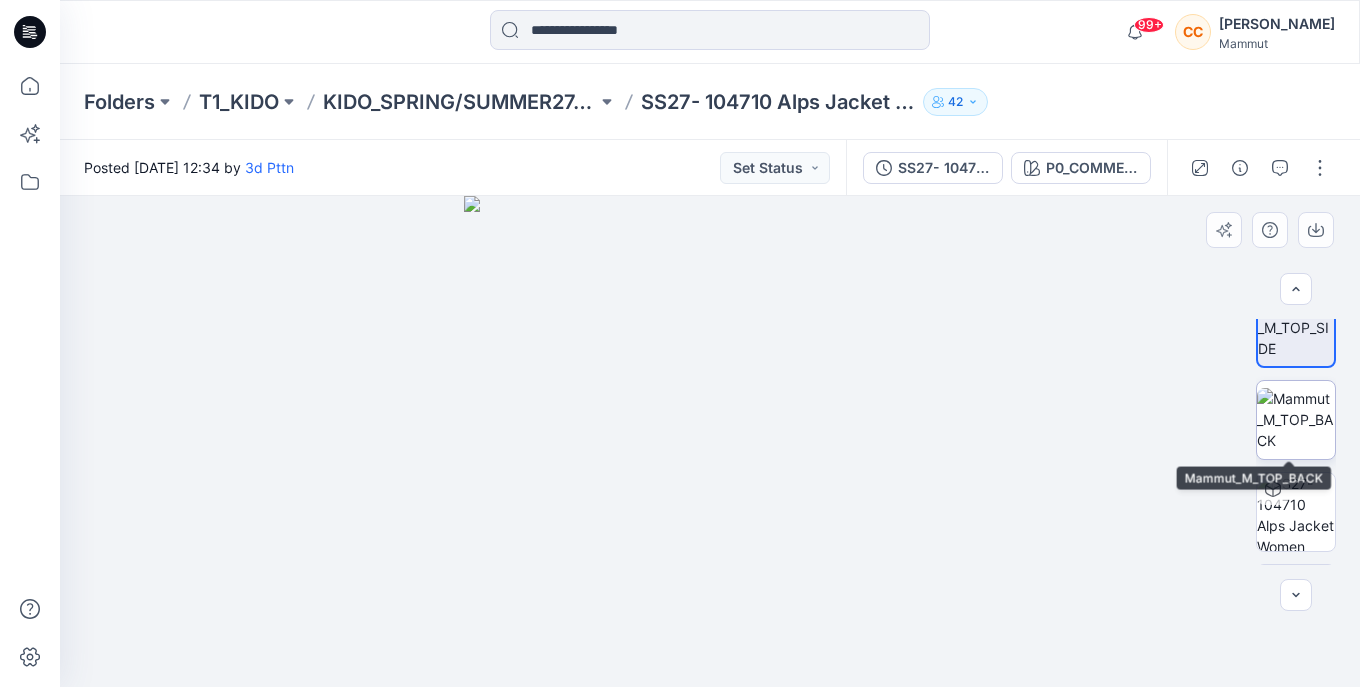 click at bounding box center [1296, 419] 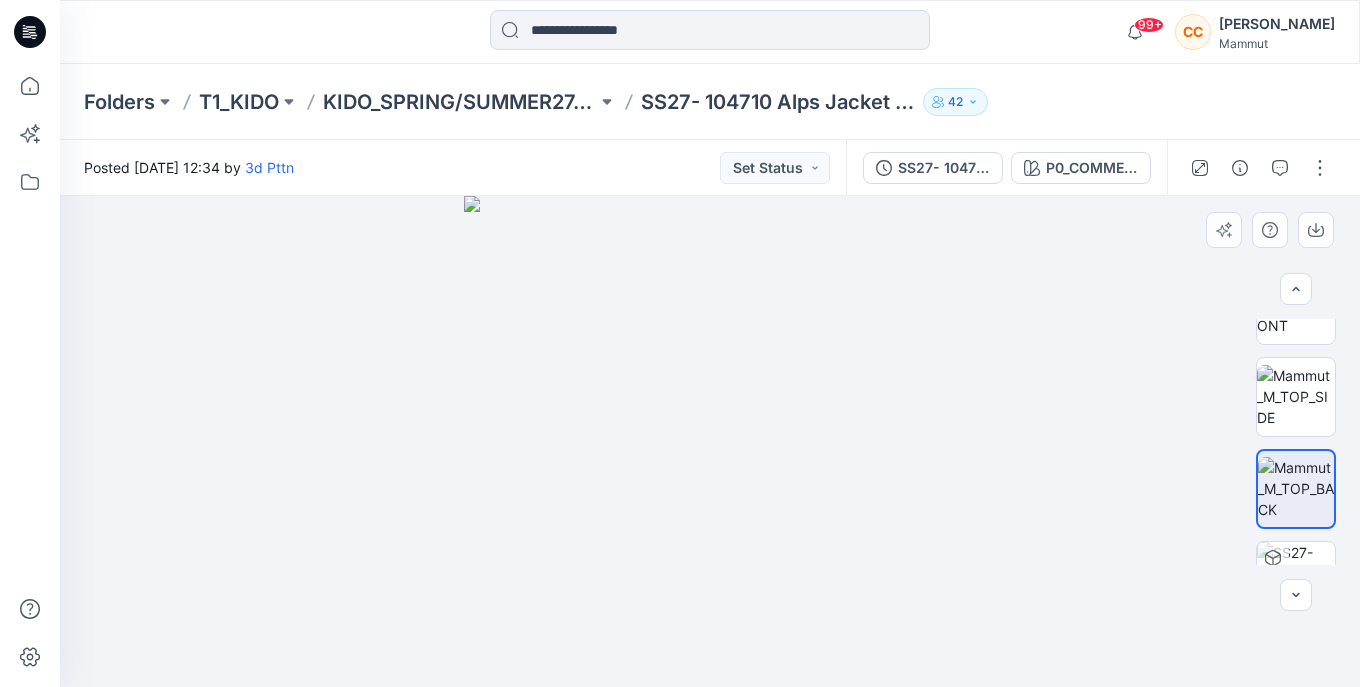 scroll, scrollTop: 115, scrollLeft: 0, axis: vertical 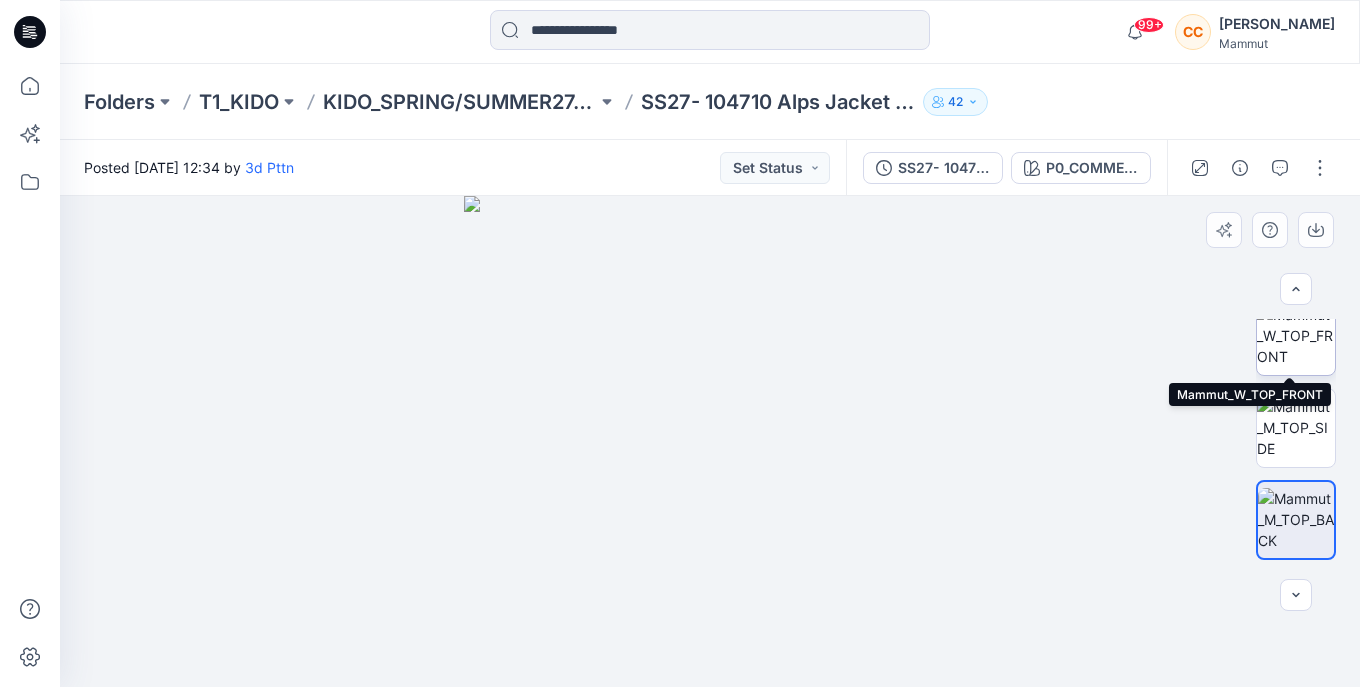 click at bounding box center (1296, 335) 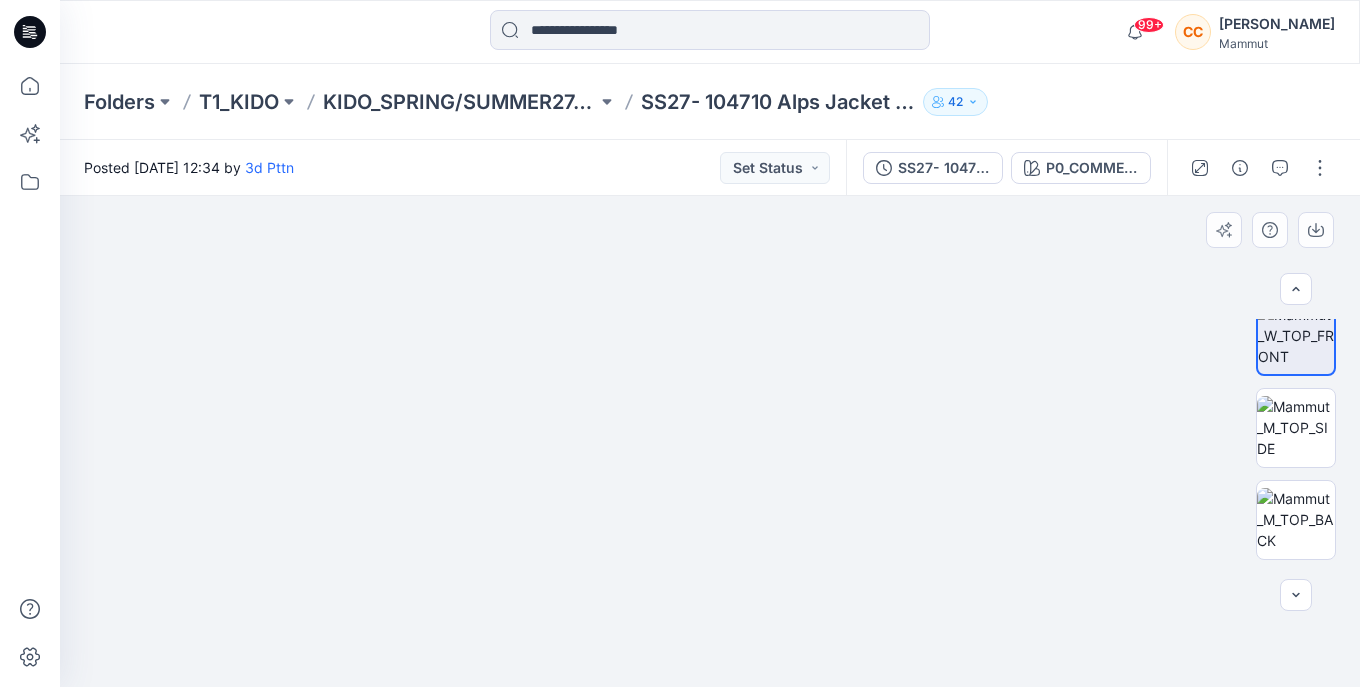 drag, startPoint x: 950, startPoint y: 539, endPoint x: 746, endPoint y: 563, distance: 205.4069 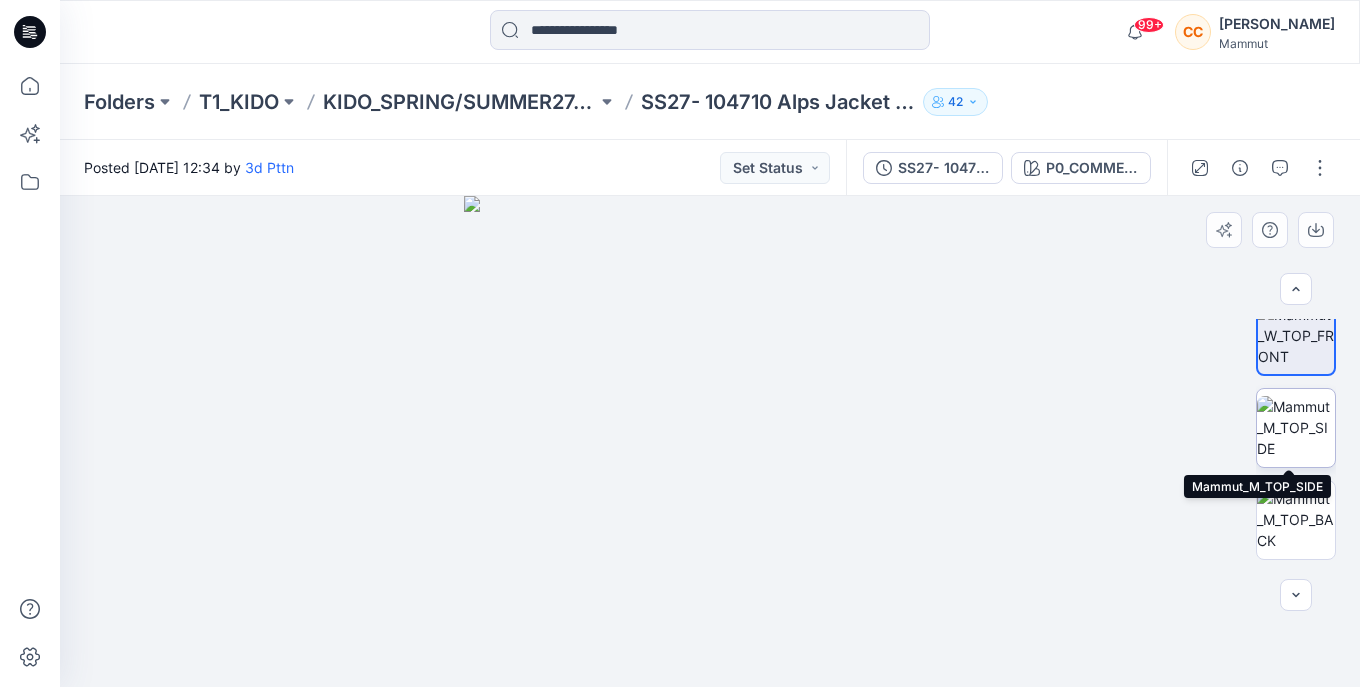 click at bounding box center (1296, 427) 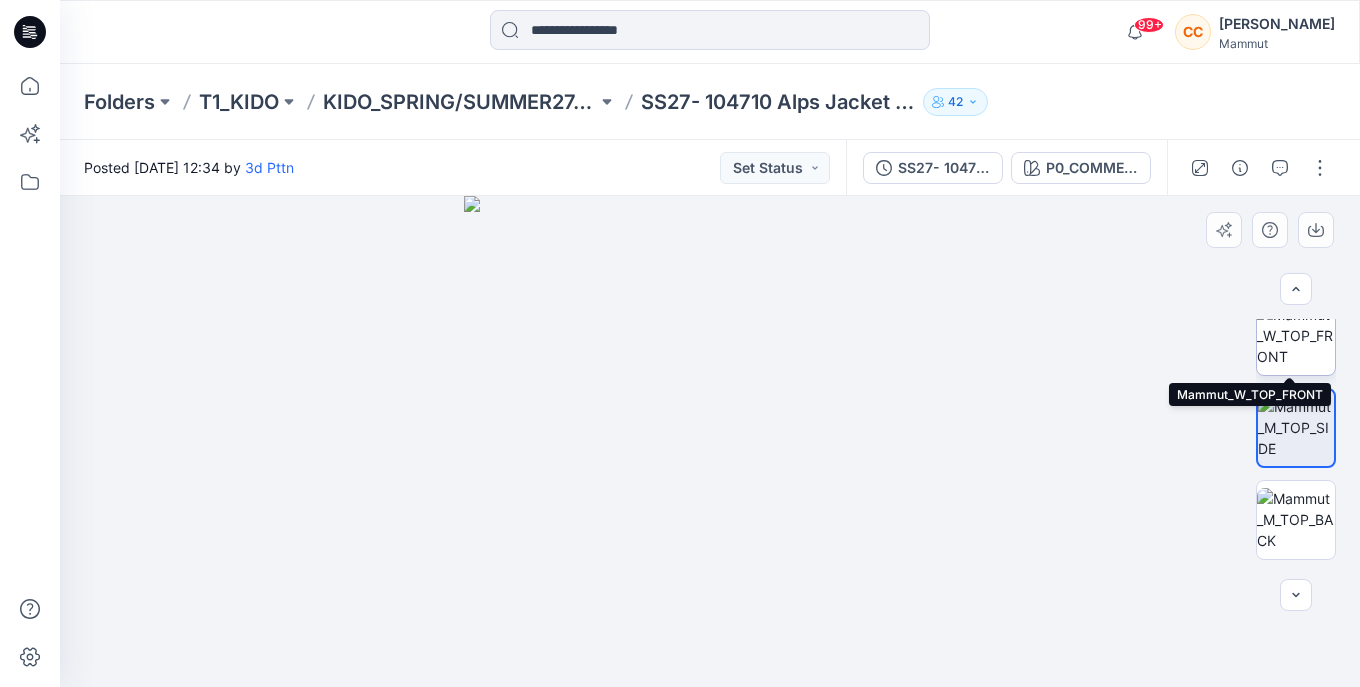 click at bounding box center (1296, 335) 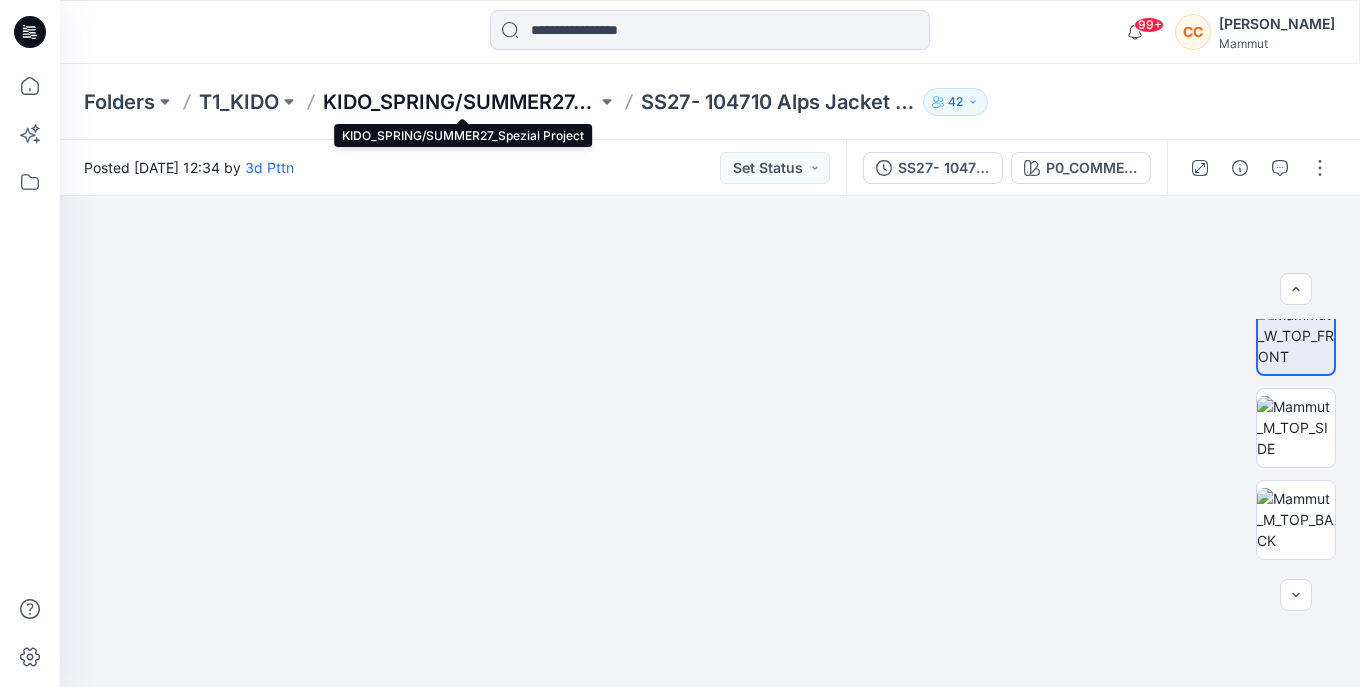 click on "KIDO_SPRING/SUMMER27_Spezial Project" at bounding box center [460, 102] 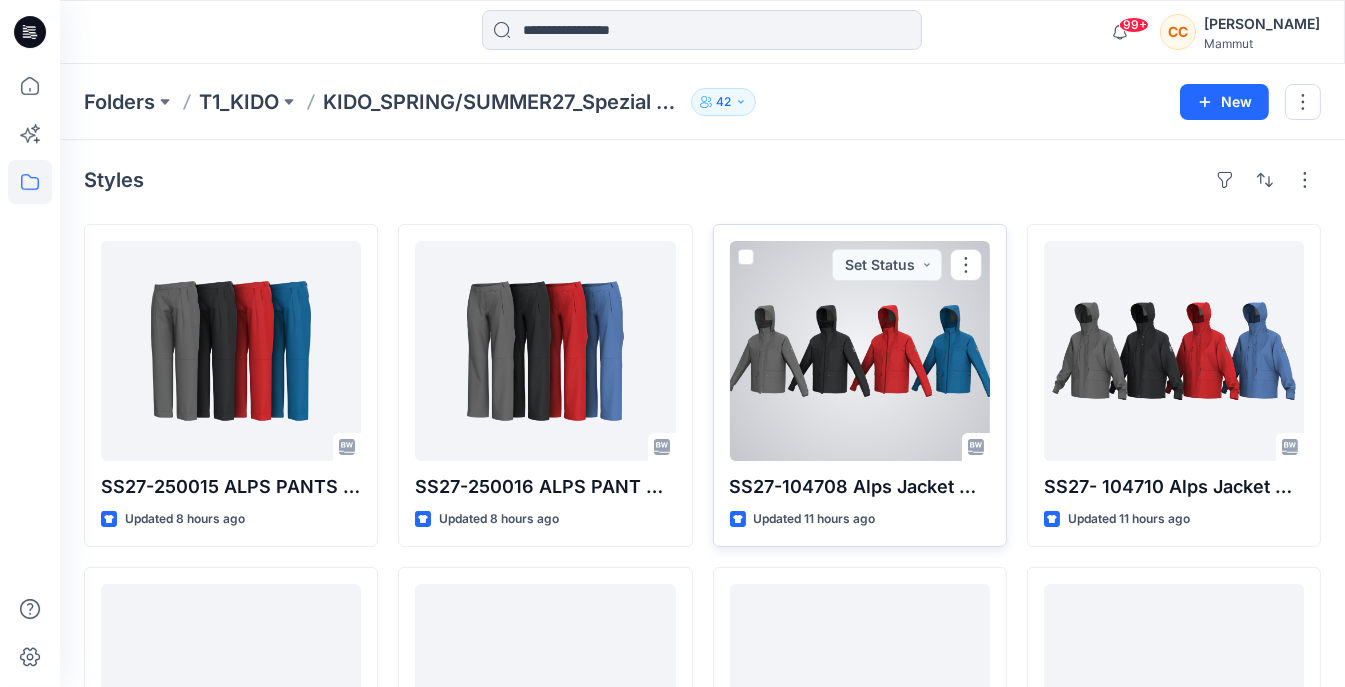 click at bounding box center [860, 351] 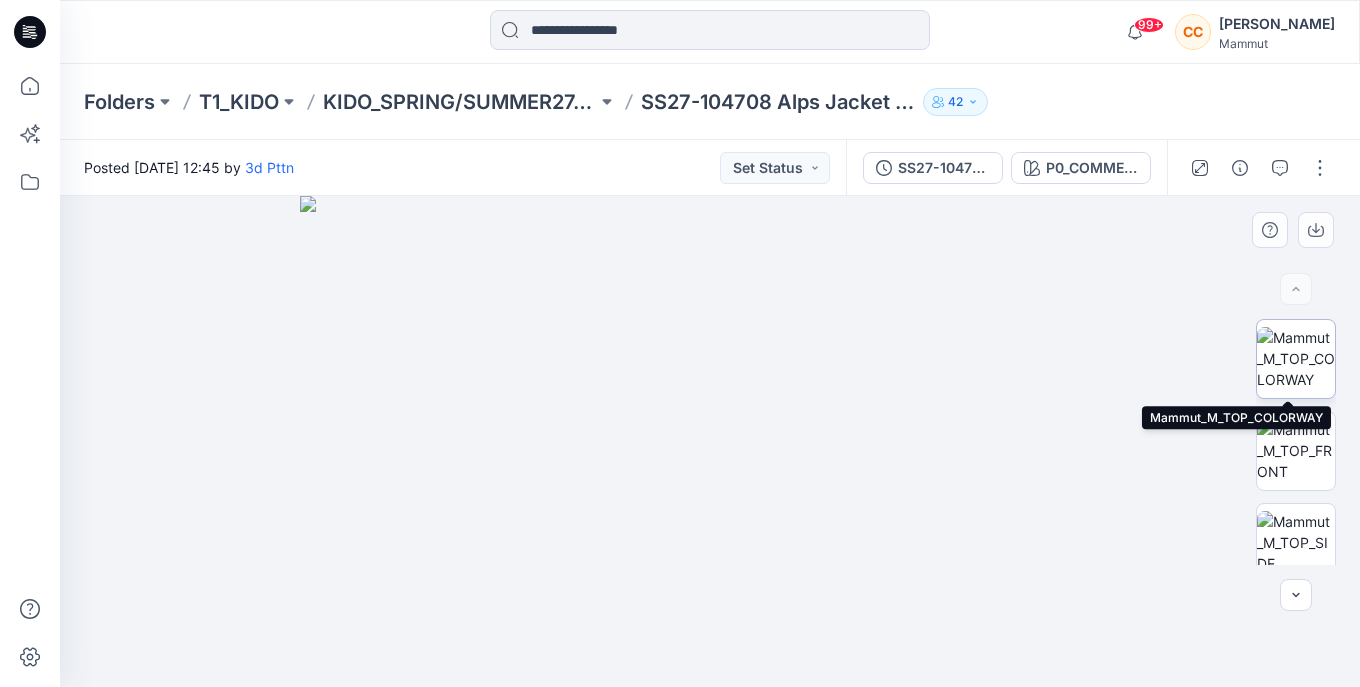 click at bounding box center [1296, 358] 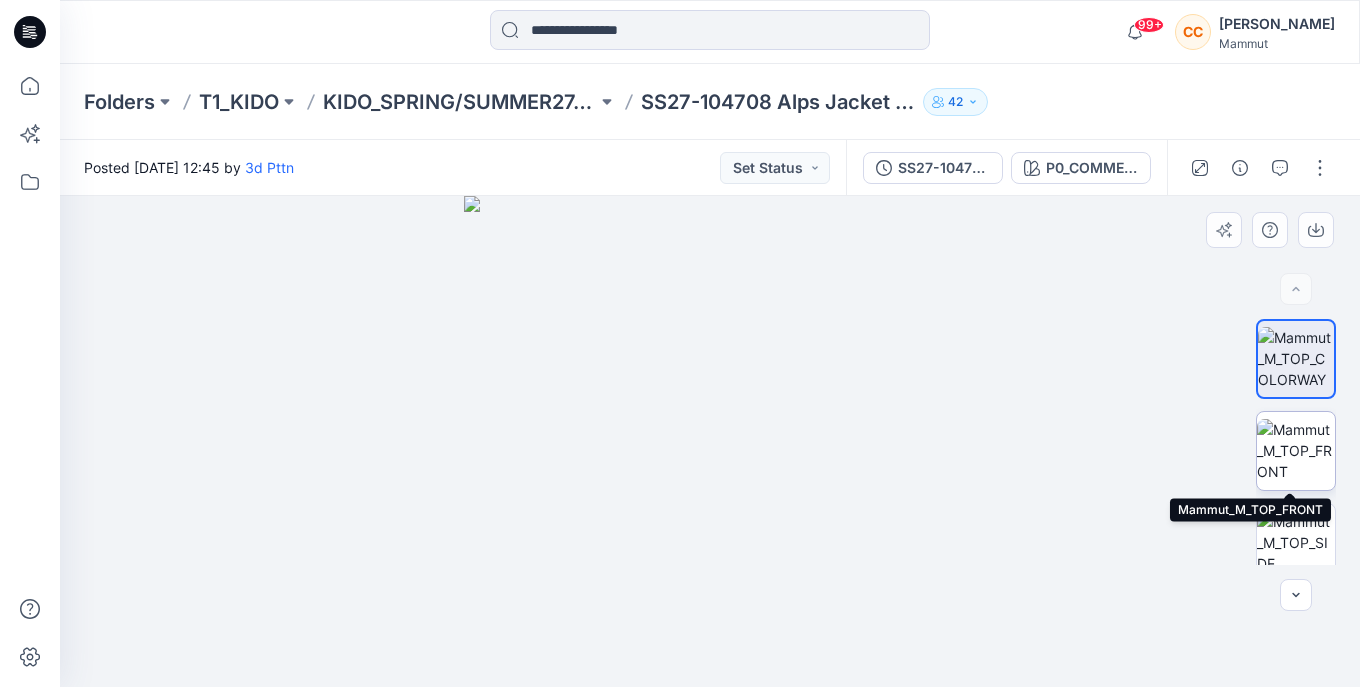 click at bounding box center (1296, 450) 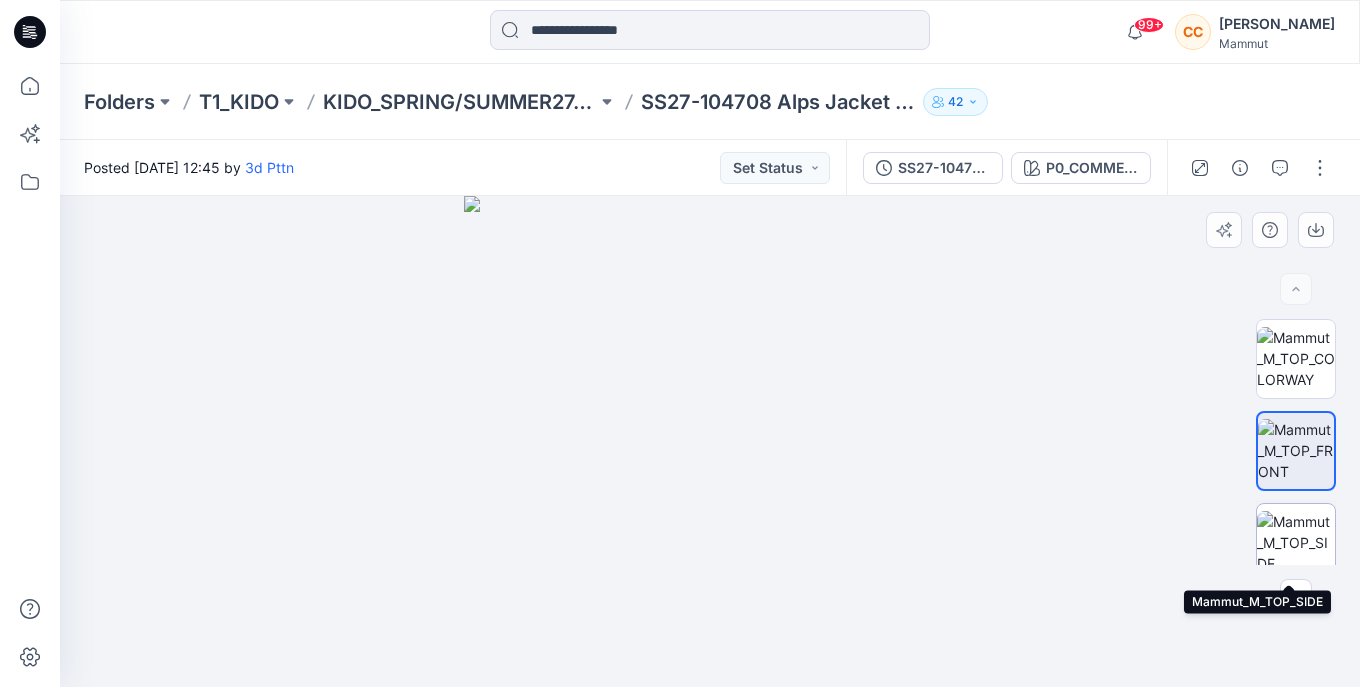 click at bounding box center (1296, 542) 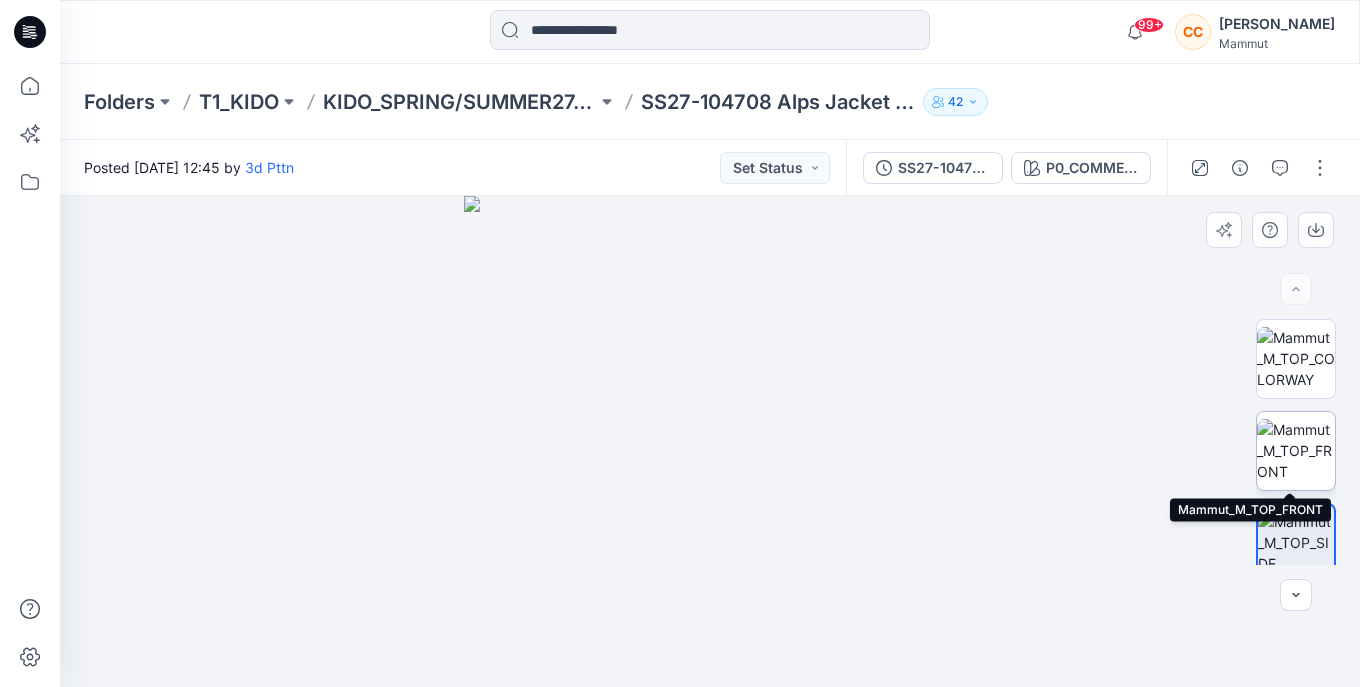 click at bounding box center (1296, 450) 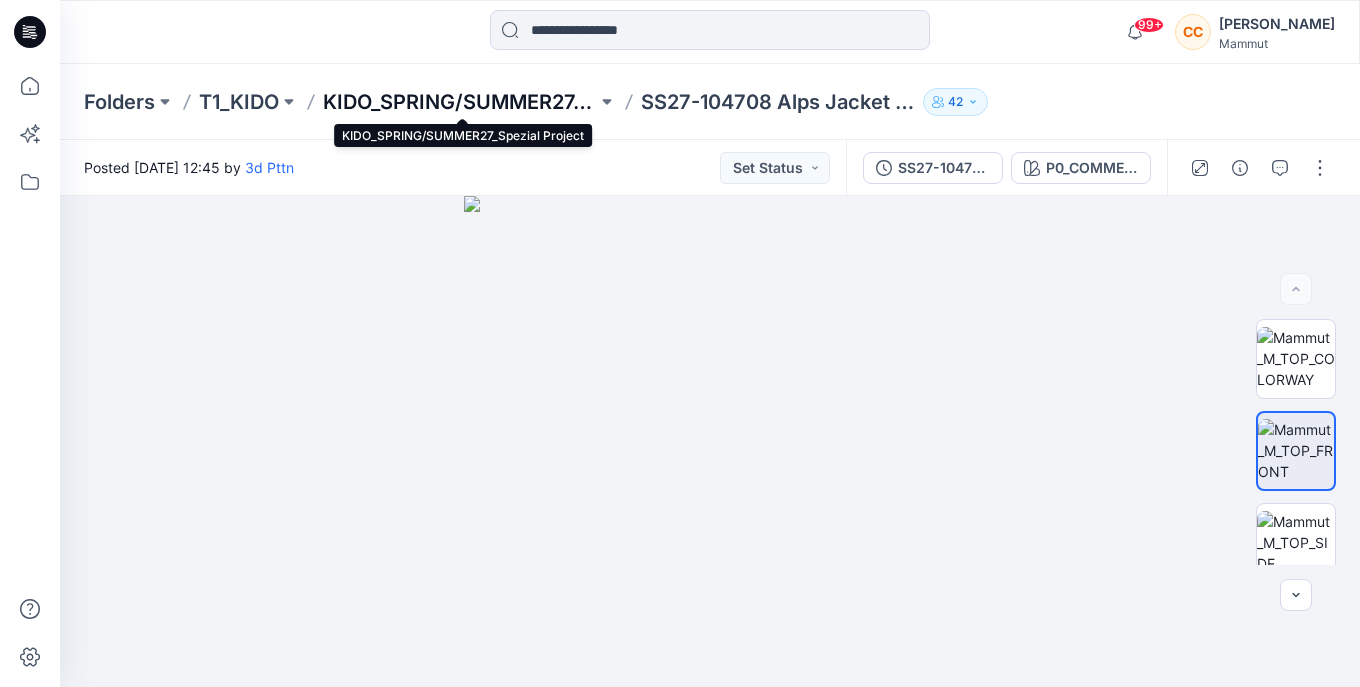 click on "KIDO_SPRING/SUMMER27_Spezial Project" at bounding box center [460, 102] 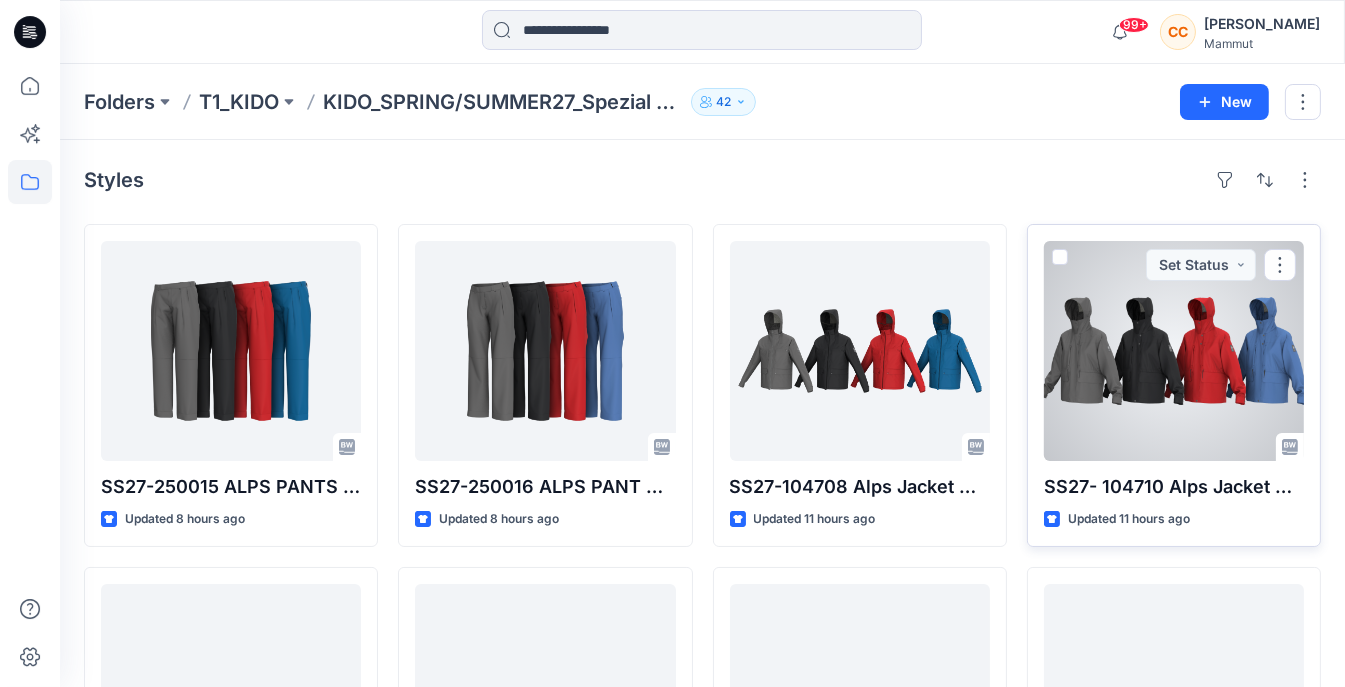 click at bounding box center [1174, 351] 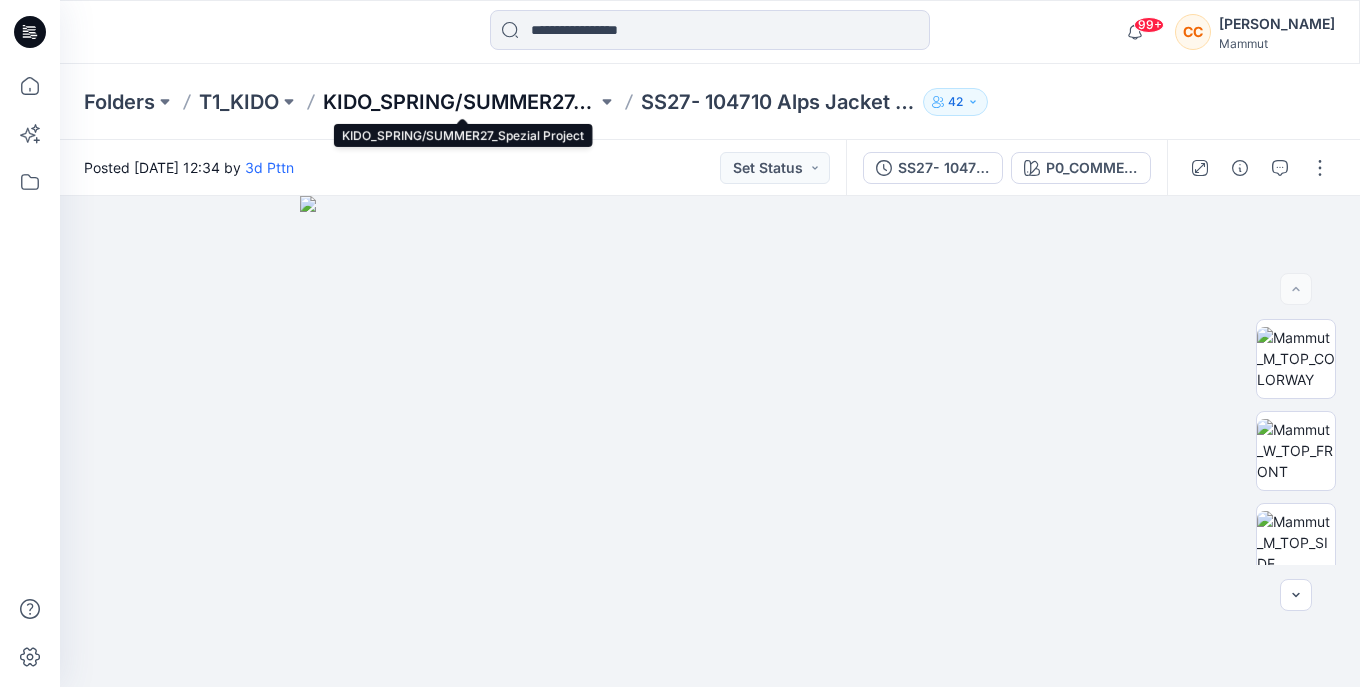 click on "KIDO_SPRING/SUMMER27_Spezial Project" at bounding box center (460, 102) 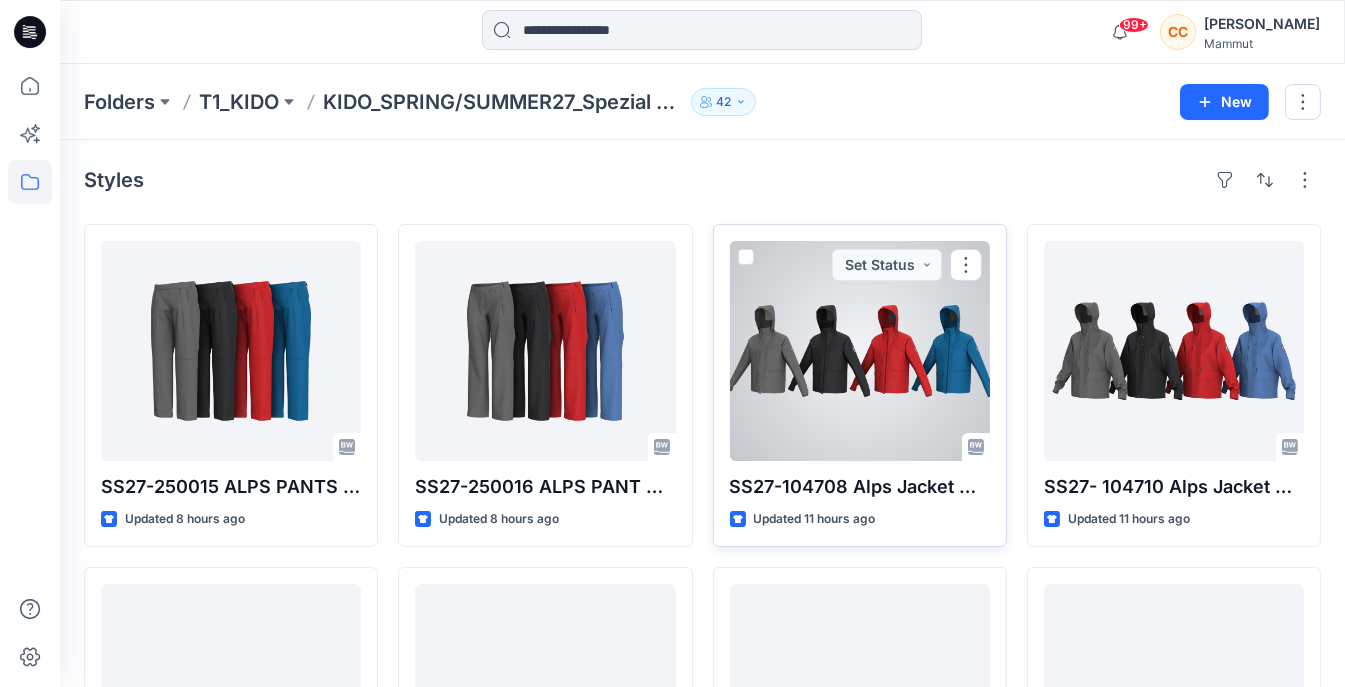 click at bounding box center [860, 351] 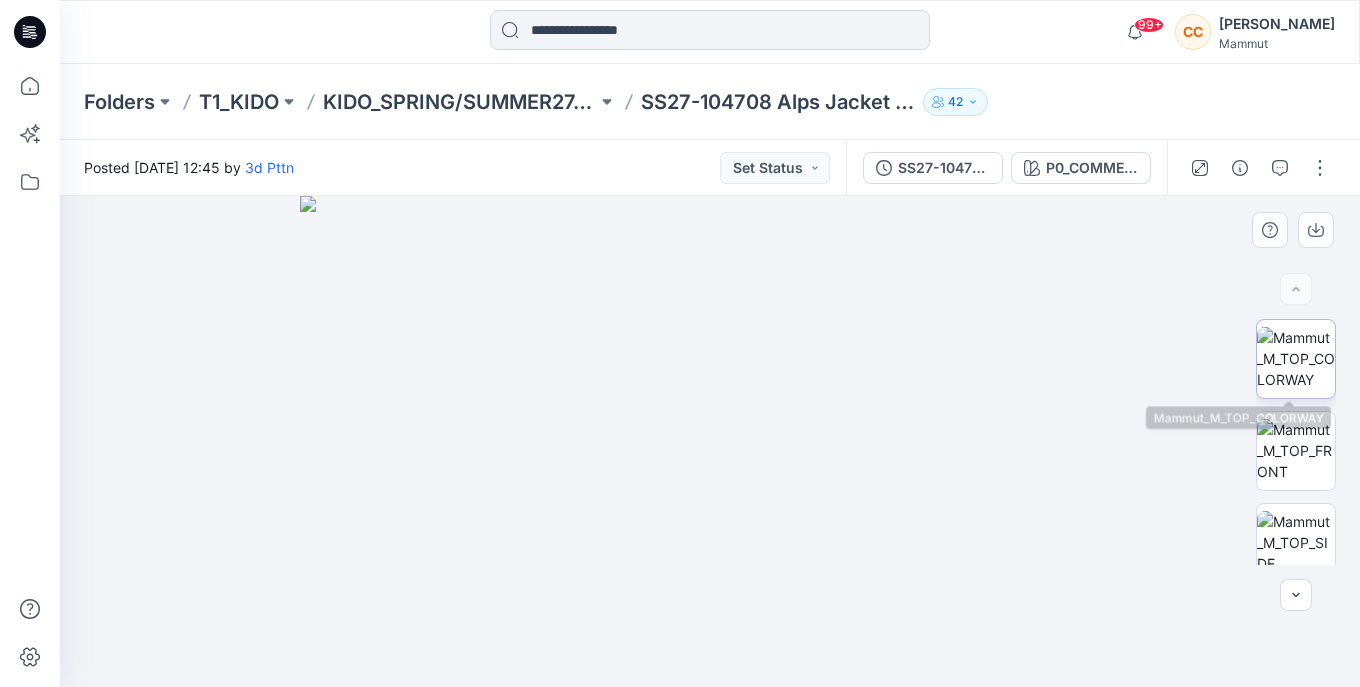 click at bounding box center (1296, 358) 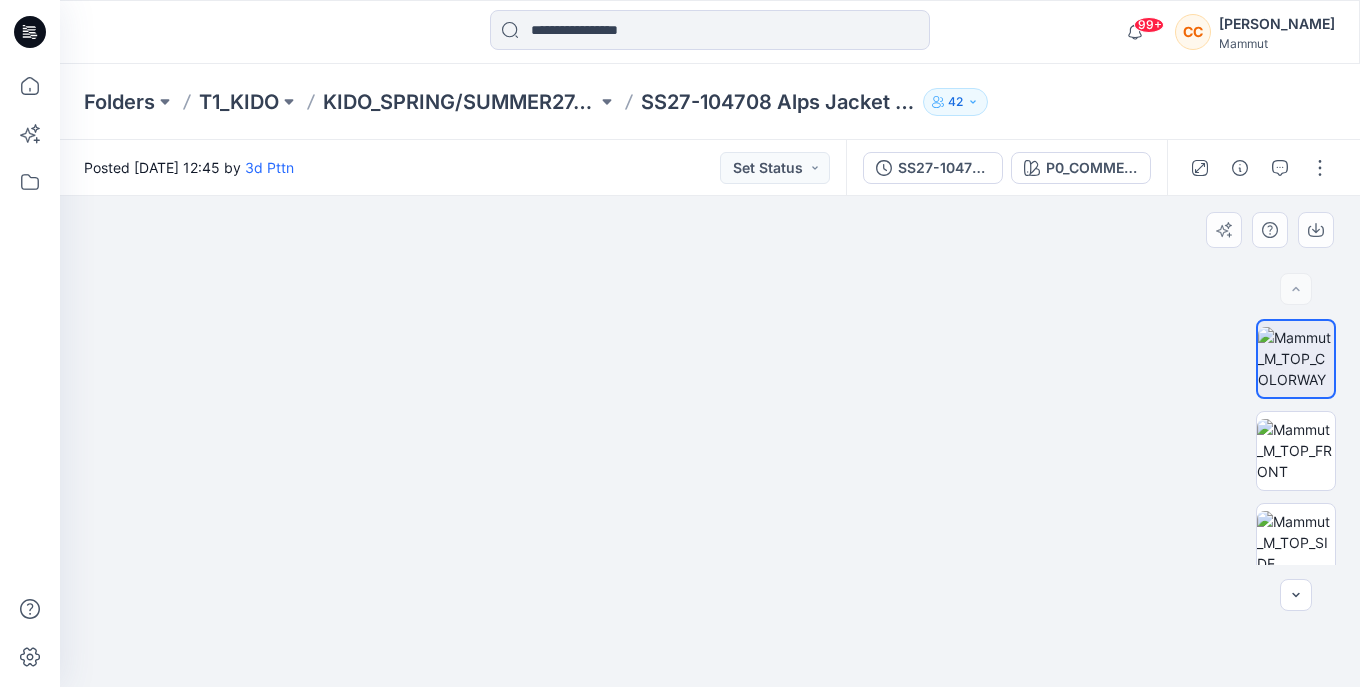 click at bounding box center [710, 380] 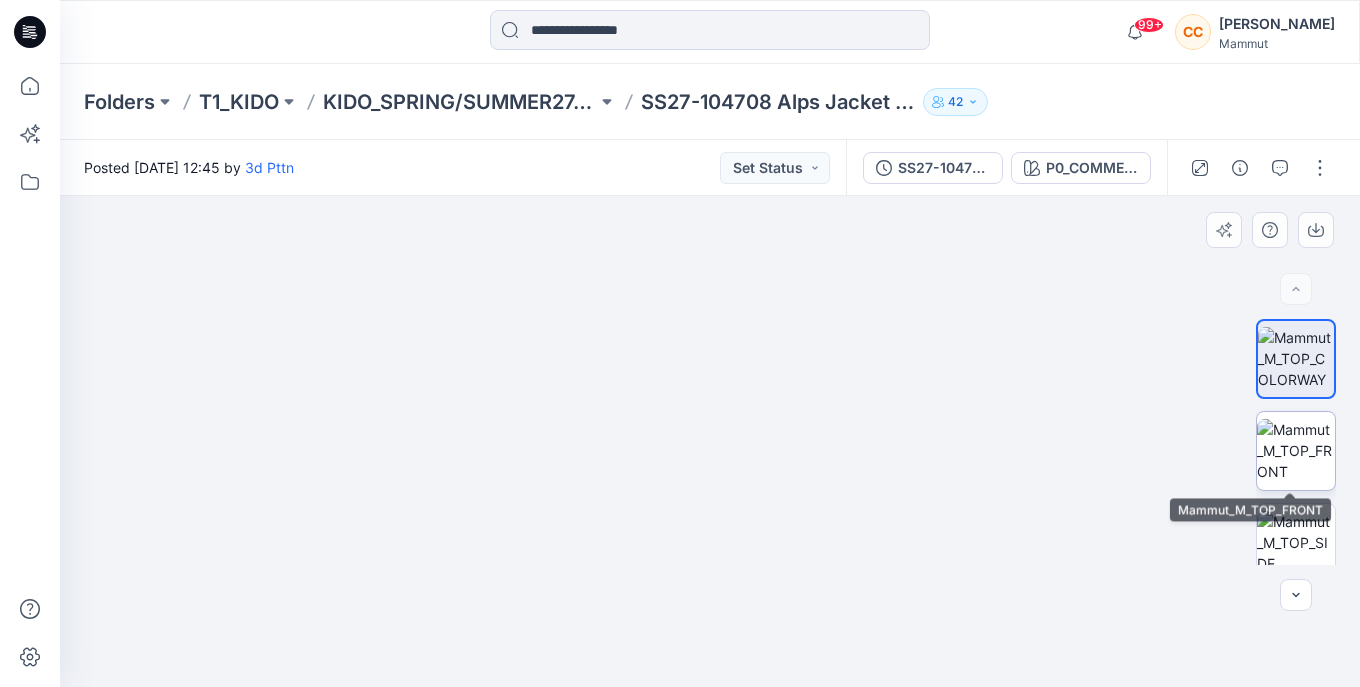 click at bounding box center [1296, 450] 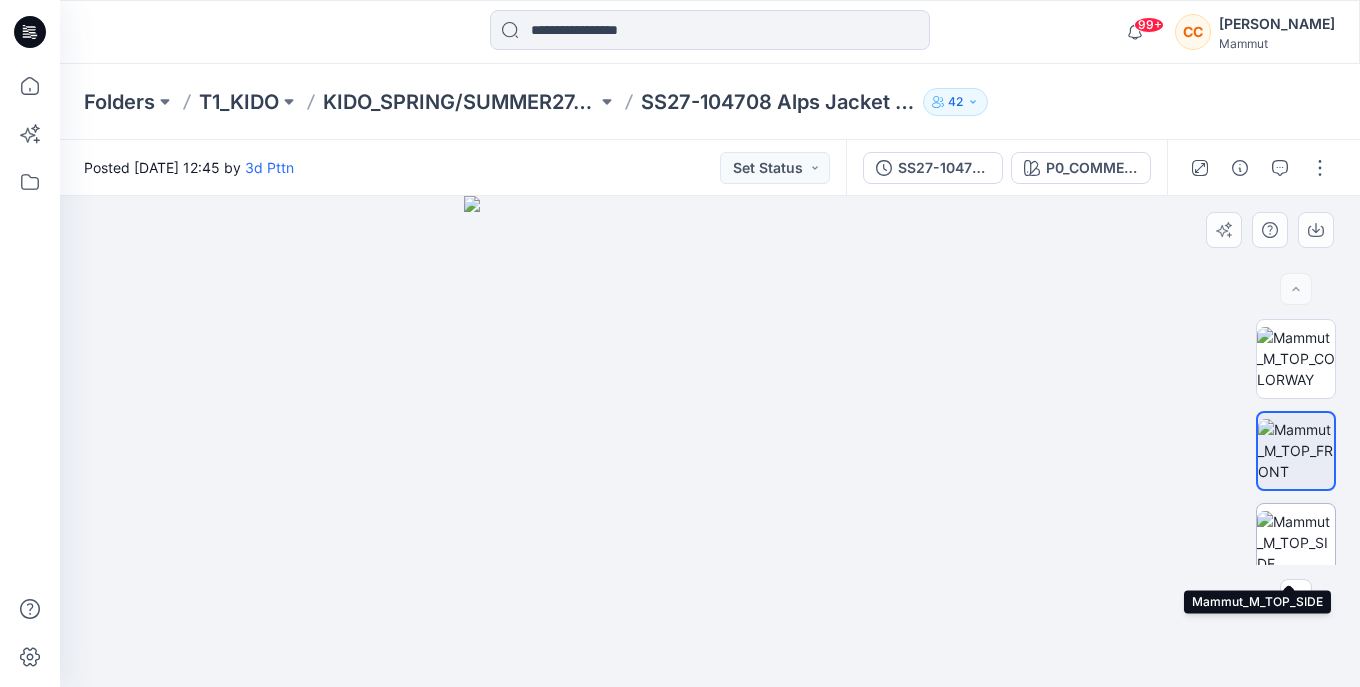 click at bounding box center [1296, 542] 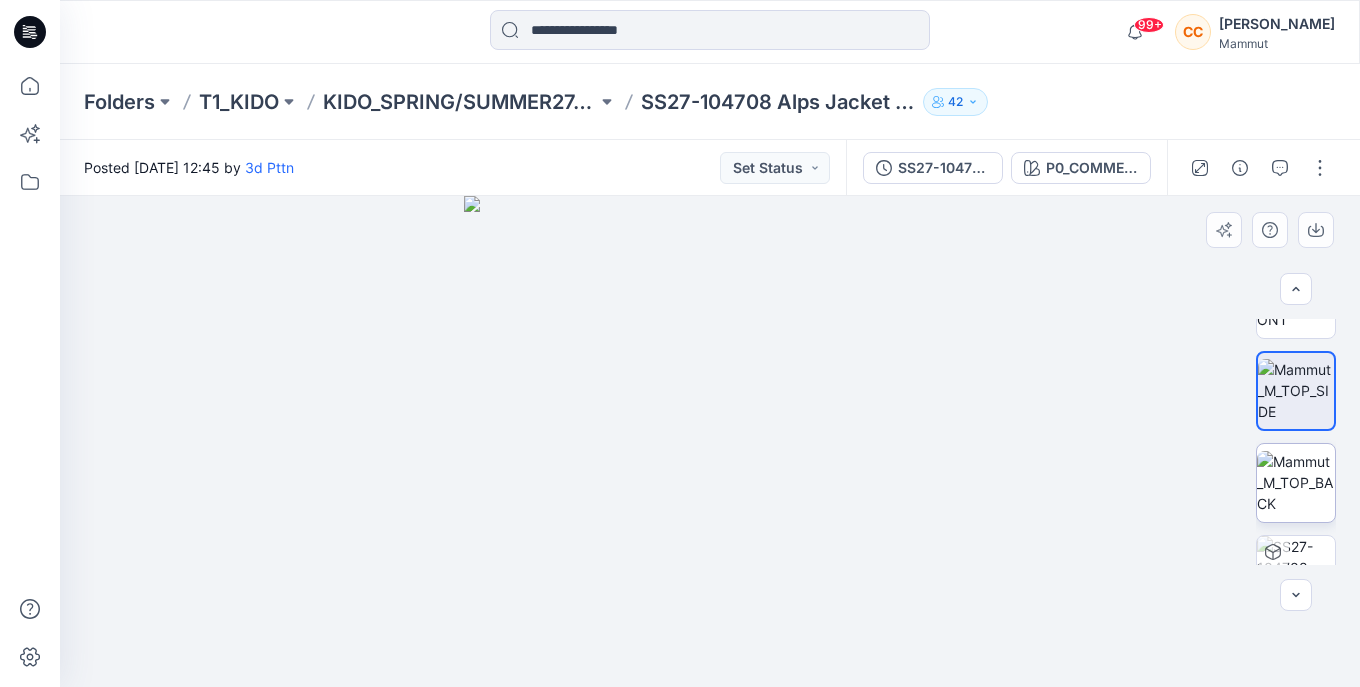 scroll, scrollTop: 200, scrollLeft: 0, axis: vertical 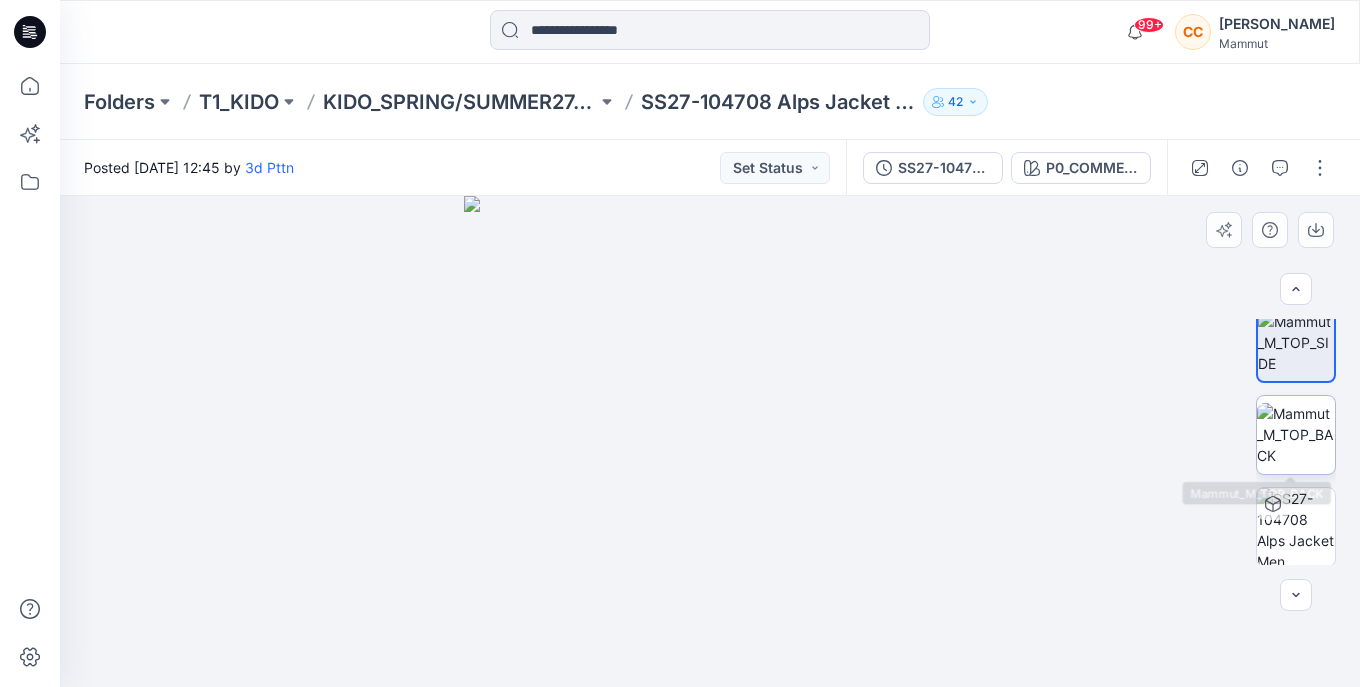 click at bounding box center [1296, 434] 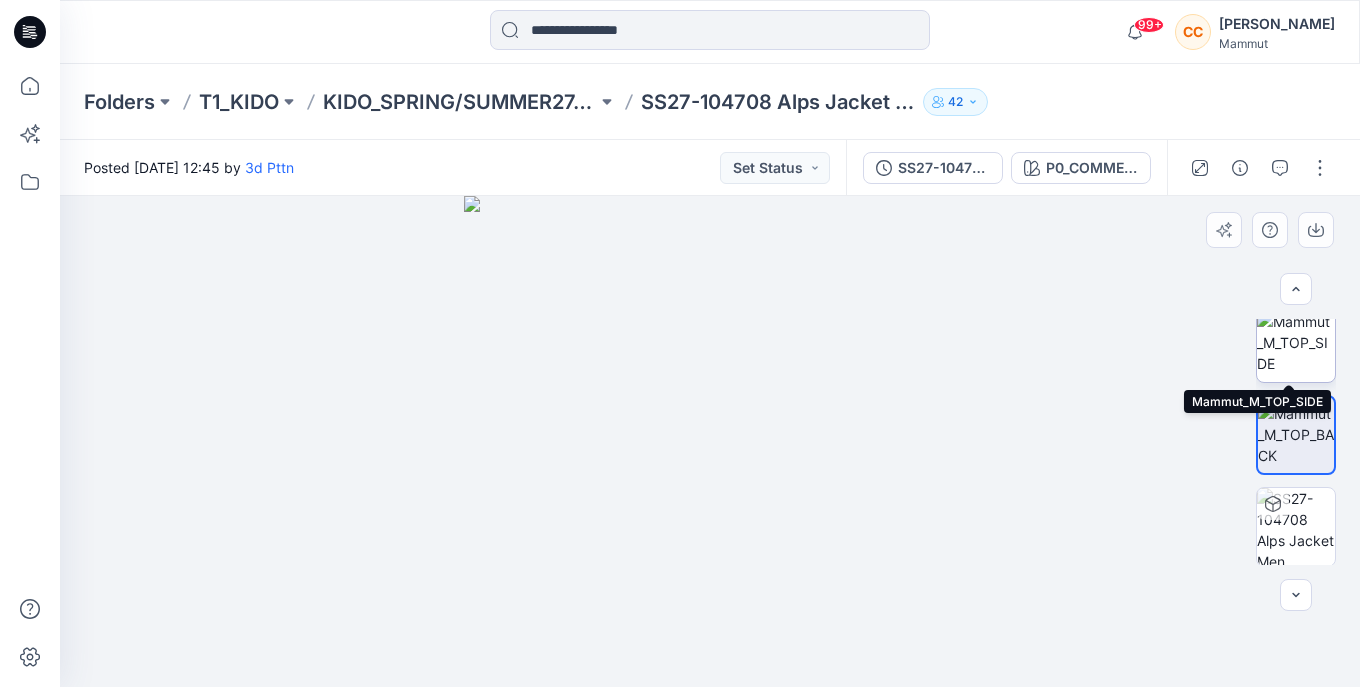 click at bounding box center [1296, 342] 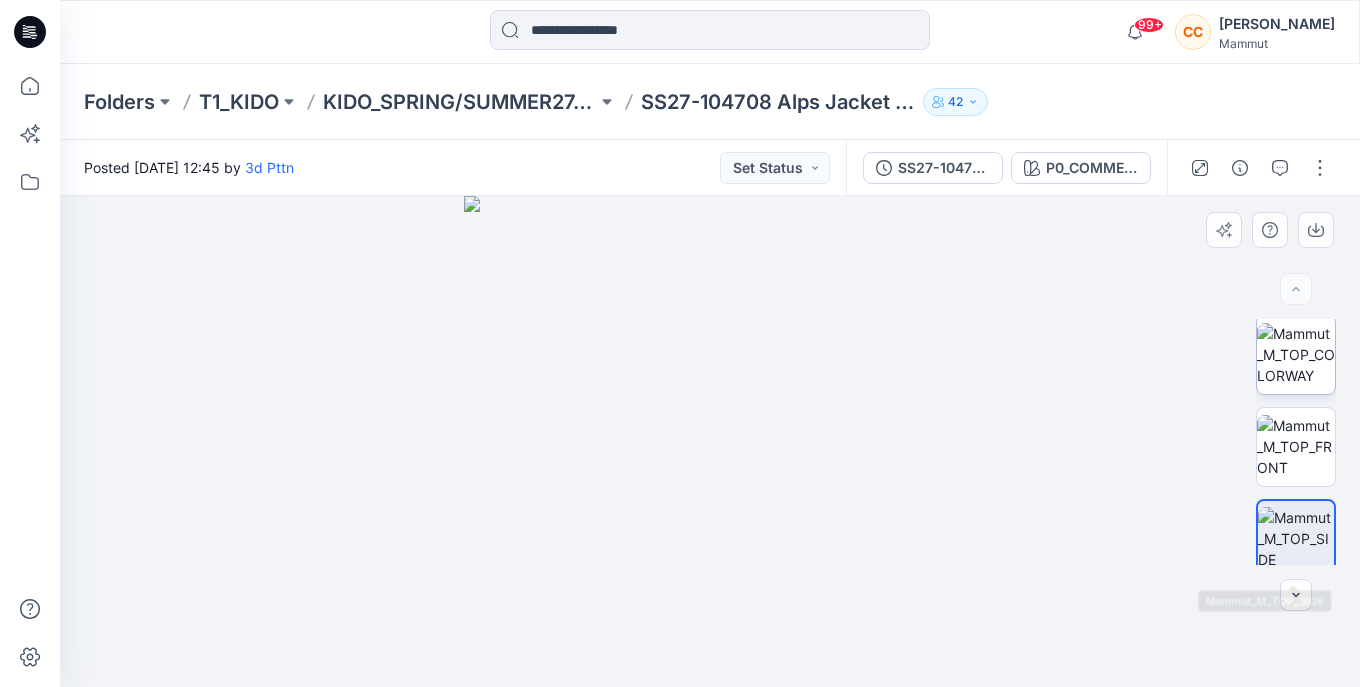 scroll, scrollTop: 0, scrollLeft: 0, axis: both 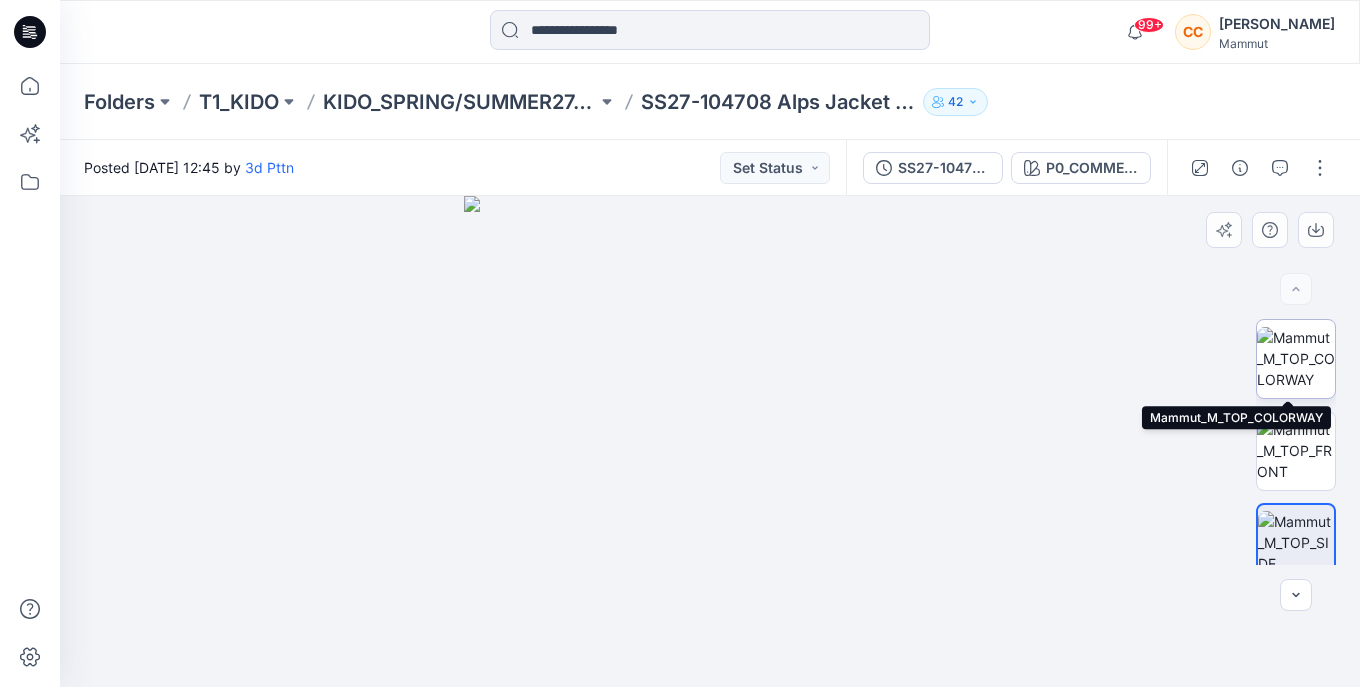 click at bounding box center (1296, 358) 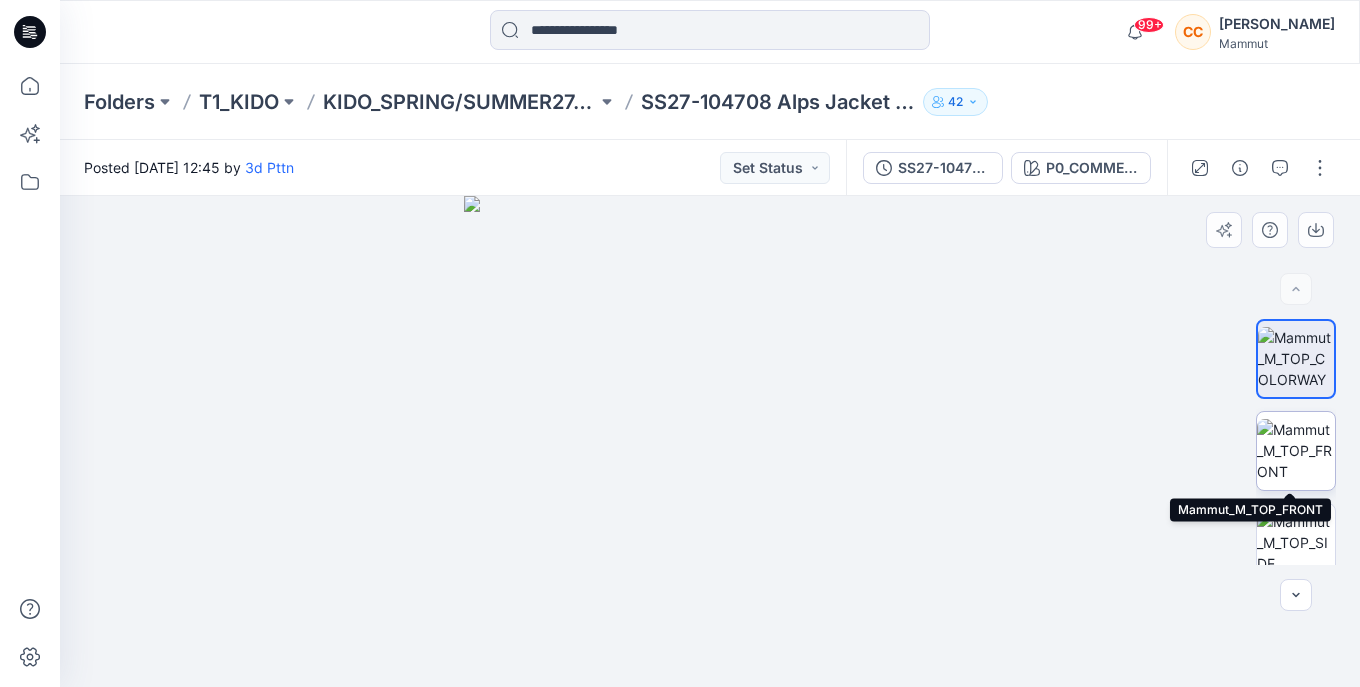 click at bounding box center [1296, 450] 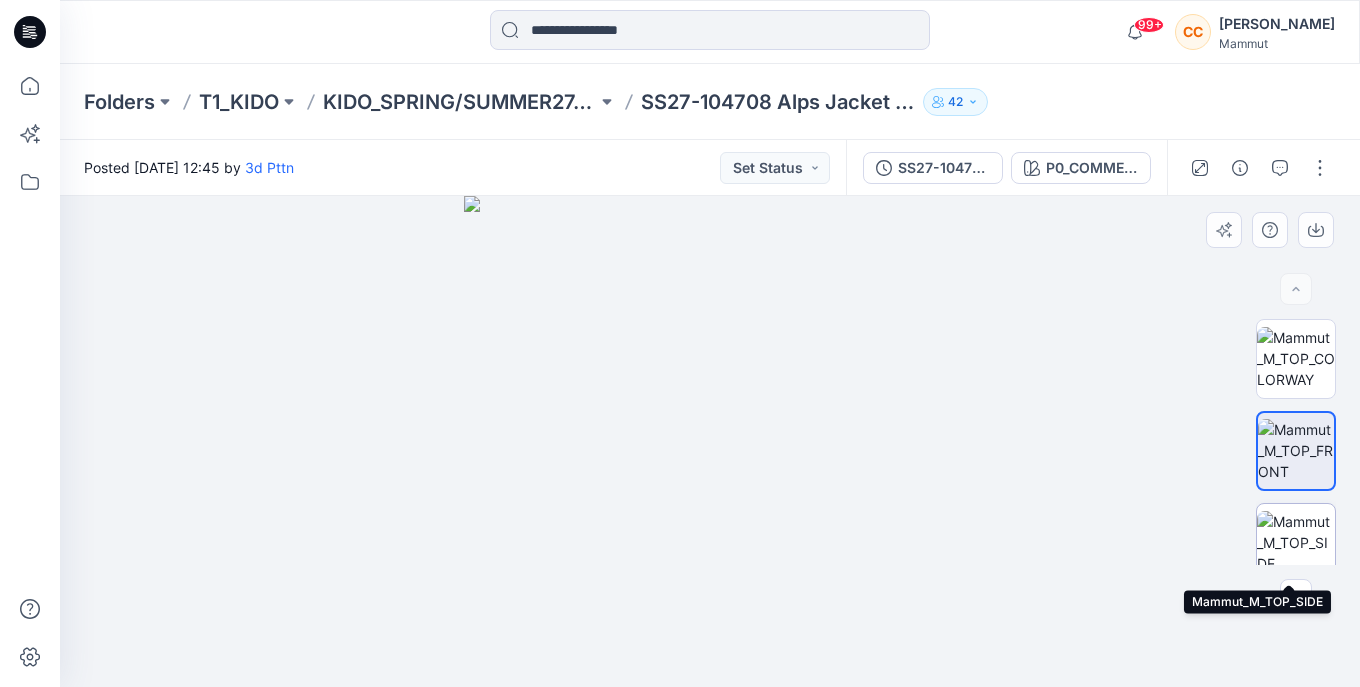 click at bounding box center [1296, 542] 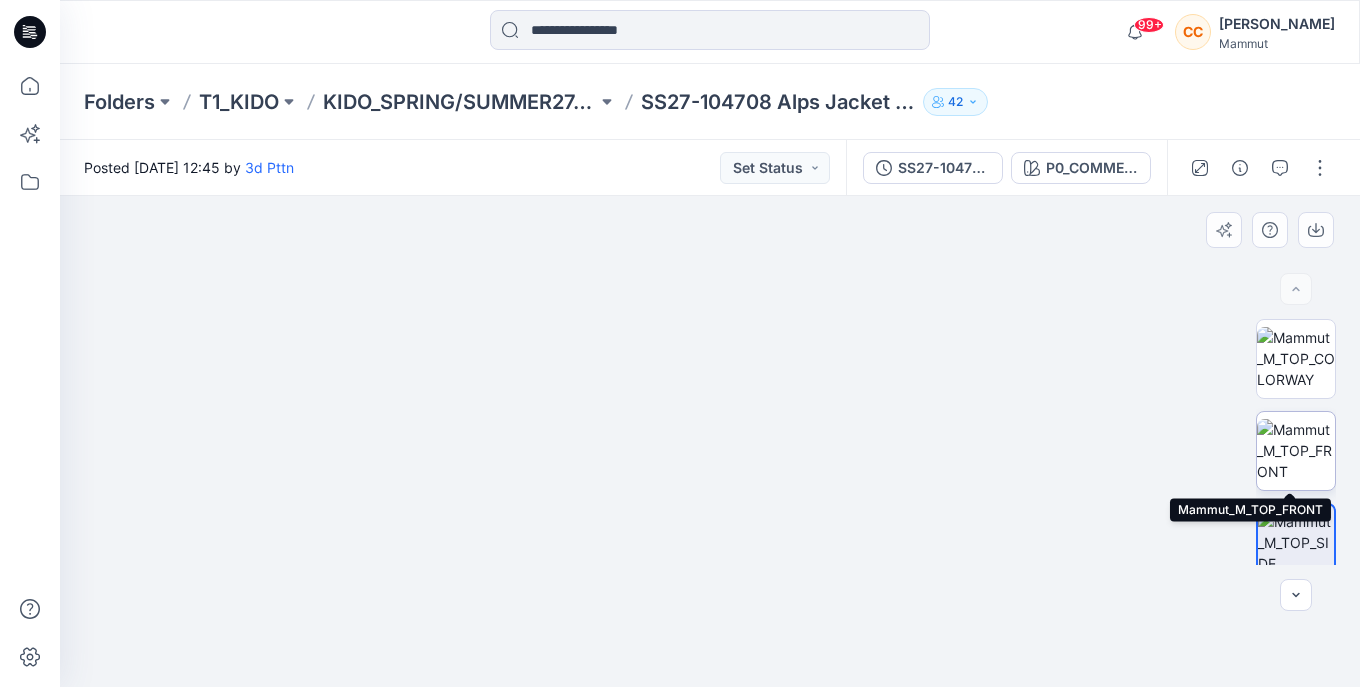 click at bounding box center [1296, 450] 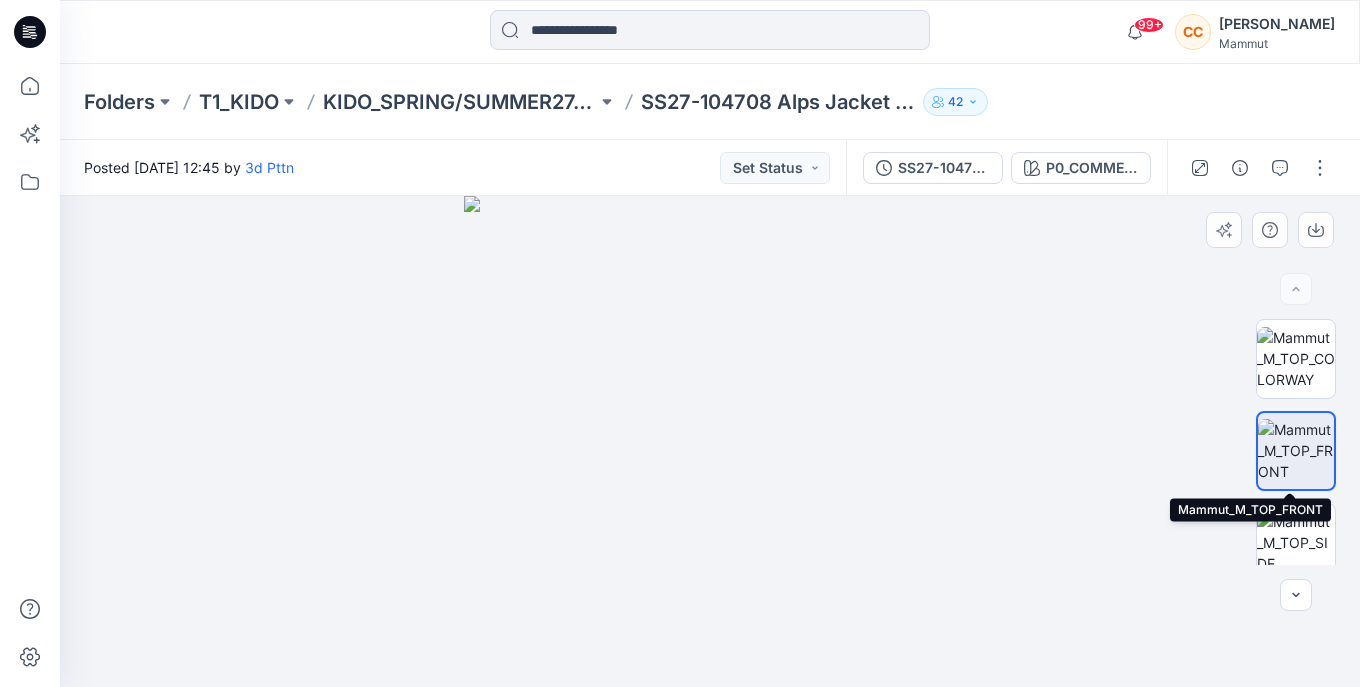 click at bounding box center (1296, 450) 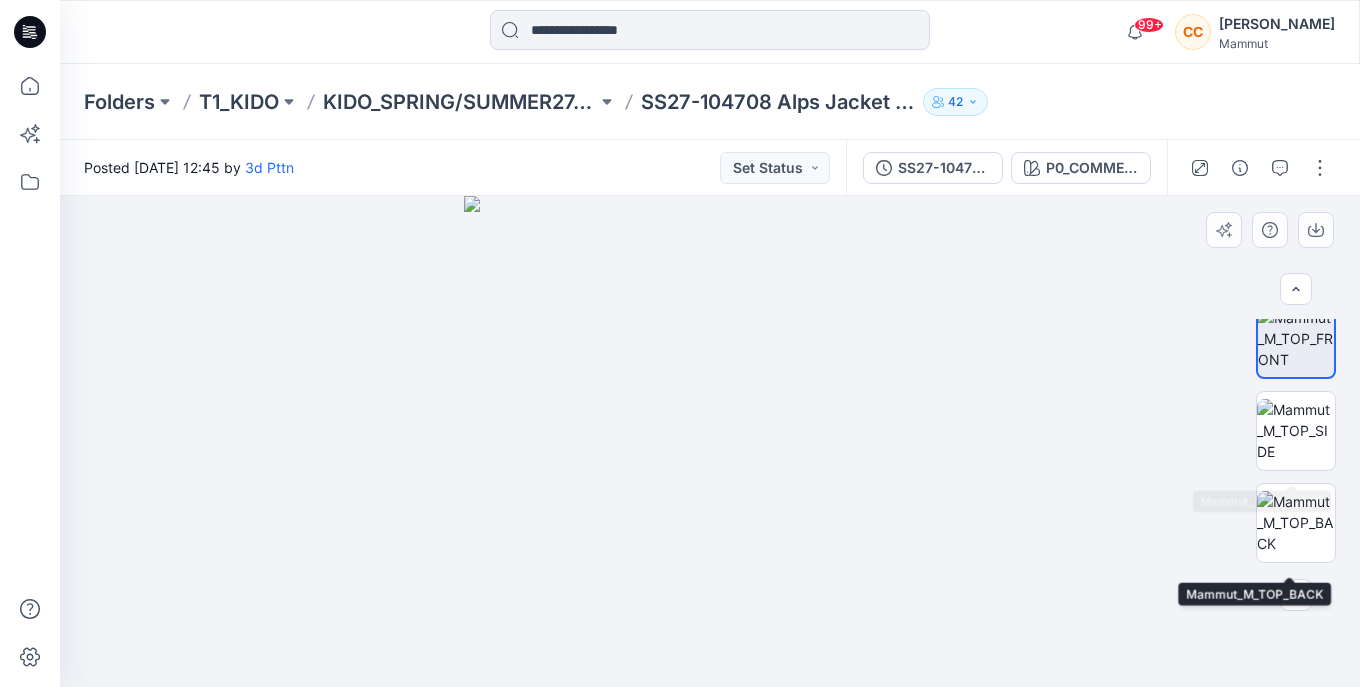scroll, scrollTop: 99, scrollLeft: 0, axis: vertical 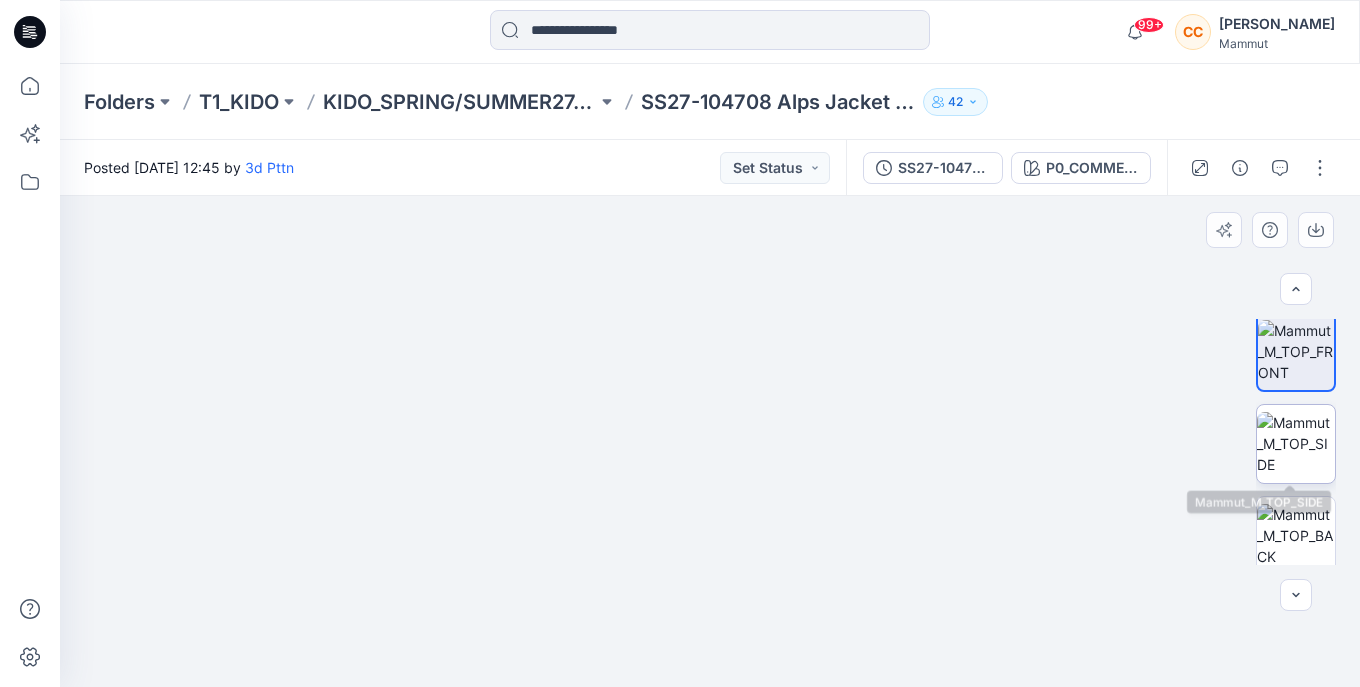 click at bounding box center (1296, 443) 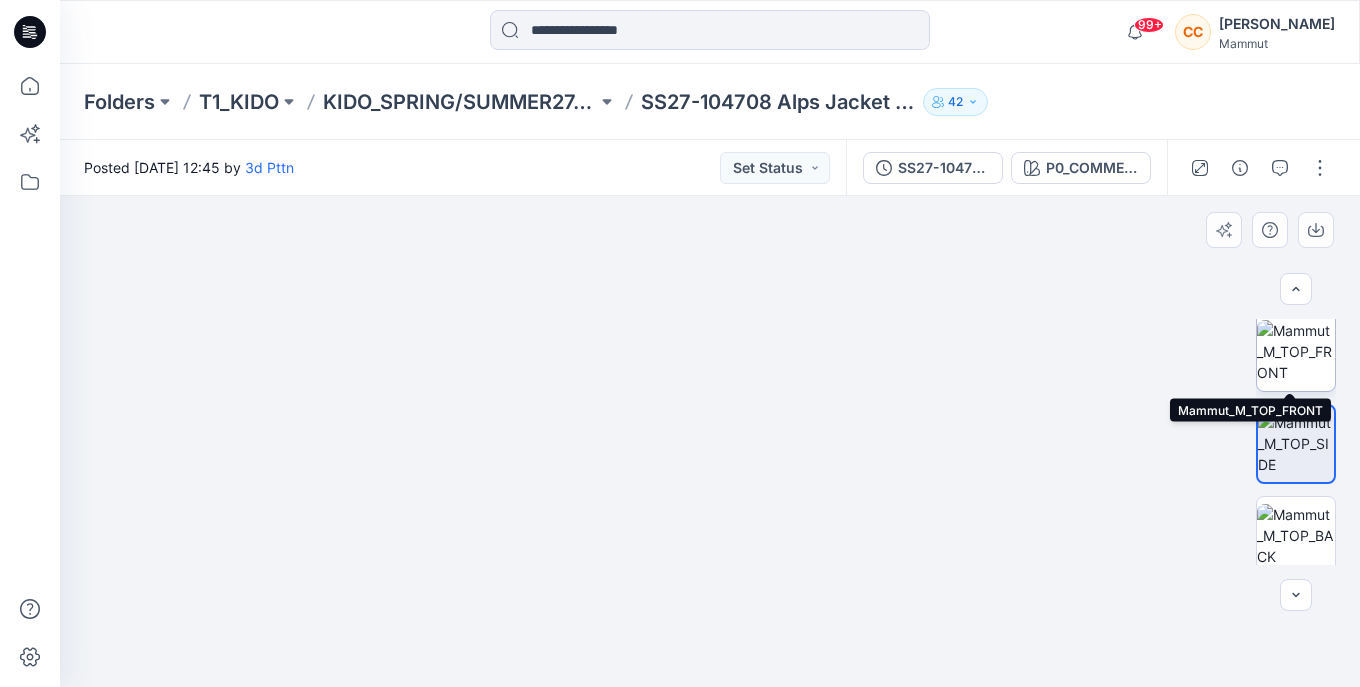 click at bounding box center (1296, 351) 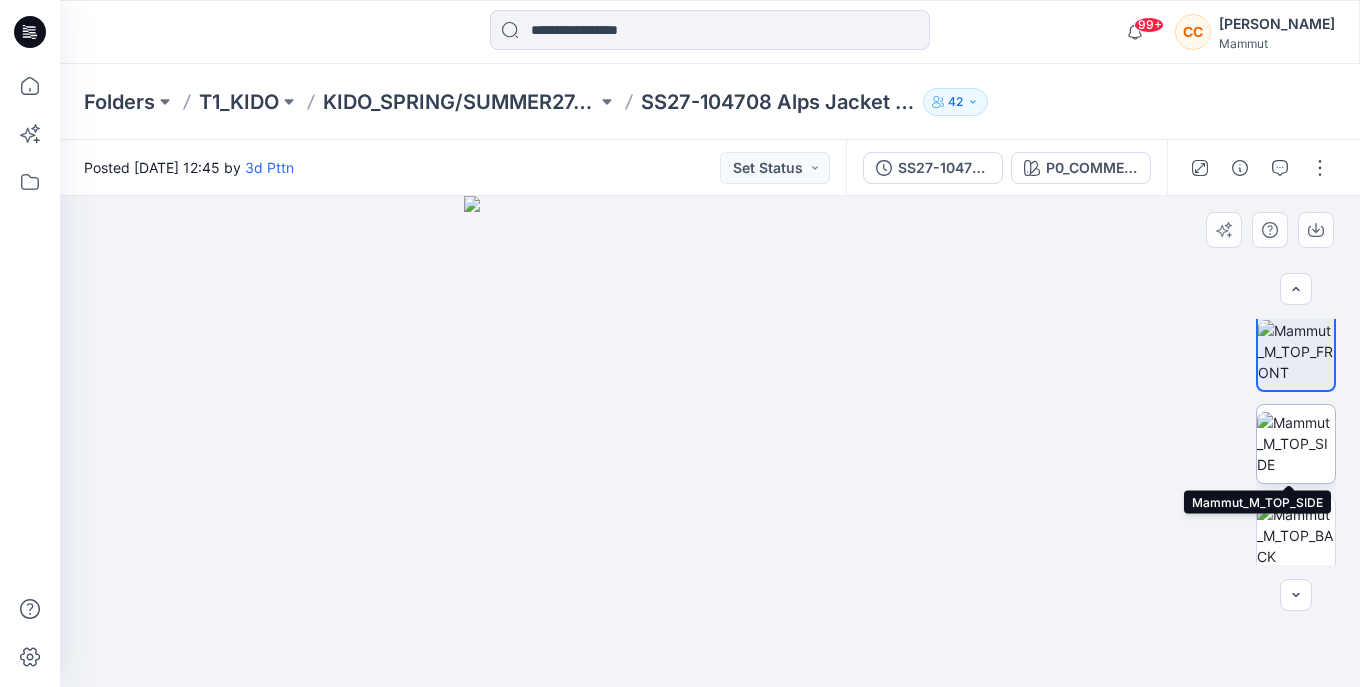 click at bounding box center (1296, 443) 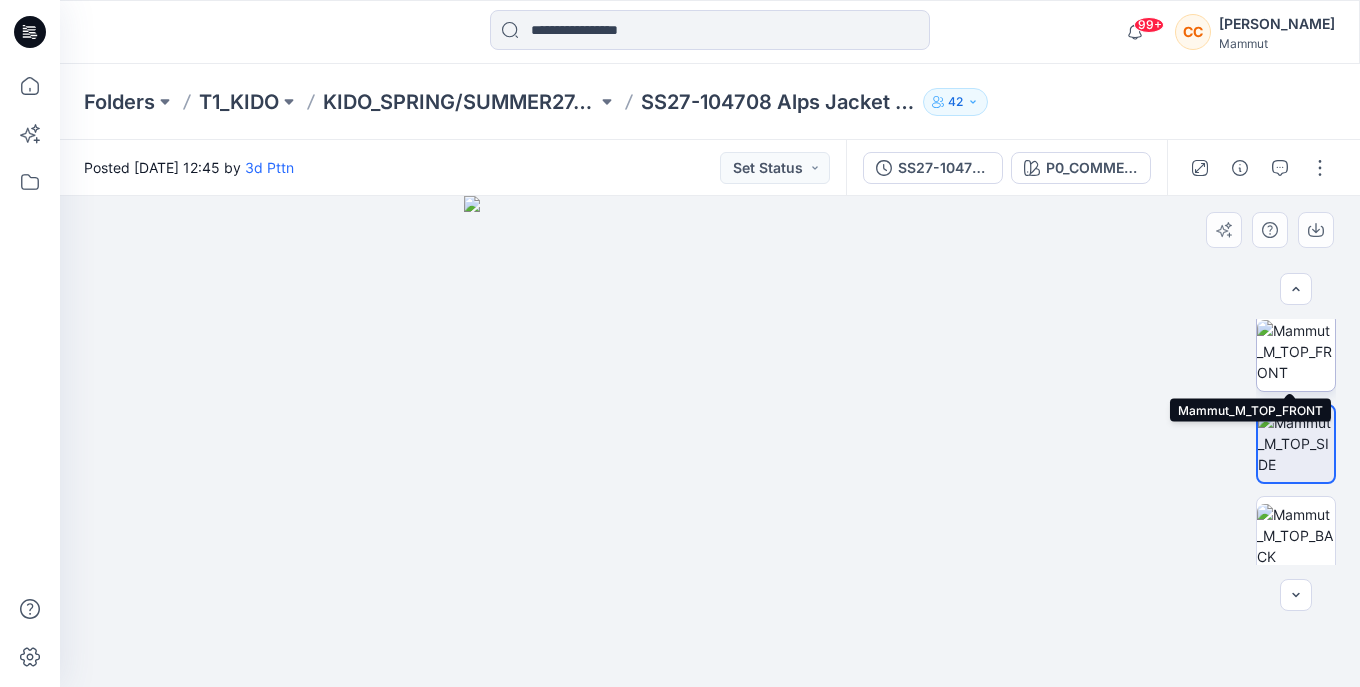 click at bounding box center (1296, 351) 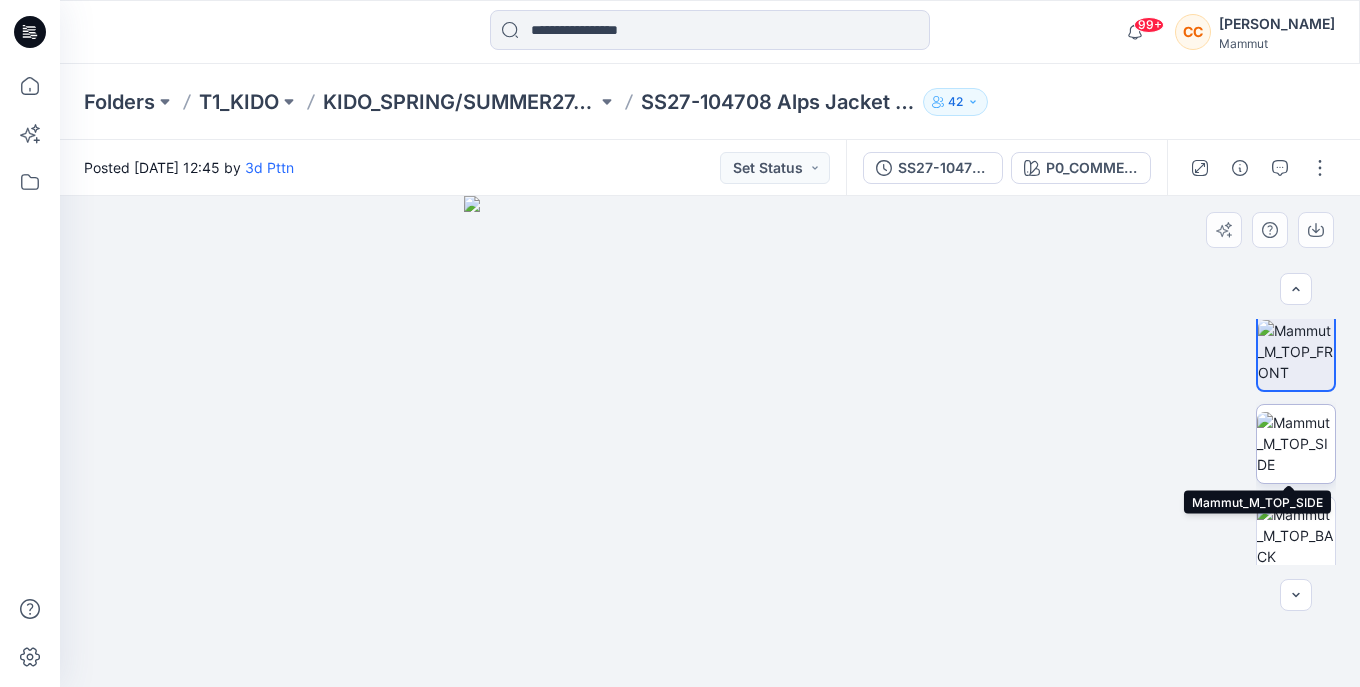 click at bounding box center [1296, 443] 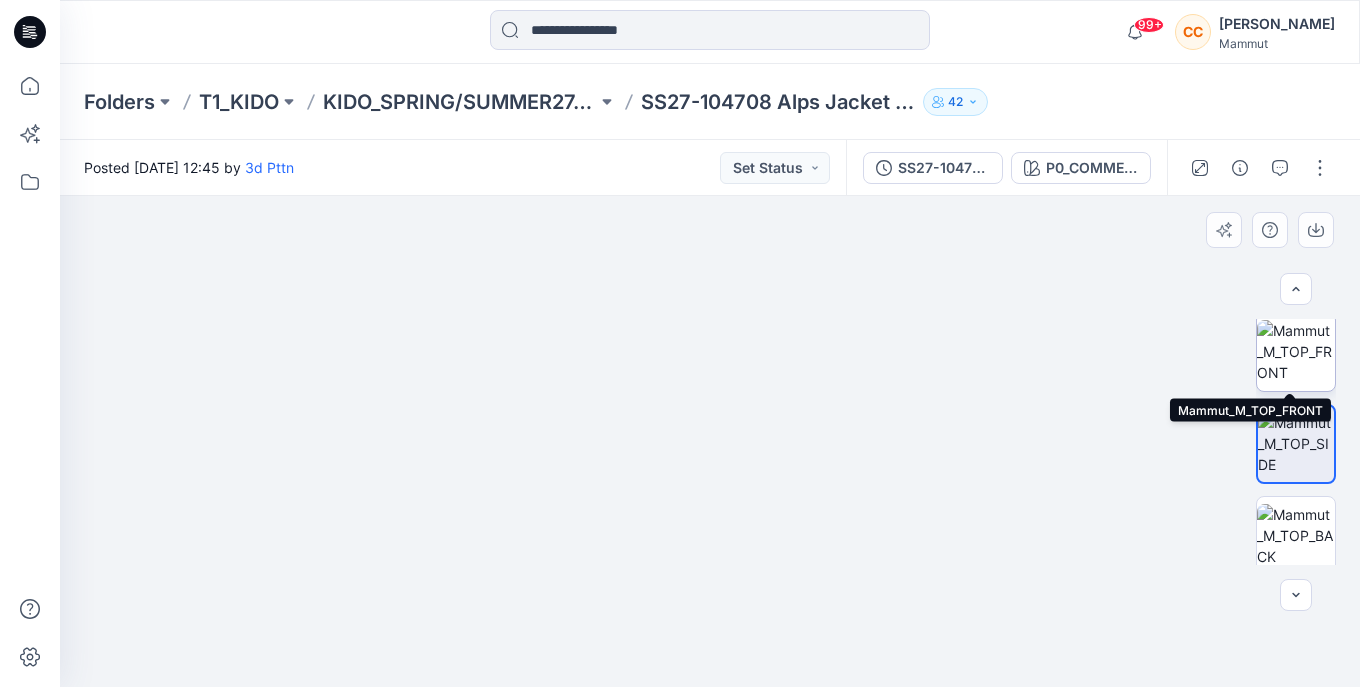 click at bounding box center (1296, 351) 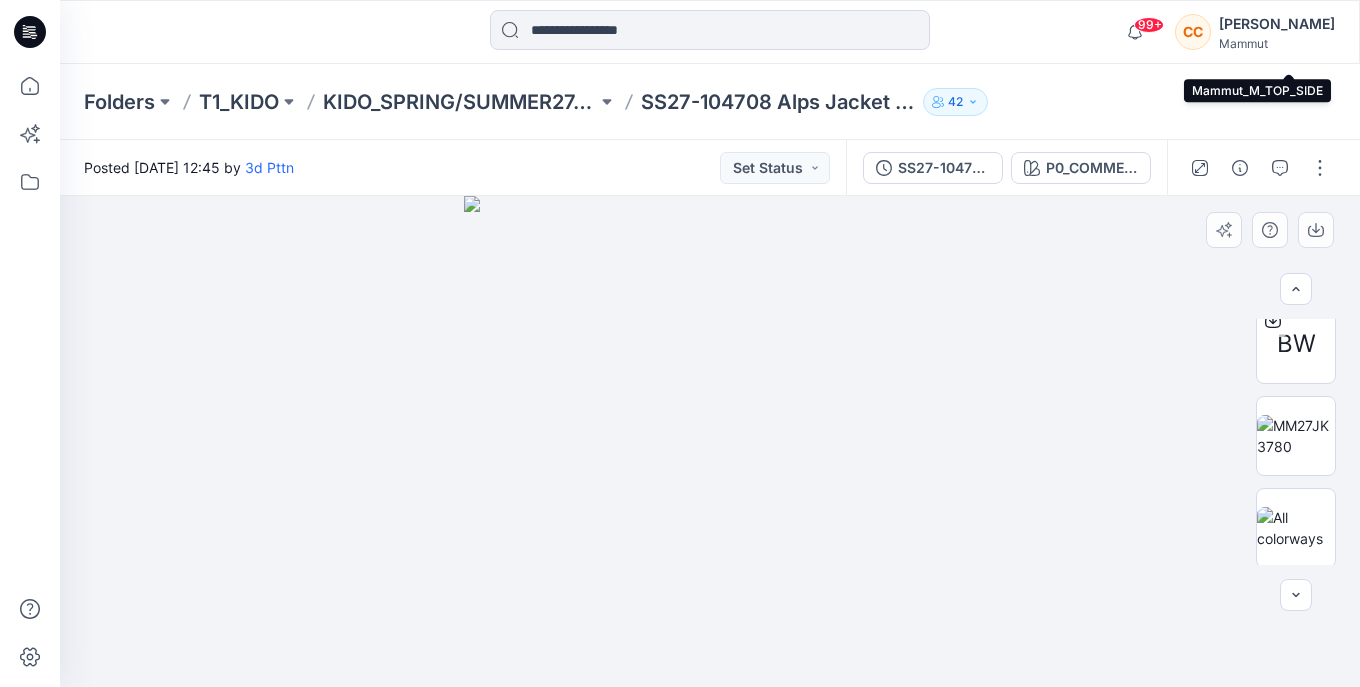 scroll, scrollTop: 569, scrollLeft: 0, axis: vertical 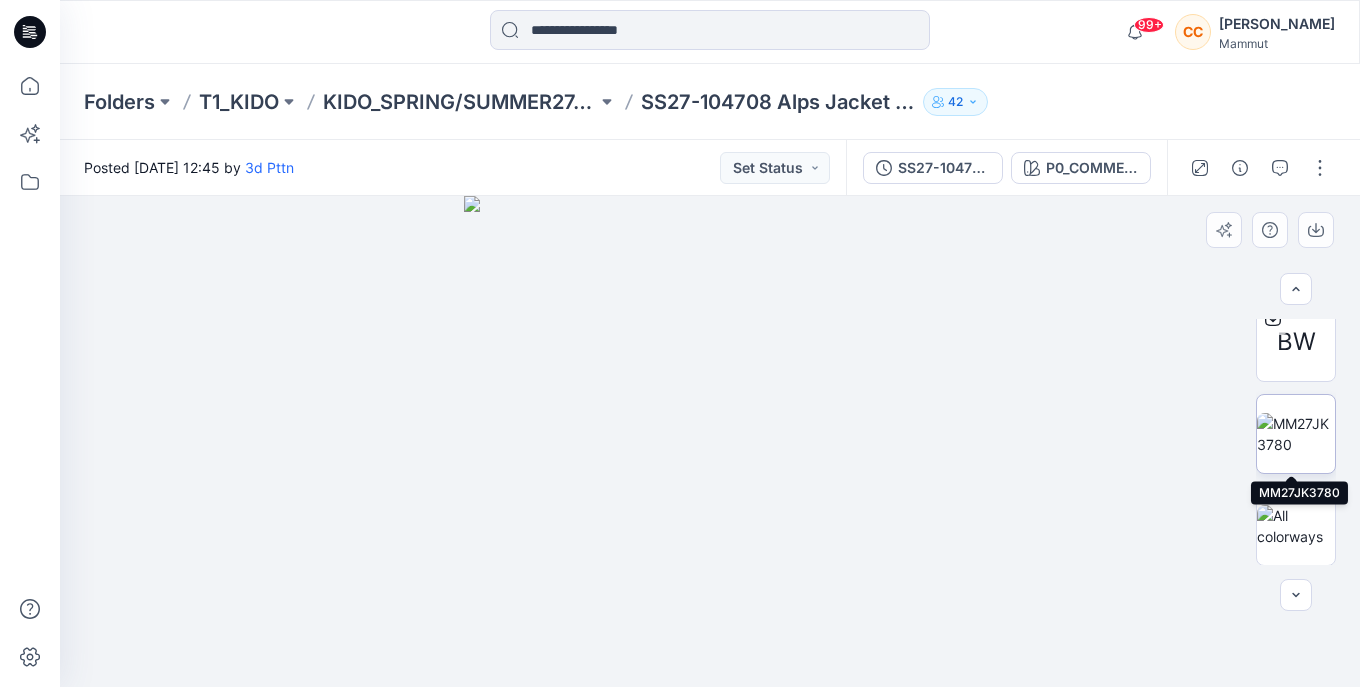 click at bounding box center (1296, 434) 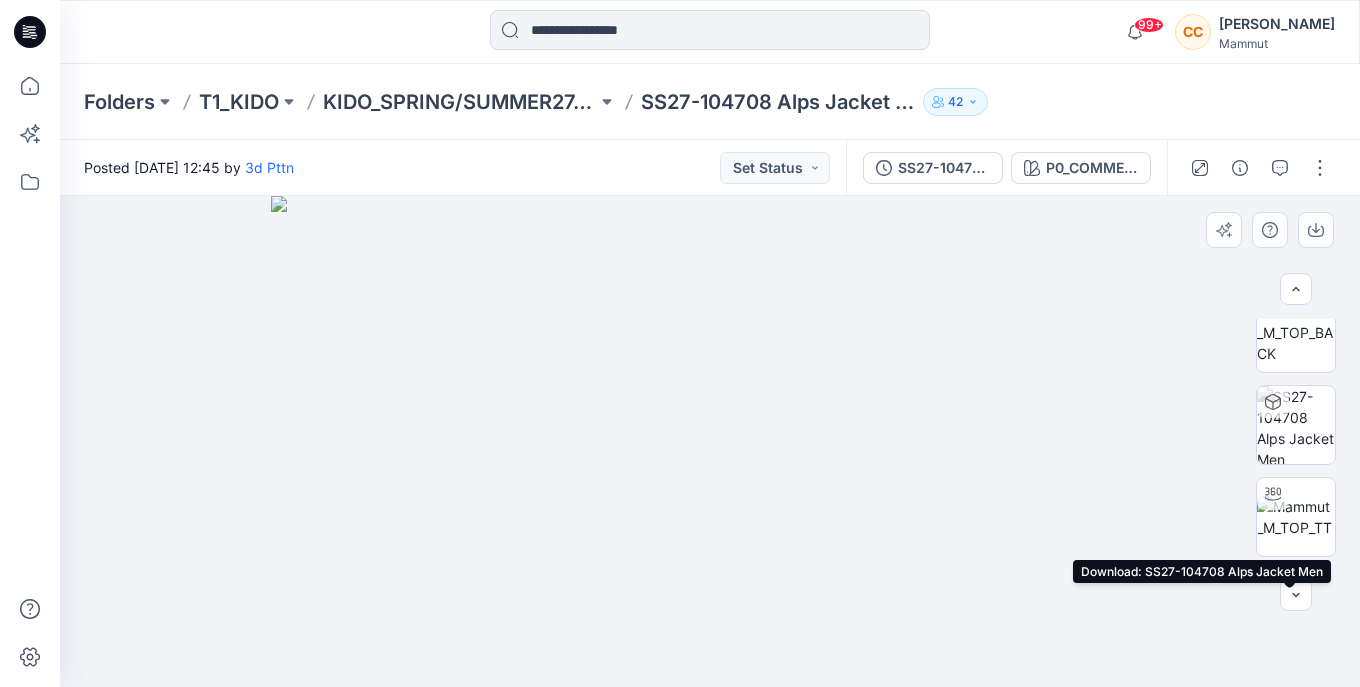 scroll, scrollTop: 269, scrollLeft: 0, axis: vertical 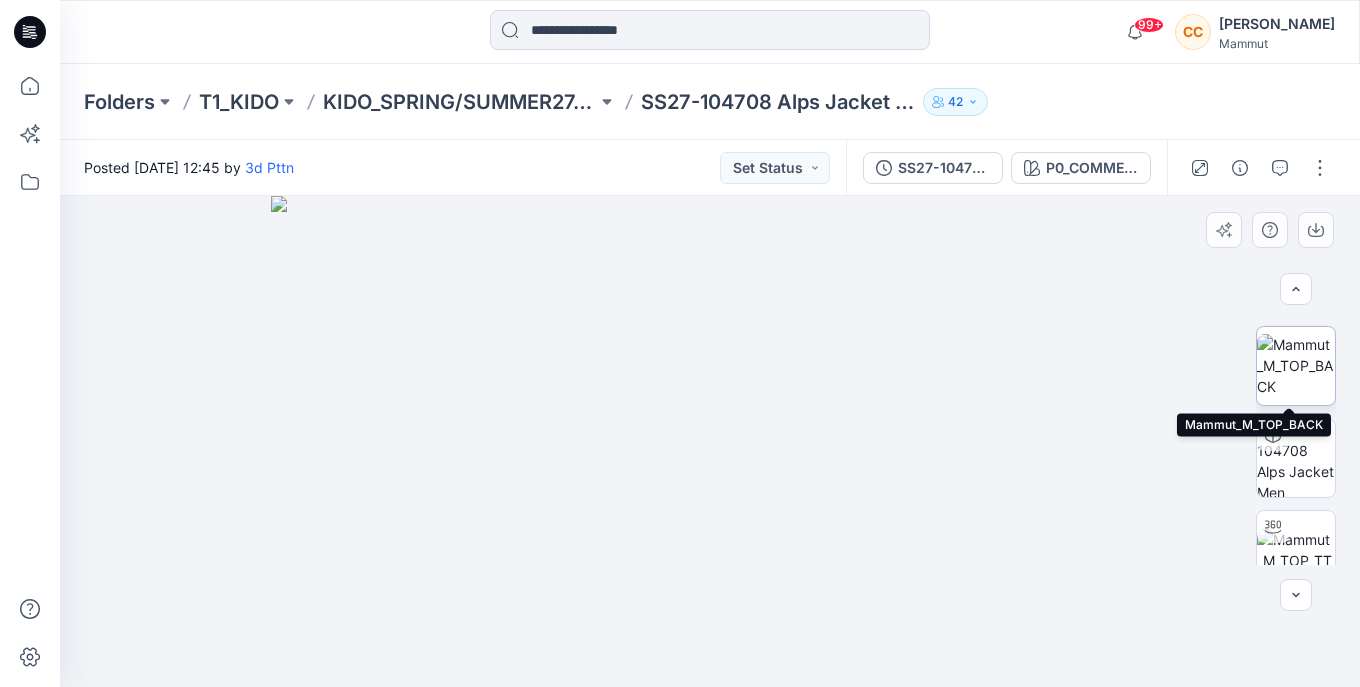 click at bounding box center [1296, 365] 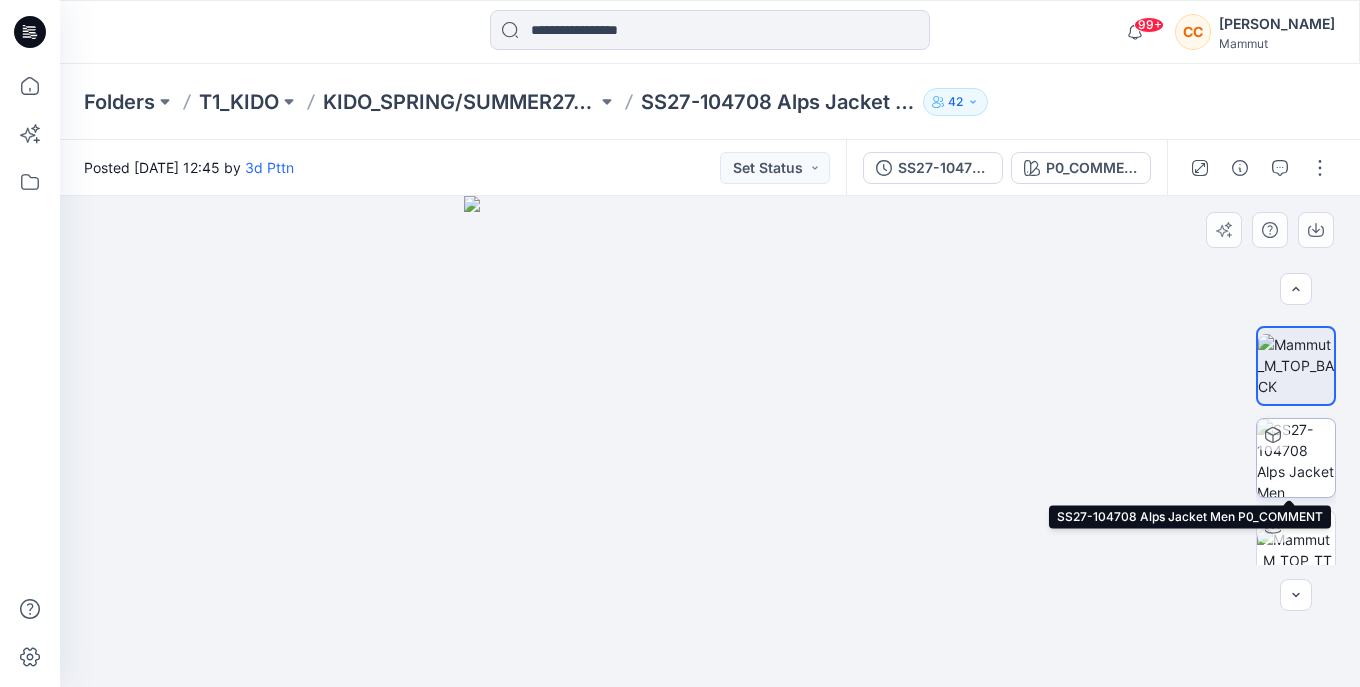 click at bounding box center [1296, 458] 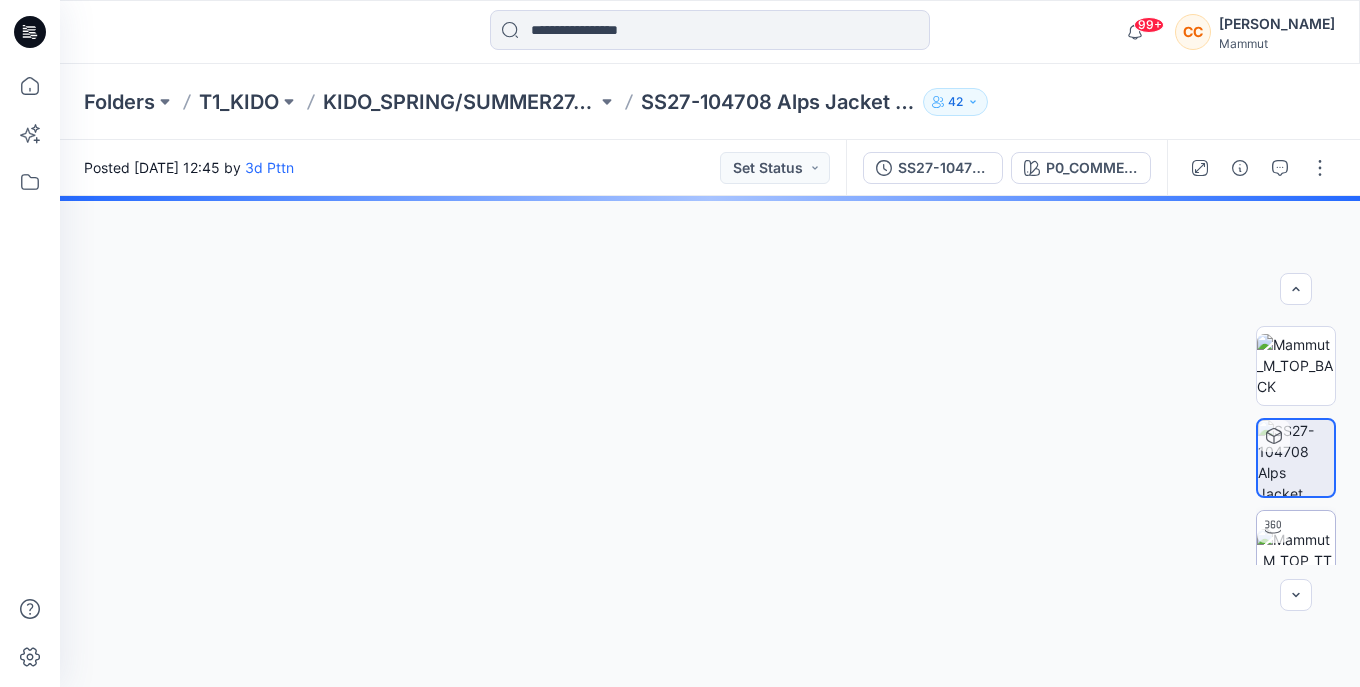 click at bounding box center (1296, 550) 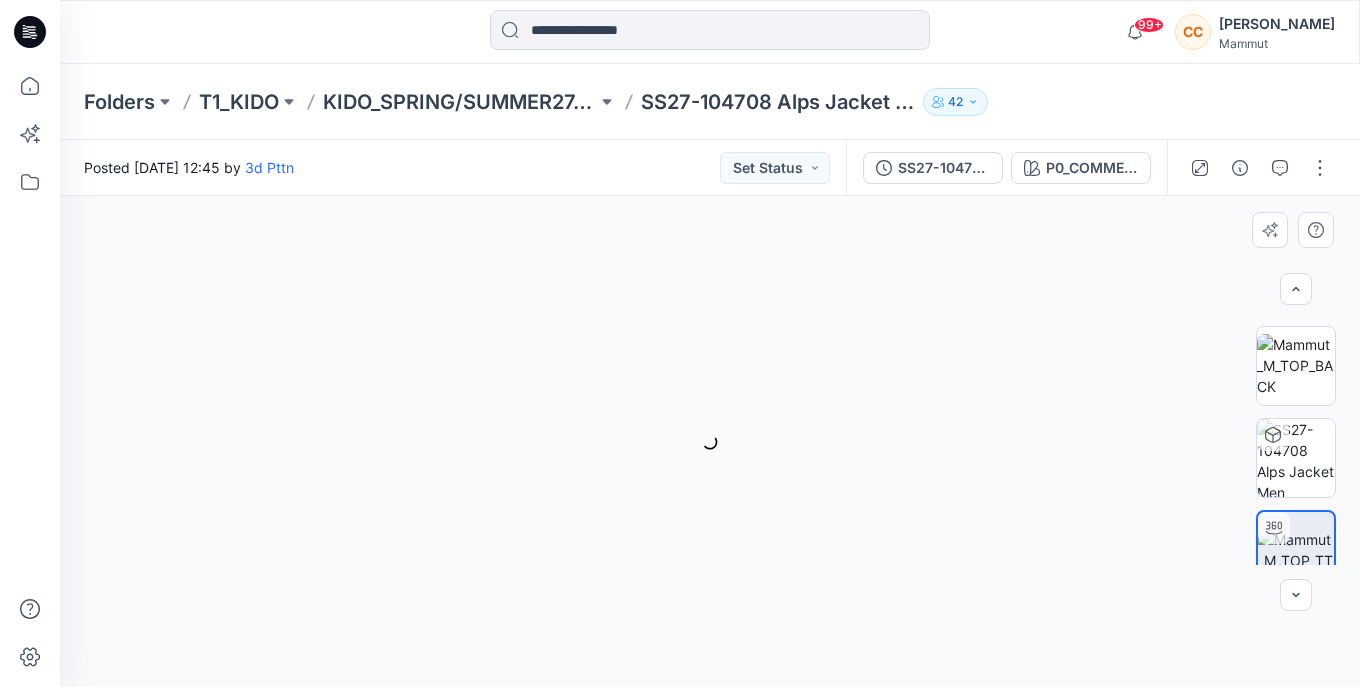 scroll, scrollTop: 269, scrollLeft: 0, axis: vertical 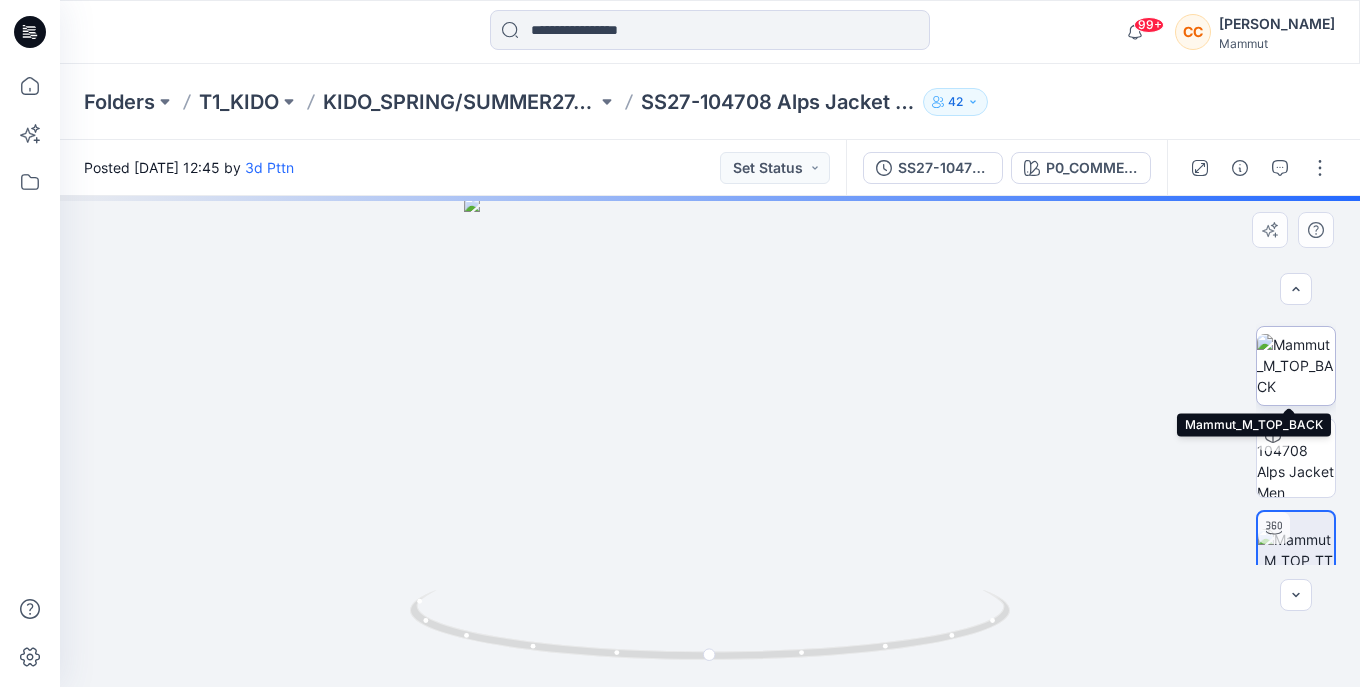 click at bounding box center [1296, 365] 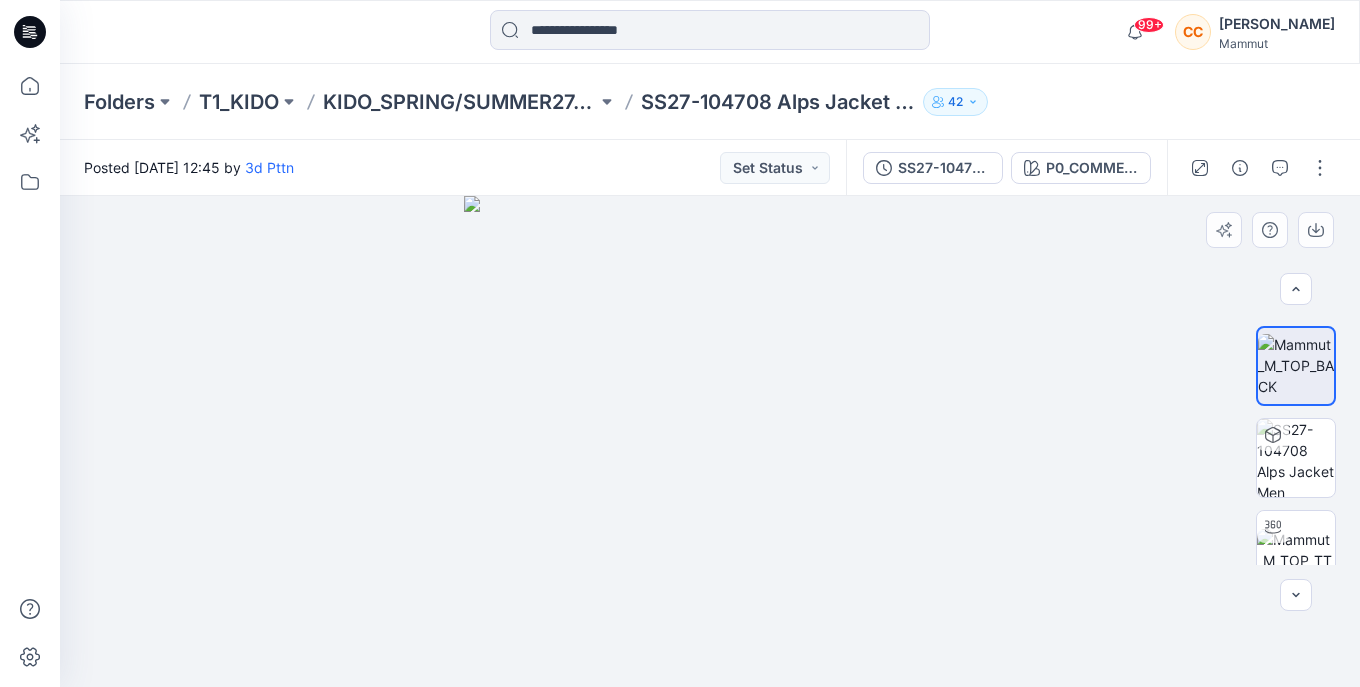 scroll, scrollTop: 169, scrollLeft: 0, axis: vertical 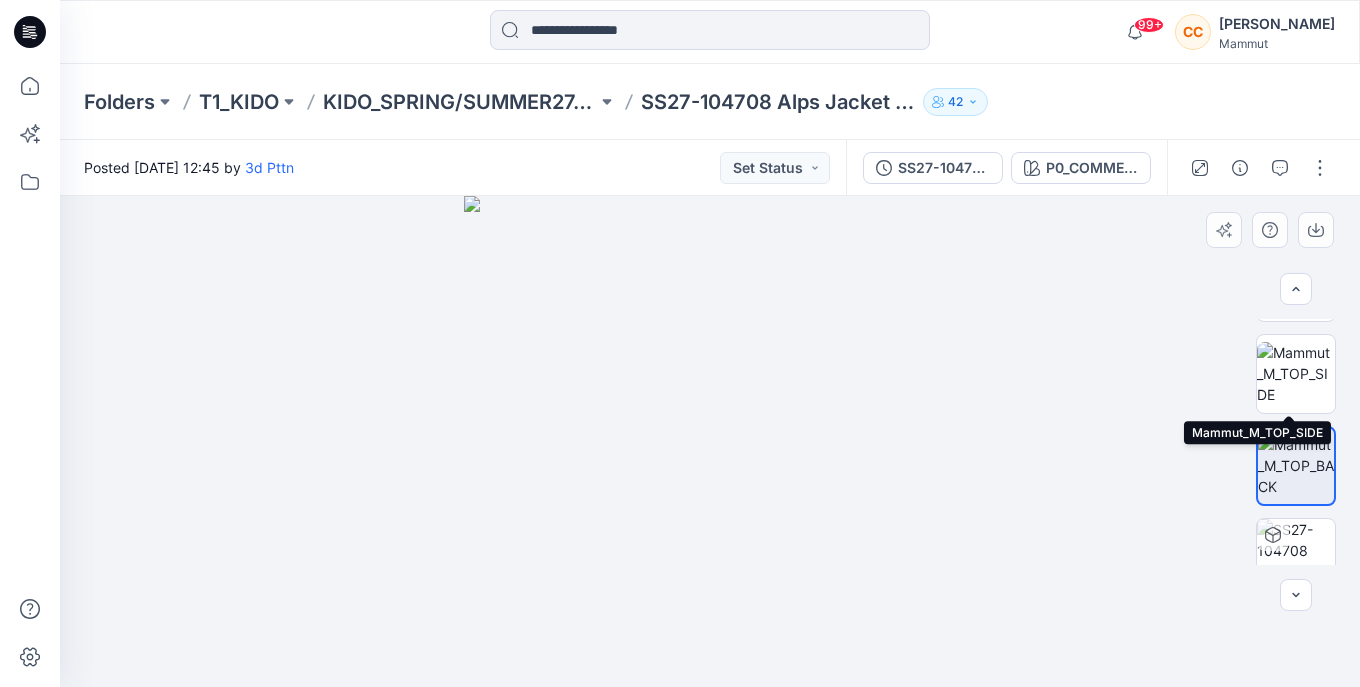 click at bounding box center [1296, 373] 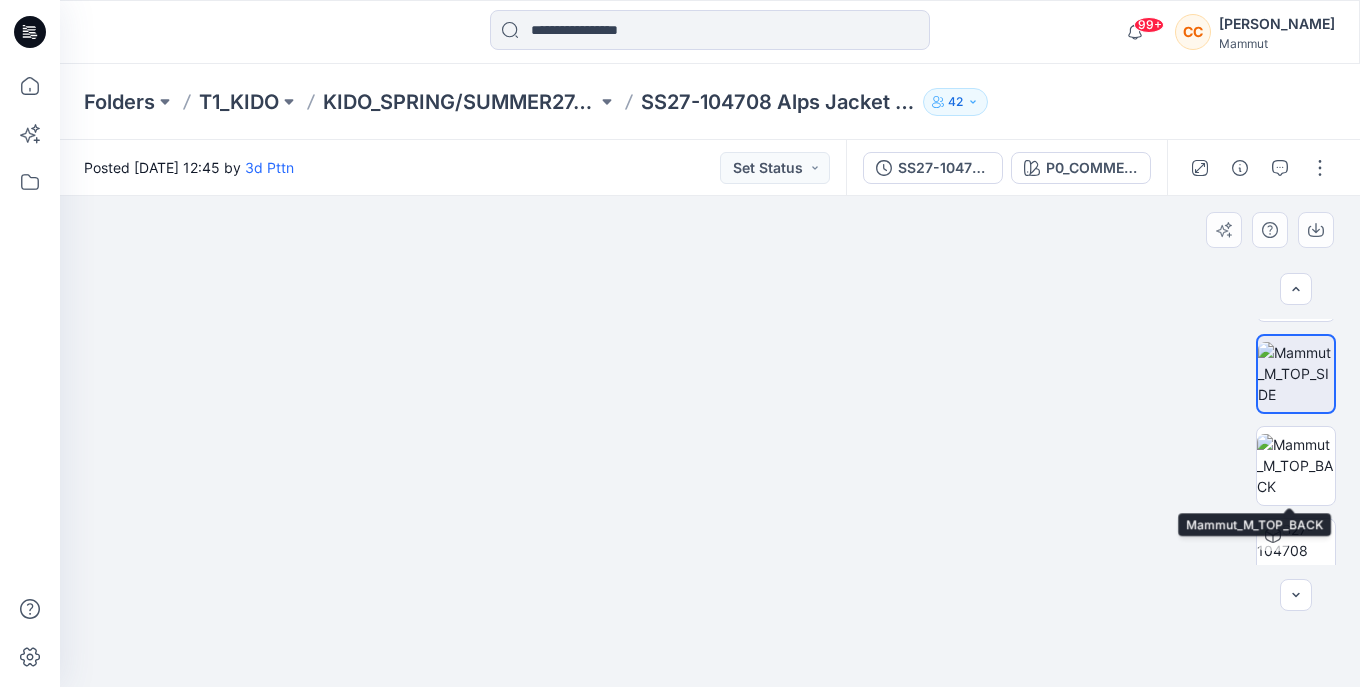 click on "BW" at bounding box center (1296, 442) 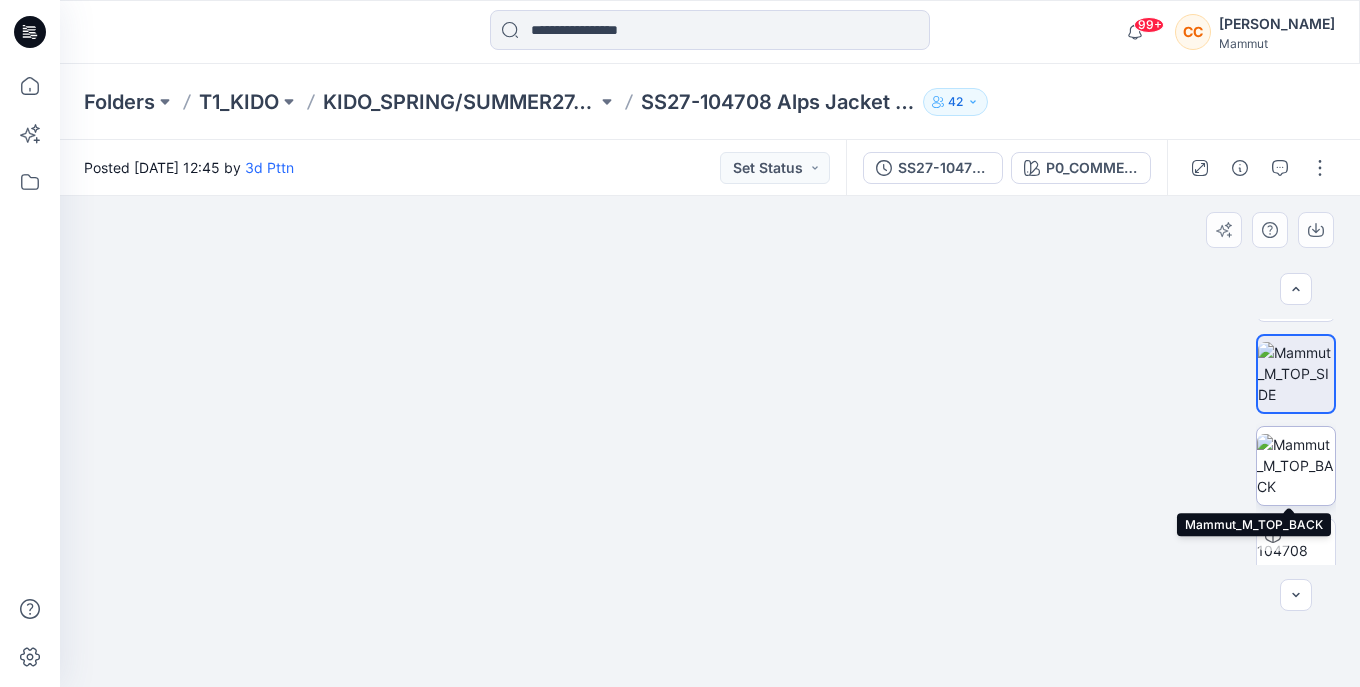 click at bounding box center [1296, 465] 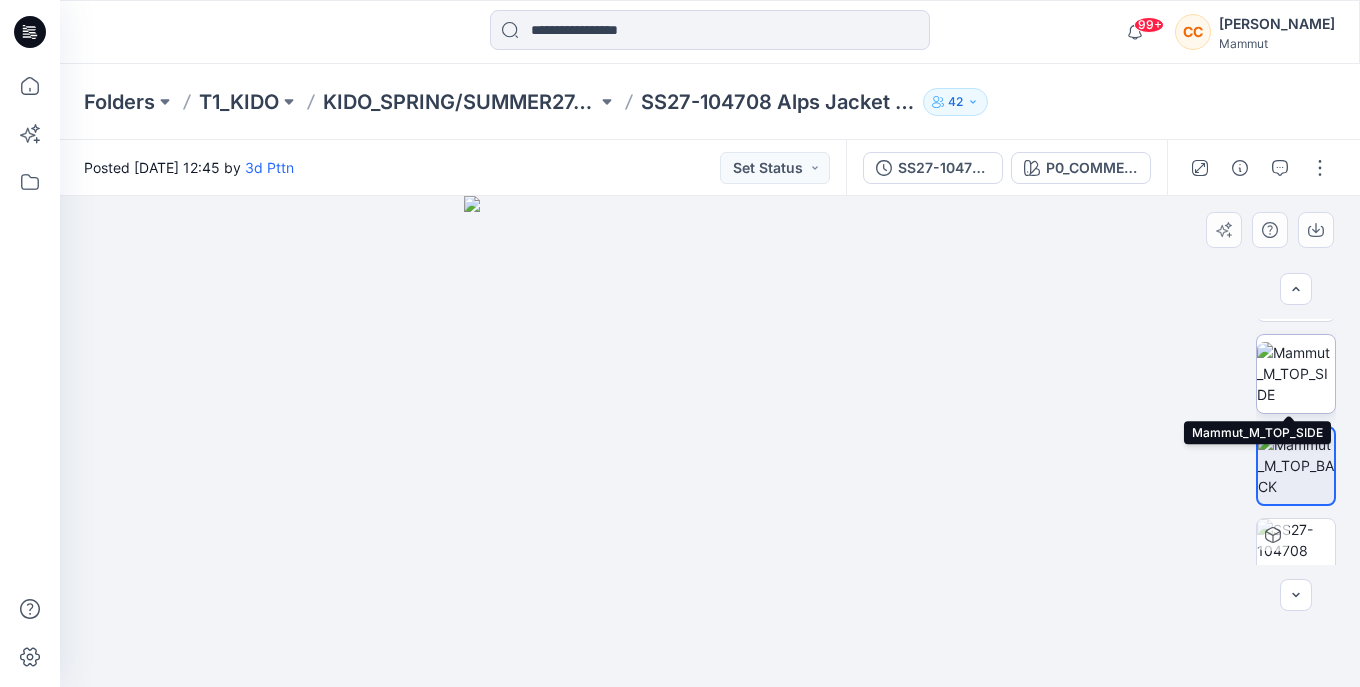 click at bounding box center (1296, 373) 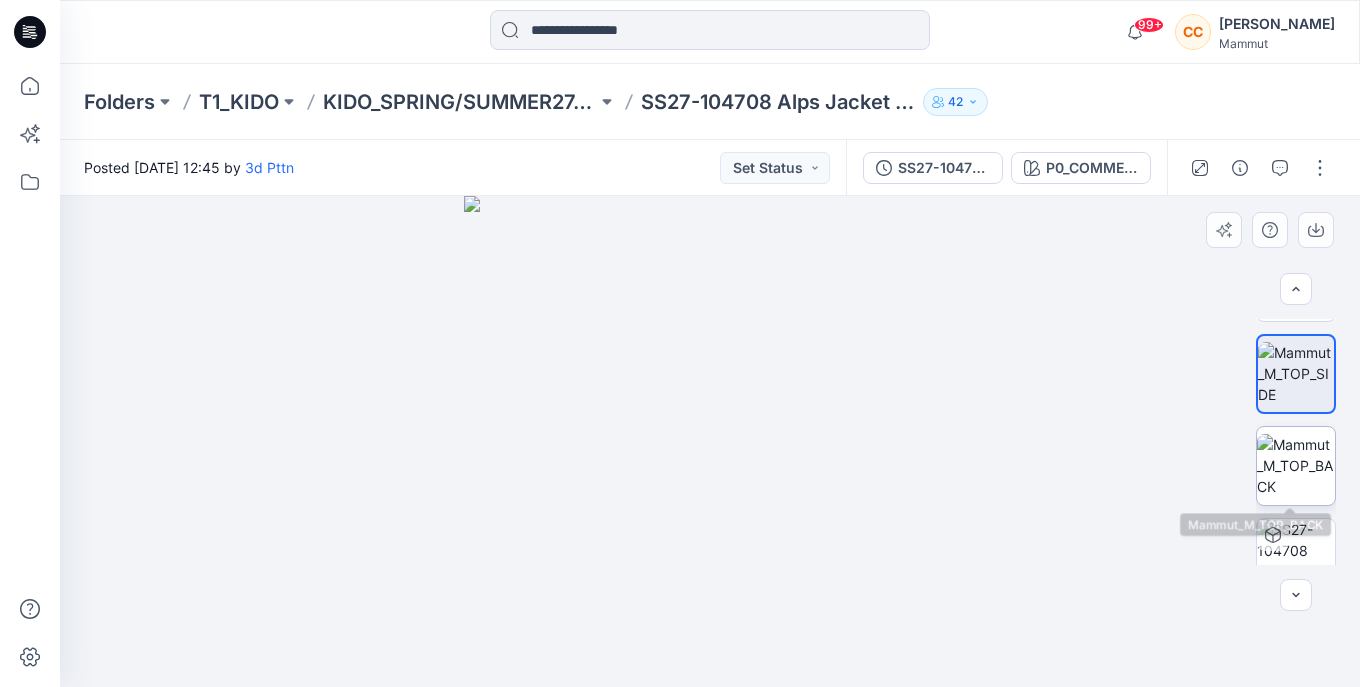 click at bounding box center (1296, 465) 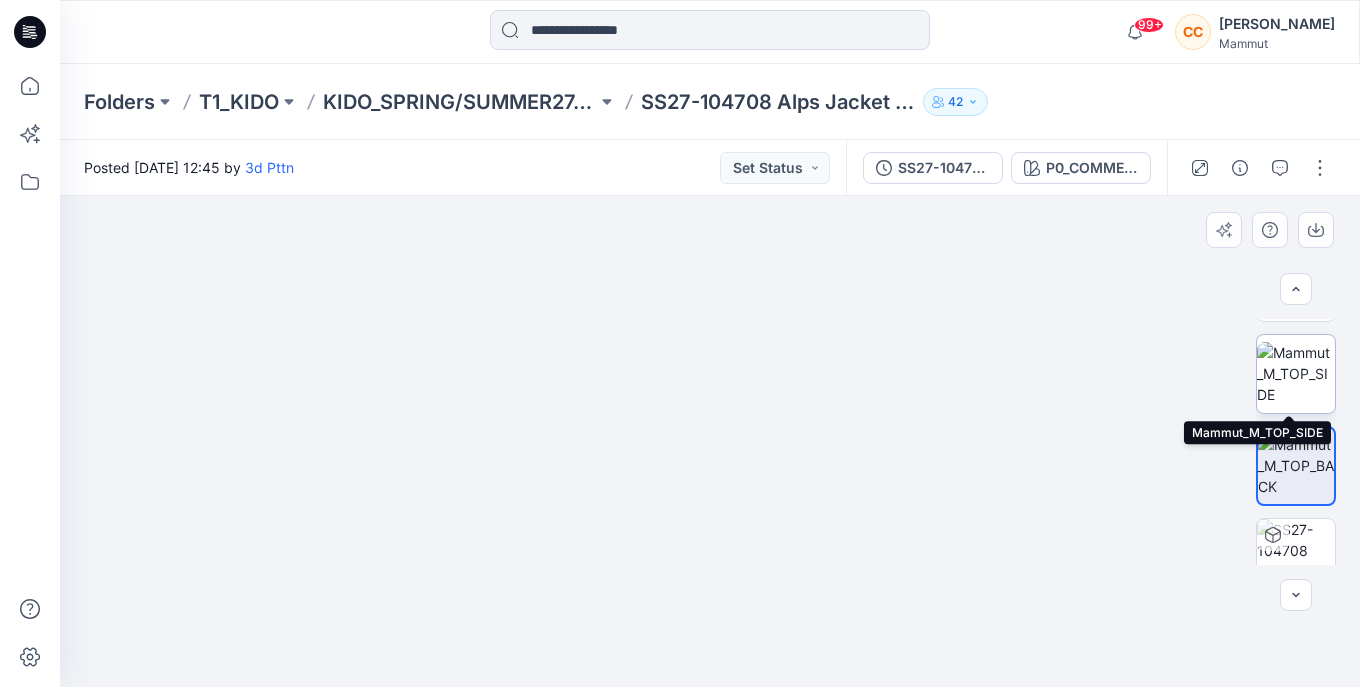 click at bounding box center [1296, 373] 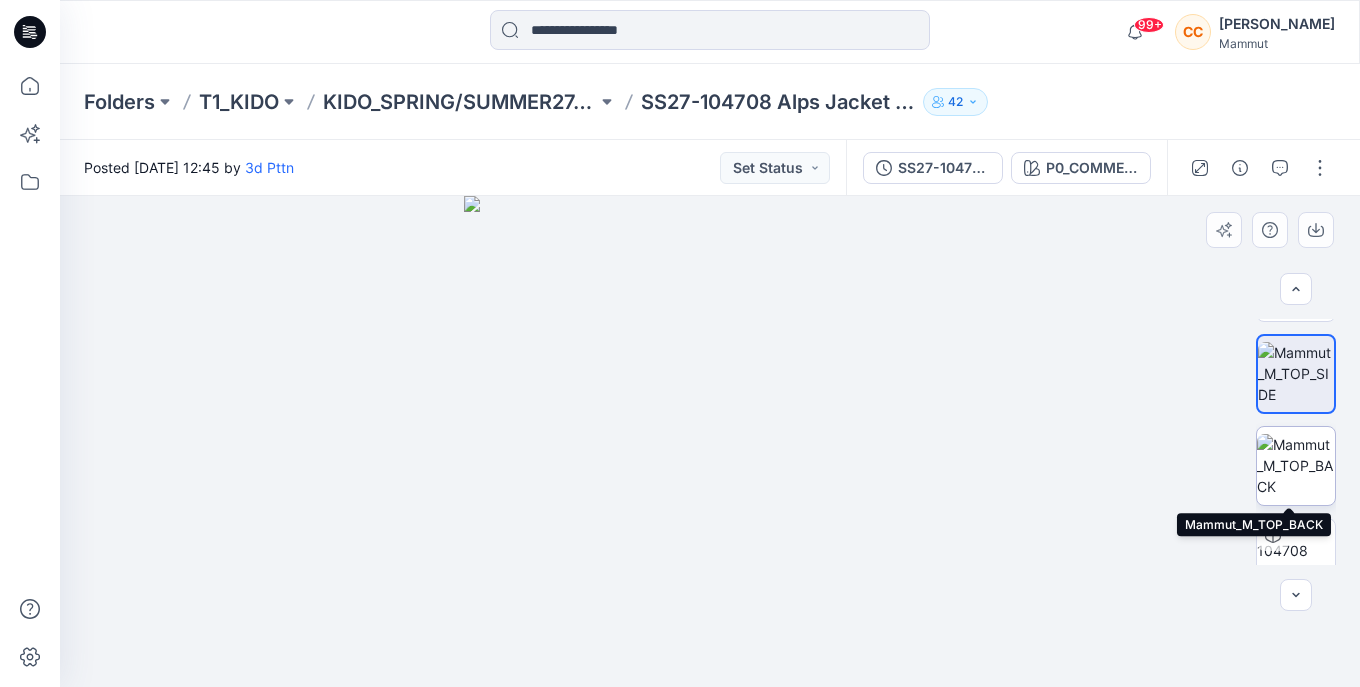 click at bounding box center [1296, 465] 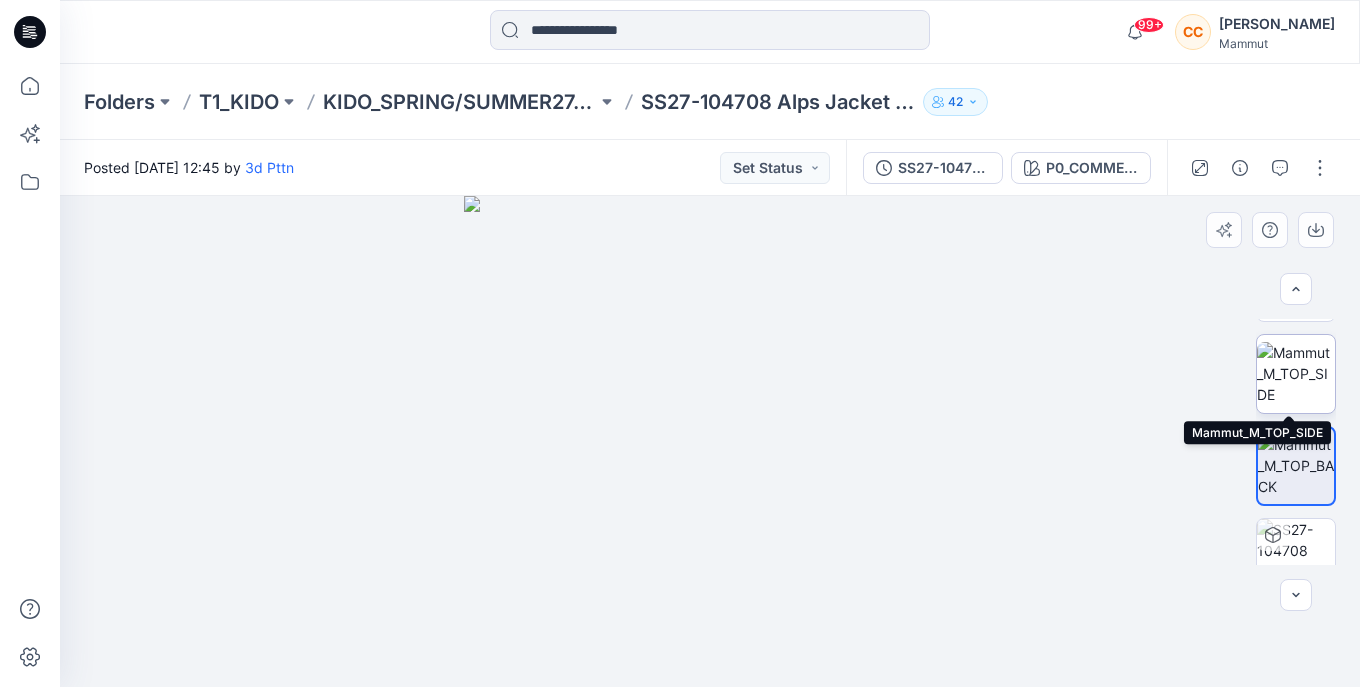 click at bounding box center [1296, 373] 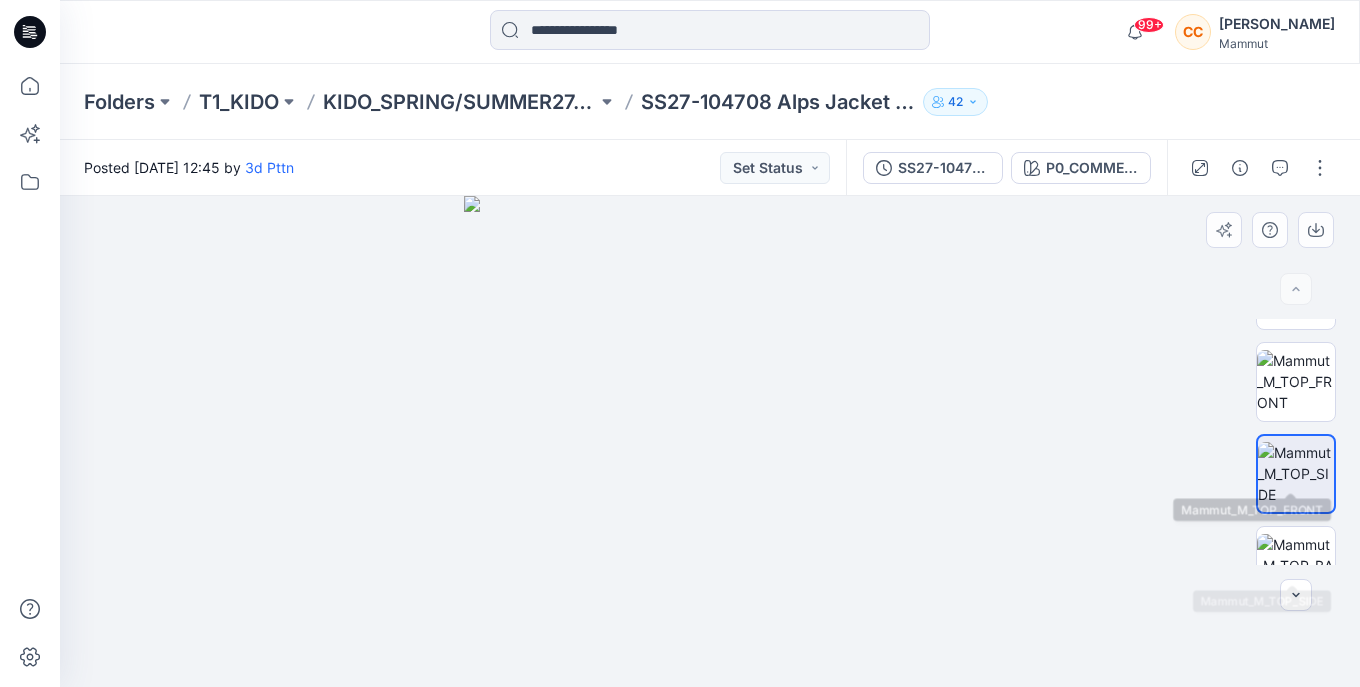 scroll, scrollTop: 0, scrollLeft: 0, axis: both 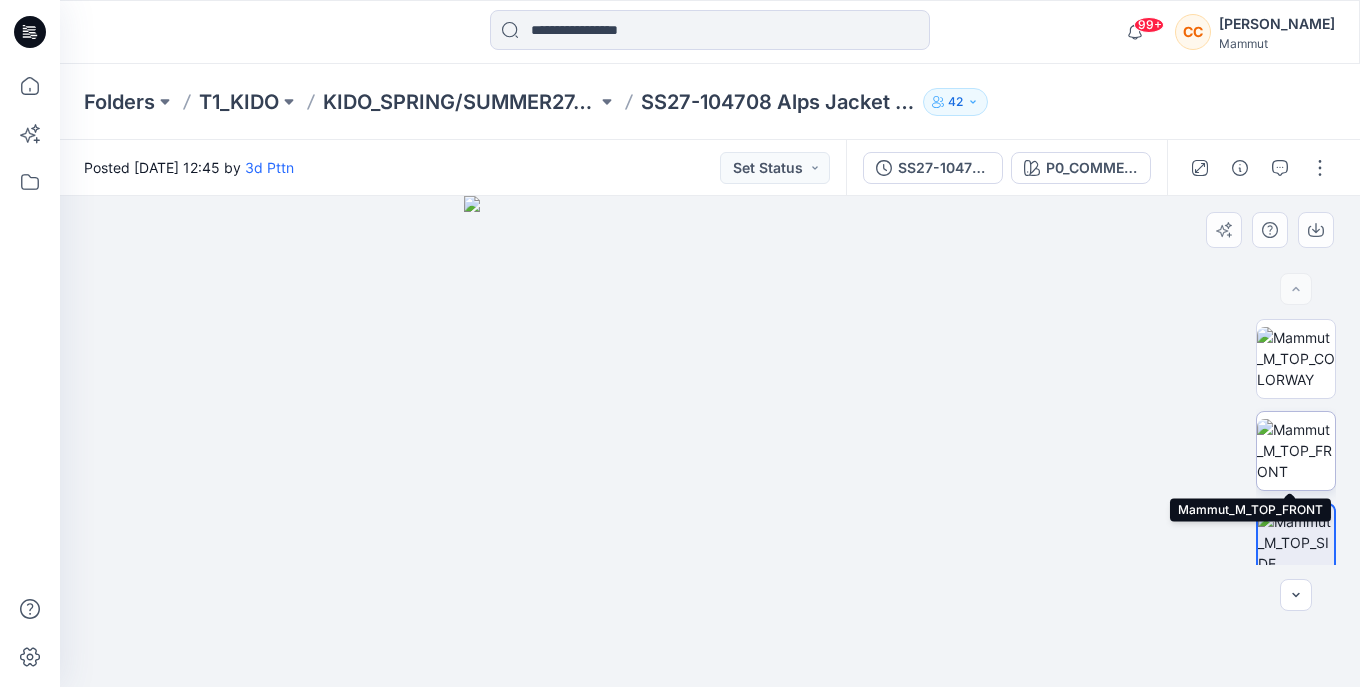 click at bounding box center [1296, 450] 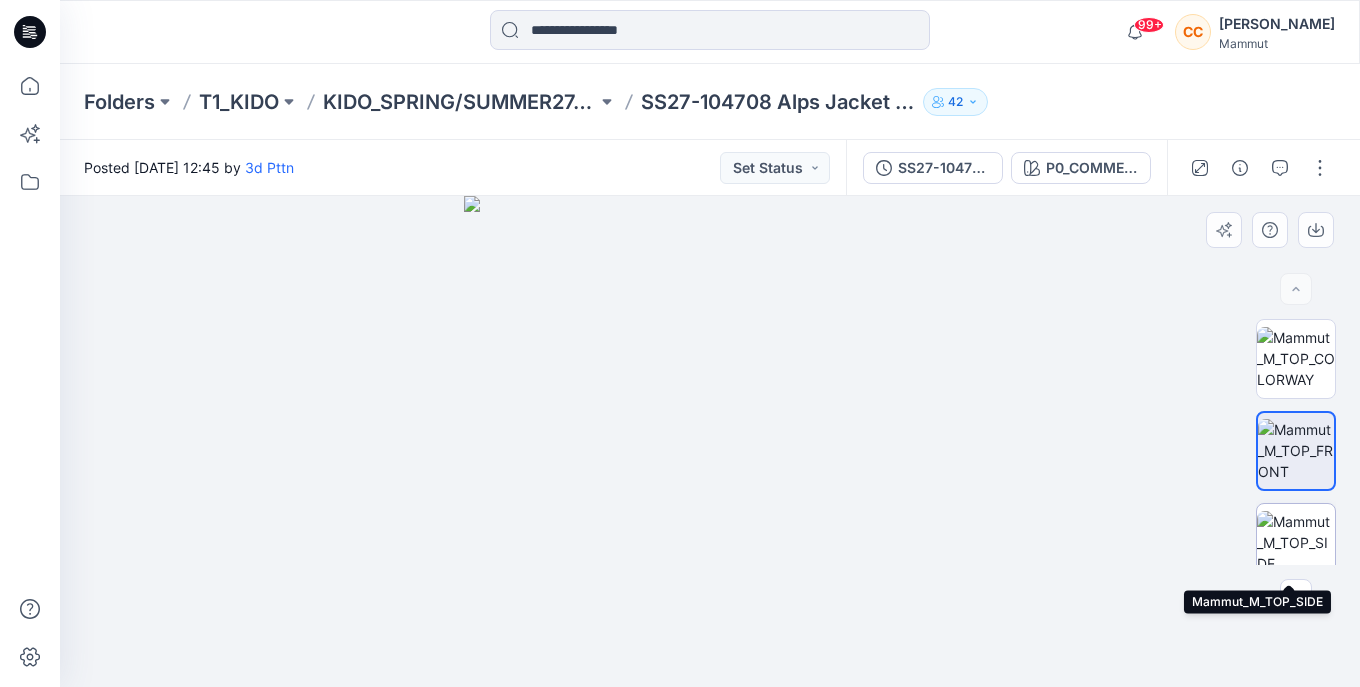 click at bounding box center [1296, 542] 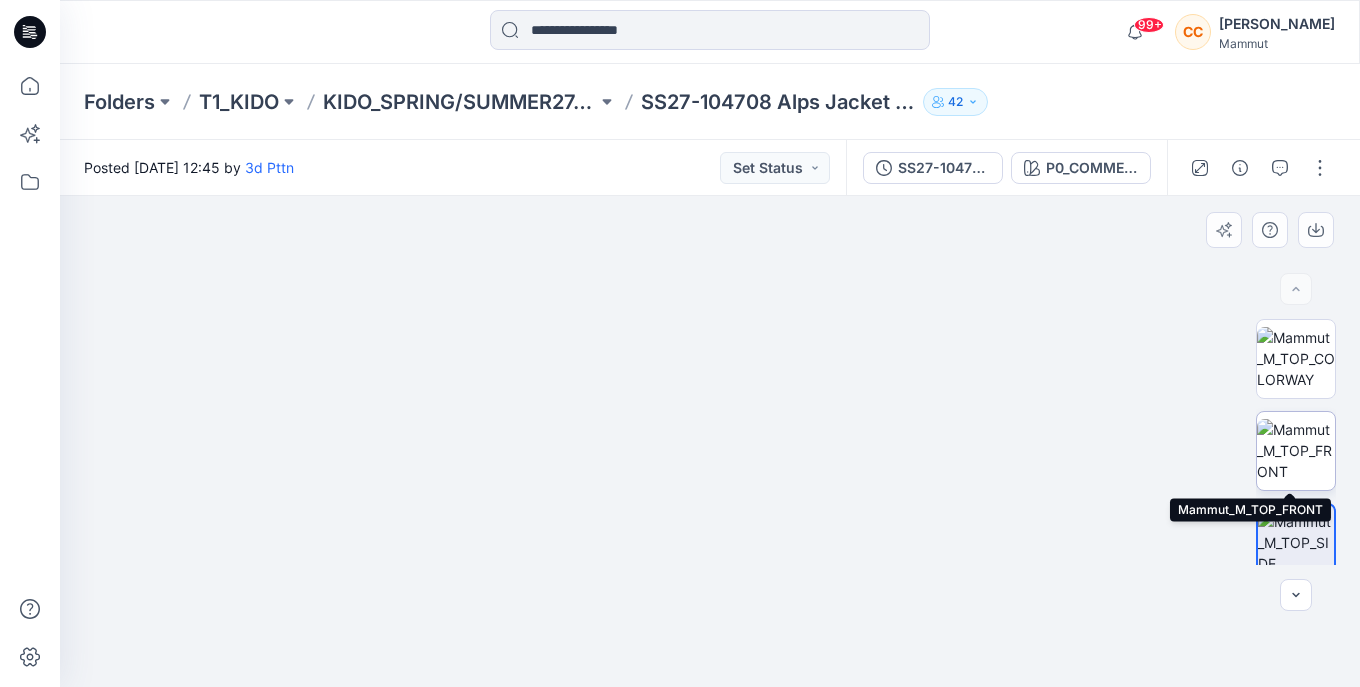 click at bounding box center (1296, 450) 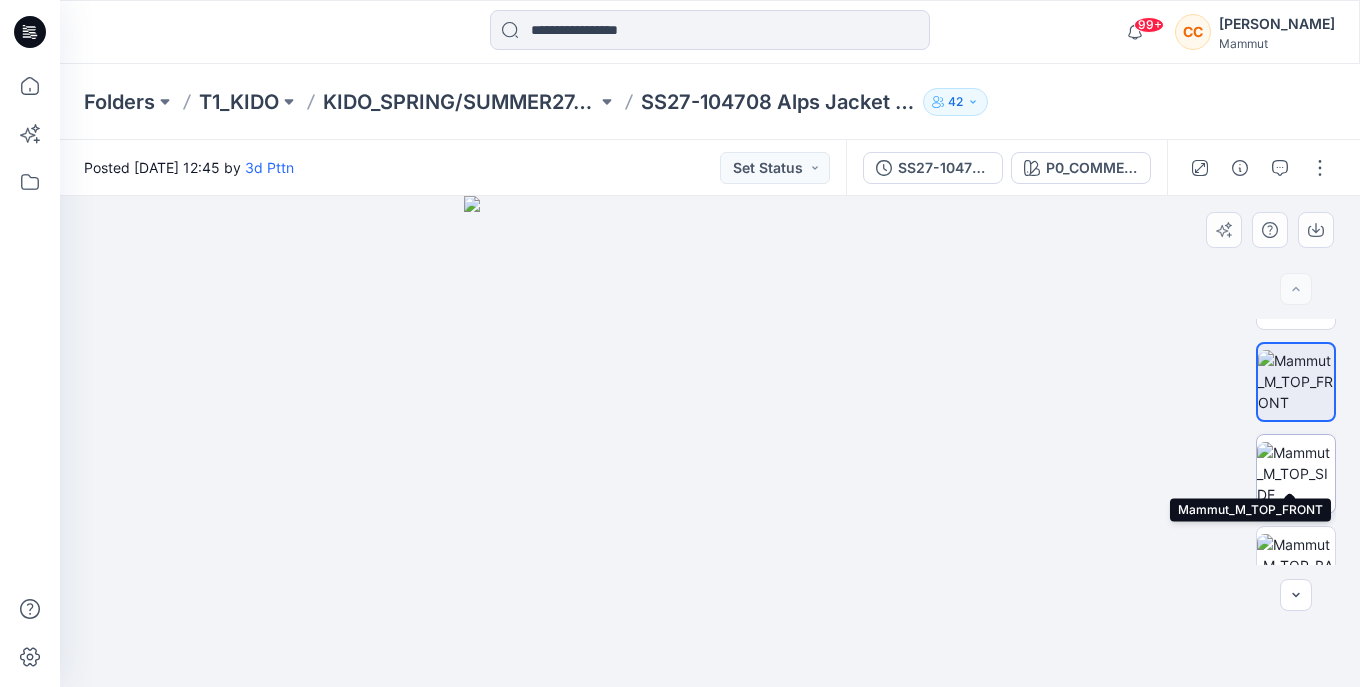 scroll, scrollTop: 99, scrollLeft: 0, axis: vertical 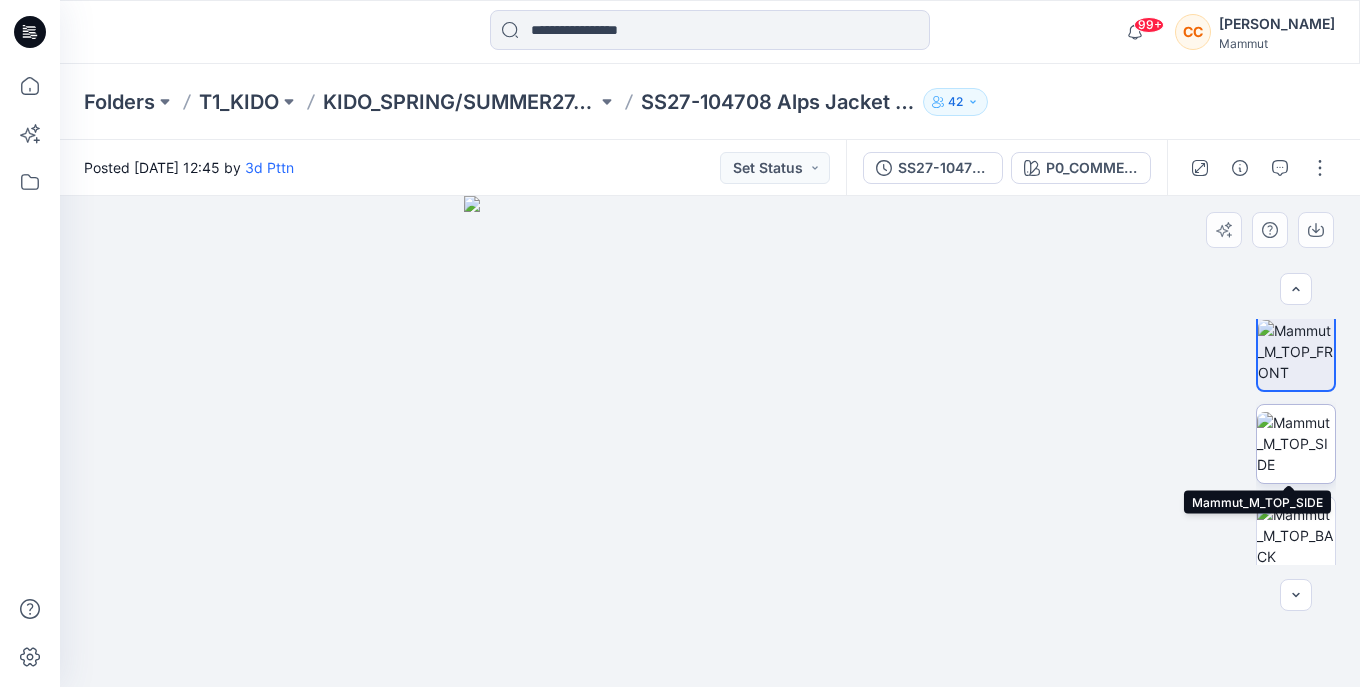 click at bounding box center (1296, 443) 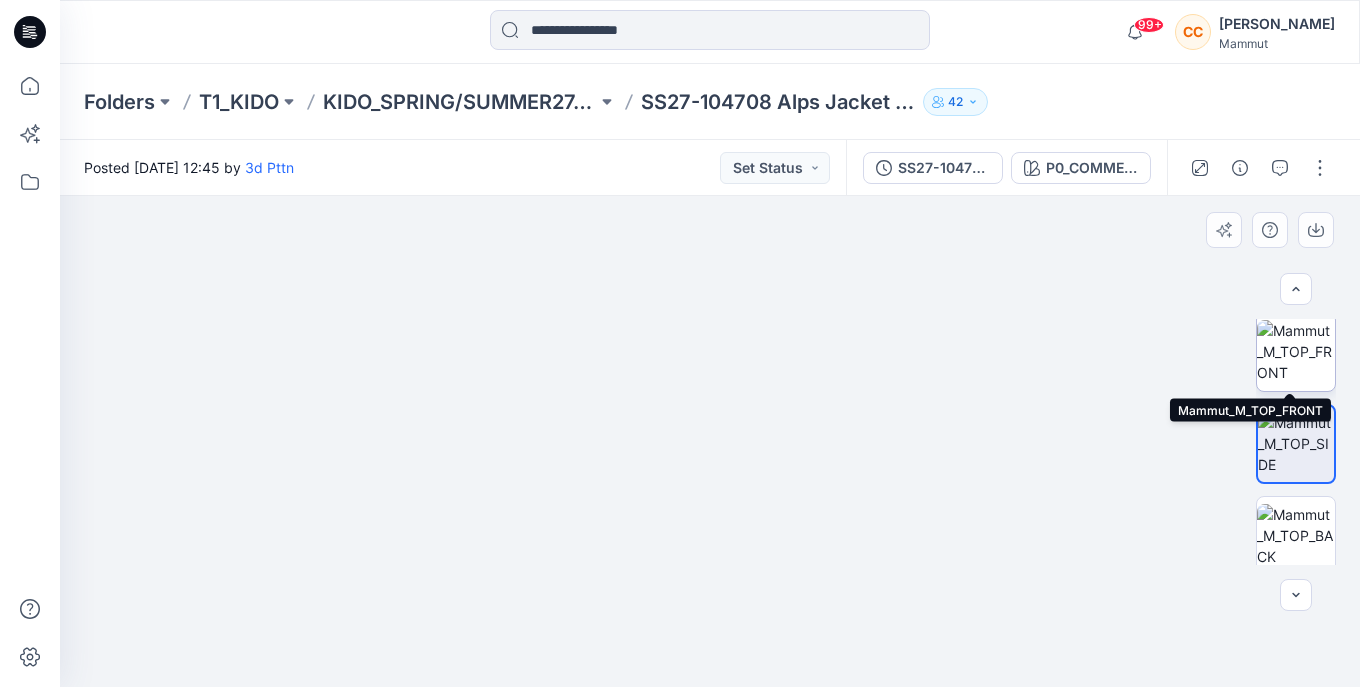 click at bounding box center (1296, 351) 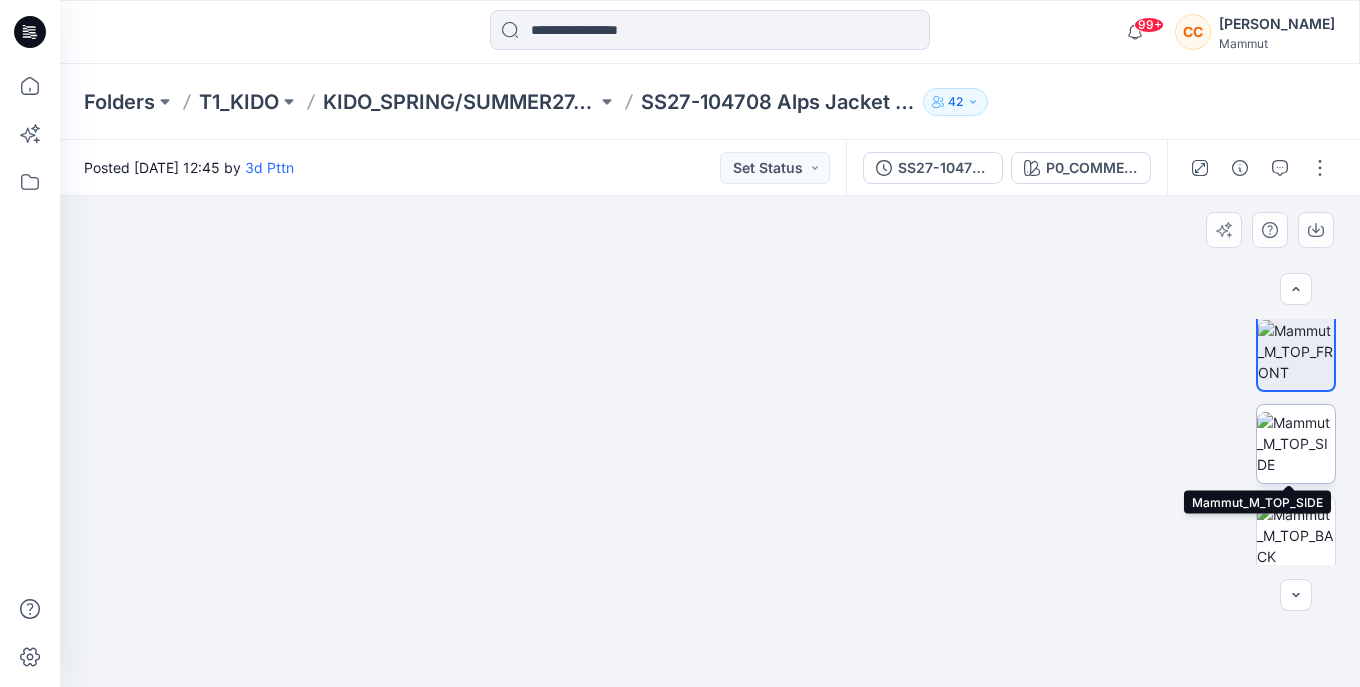 click at bounding box center (1296, 443) 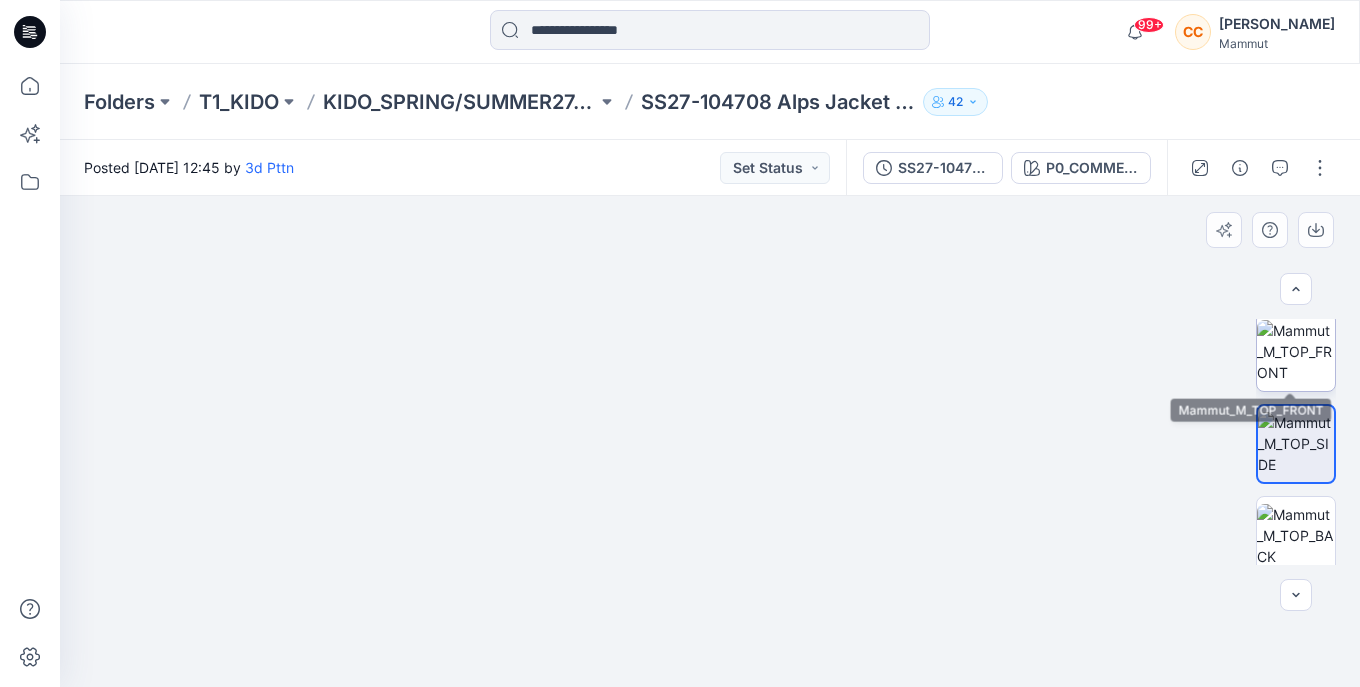 click at bounding box center (1296, 351) 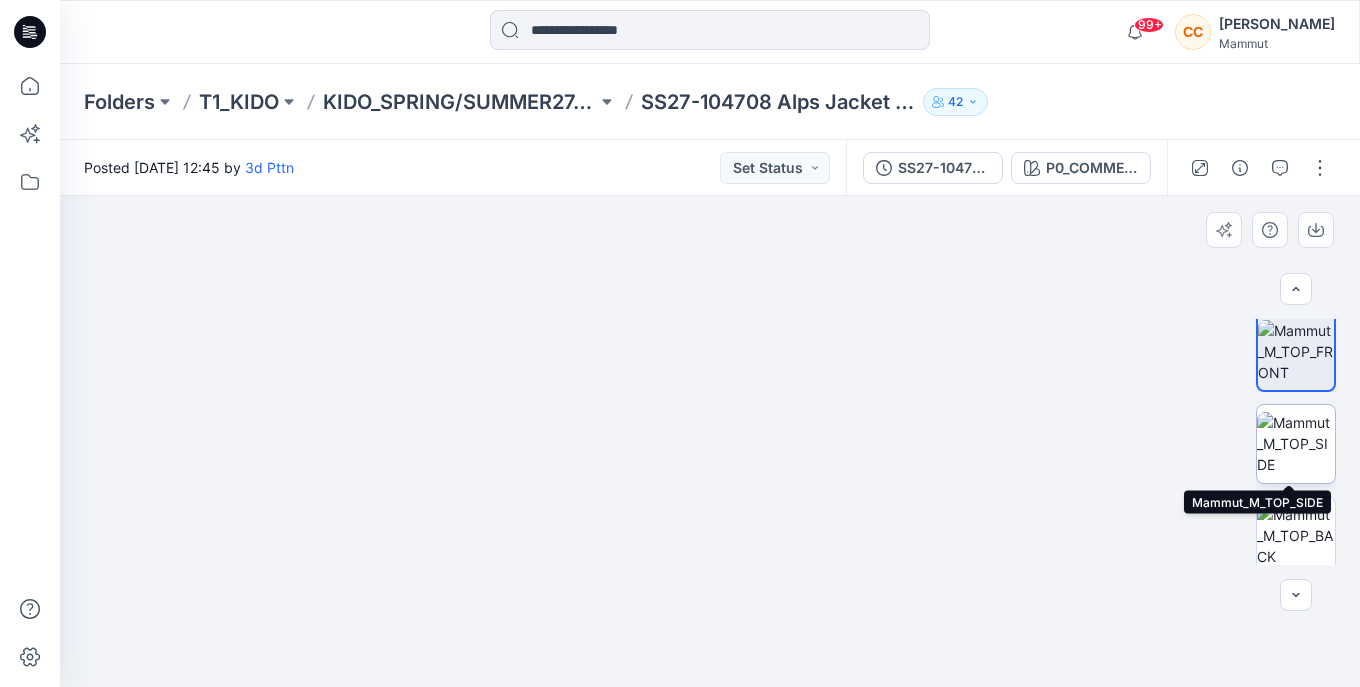 click at bounding box center [1296, 443] 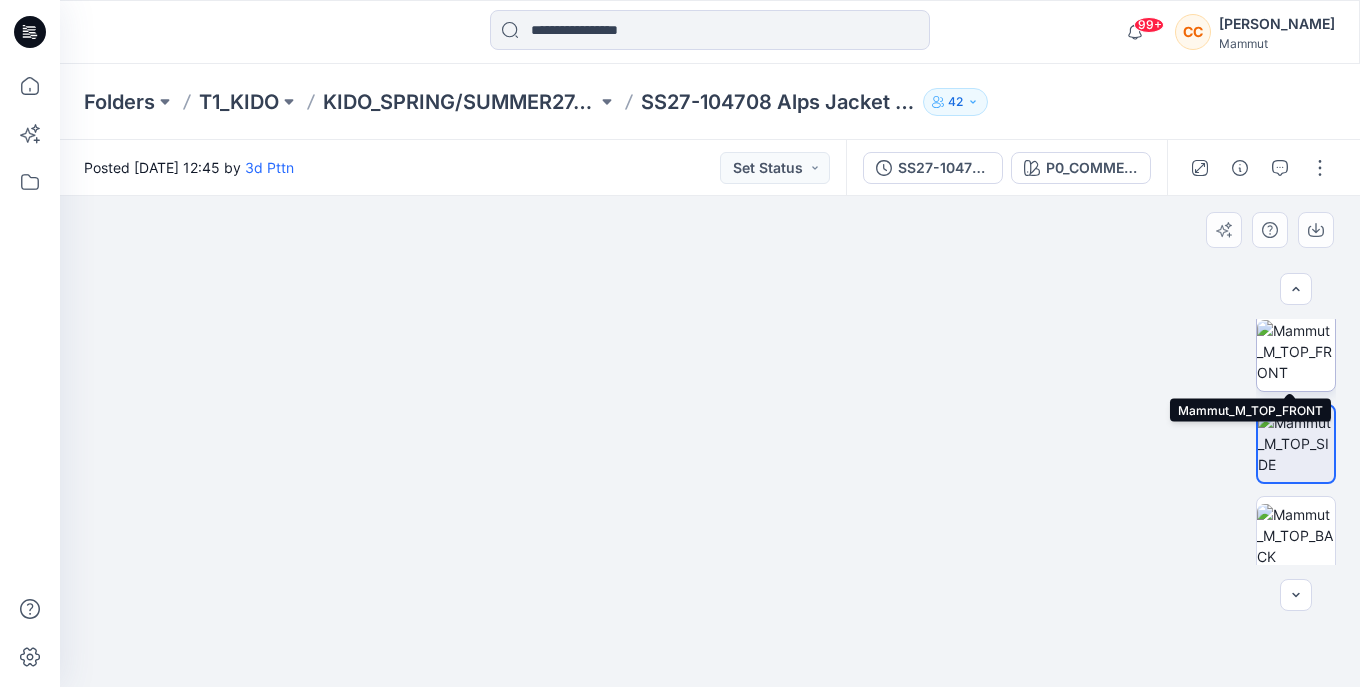 click at bounding box center (1296, 351) 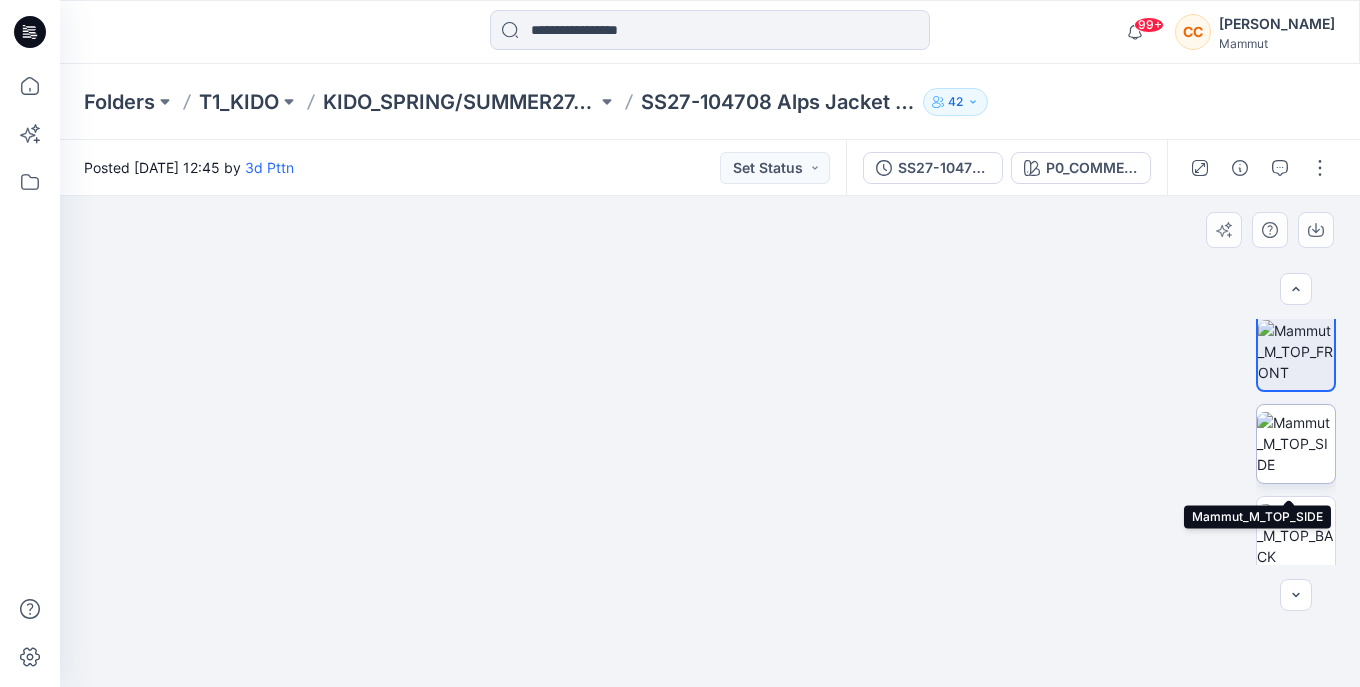 scroll, scrollTop: 0, scrollLeft: 0, axis: both 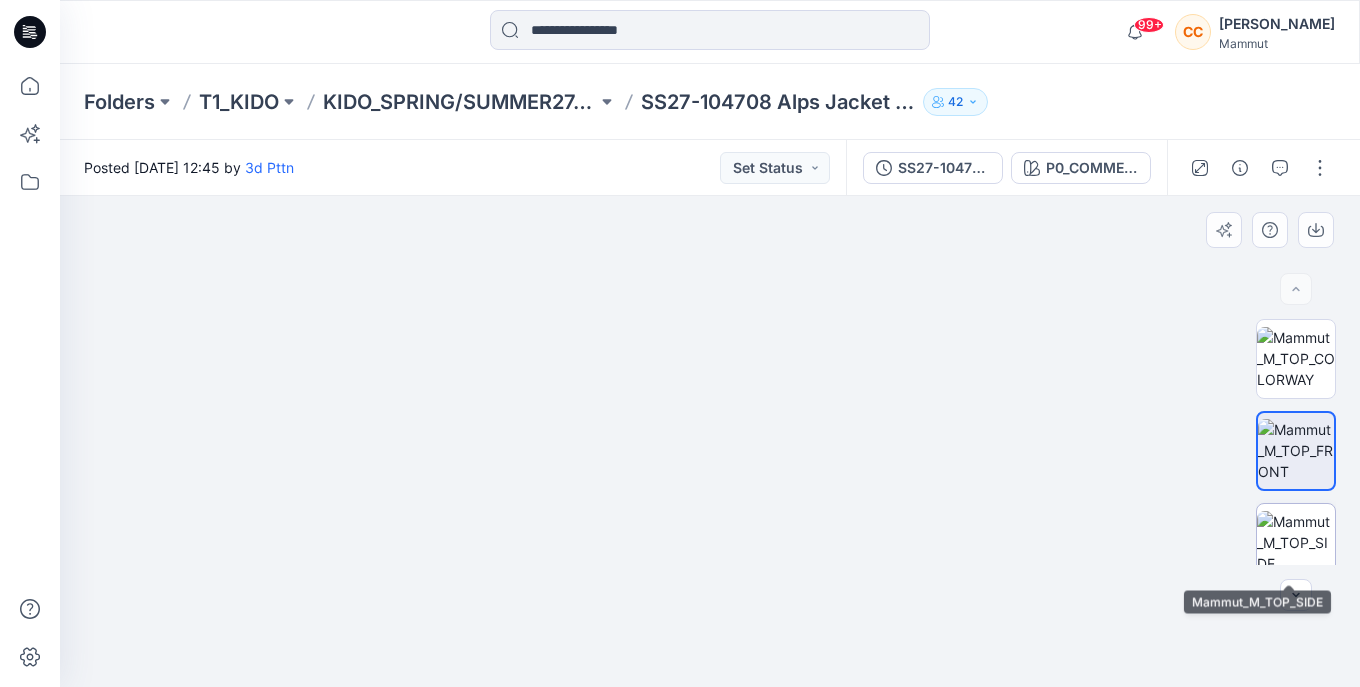 click at bounding box center (1296, 542) 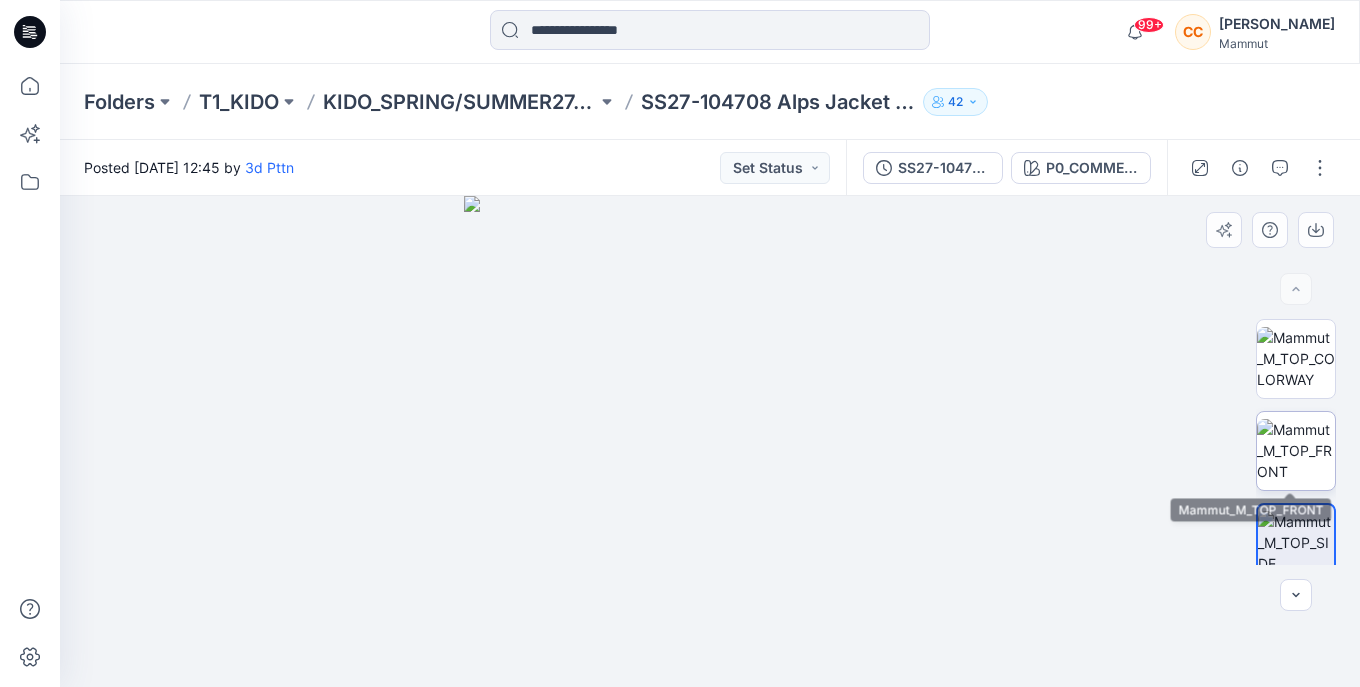 click at bounding box center (1296, 450) 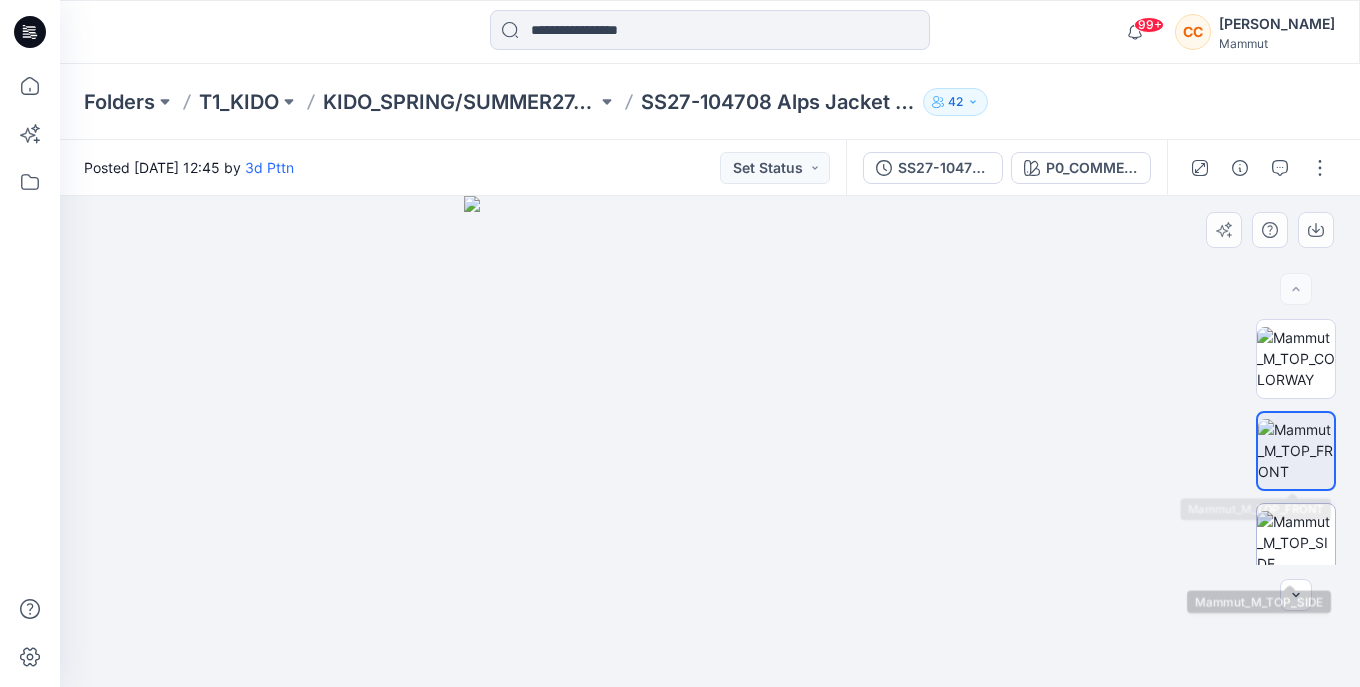 click at bounding box center [1296, 542] 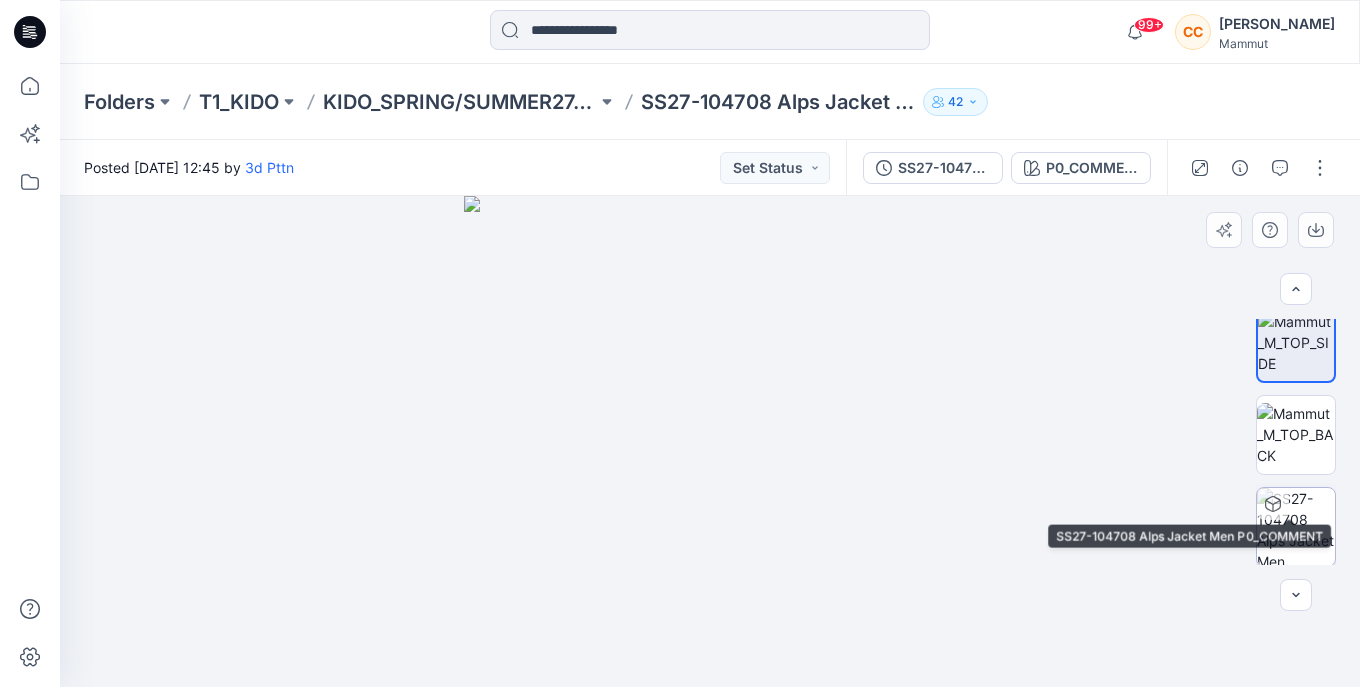scroll, scrollTop: 400, scrollLeft: 0, axis: vertical 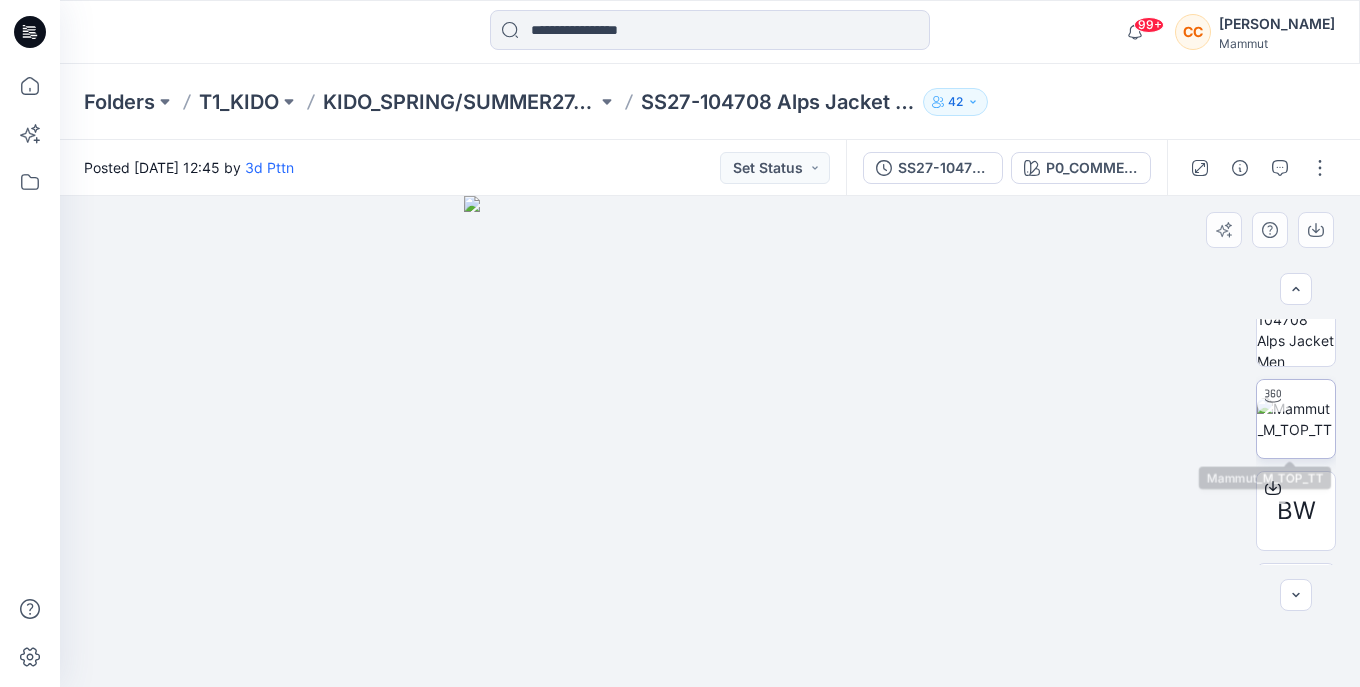 click at bounding box center [1296, 419] 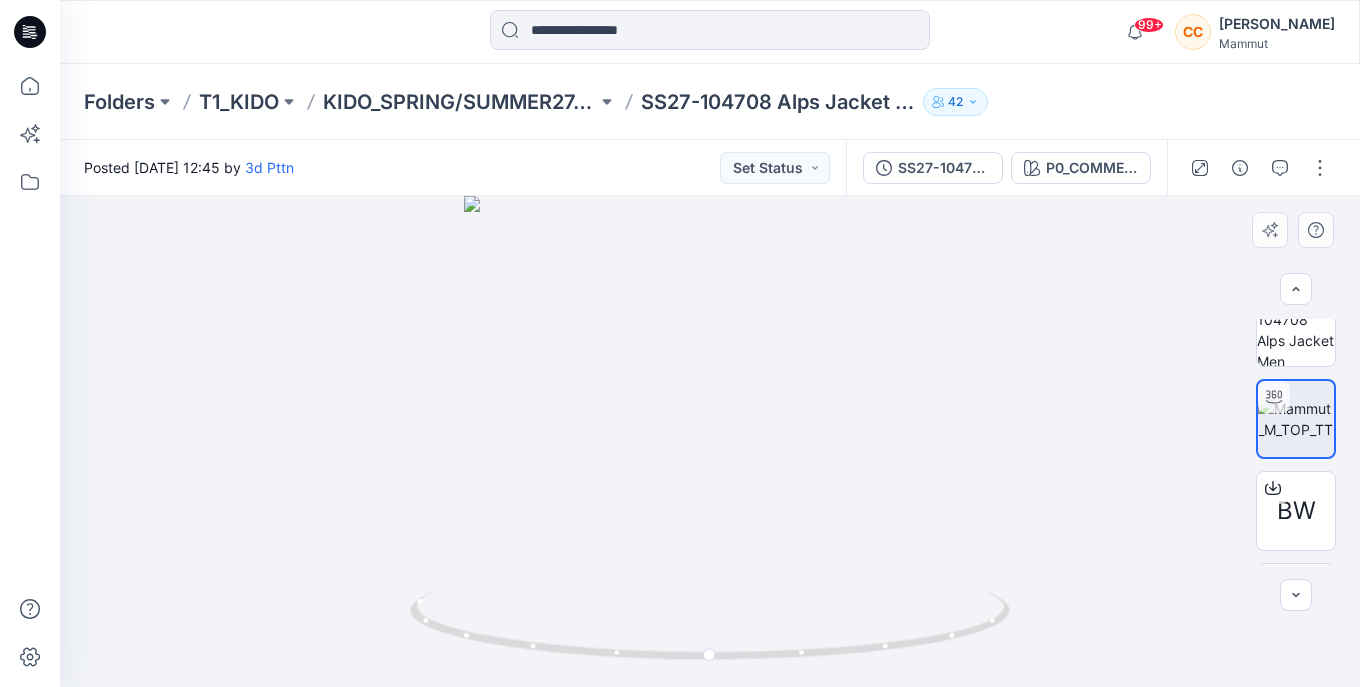 scroll, scrollTop: 300, scrollLeft: 0, axis: vertical 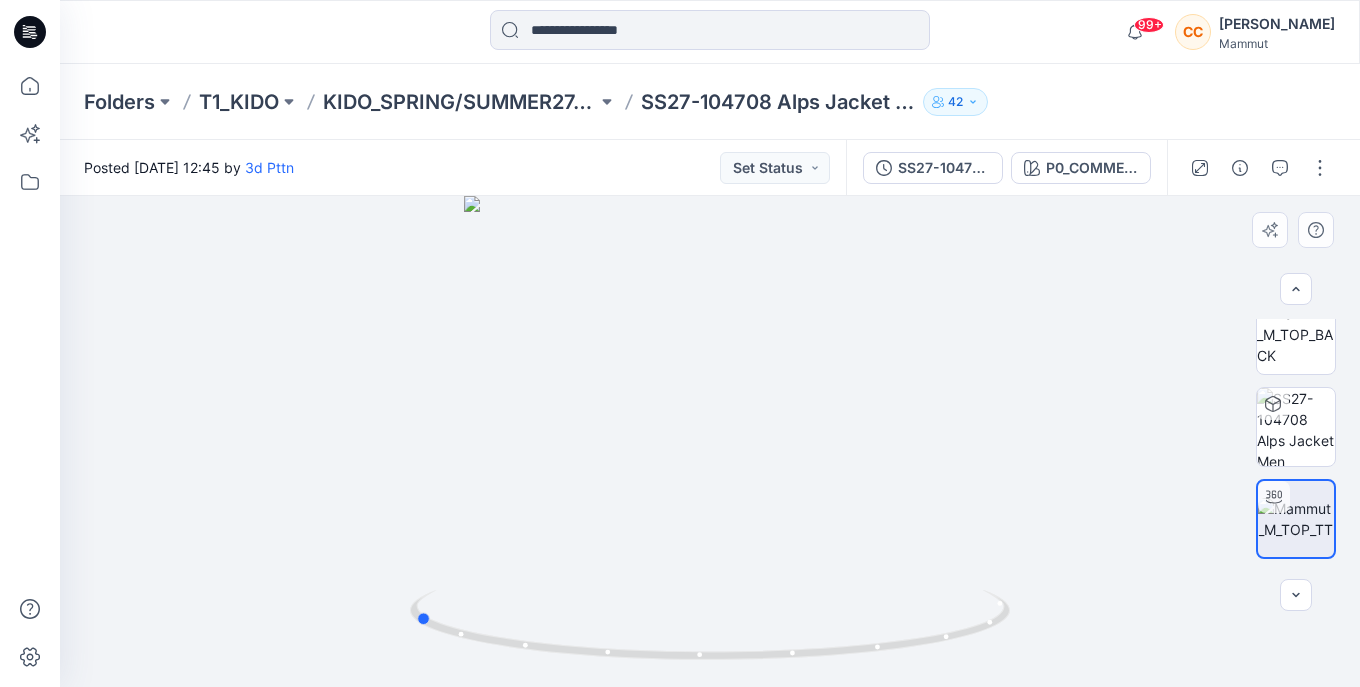 drag, startPoint x: 938, startPoint y: 640, endPoint x: 642, endPoint y: 676, distance: 298.18115 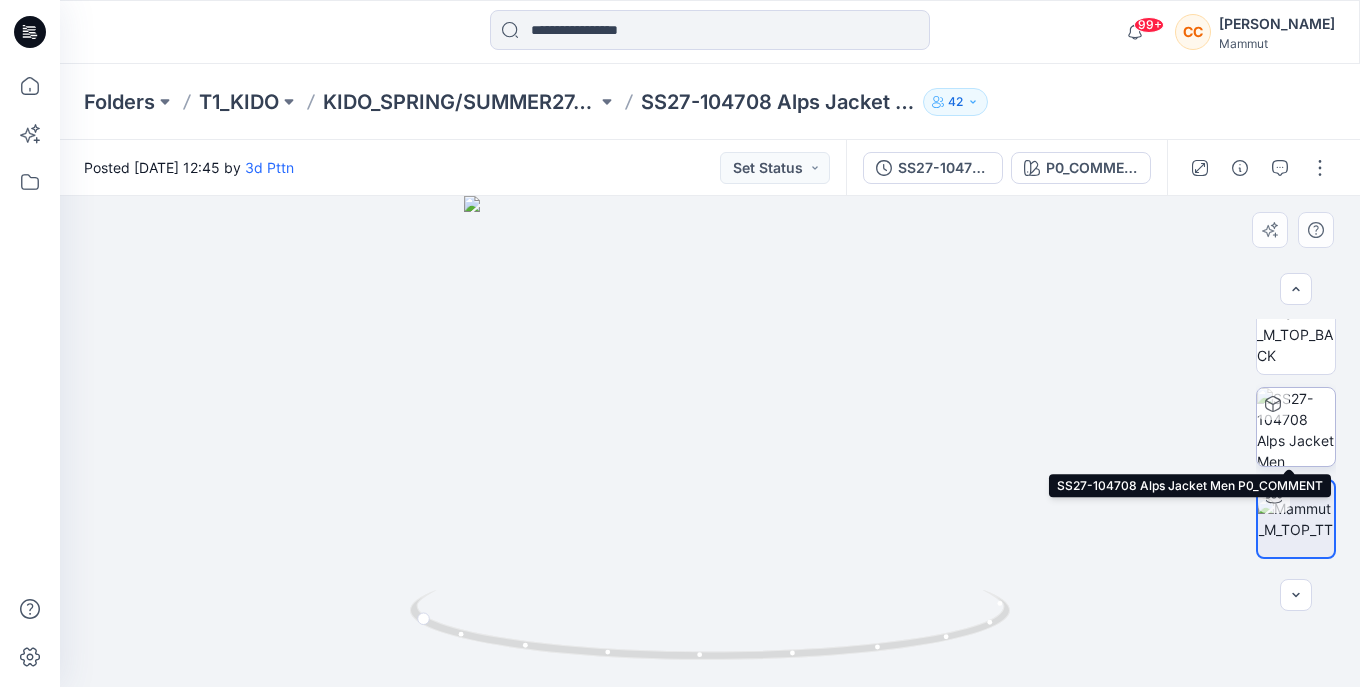 click at bounding box center [1296, 427] 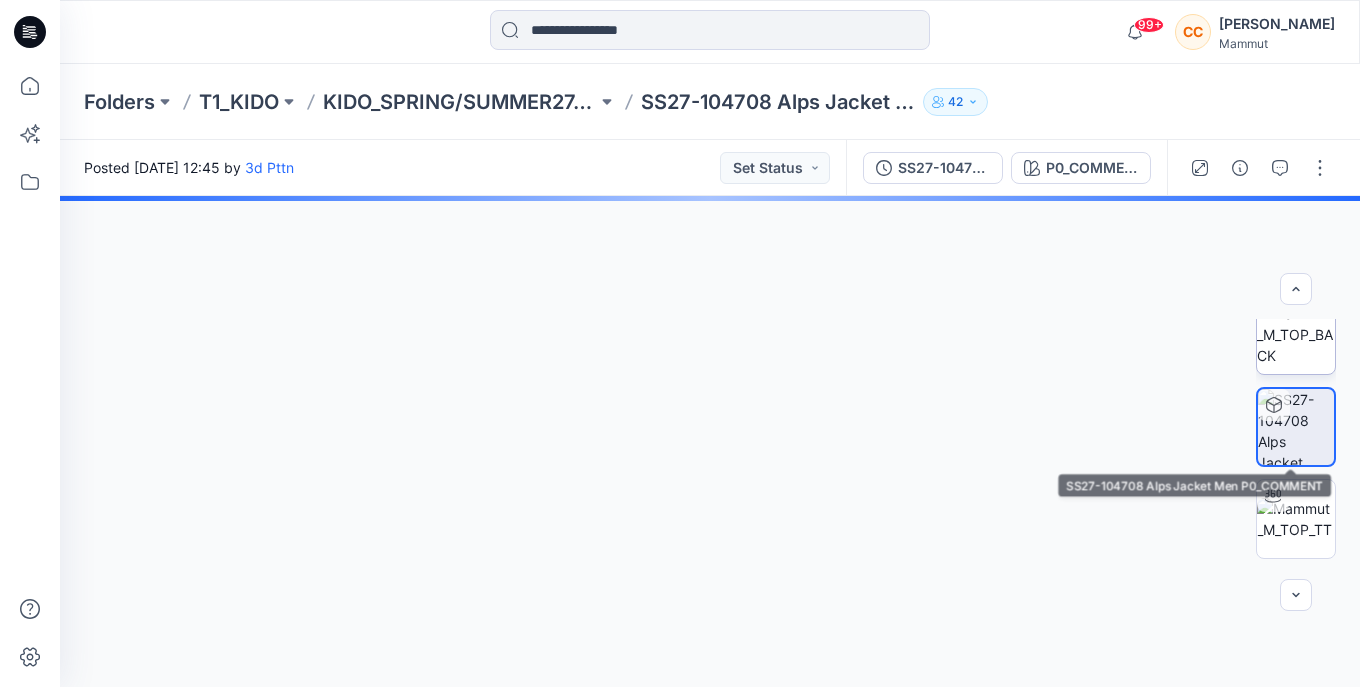 click at bounding box center [1296, 334] 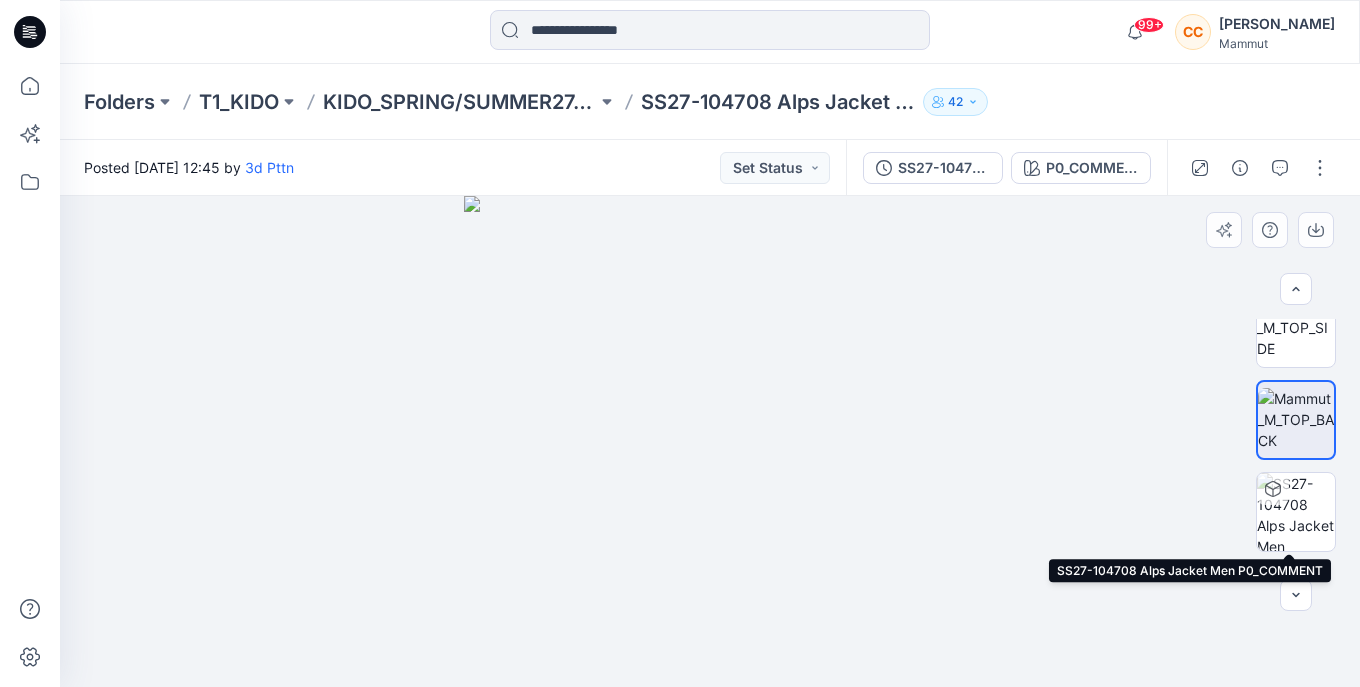 scroll, scrollTop: 200, scrollLeft: 0, axis: vertical 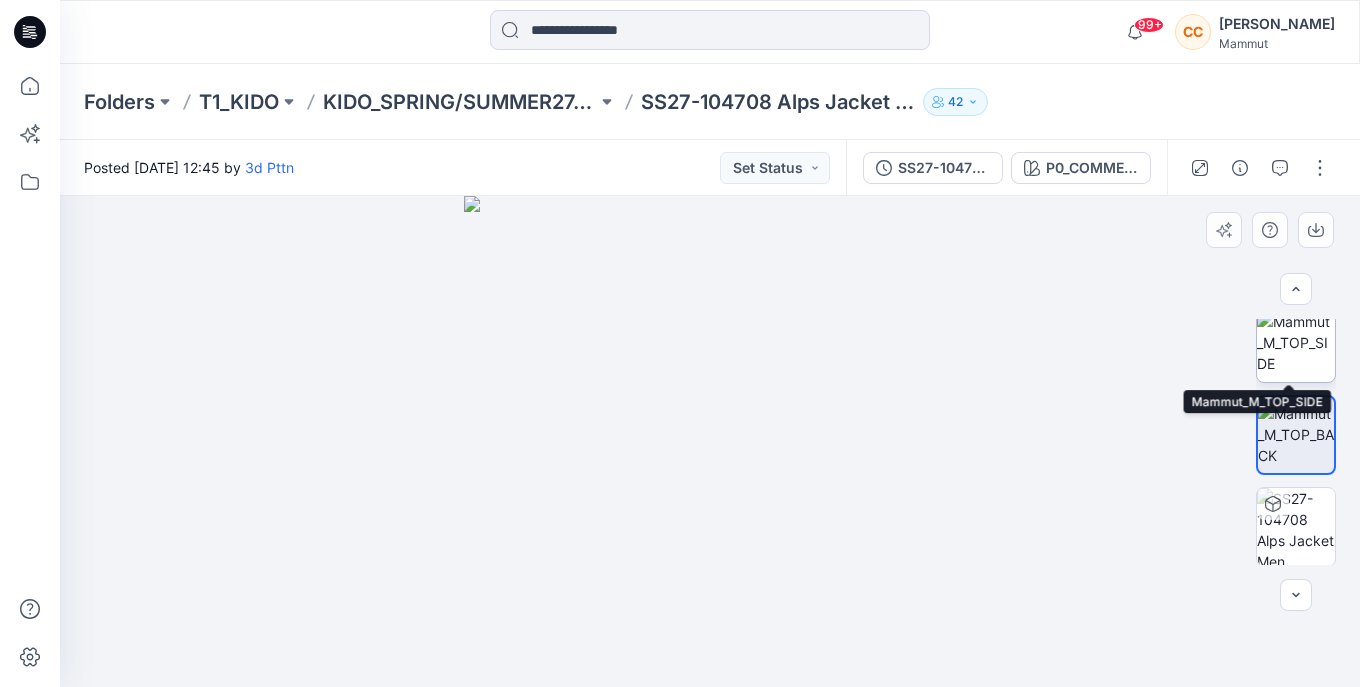 click at bounding box center [1296, 342] 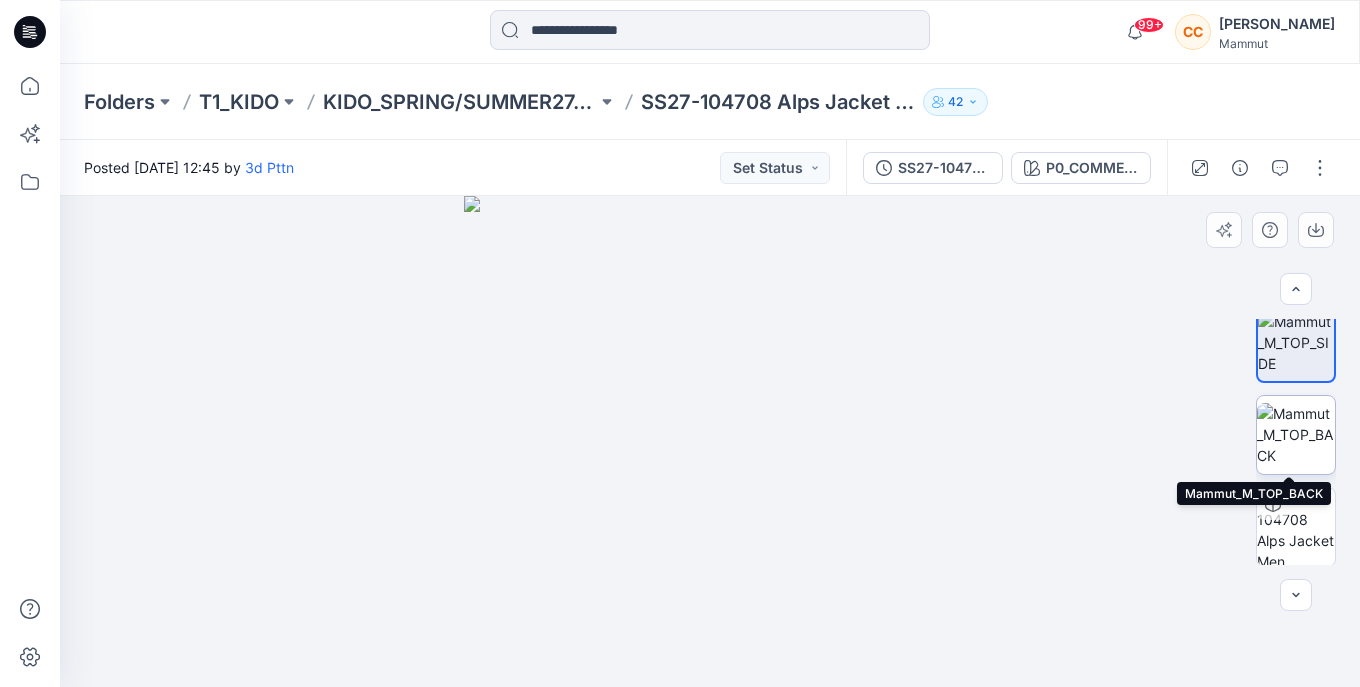 click at bounding box center (1296, 434) 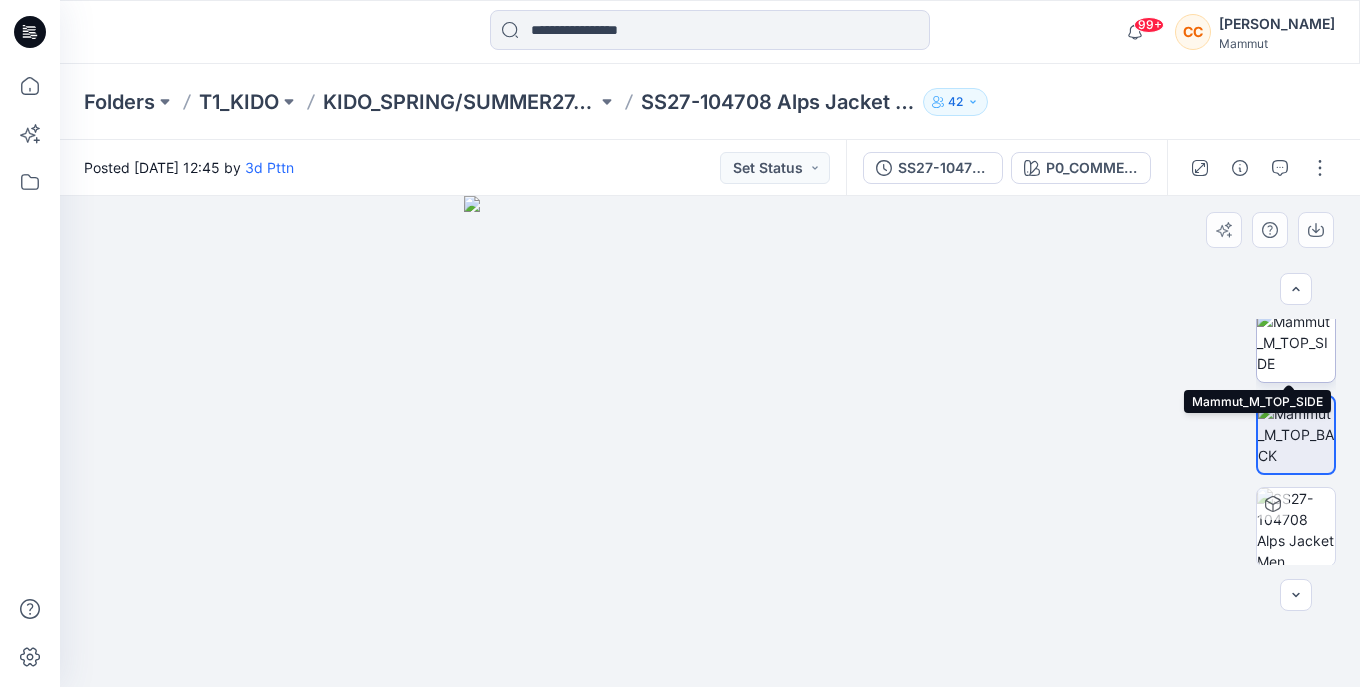 click at bounding box center (1296, 342) 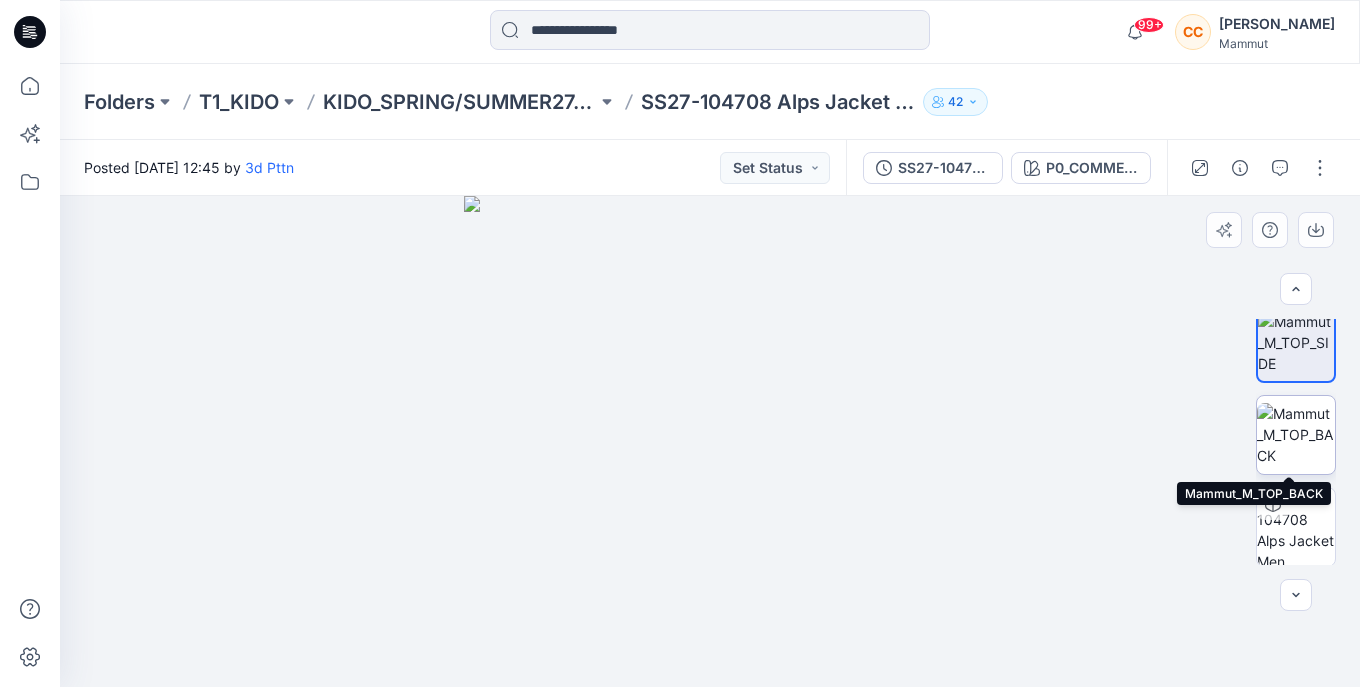 click at bounding box center (1296, 434) 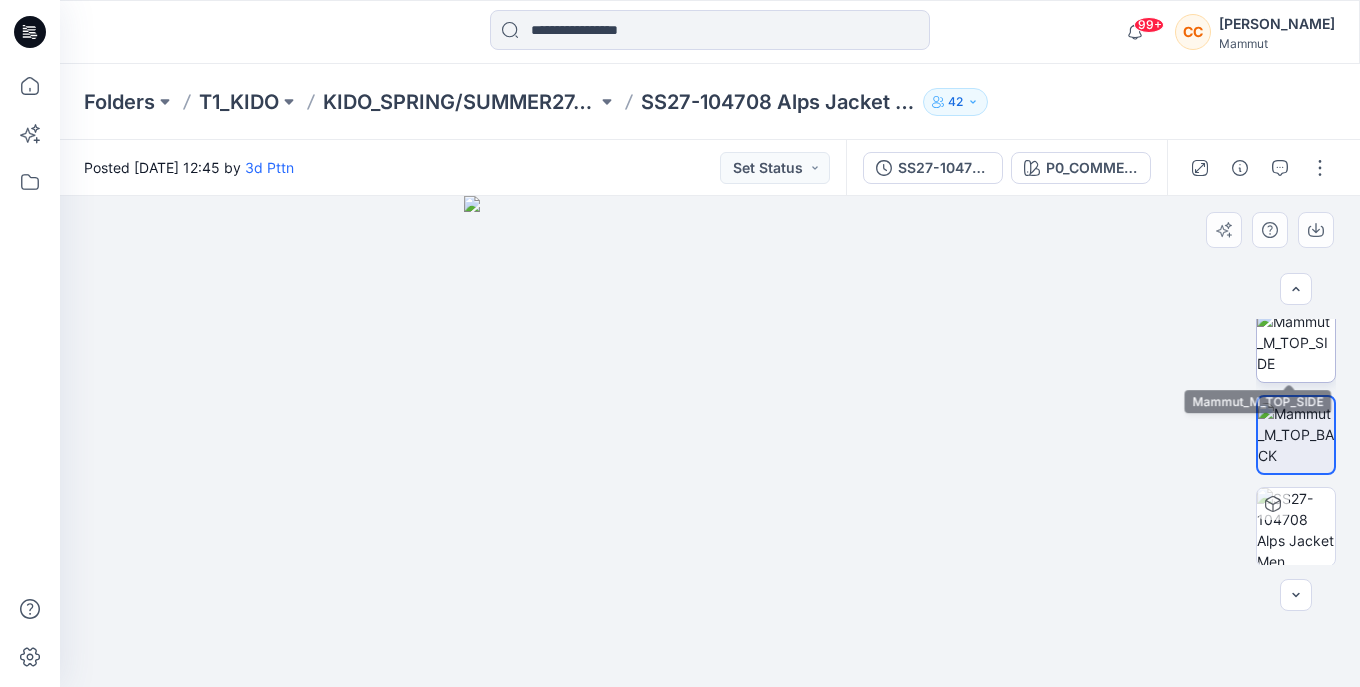 click at bounding box center [1296, 342] 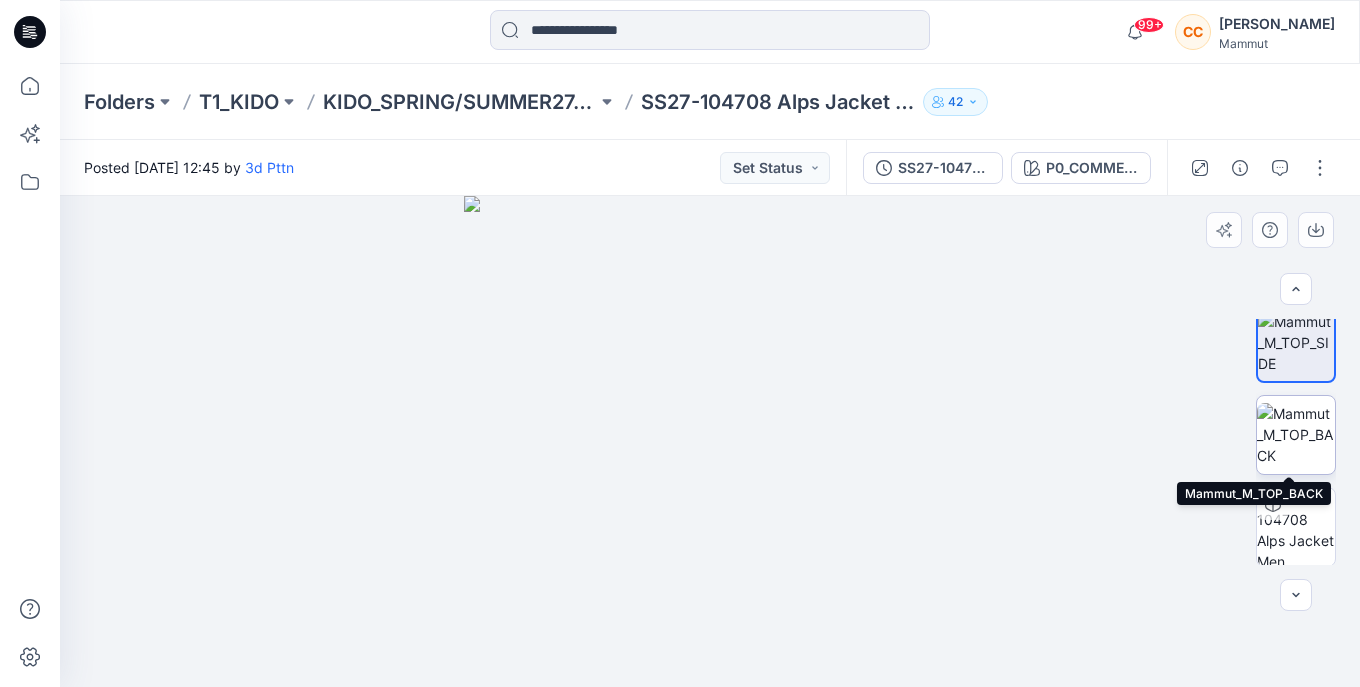 click at bounding box center (1296, 434) 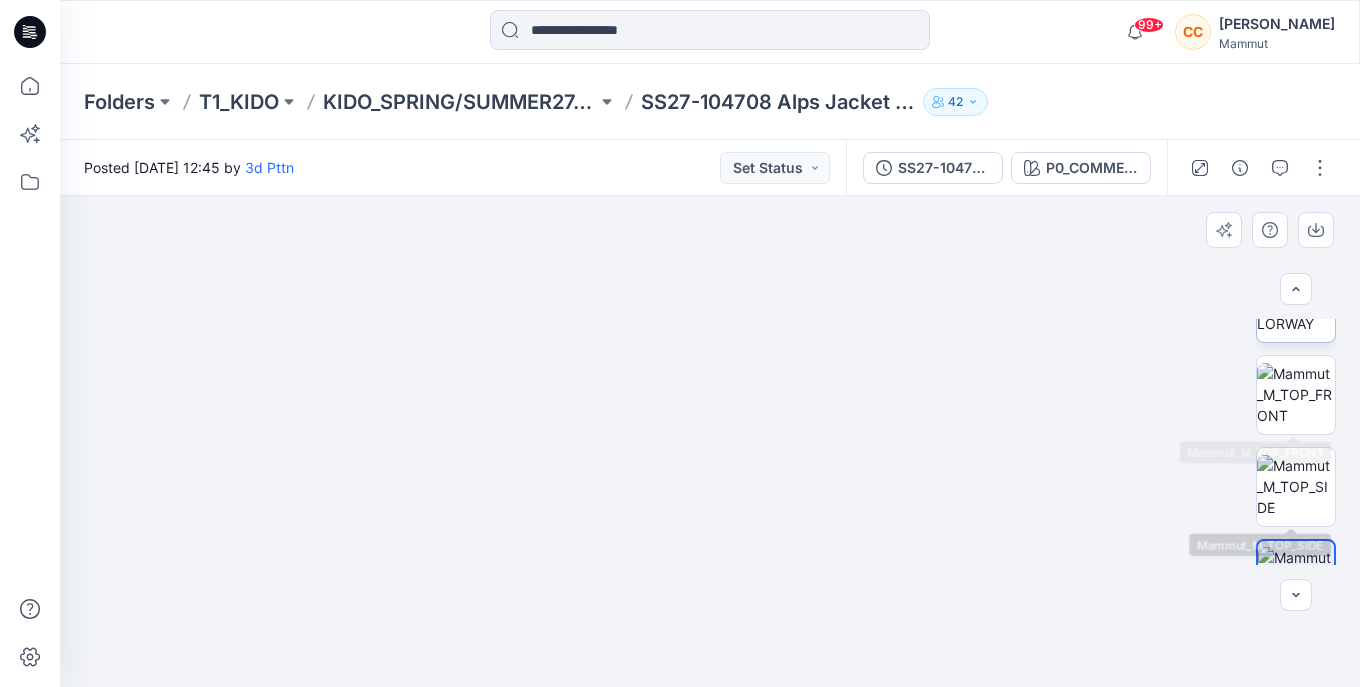 scroll, scrollTop: 0, scrollLeft: 0, axis: both 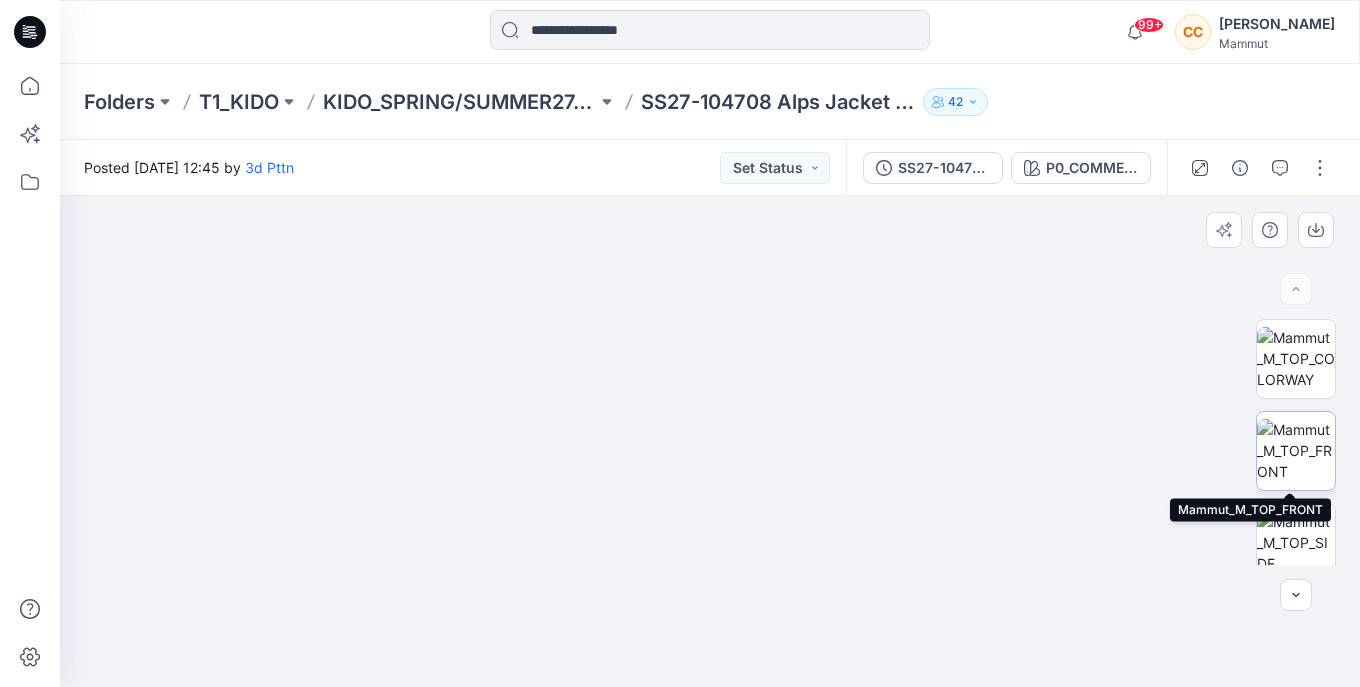 click at bounding box center (1296, 450) 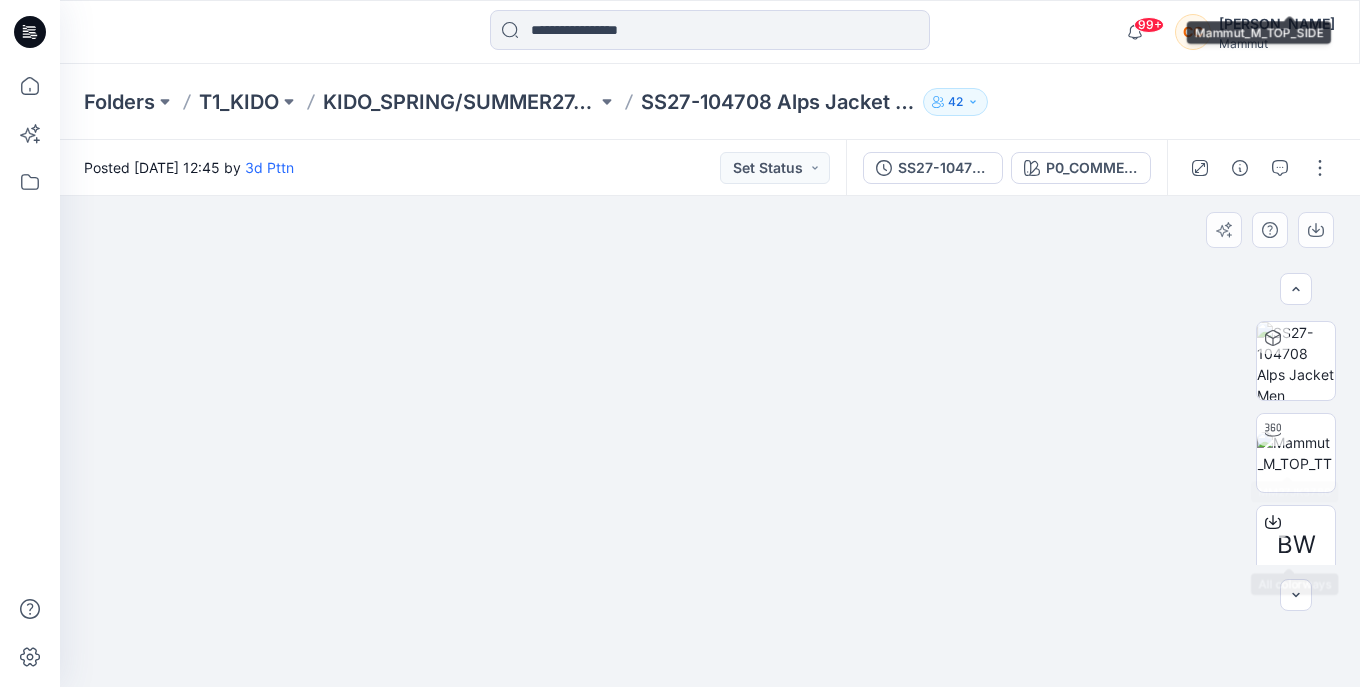 scroll, scrollTop: 569, scrollLeft: 0, axis: vertical 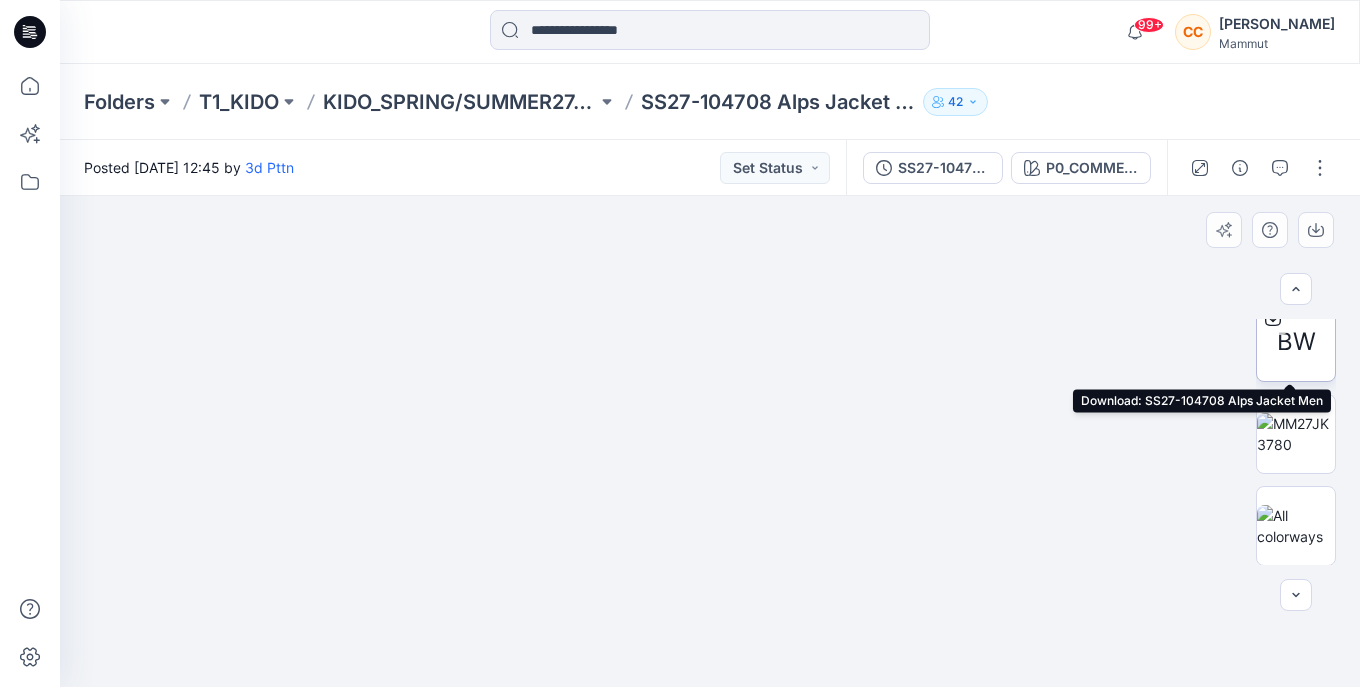 click on "BW" at bounding box center [1296, 342] 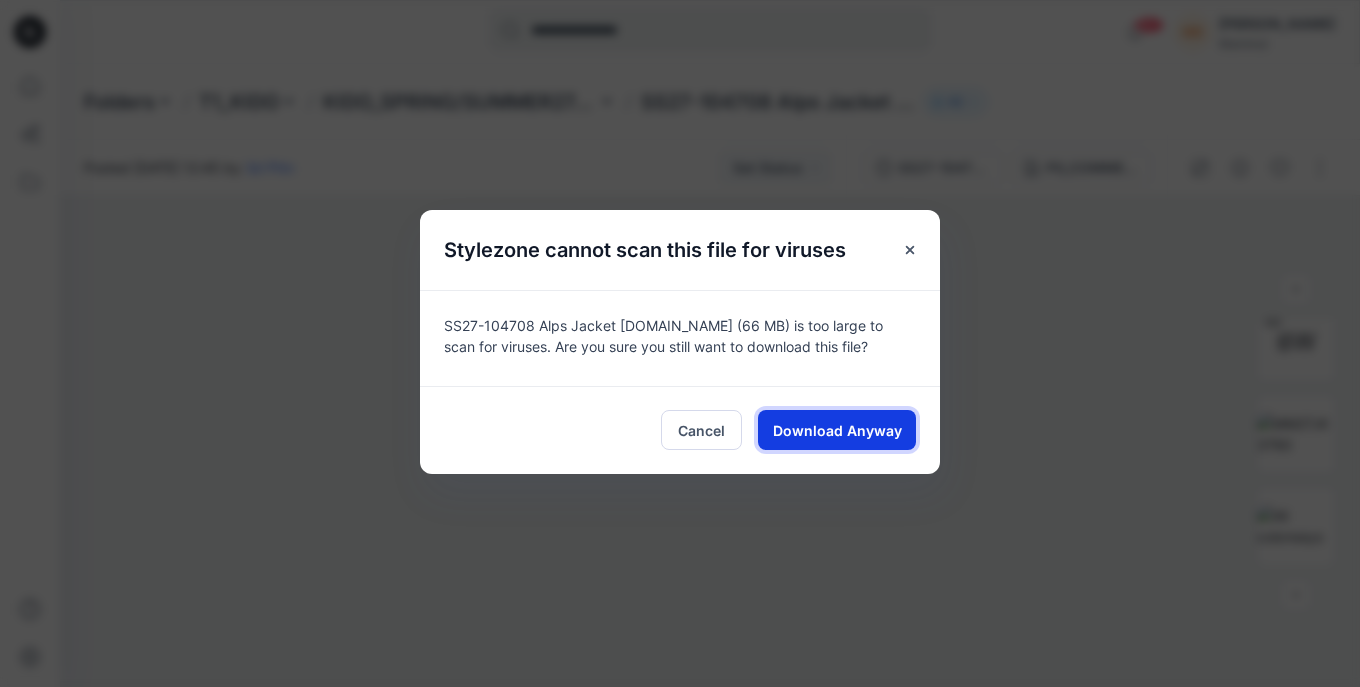 click on "Download Anyway" at bounding box center (837, 430) 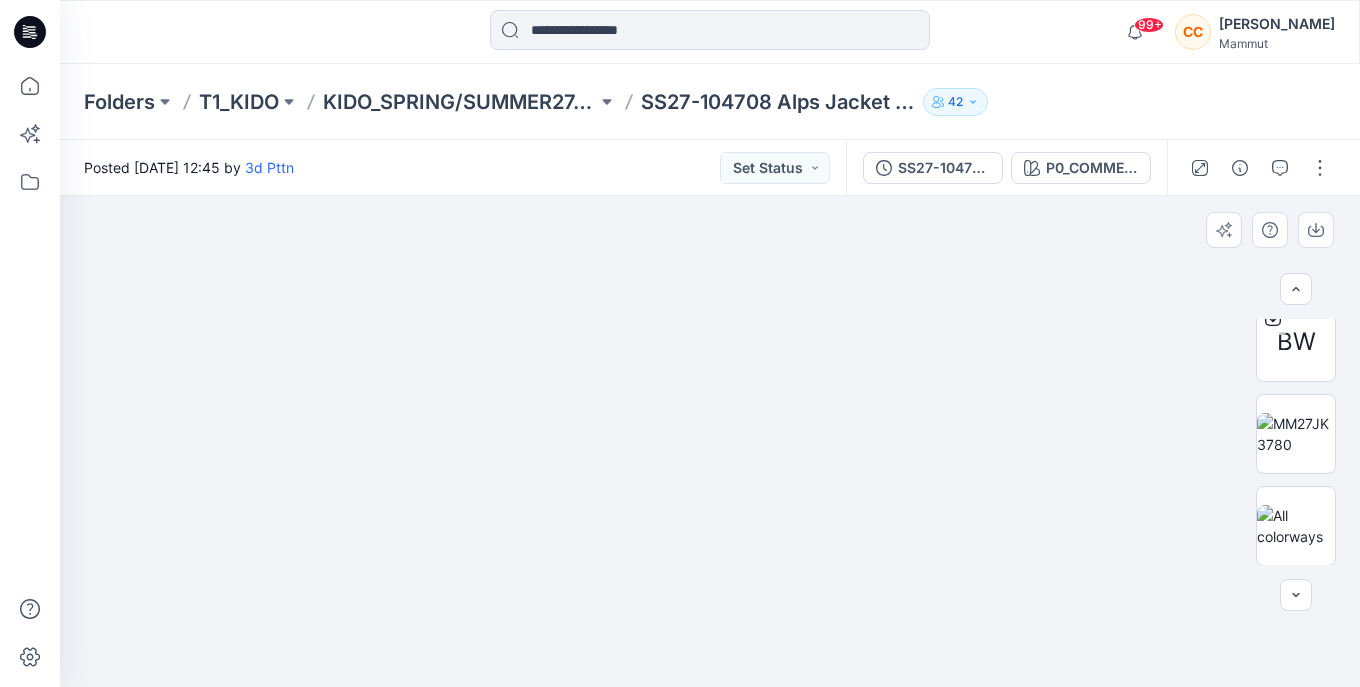 click at bounding box center (710, 190) 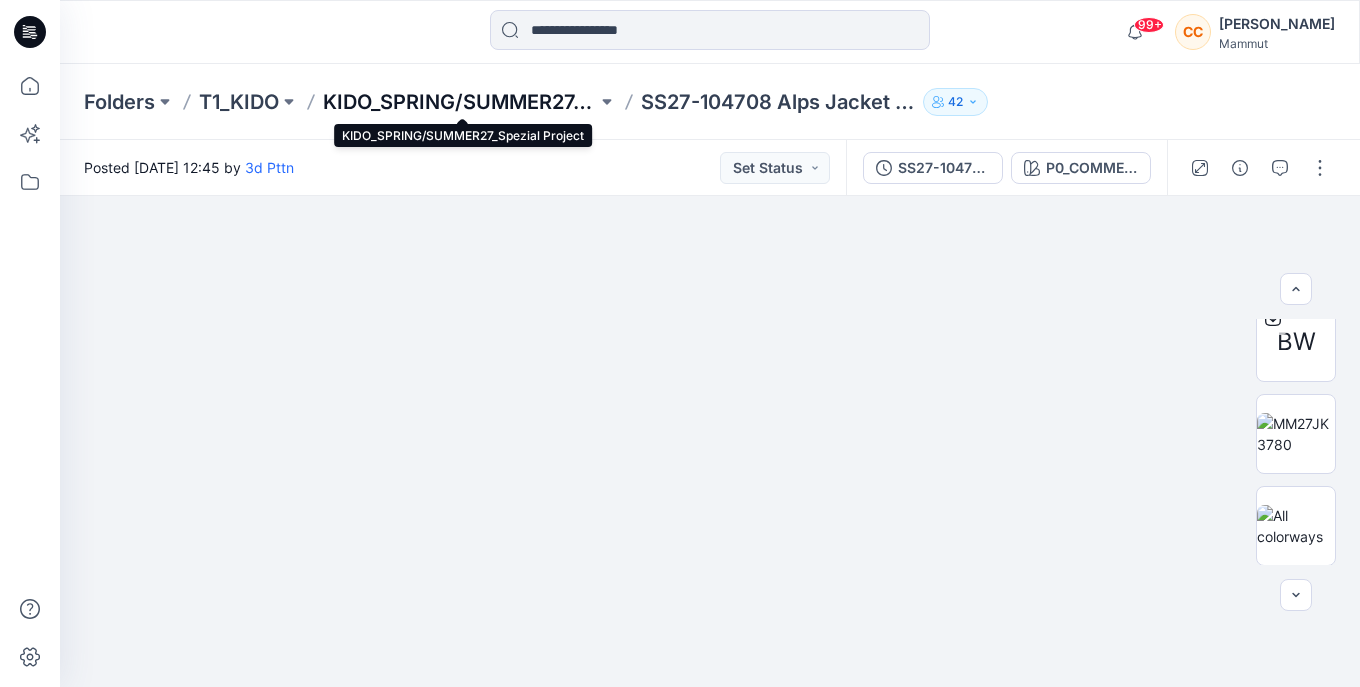 click on "KIDO_SPRING/SUMMER27_Spezial Project" at bounding box center [460, 102] 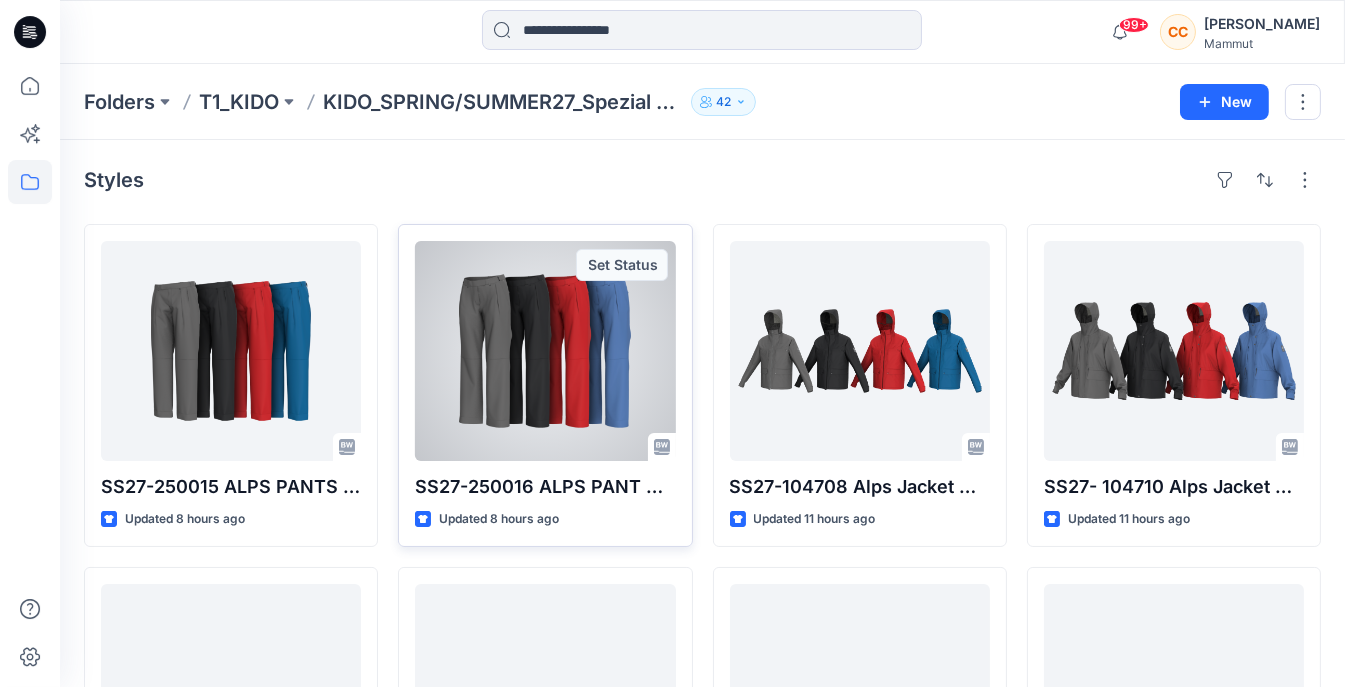 click at bounding box center [545, 351] 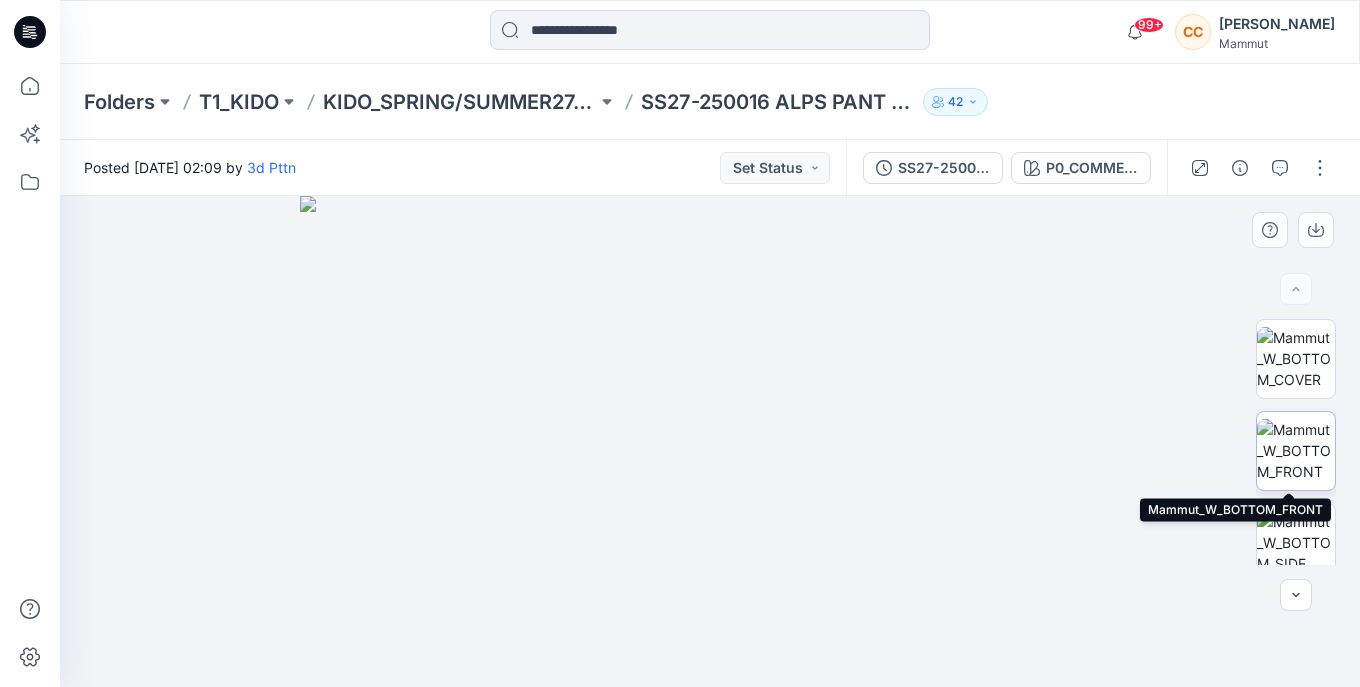 click at bounding box center [1296, 450] 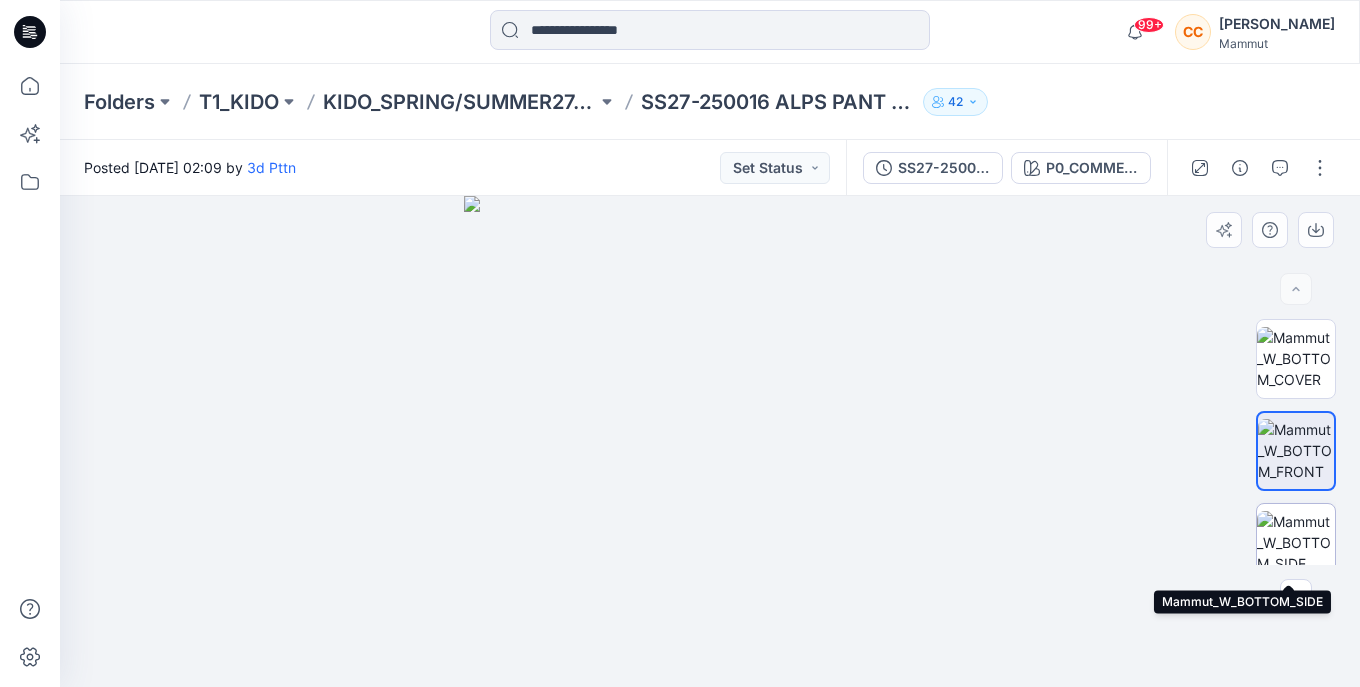 click at bounding box center [1296, 542] 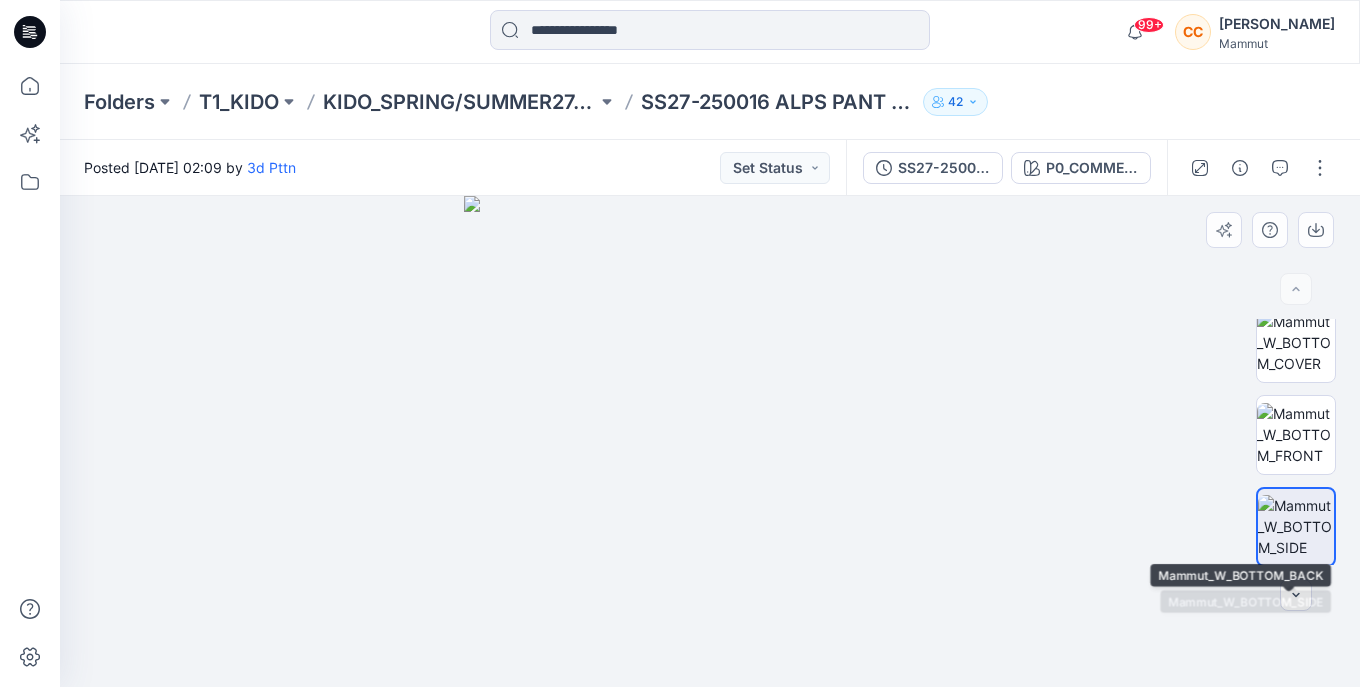 scroll, scrollTop: 0, scrollLeft: 0, axis: both 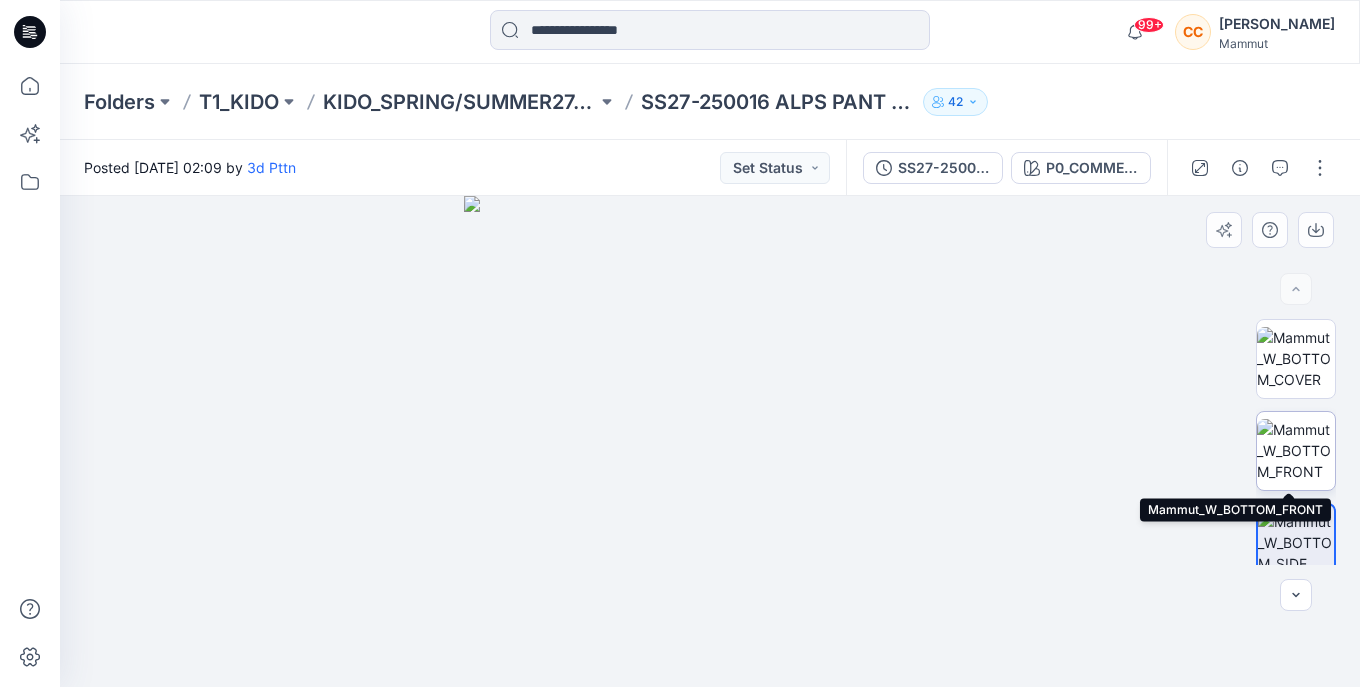 click at bounding box center (1296, 450) 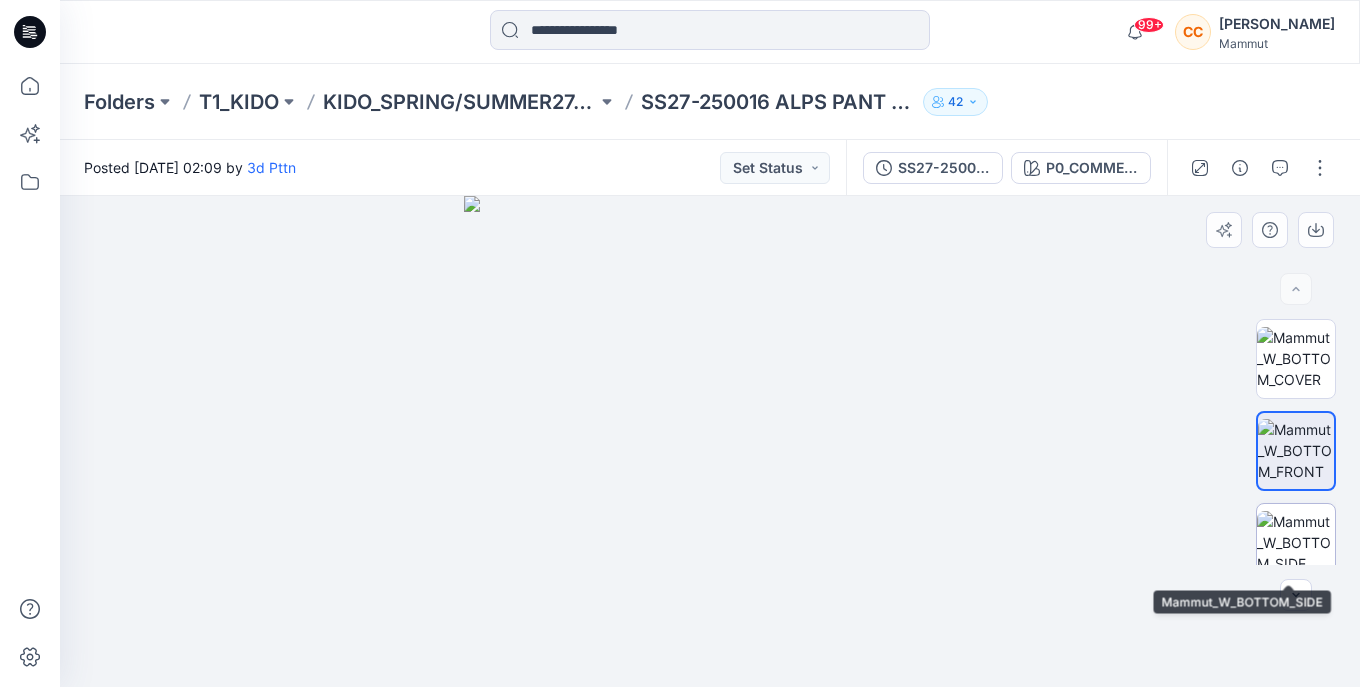 click at bounding box center [1296, 542] 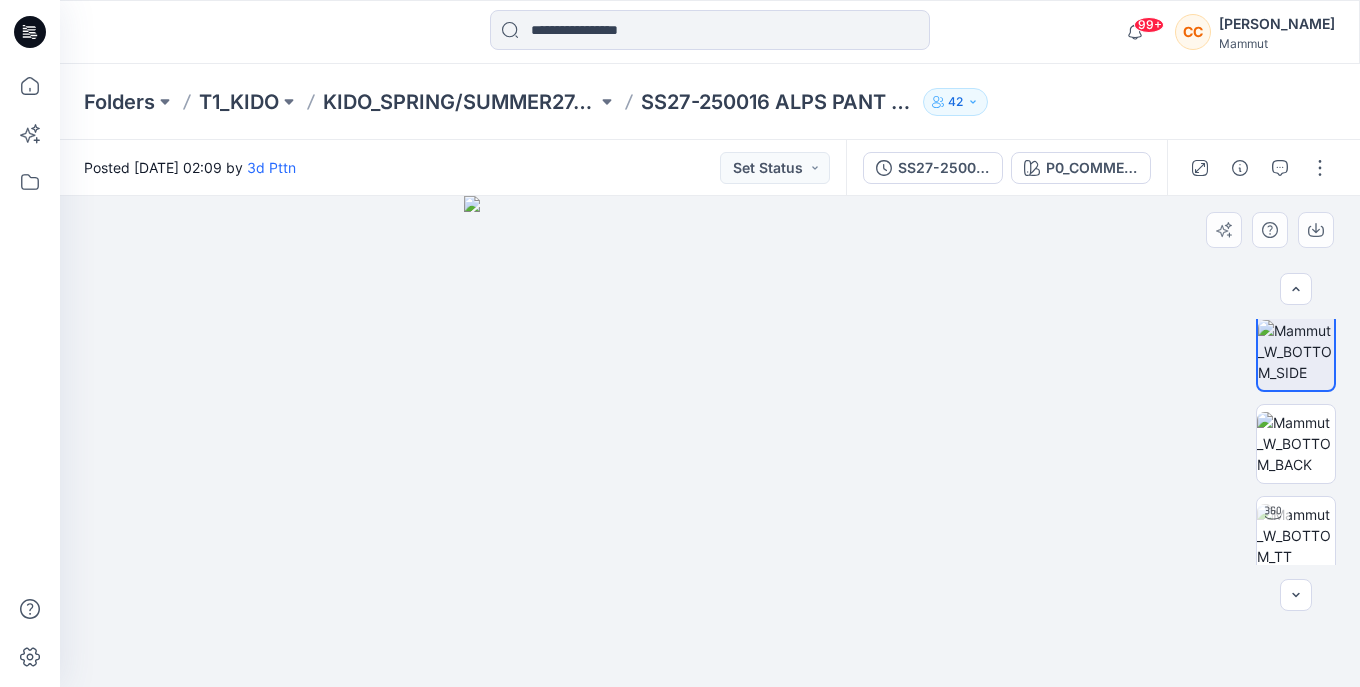 scroll, scrollTop: 200, scrollLeft: 0, axis: vertical 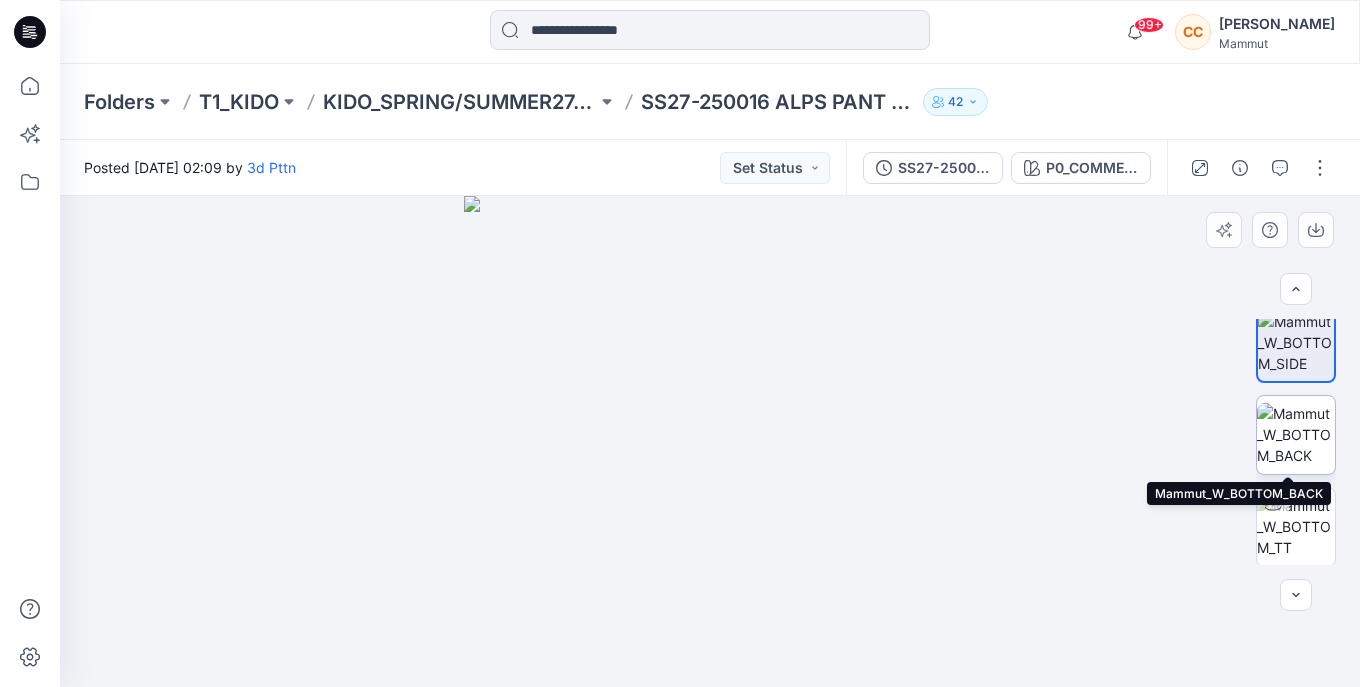 click at bounding box center (1296, 434) 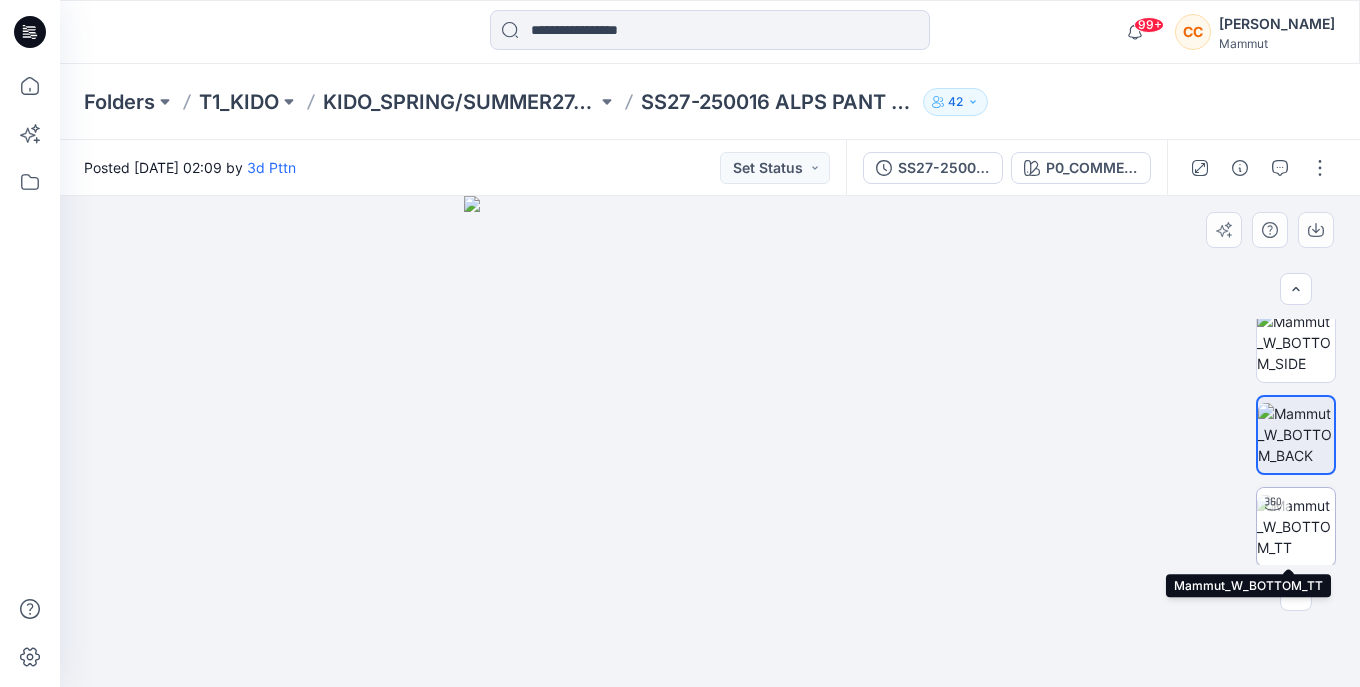 click at bounding box center (1296, 526) 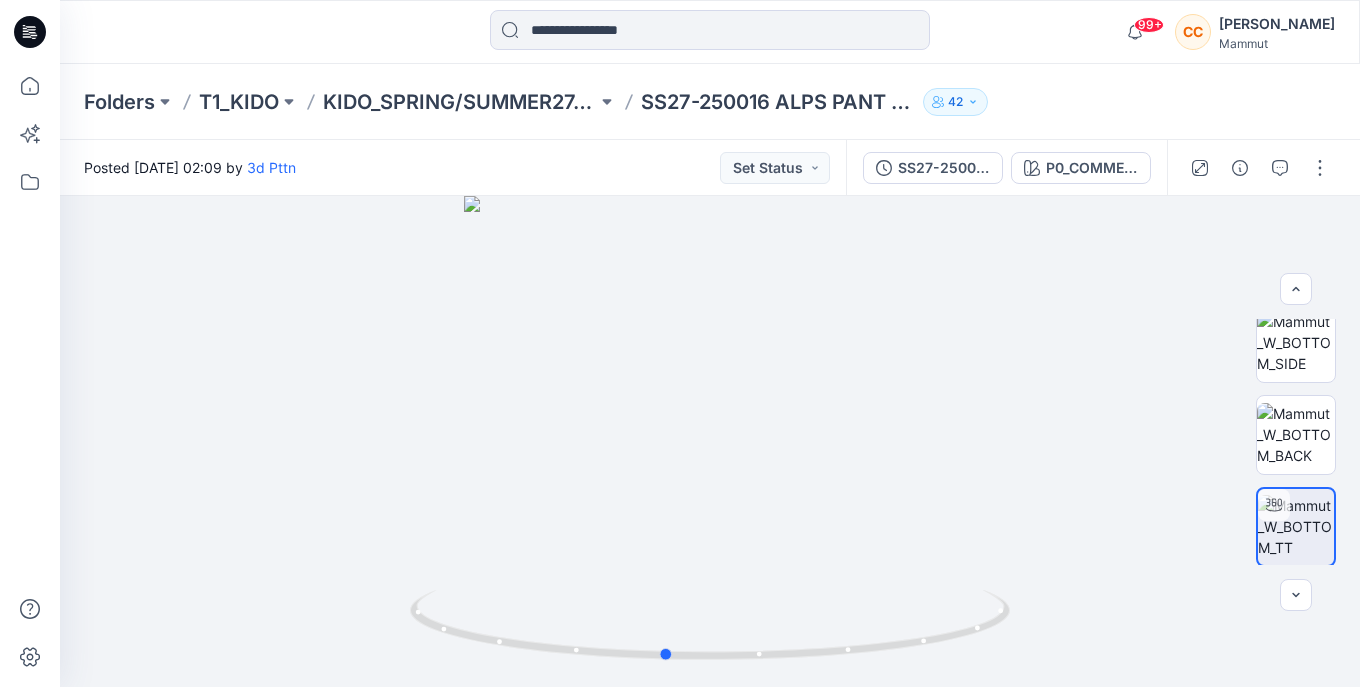 drag, startPoint x: 884, startPoint y: 652, endPoint x: 839, endPoint y: 688, distance: 57.628117 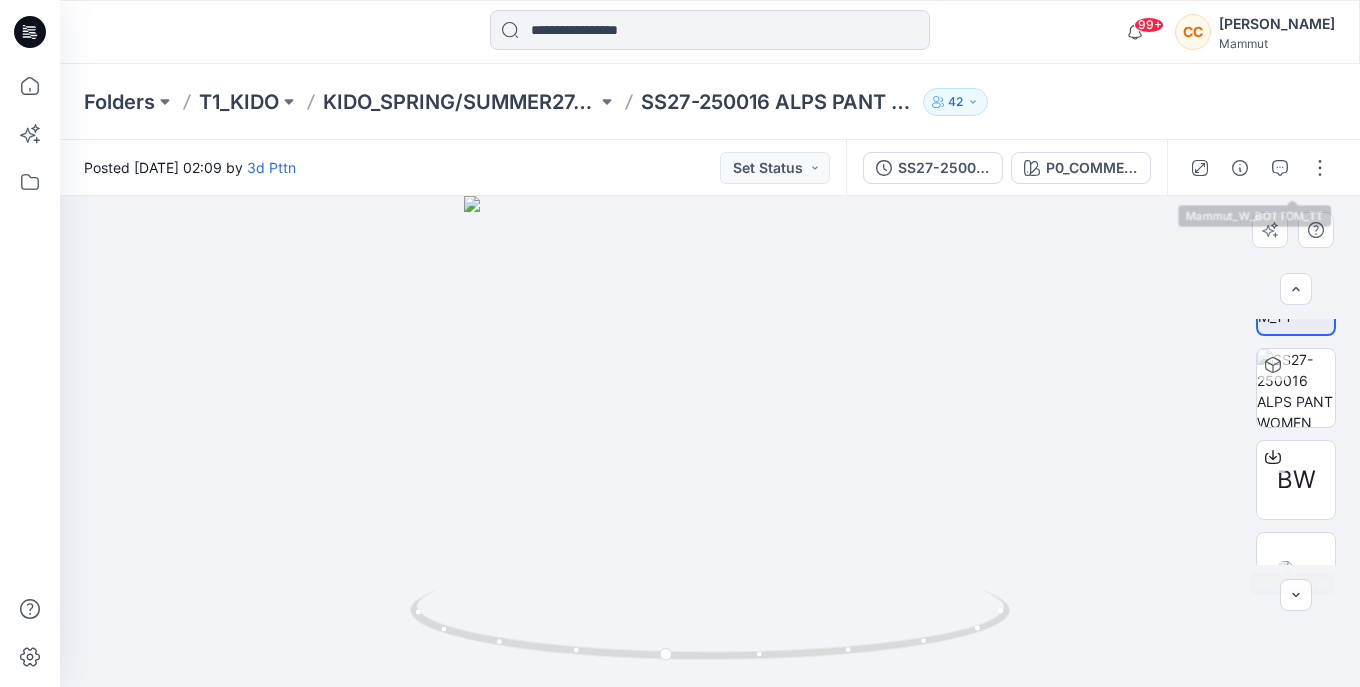 scroll, scrollTop: 569, scrollLeft: 0, axis: vertical 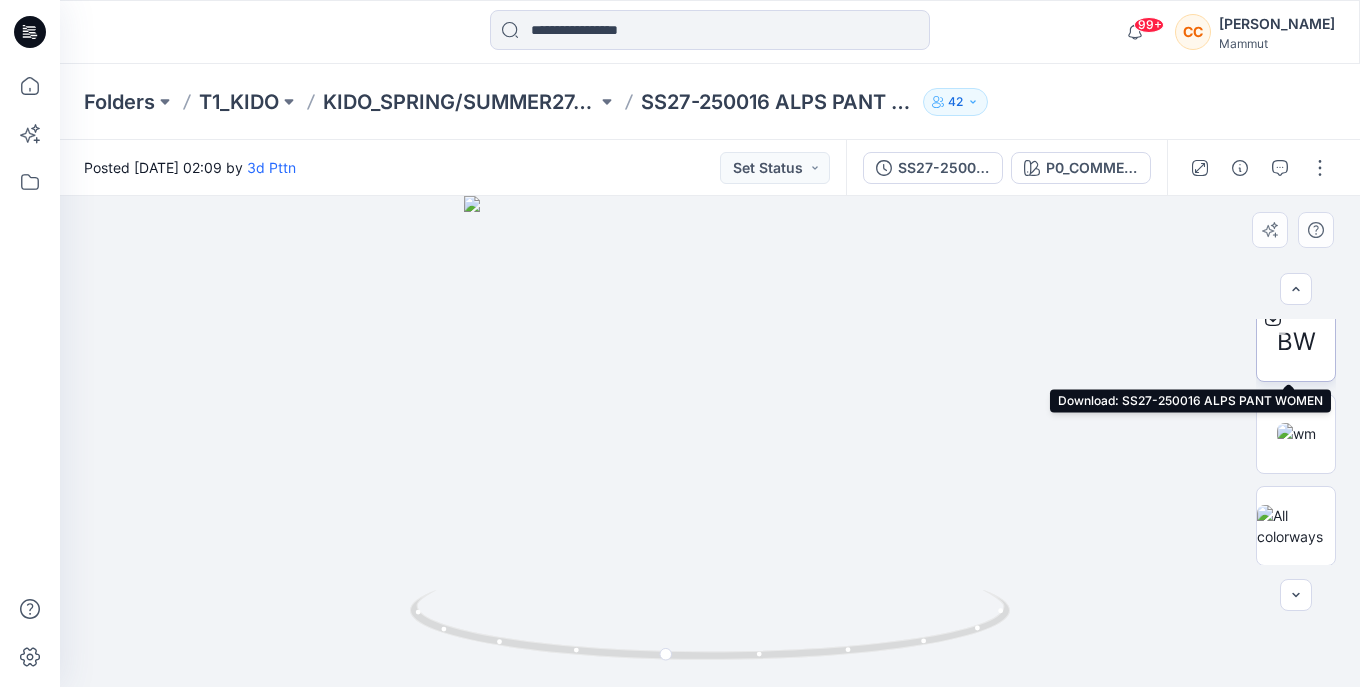 click on "BW" at bounding box center (1296, 342) 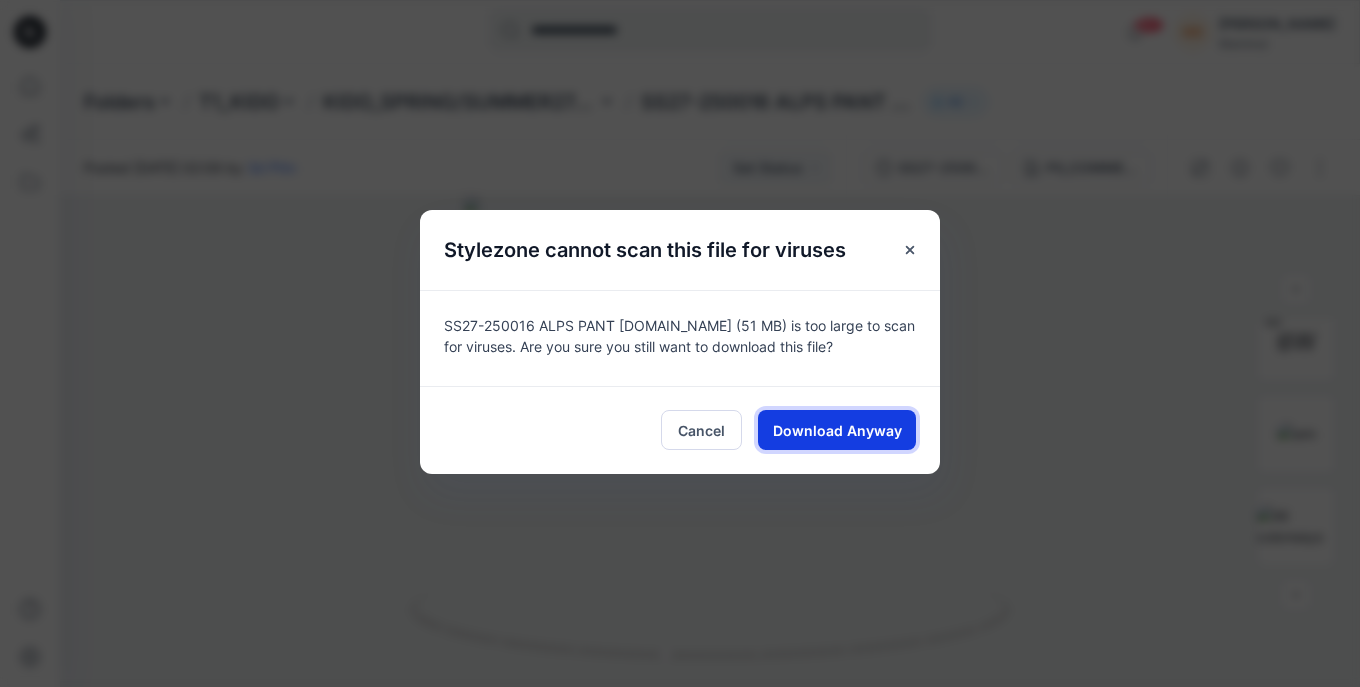 click on "Download Anyway" at bounding box center [837, 430] 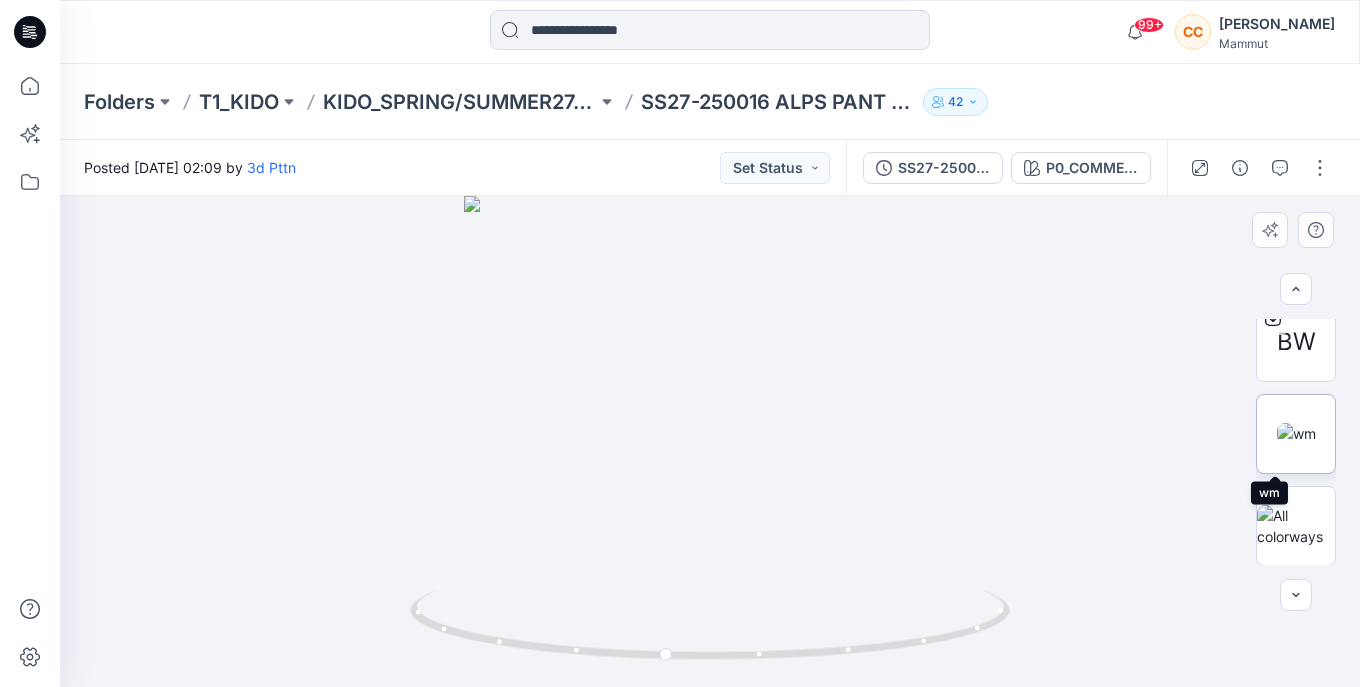 click at bounding box center [1296, 433] 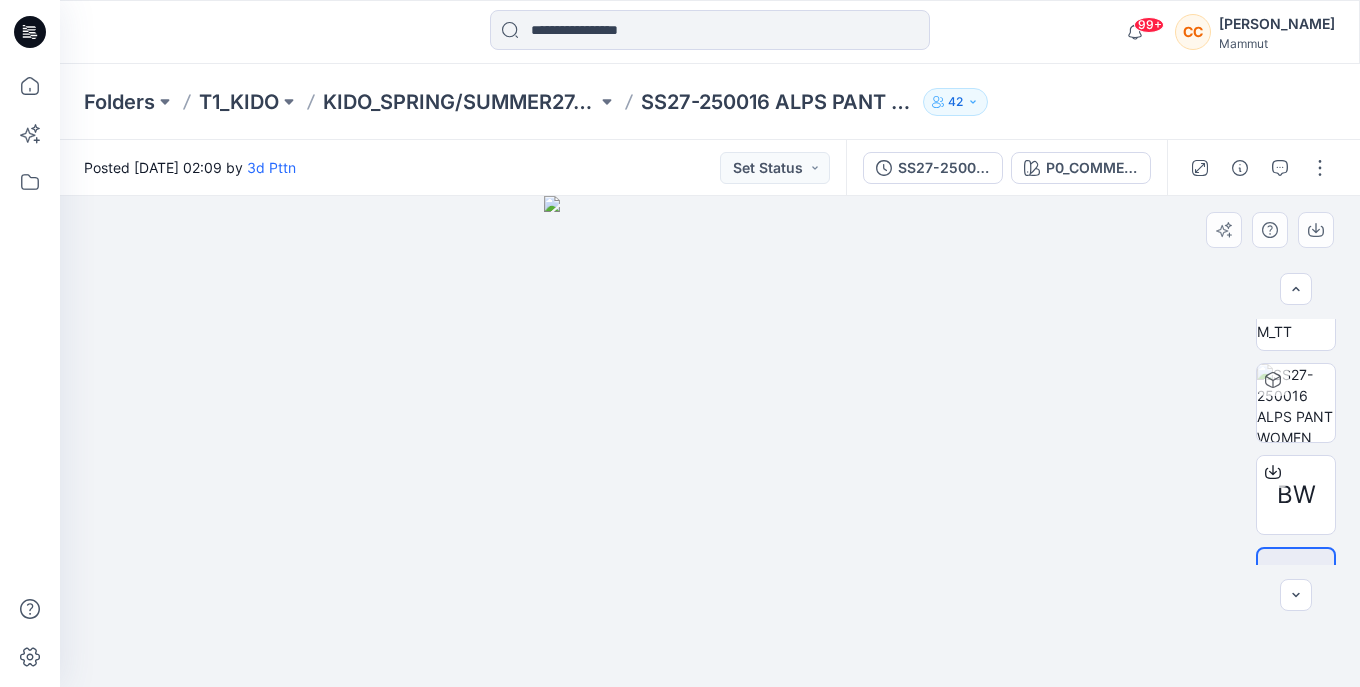 scroll, scrollTop: 369, scrollLeft: 0, axis: vertical 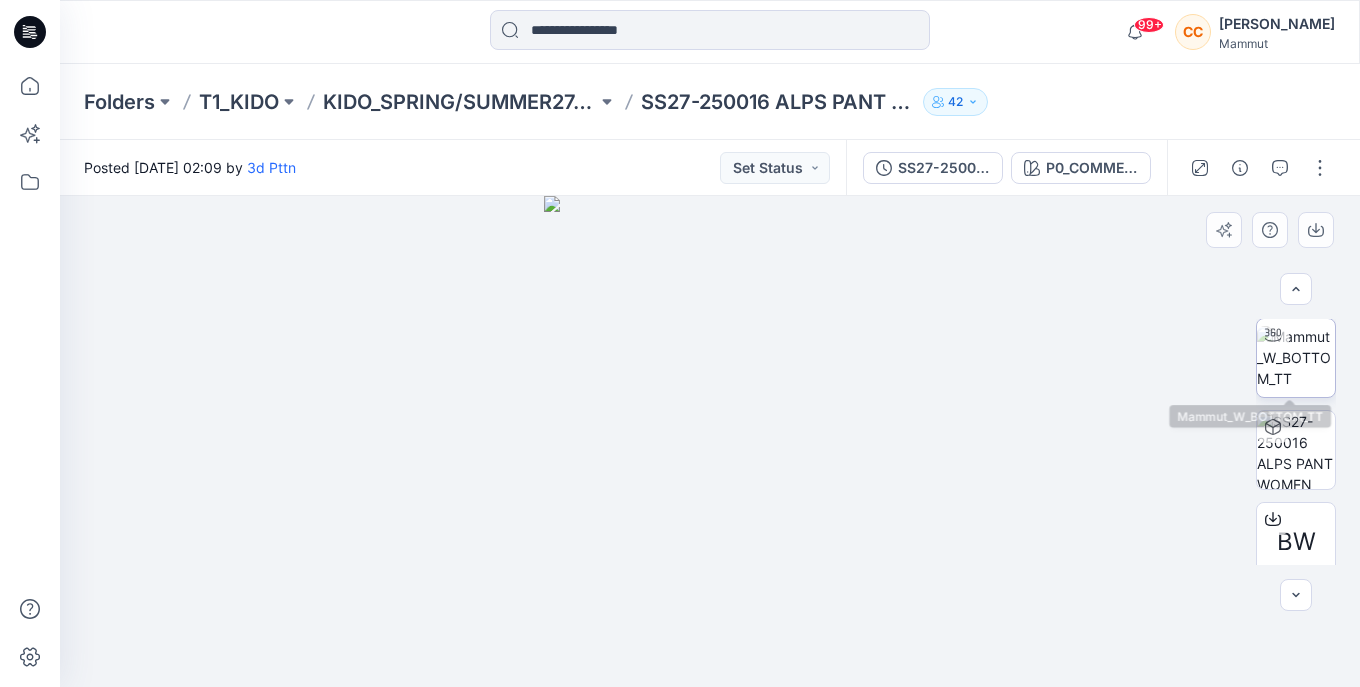 click at bounding box center (1296, 357) 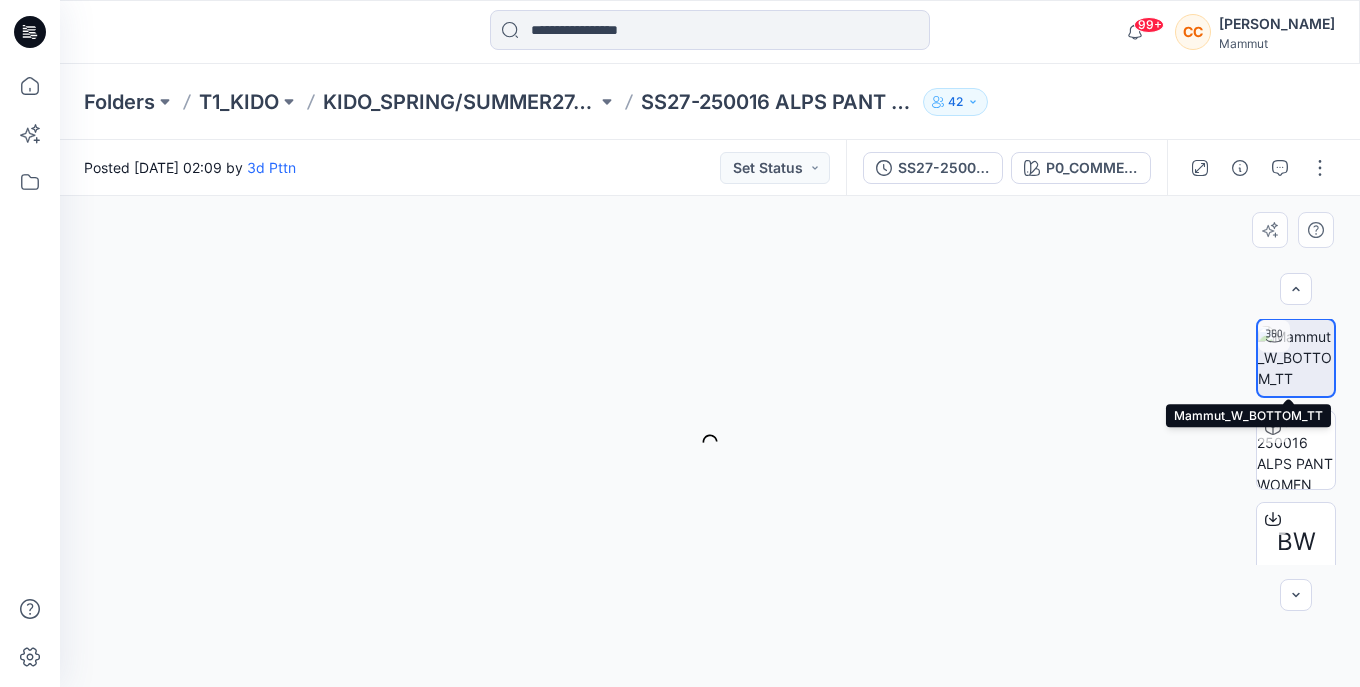 scroll, scrollTop: 370, scrollLeft: 0, axis: vertical 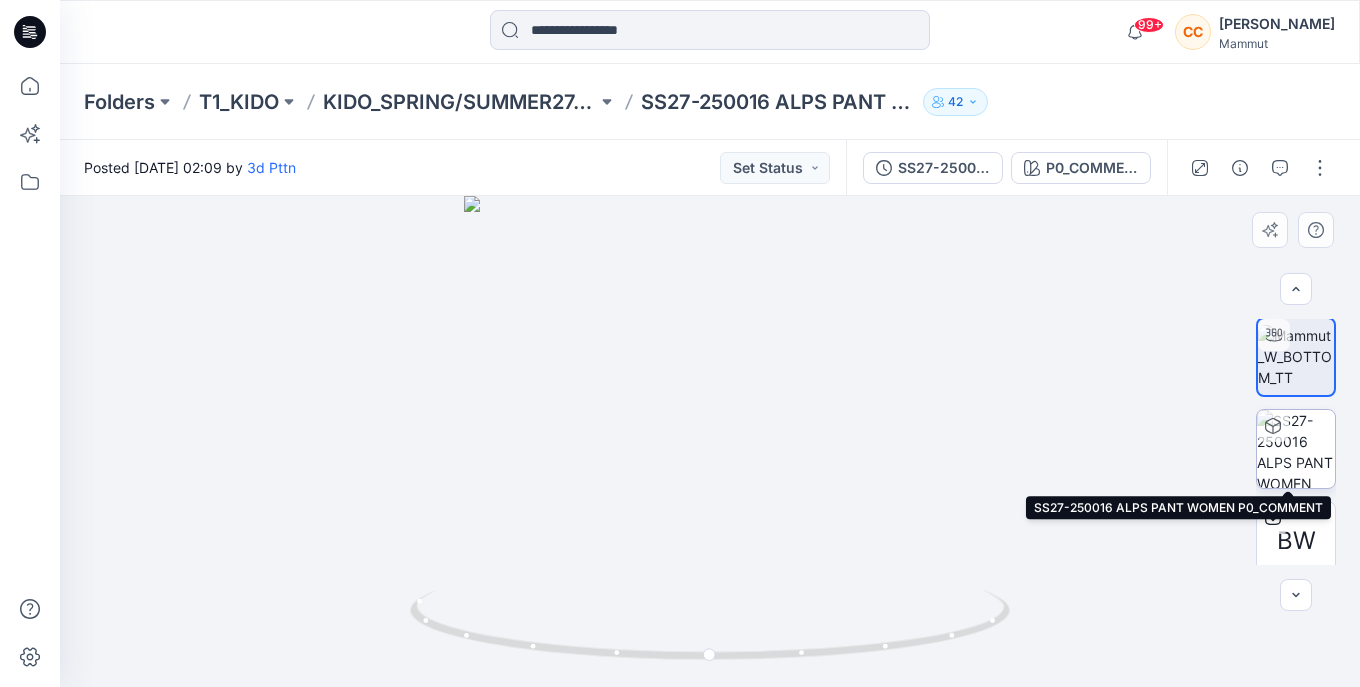 click at bounding box center [1296, 449] 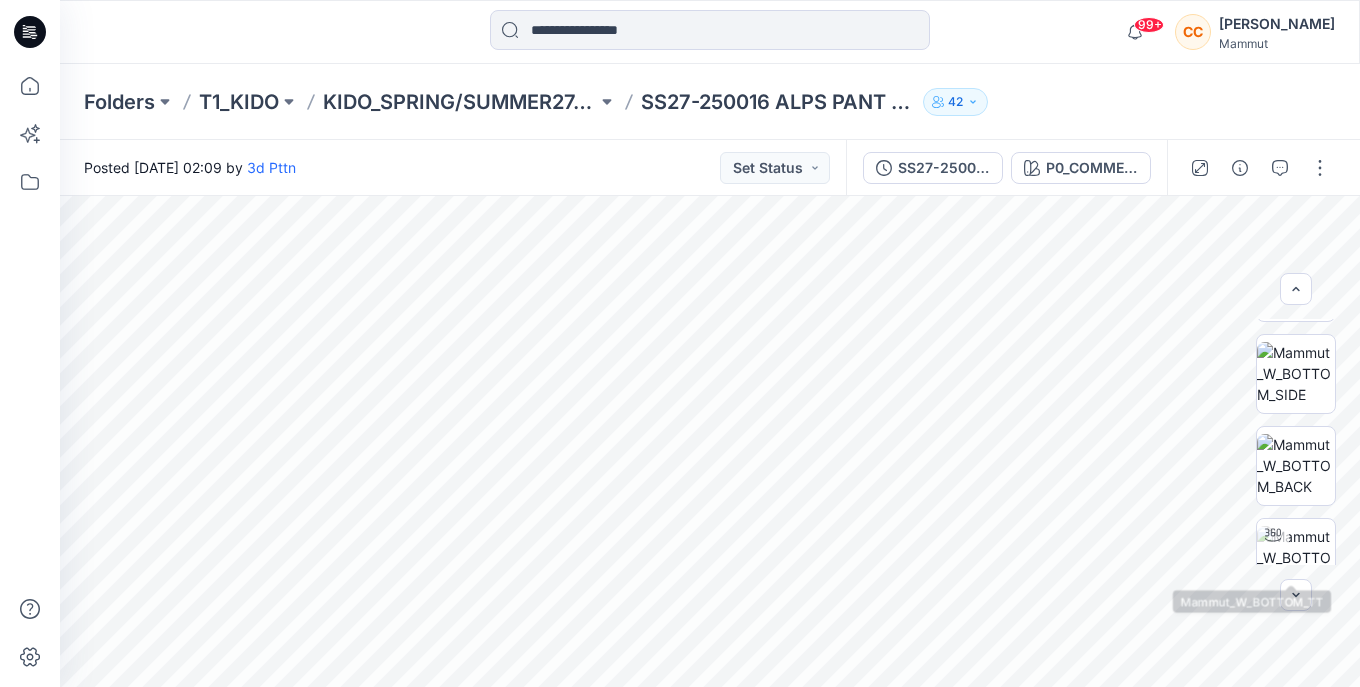 scroll, scrollTop: 169, scrollLeft: 0, axis: vertical 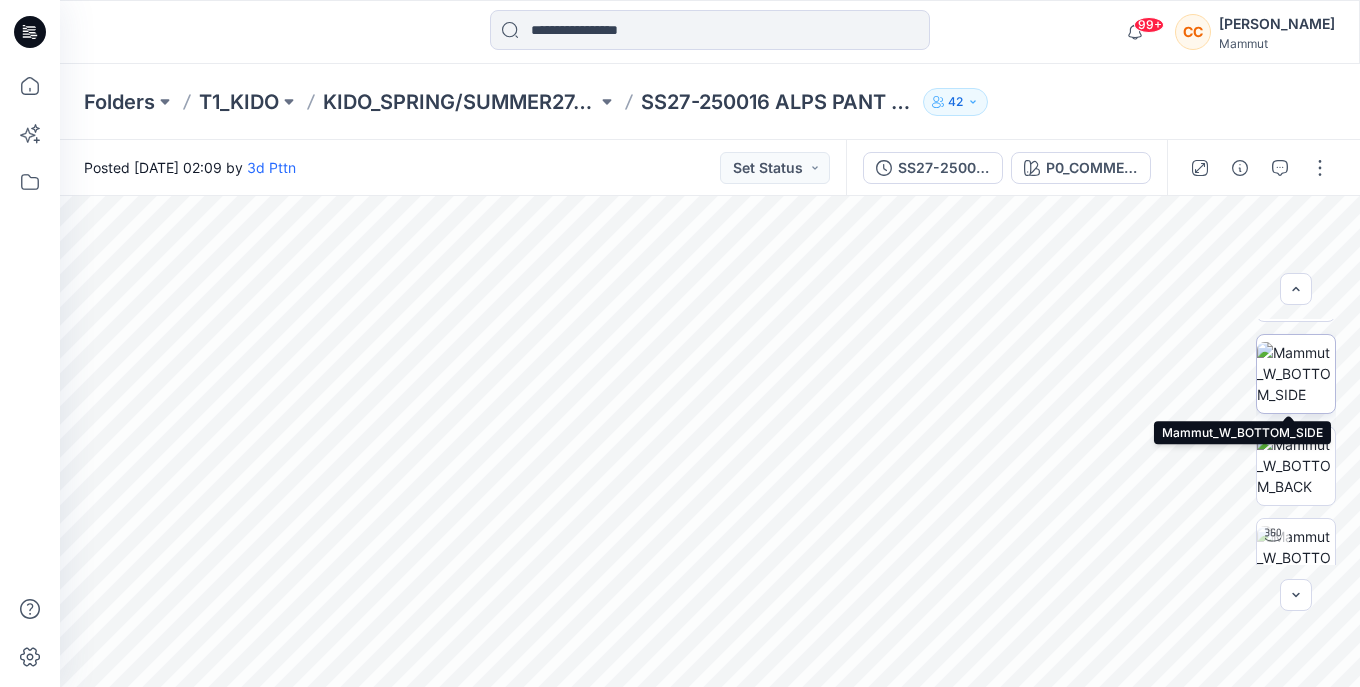 click at bounding box center [1296, 373] 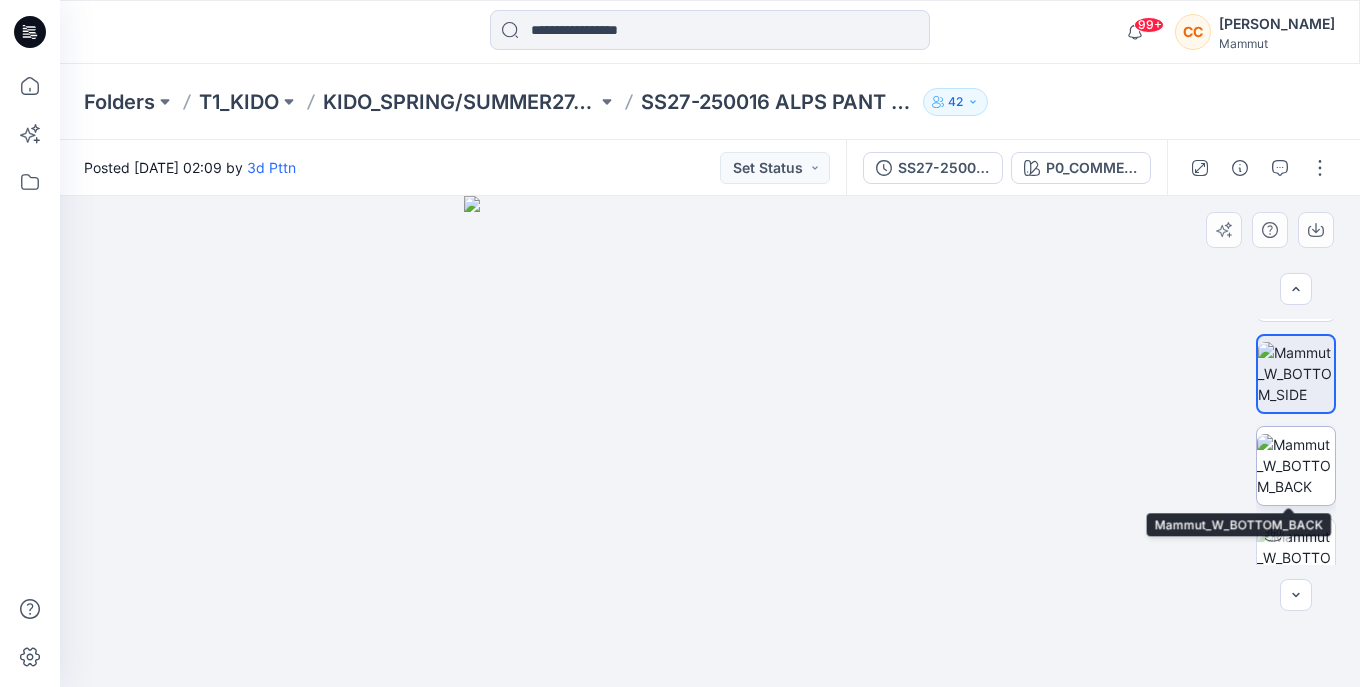 click at bounding box center [1296, 465] 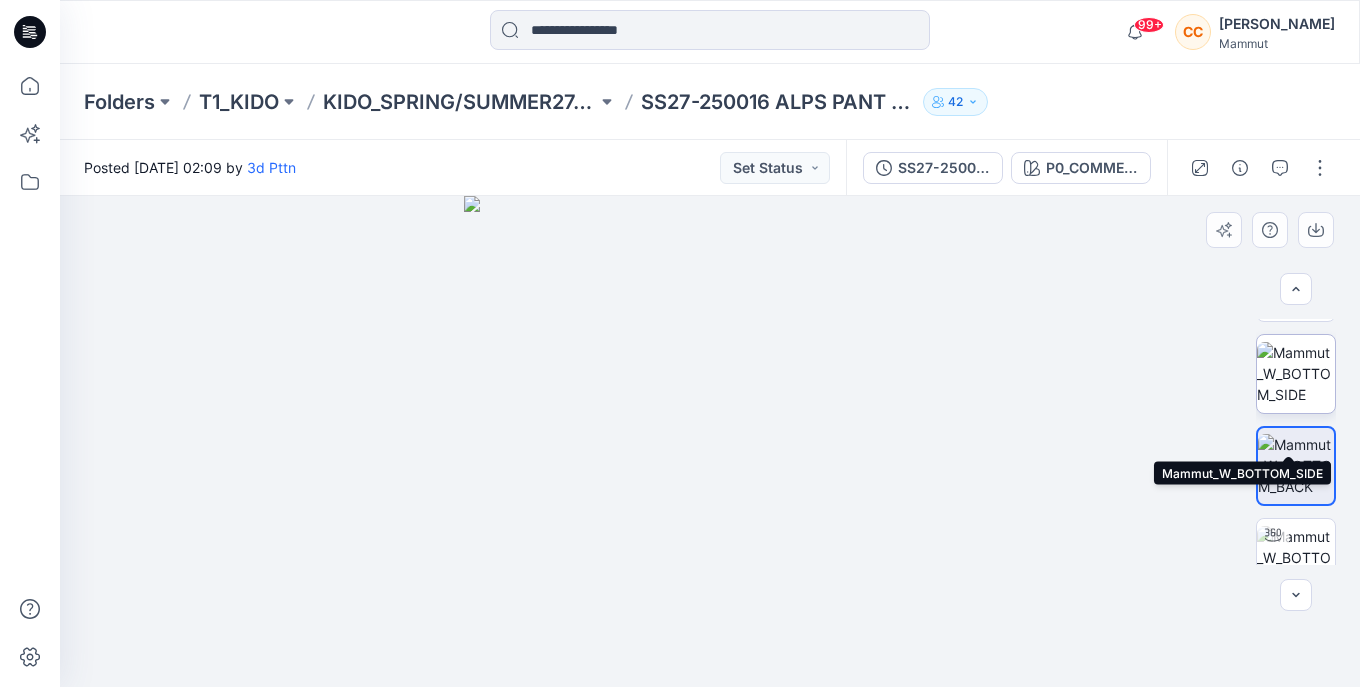 scroll, scrollTop: 0, scrollLeft: 0, axis: both 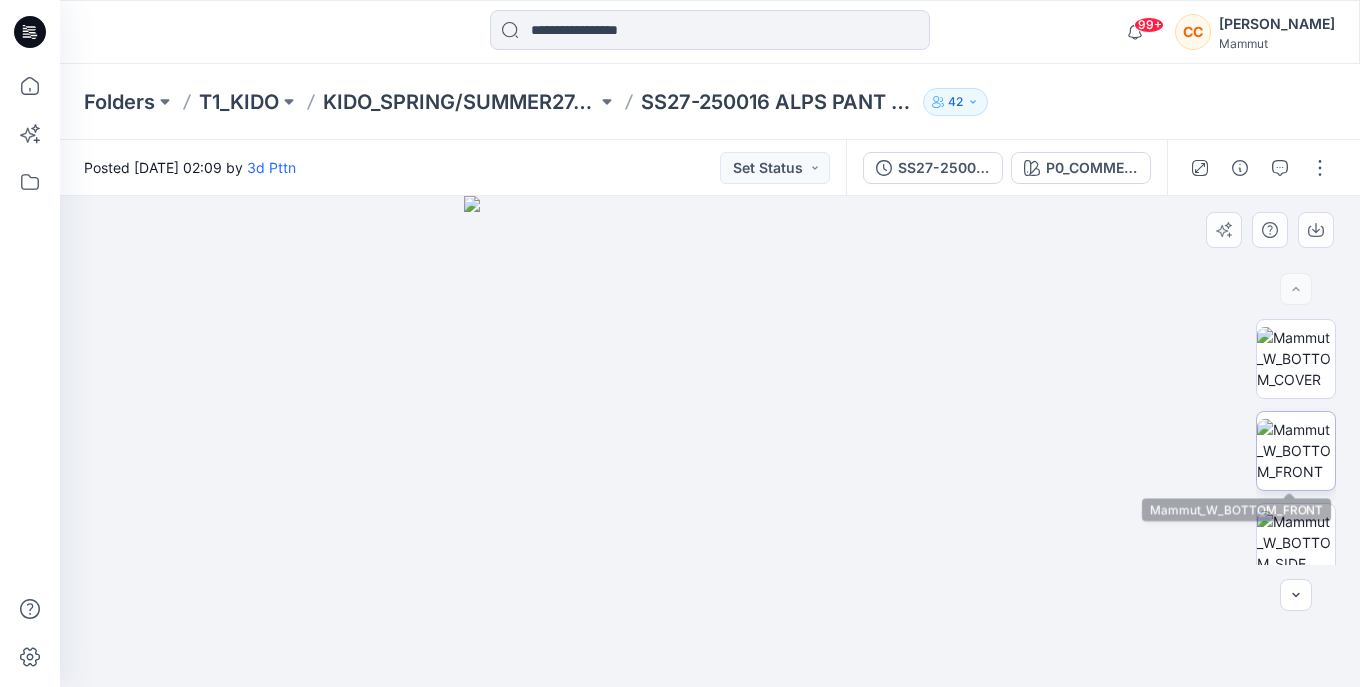 click at bounding box center [1296, 450] 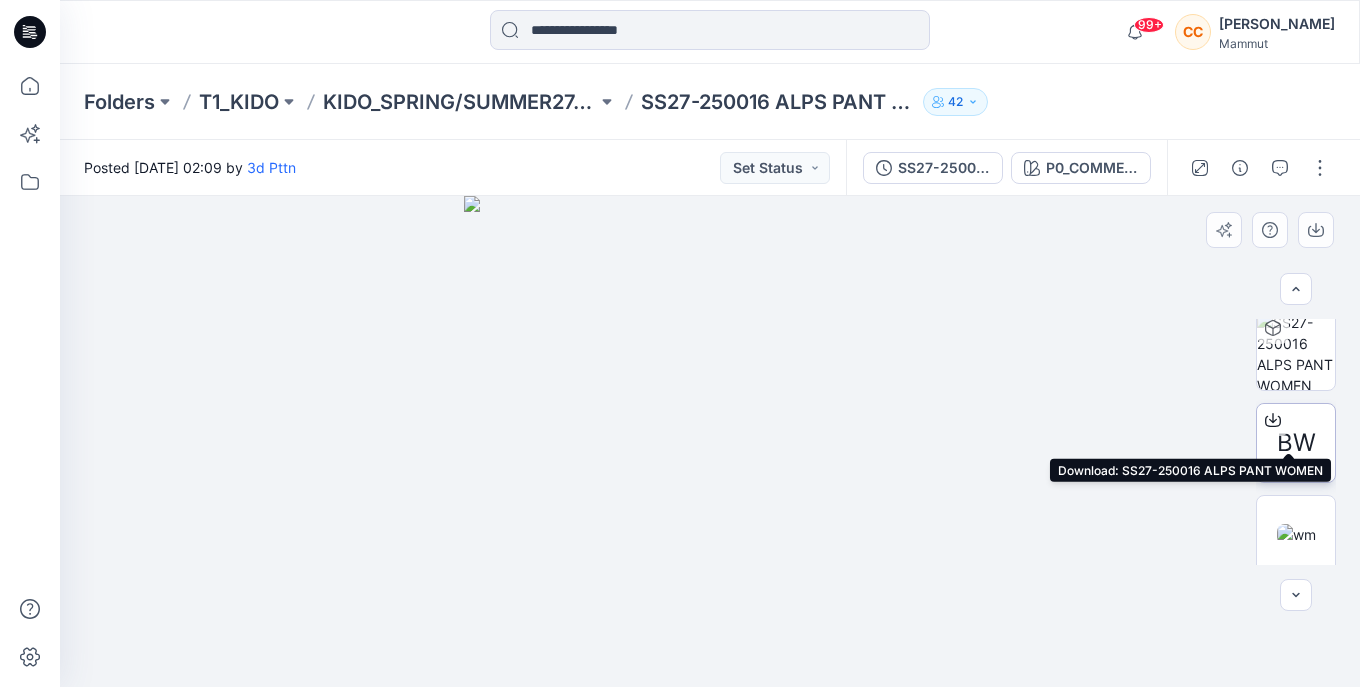 scroll, scrollTop: 499, scrollLeft: 0, axis: vertical 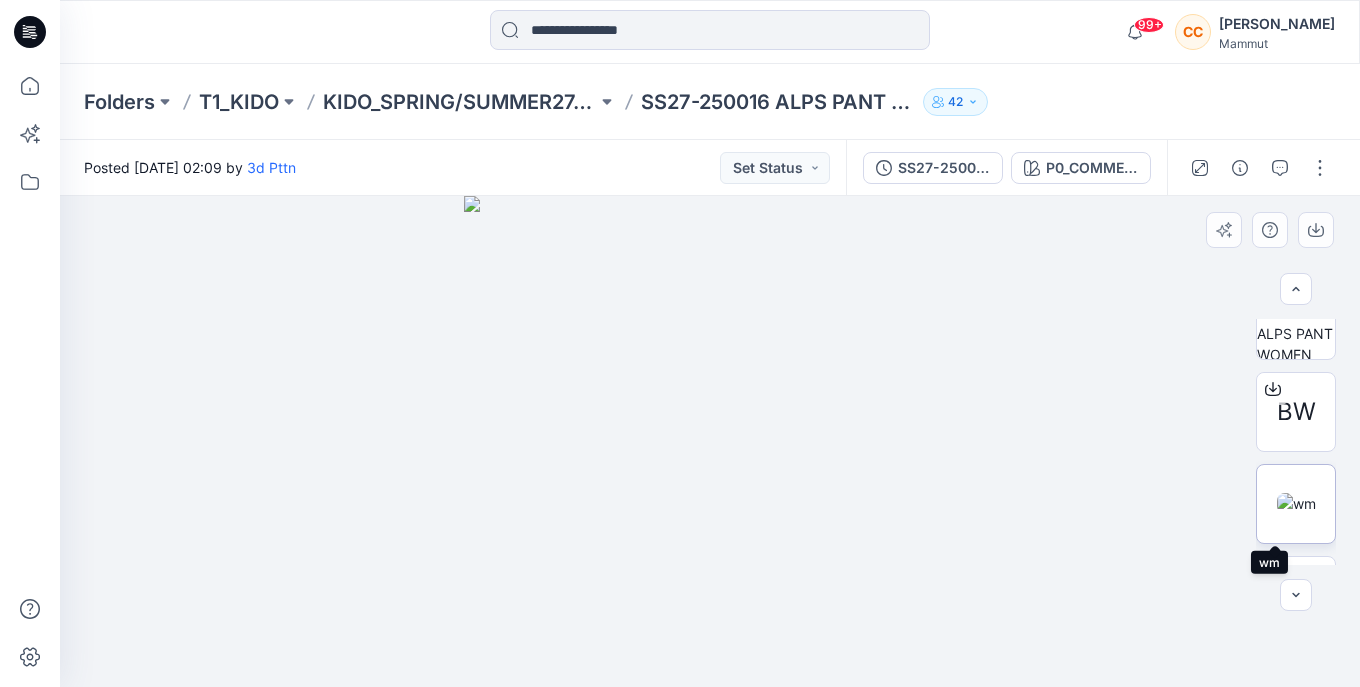 click at bounding box center (1296, 503) 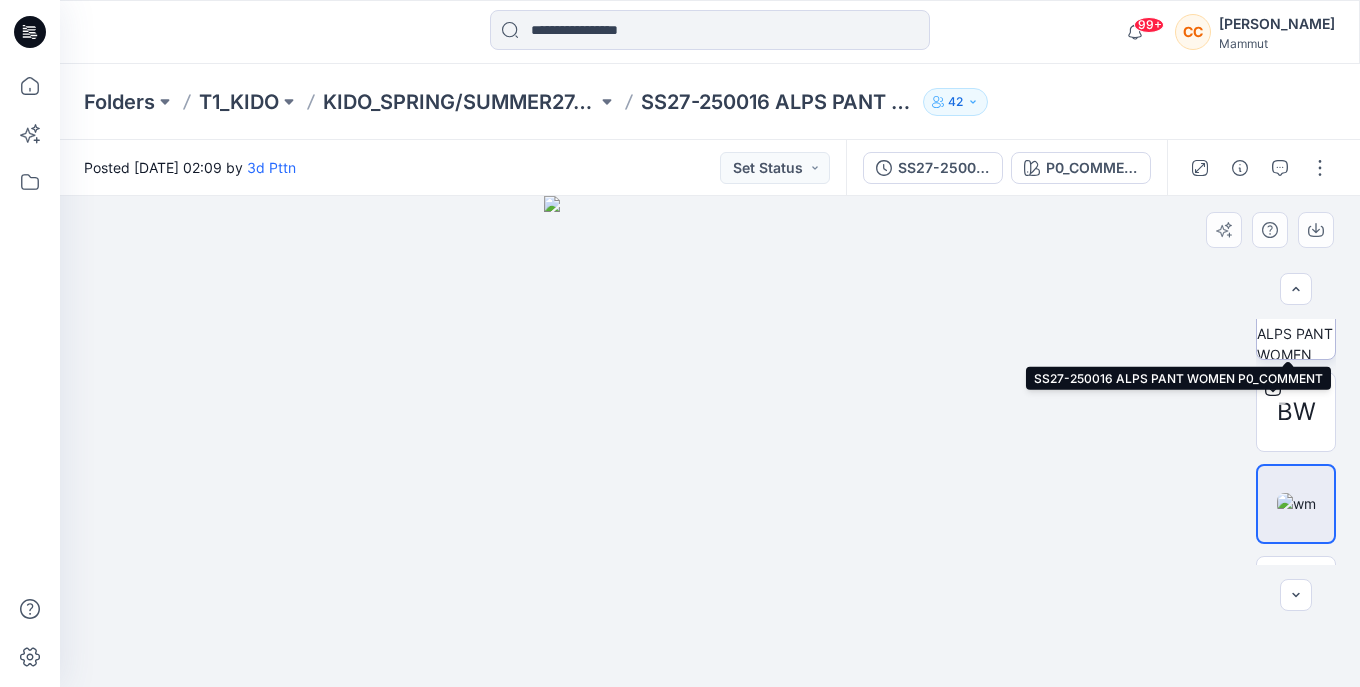 click at bounding box center [1296, 320] 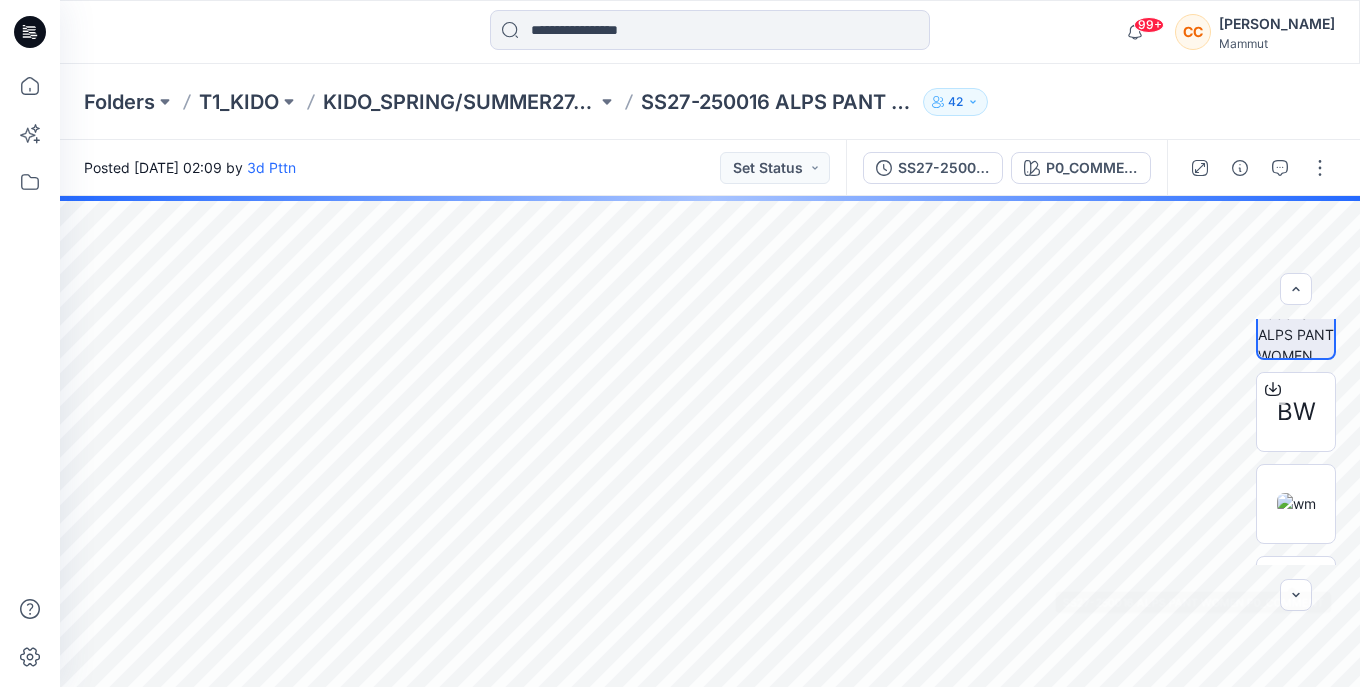 scroll, scrollTop: 200, scrollLeft: 0, axis: vertical 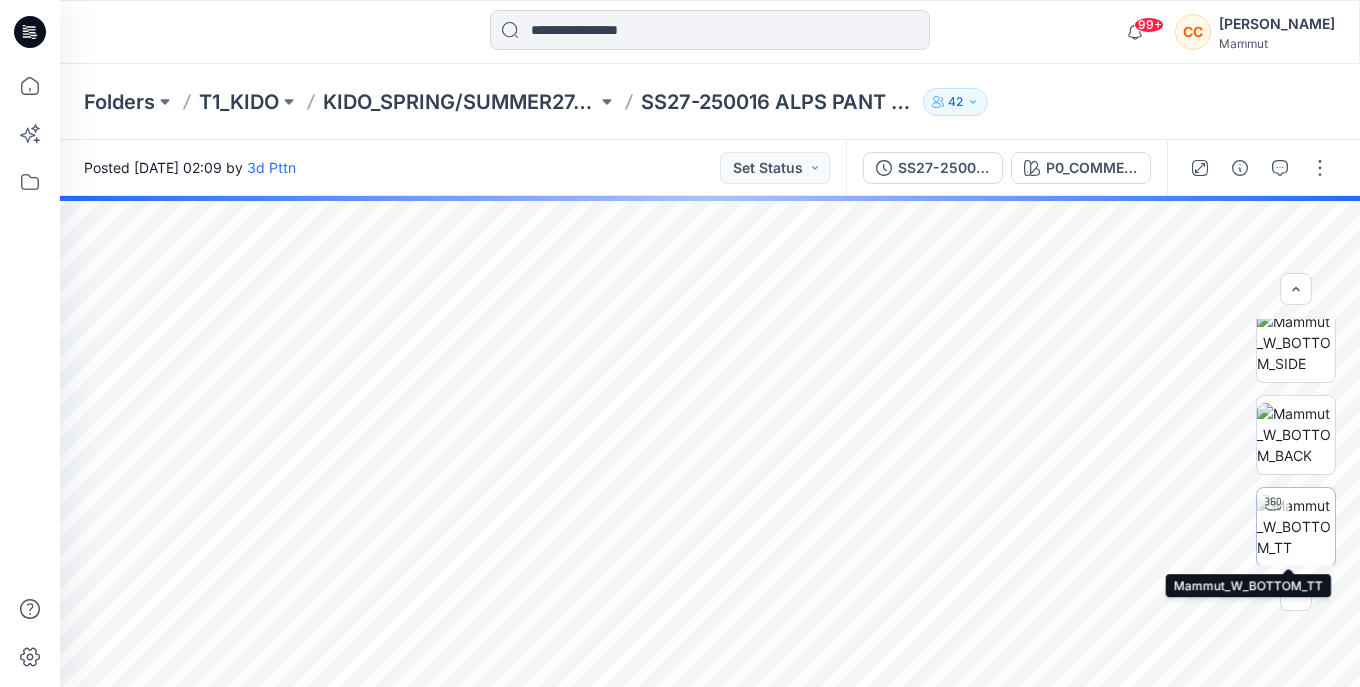 click at bounding box center [1296, 526] 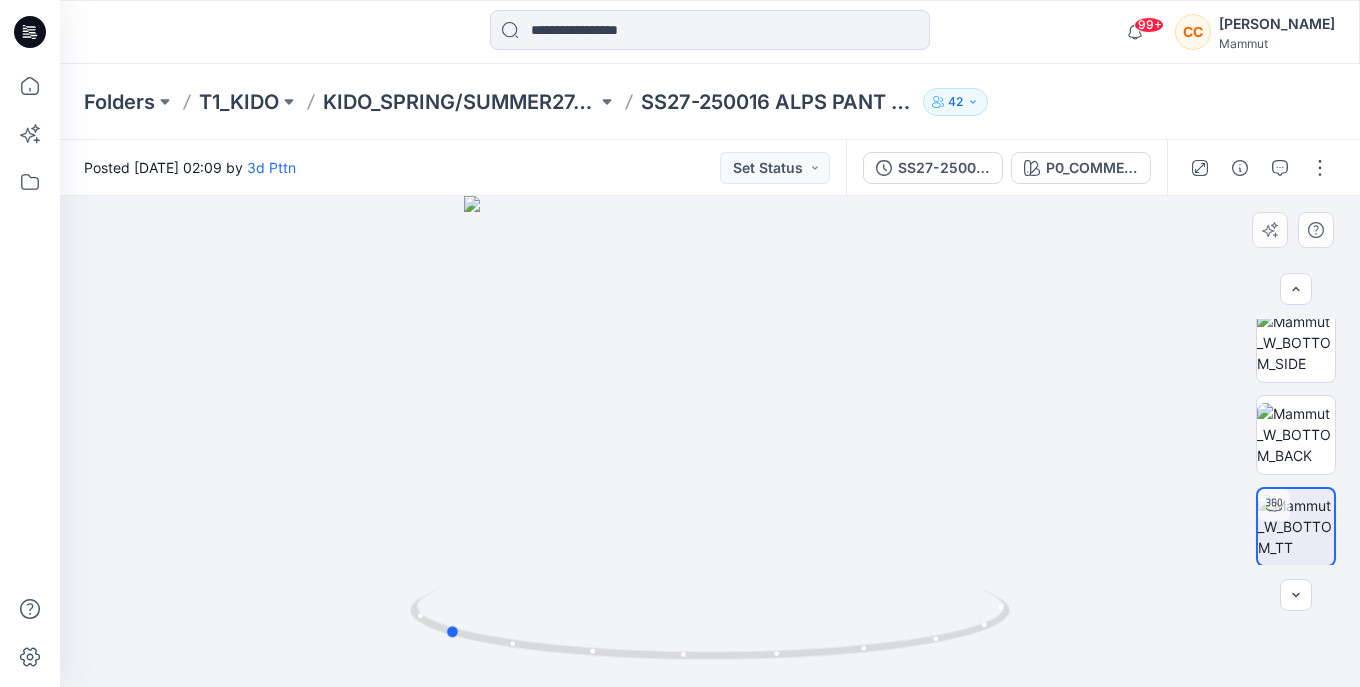 drag, startPoint x: 959, startPoint y: 635, endPoint x: 695, endPoint y: 673, distance: 266.72083 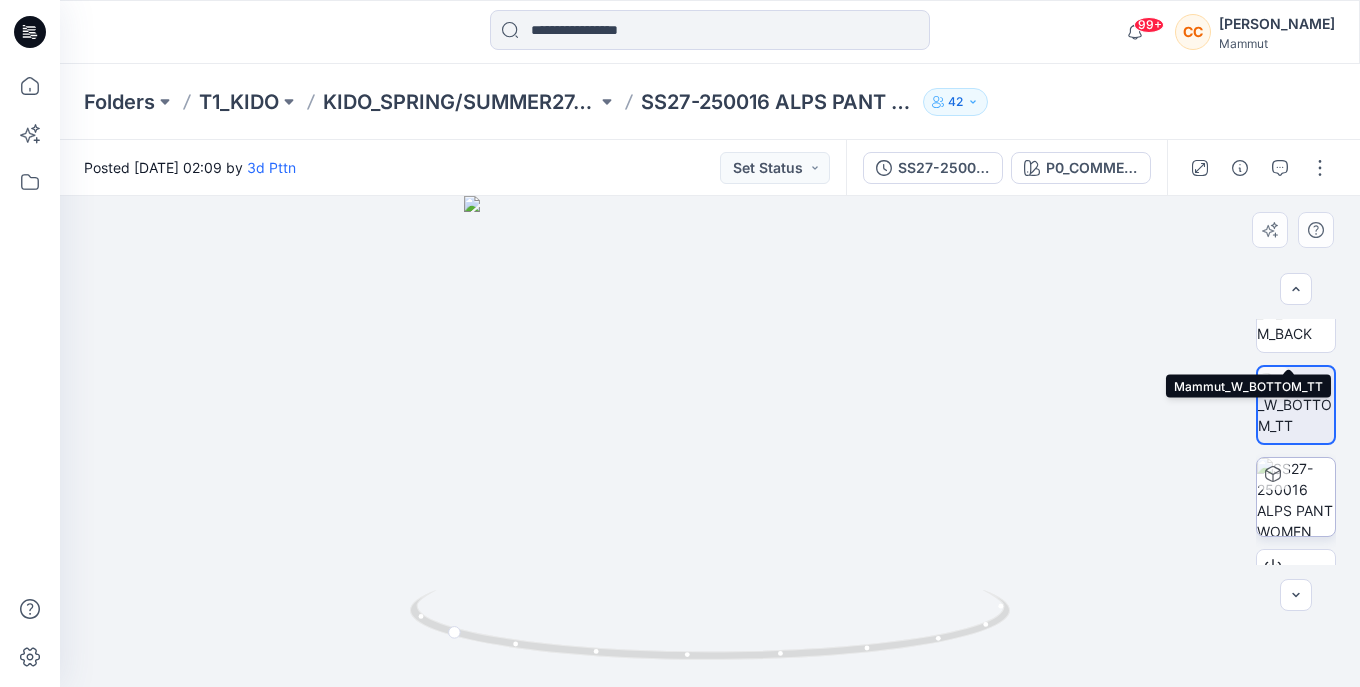 scroll, scrollTop: 400, scrollLeft: 0, axis: vertical 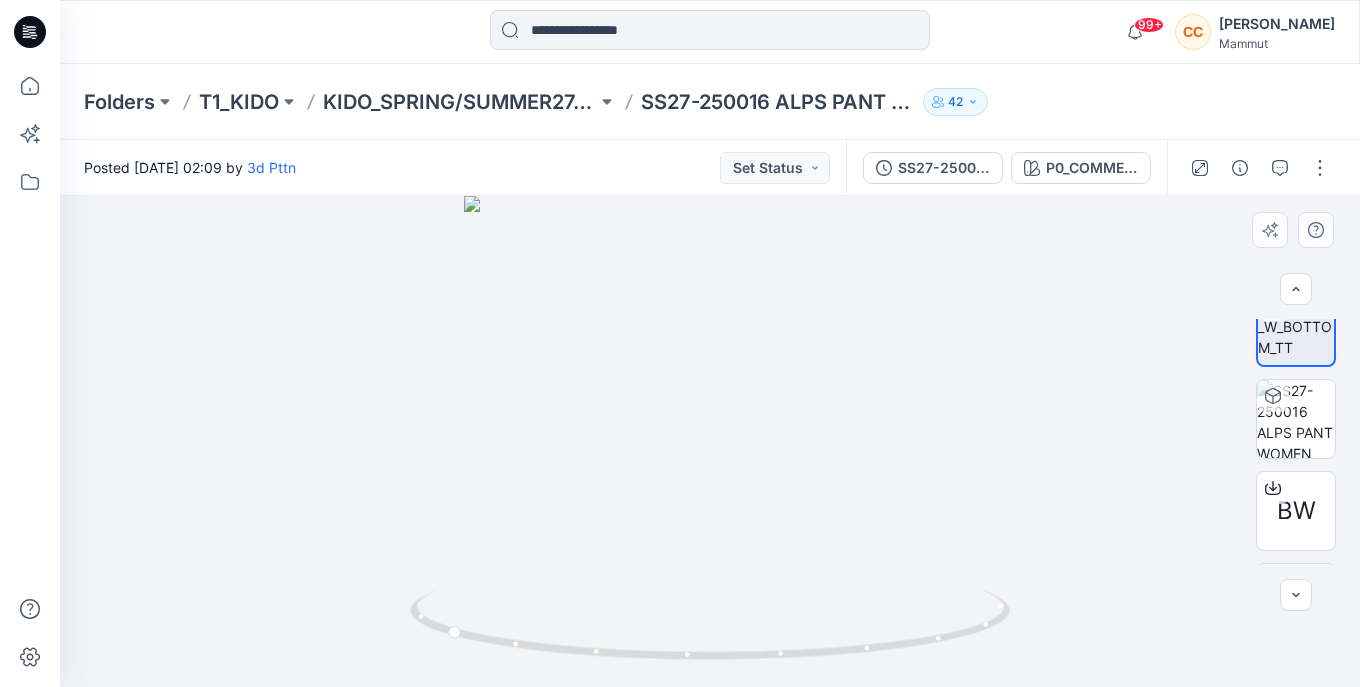 click at bounding box center [710, 441] 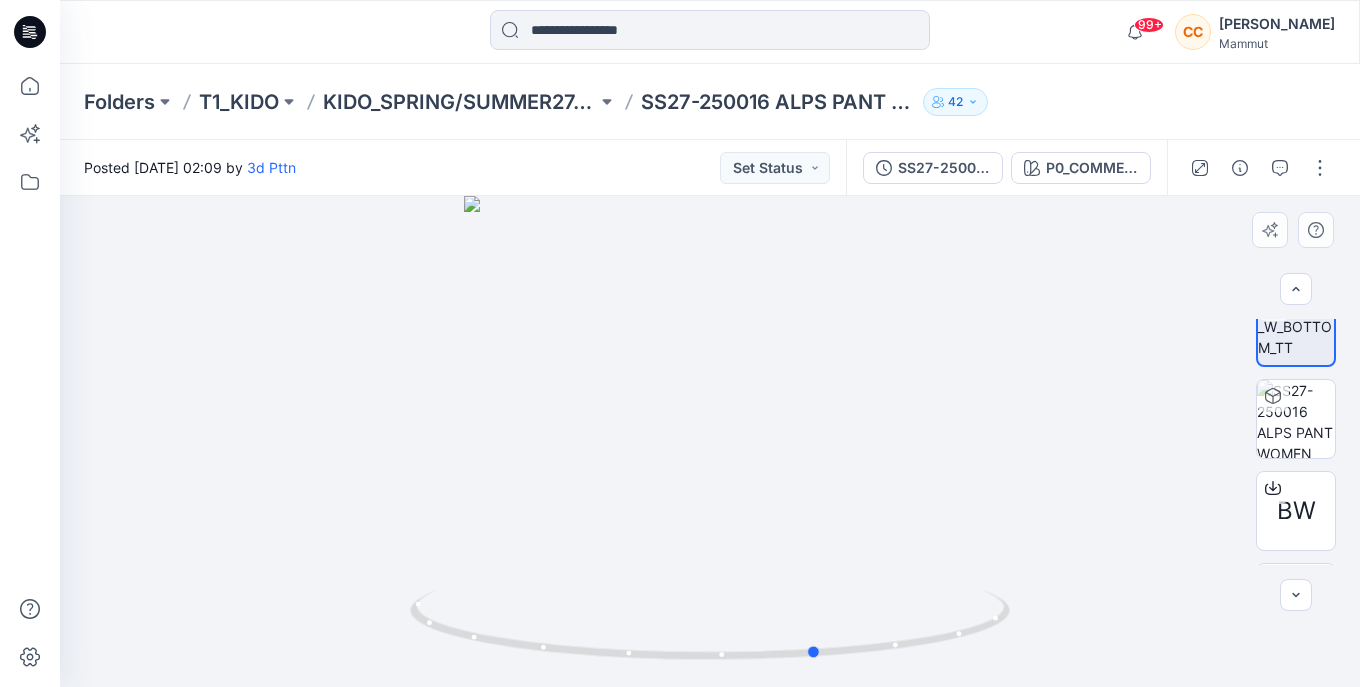 drag, startPoint x: 824, startPoint y: 660, endPoint x: 595, endPoint y: 674, distance: 229.42755 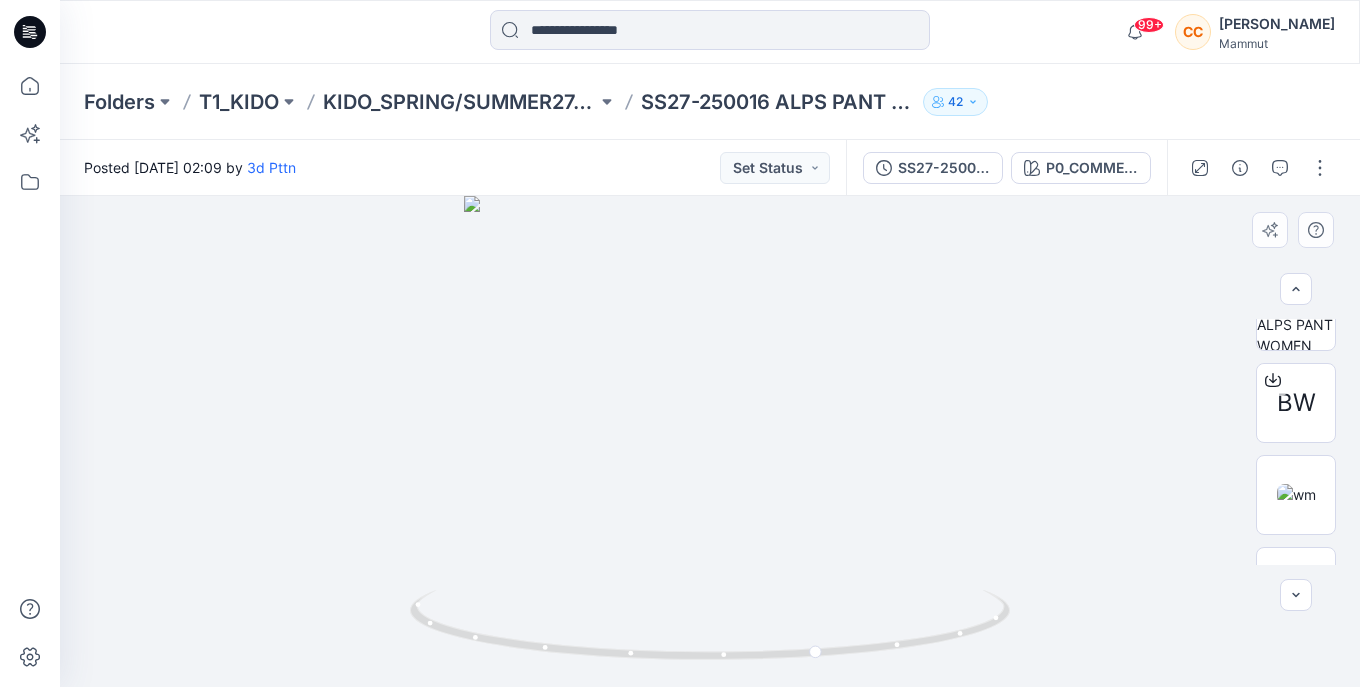 scroll, scrollTop: 569, scrollLeft: 0, axis: vertical 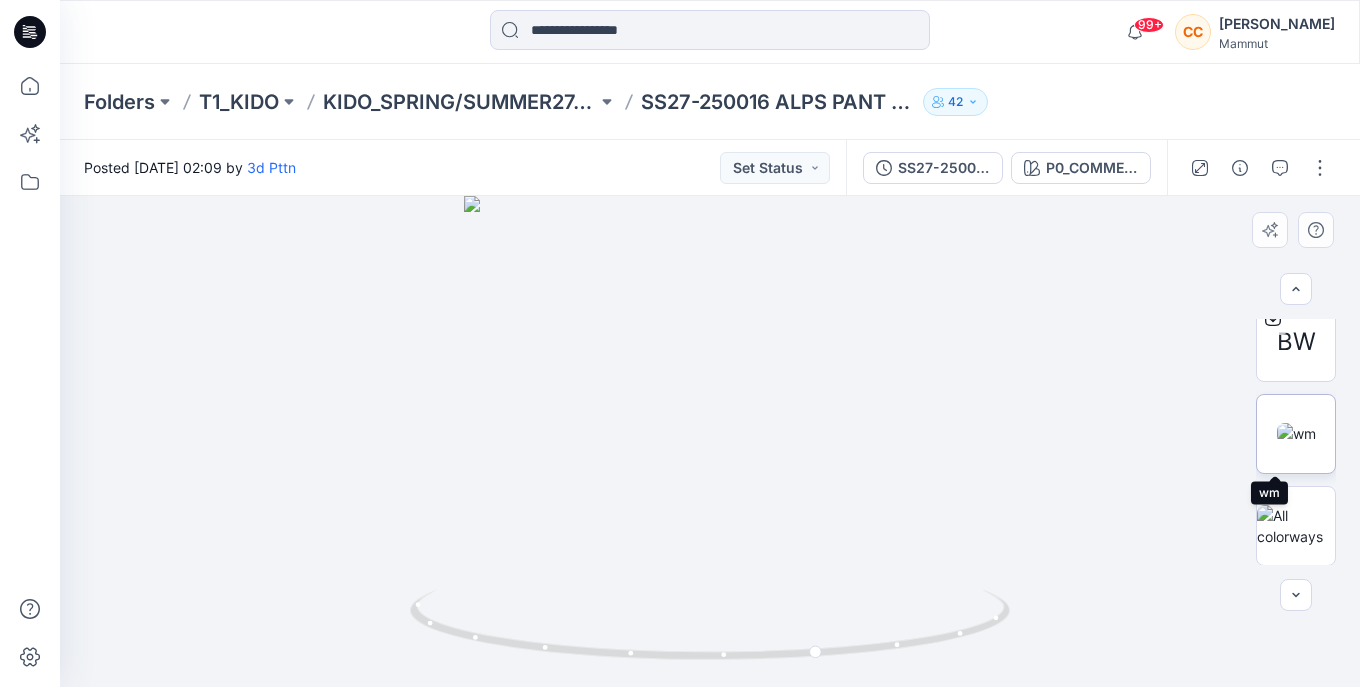 click at bounding box center [1296, 433] 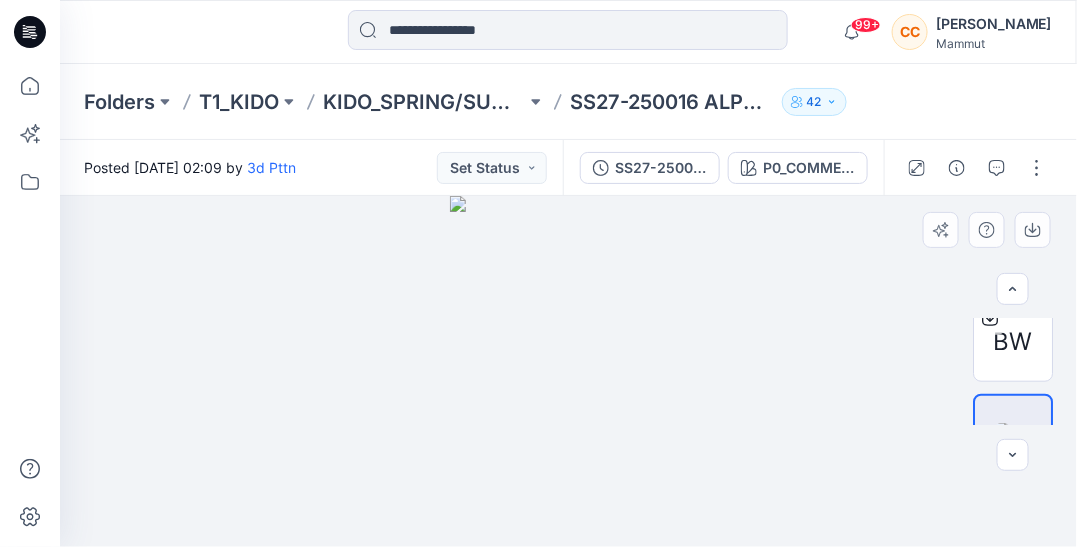 click at bounding box center [569, 371] 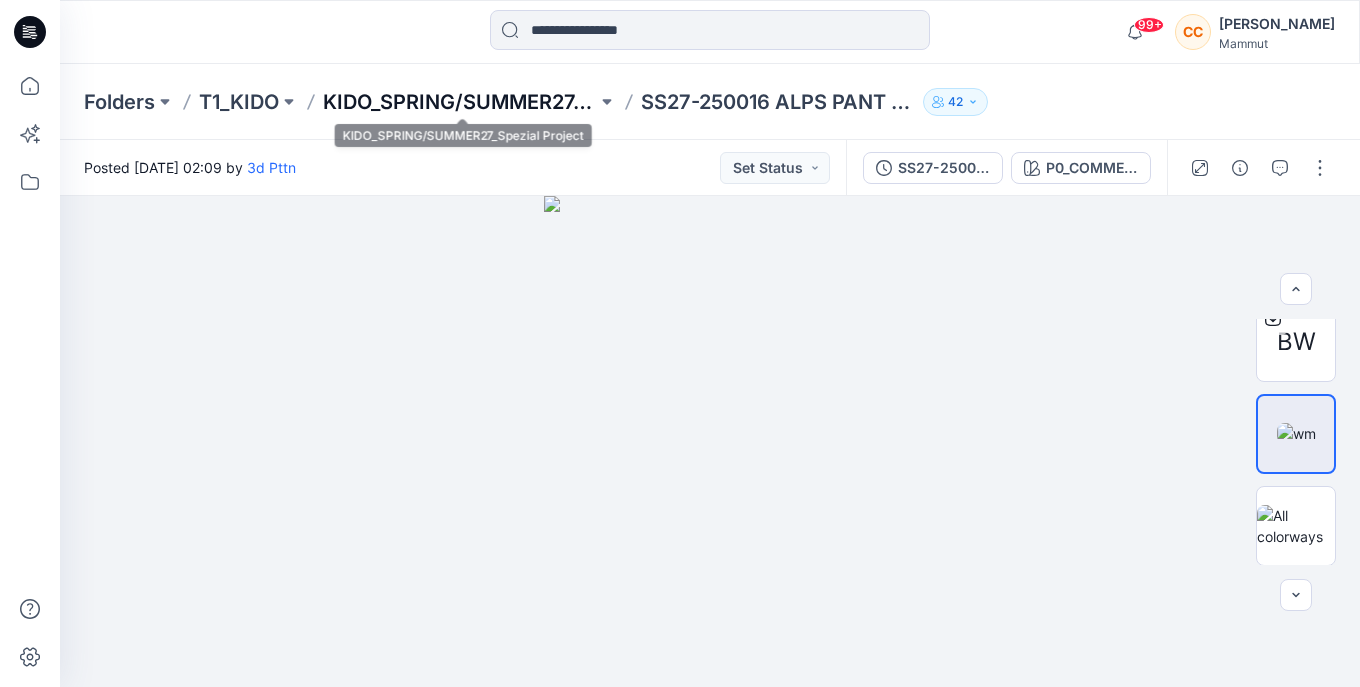 click on "KIDO_SPRING/SUMMER27_Spezial Project" at bounding box center (460, 102) 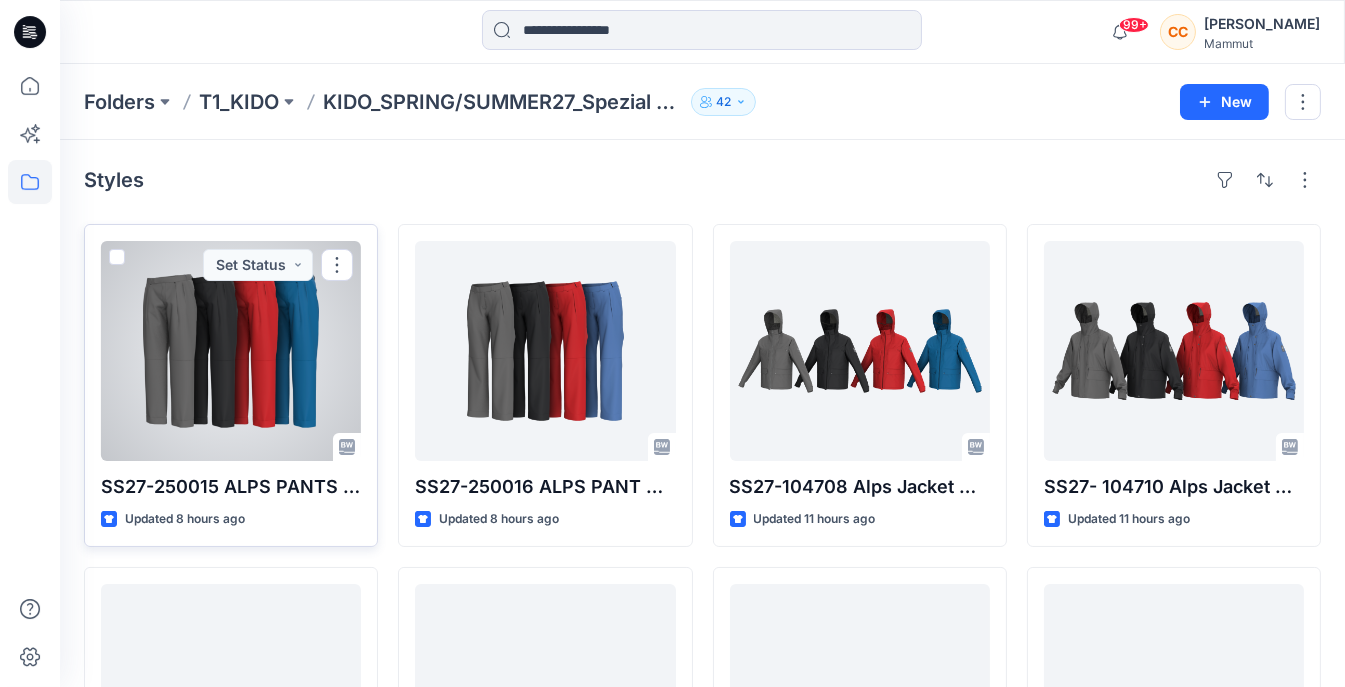 click at bounding box center (231, 351) 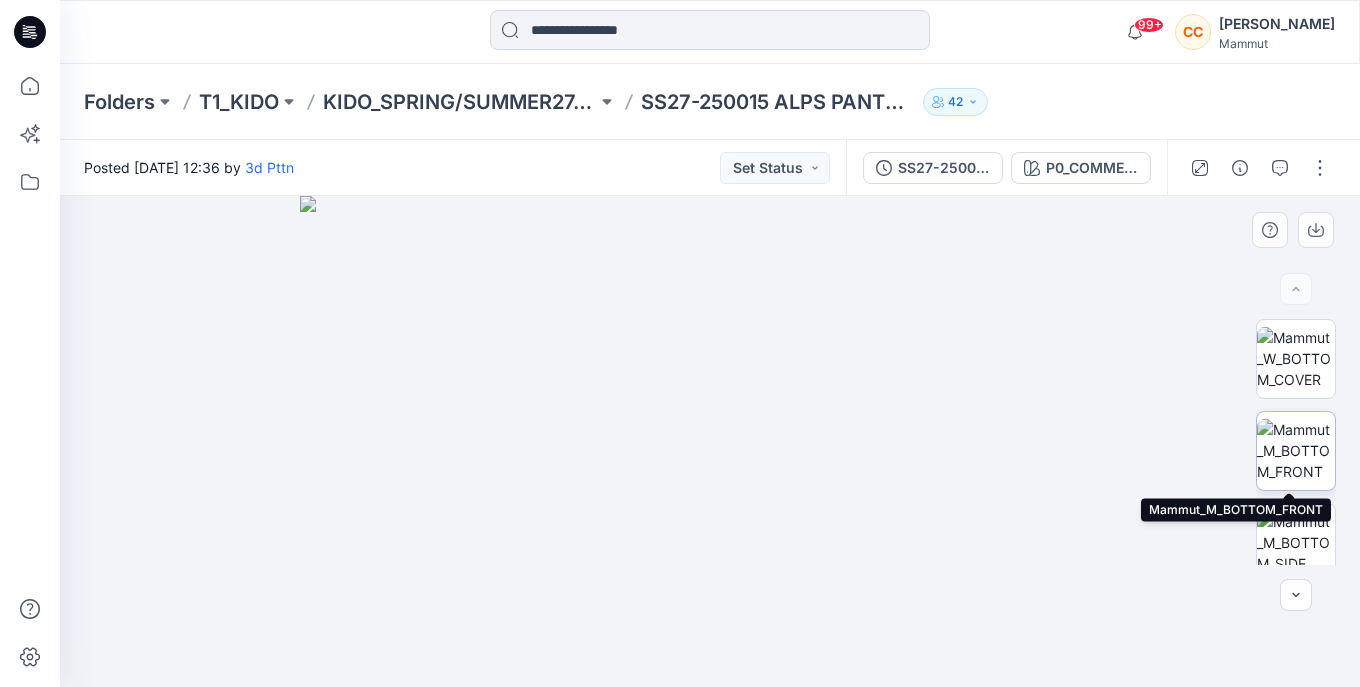 click at bounding box center [1296, 450] 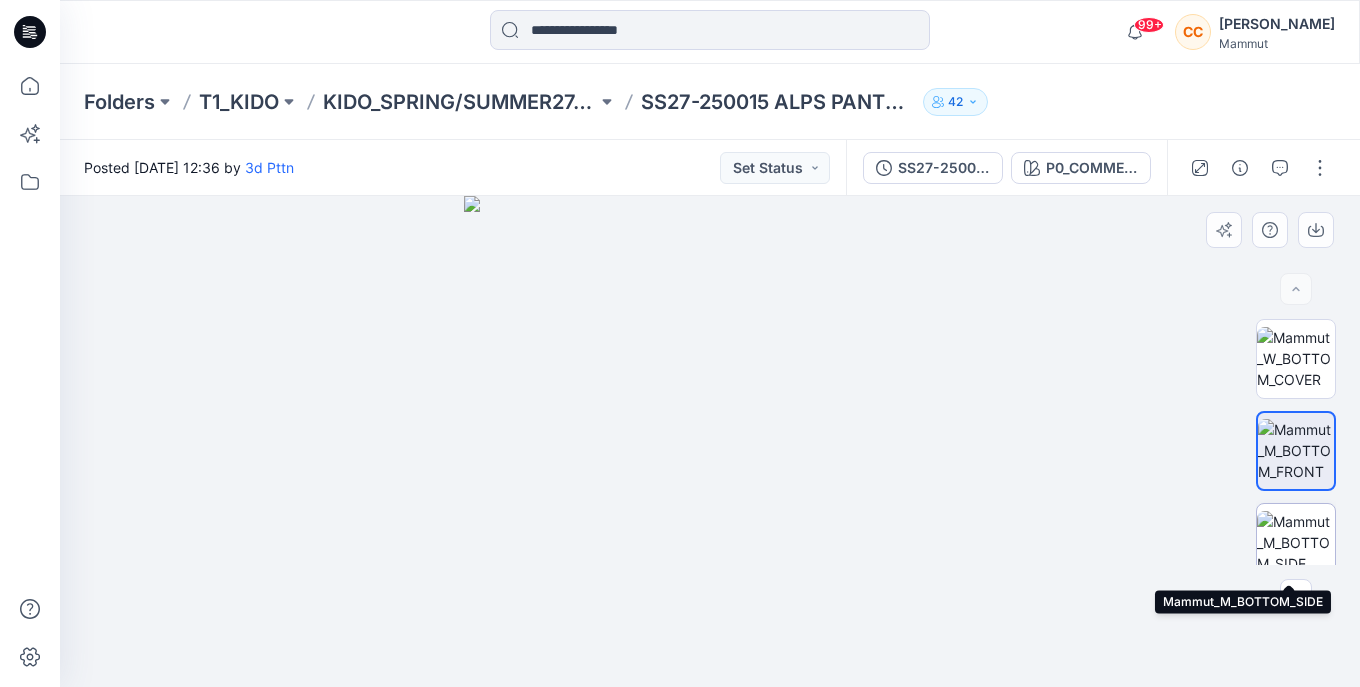 click at bounding box center (1296, 542) 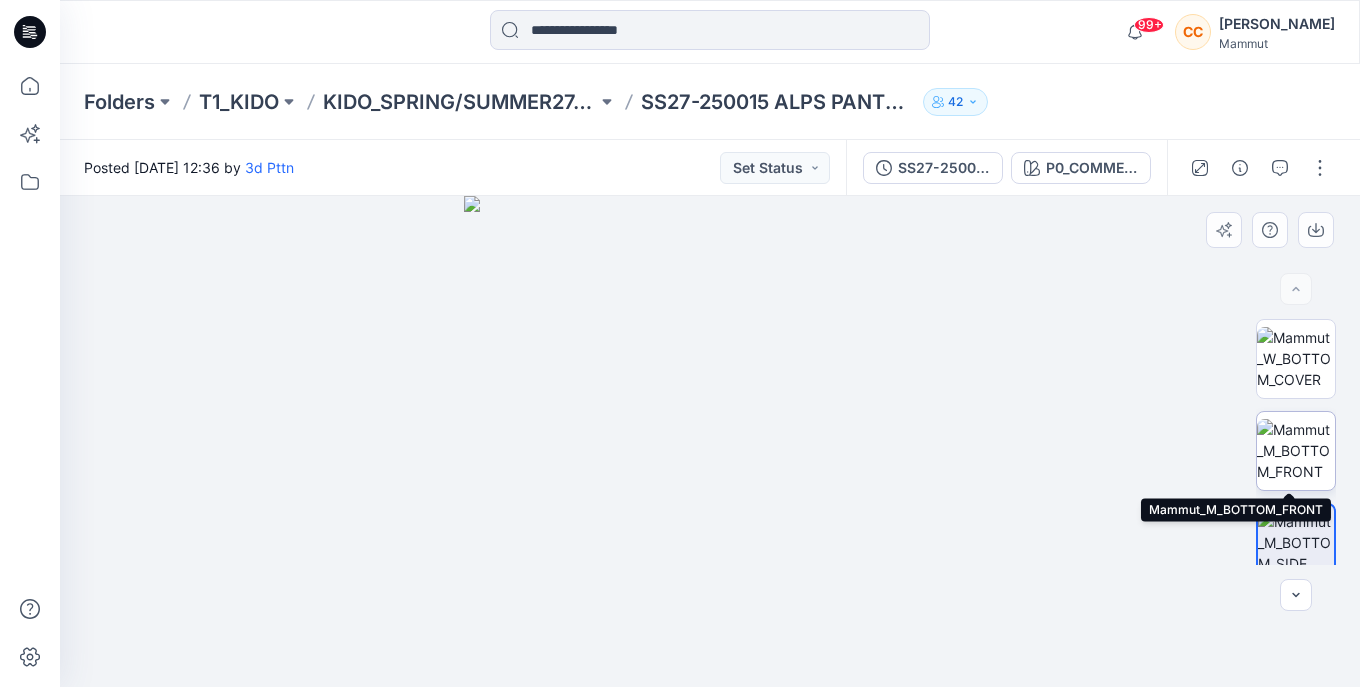 click at bounding box center [1296, 450] 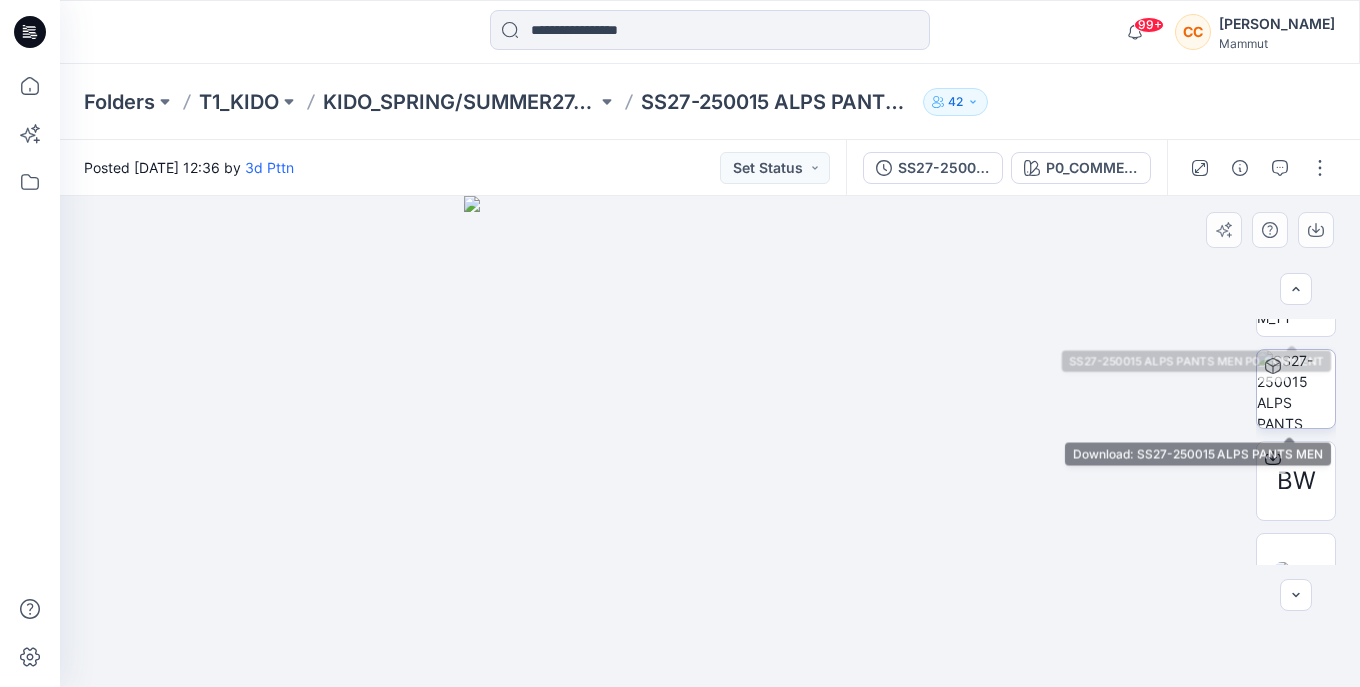scroll, scrollTop: 569, scrollLeft: 0, axis: vertical 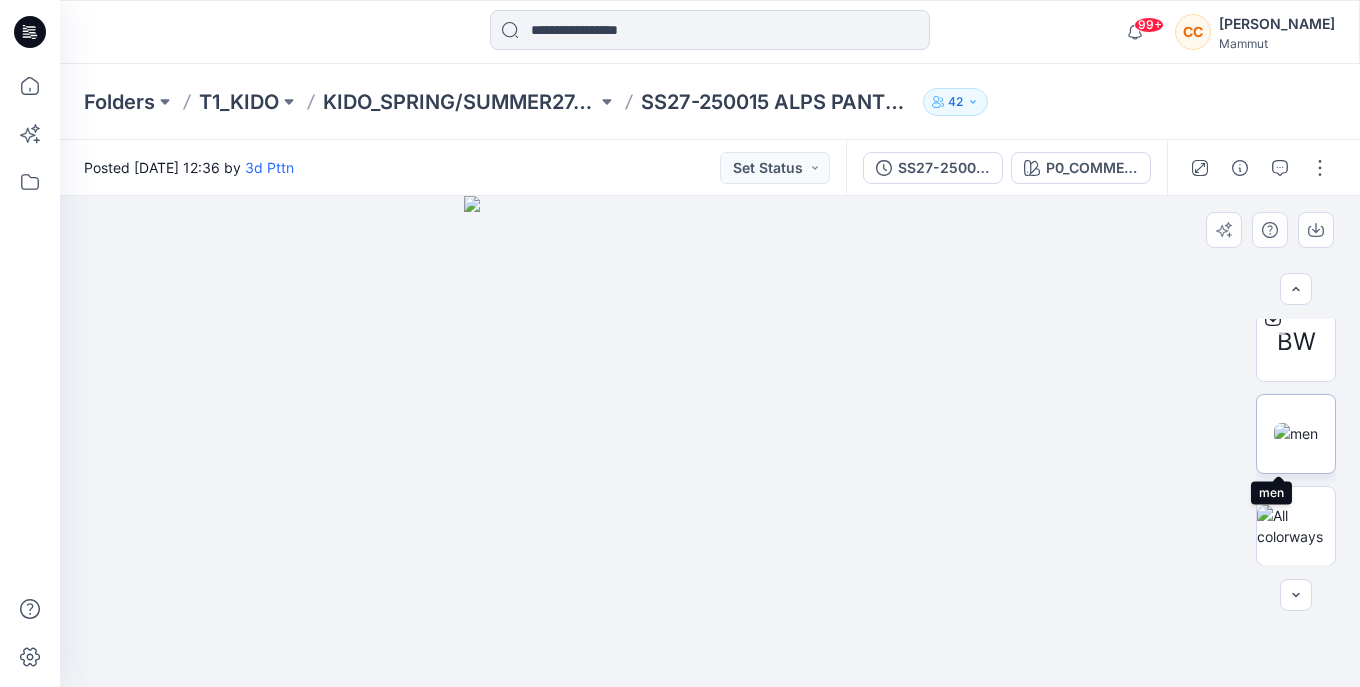 click at bounding box center (1296, 433) 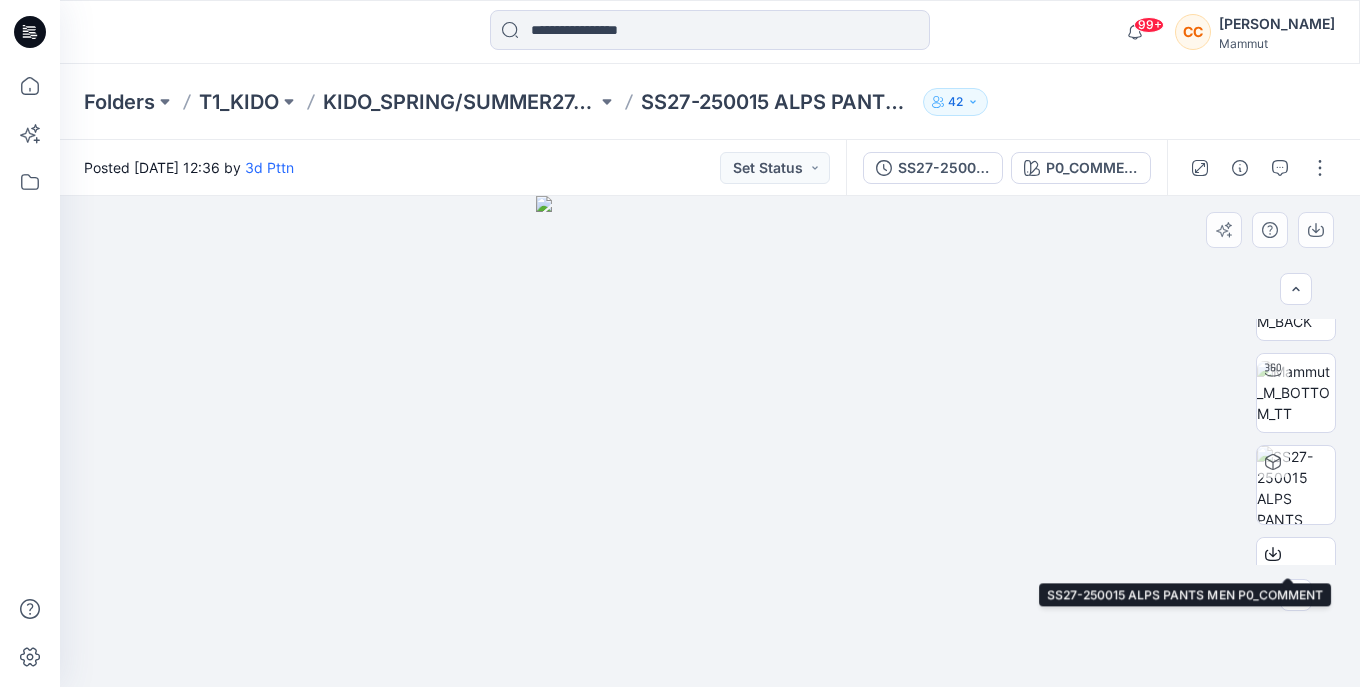 scroll, scrollTop: 269, scrollLeft: 0, axis: vertical 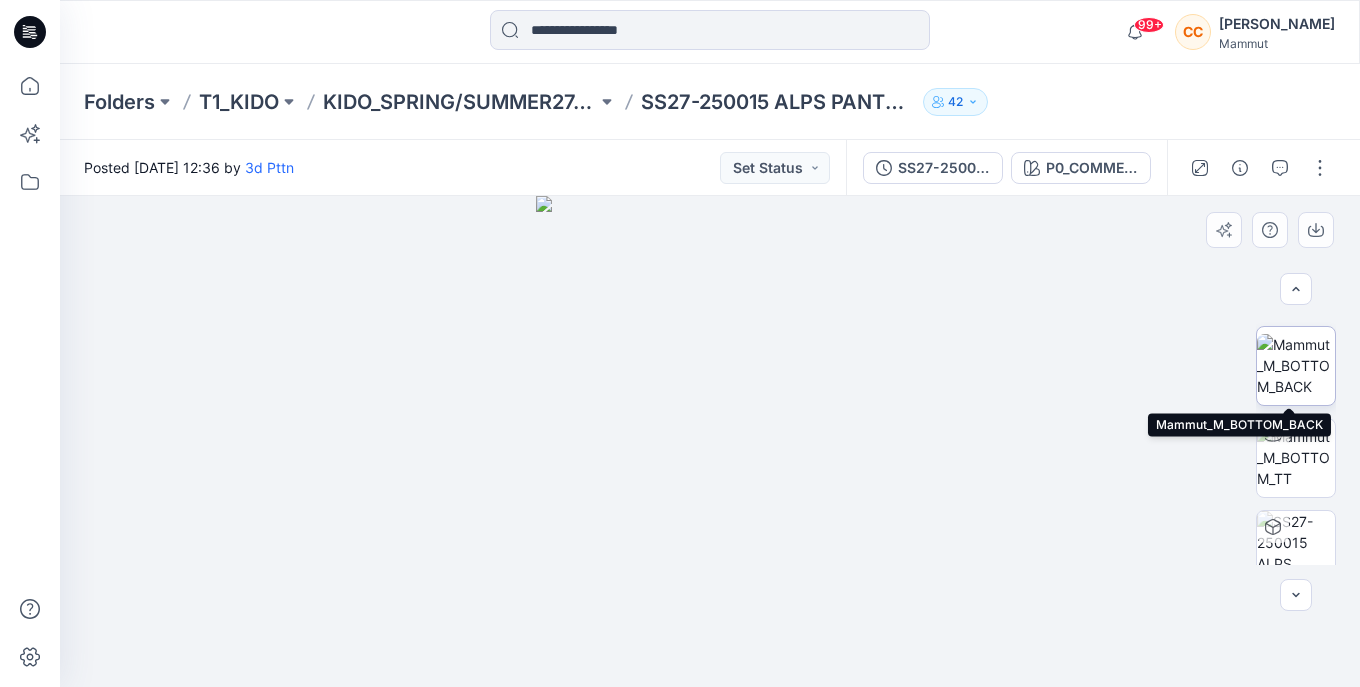 click at bounding box center [1296, 365] 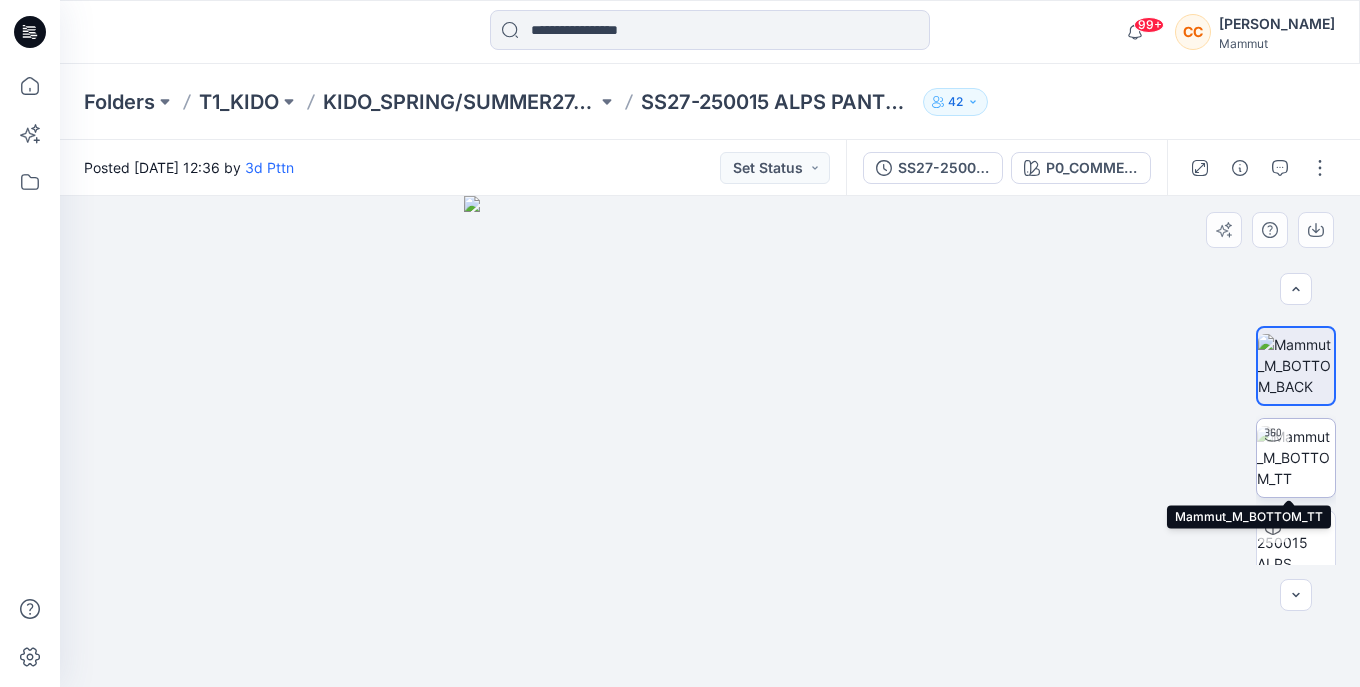 scroll, scrollTop: 69, scrollLeft: 0, axis: vertical 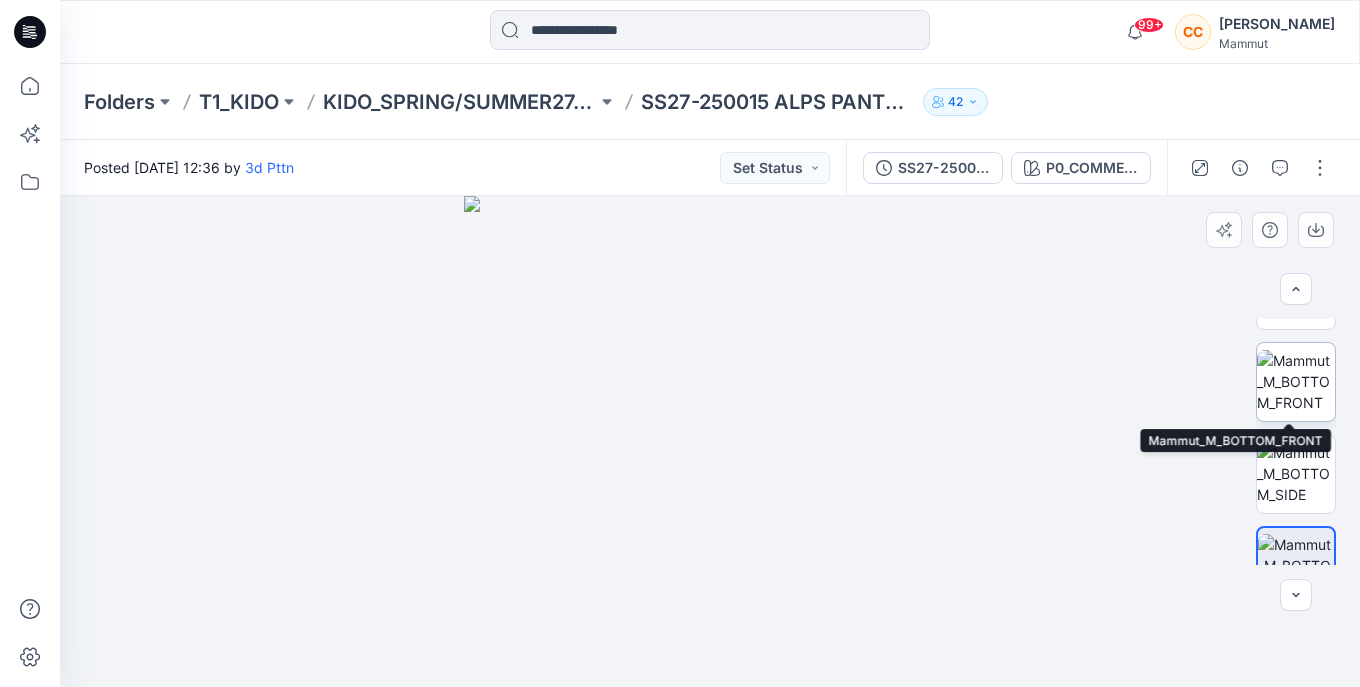 click at bounding box center [1296, 381] 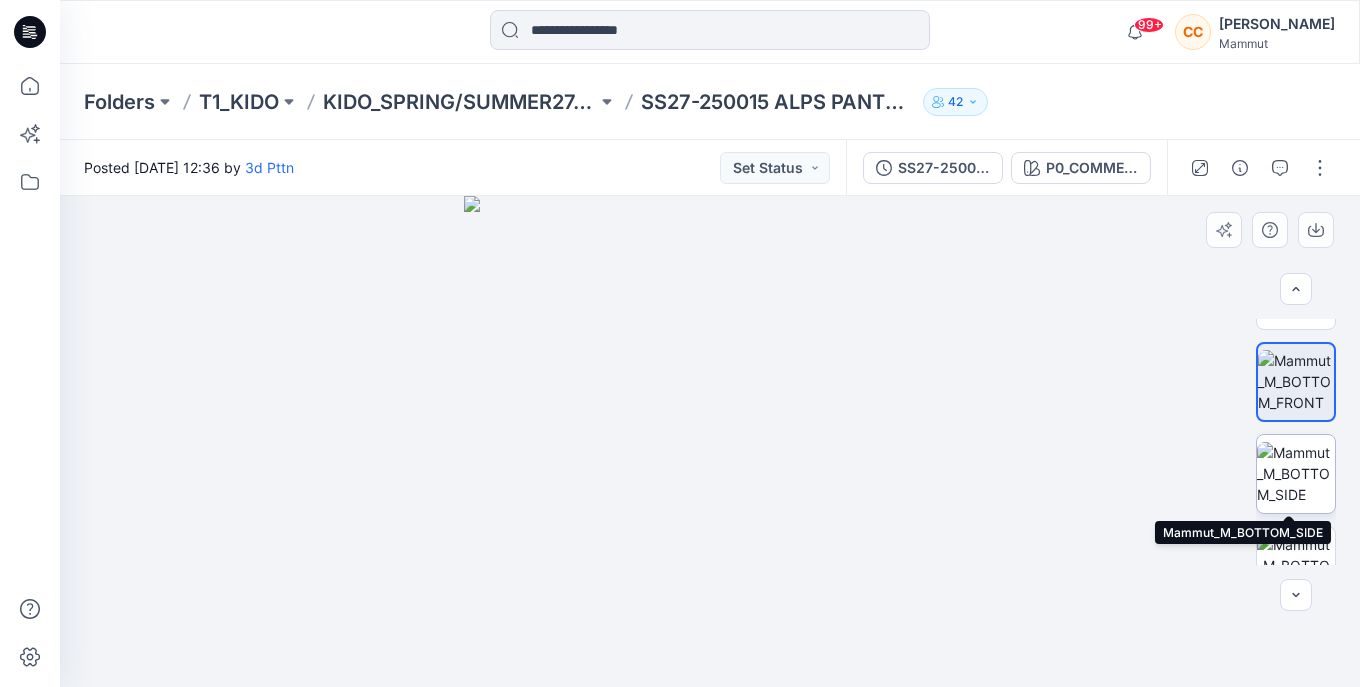 click at bounding box center (1296, 473) 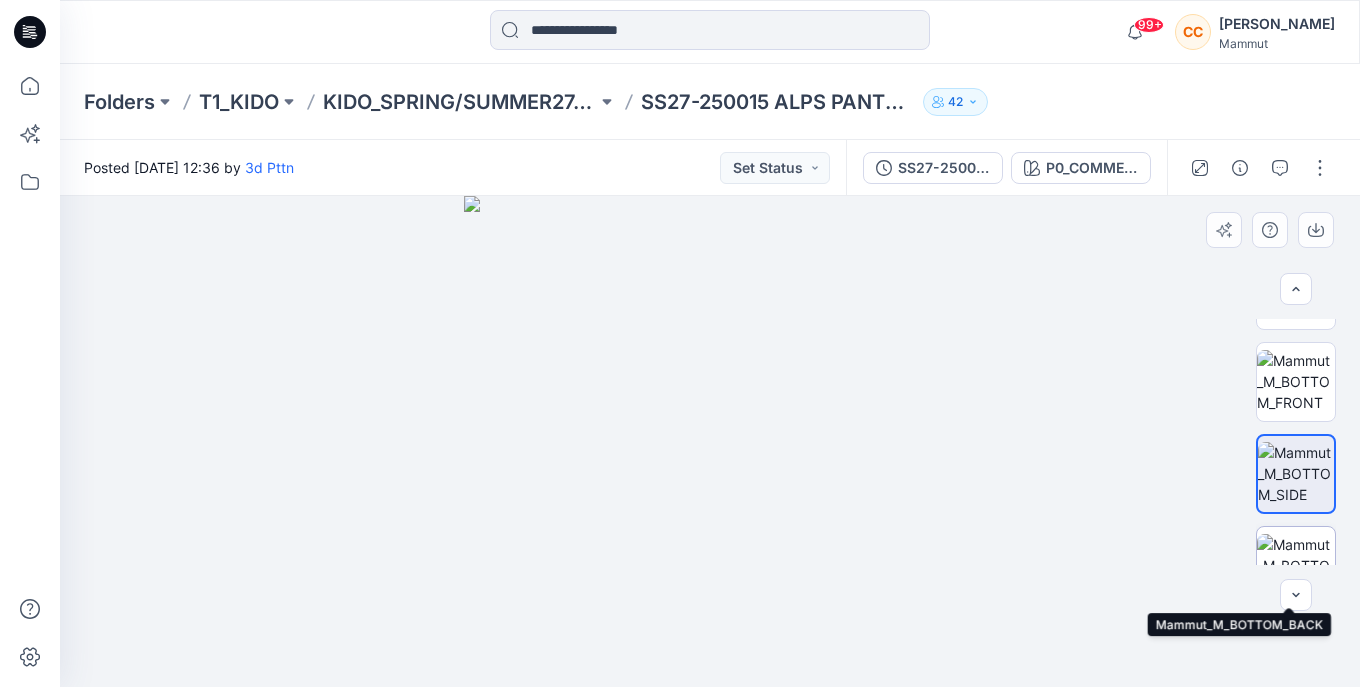 click at bounding box center [1296, 565] 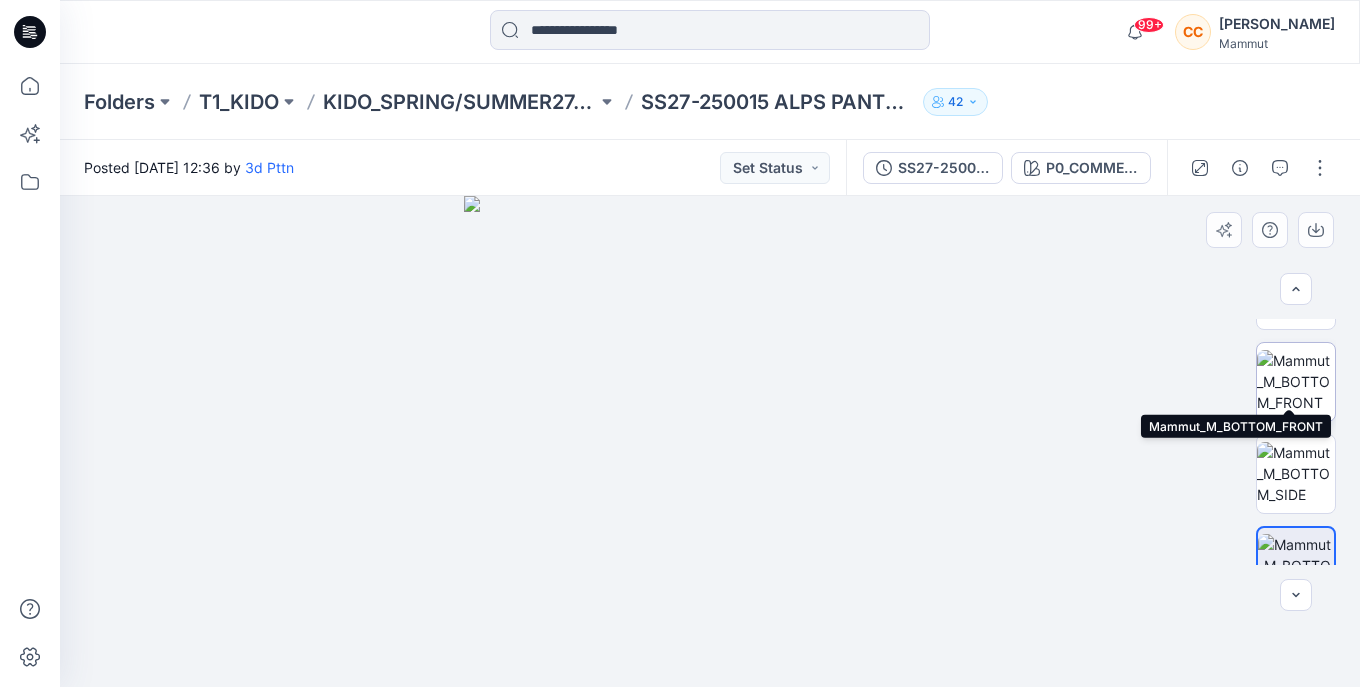 scroll, scrollTop: 269, scrollLeft: 0, axis: vertical 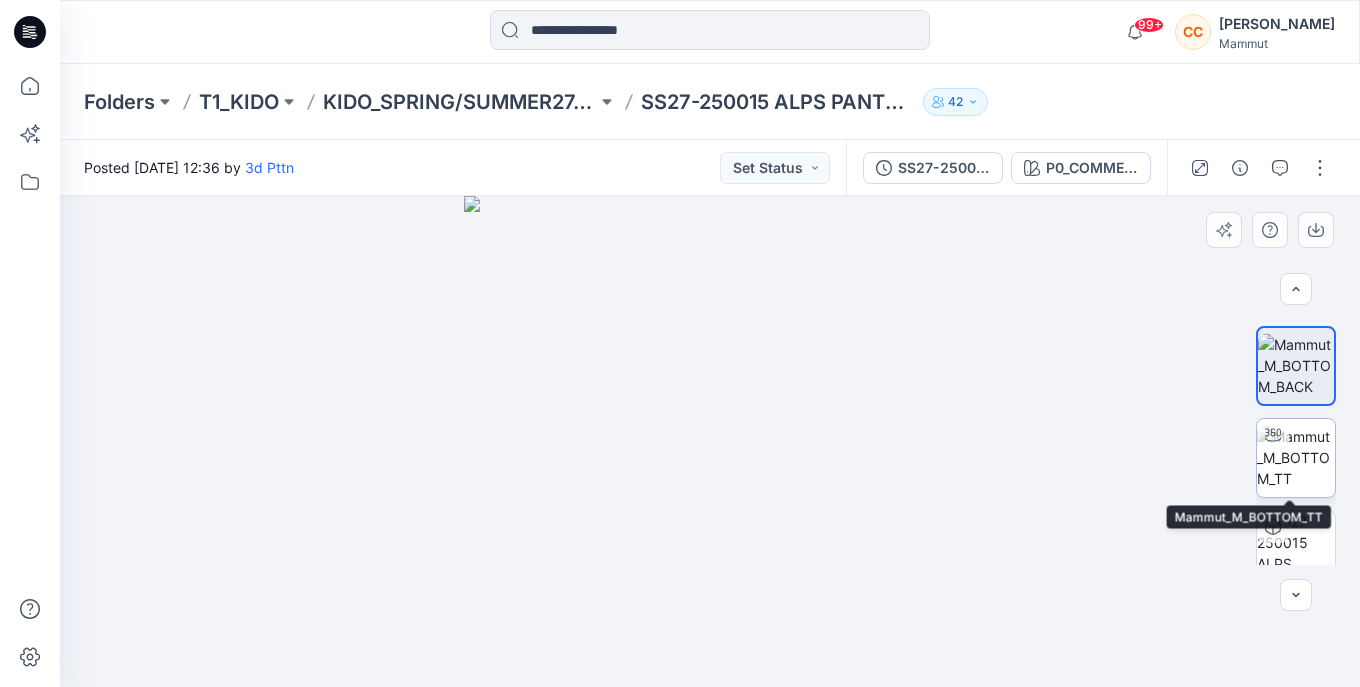 click at bounding box center [1296, 457] 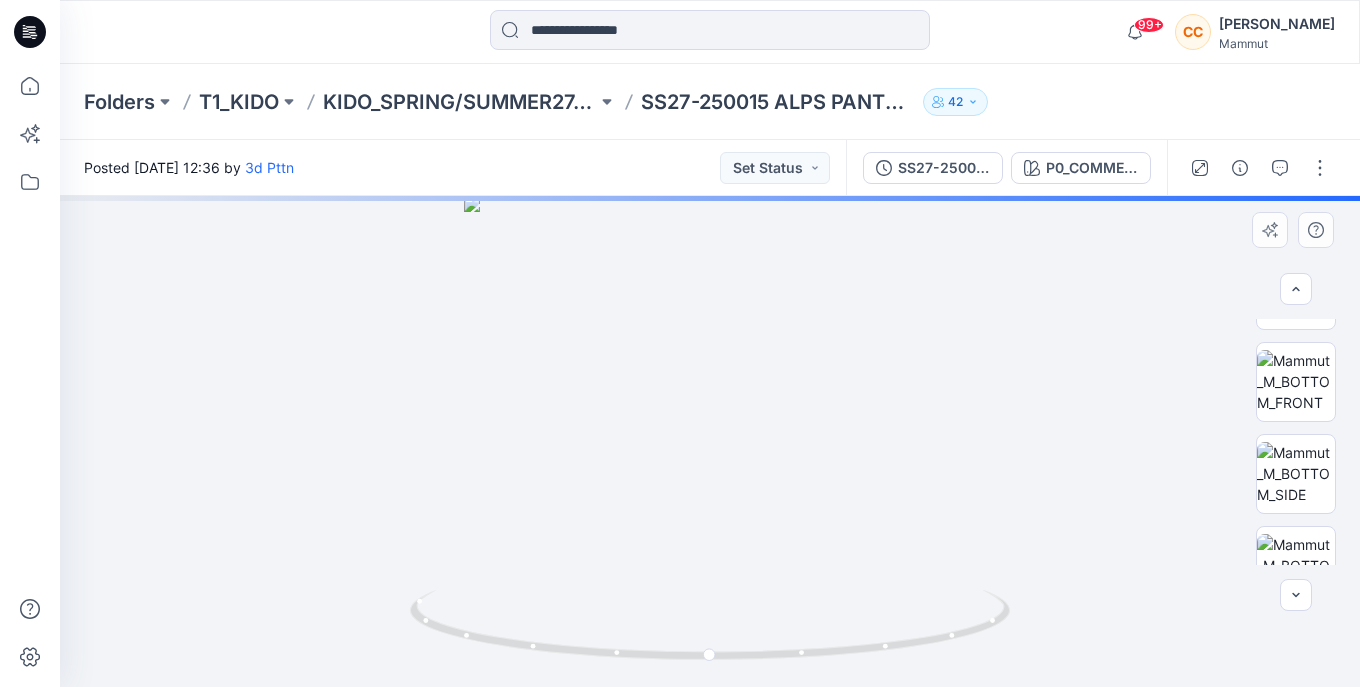 scroll, scrollTop: 169, scrollLeft: 0, axis: vertical 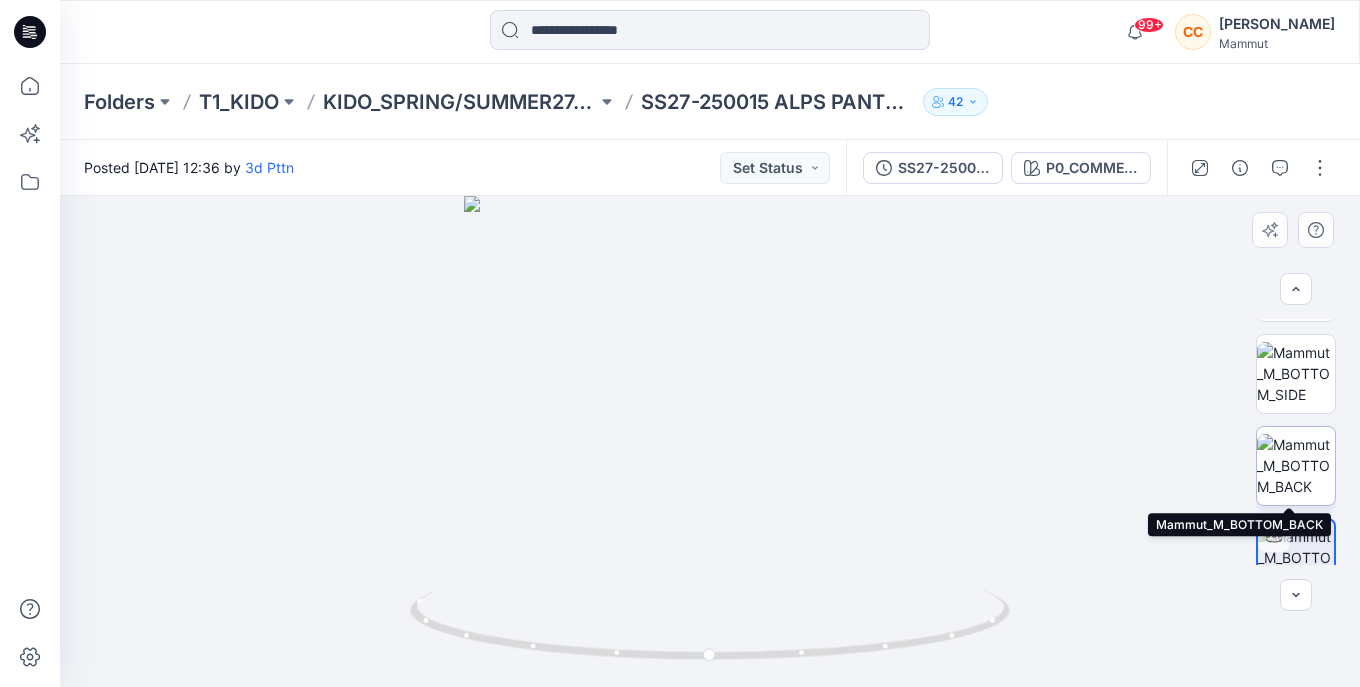 click at bounding box center [1296, 465] 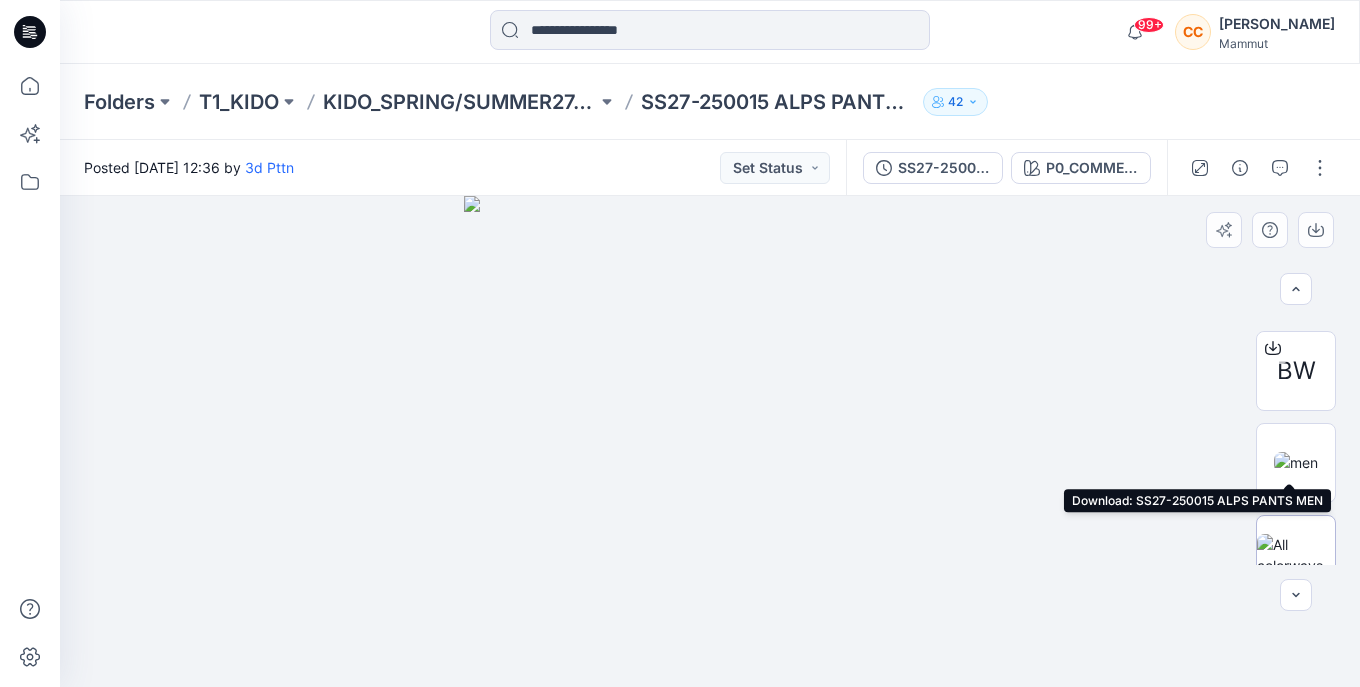 scroll, scrollTop: 569, scrollLeft: 0, axis: vertical 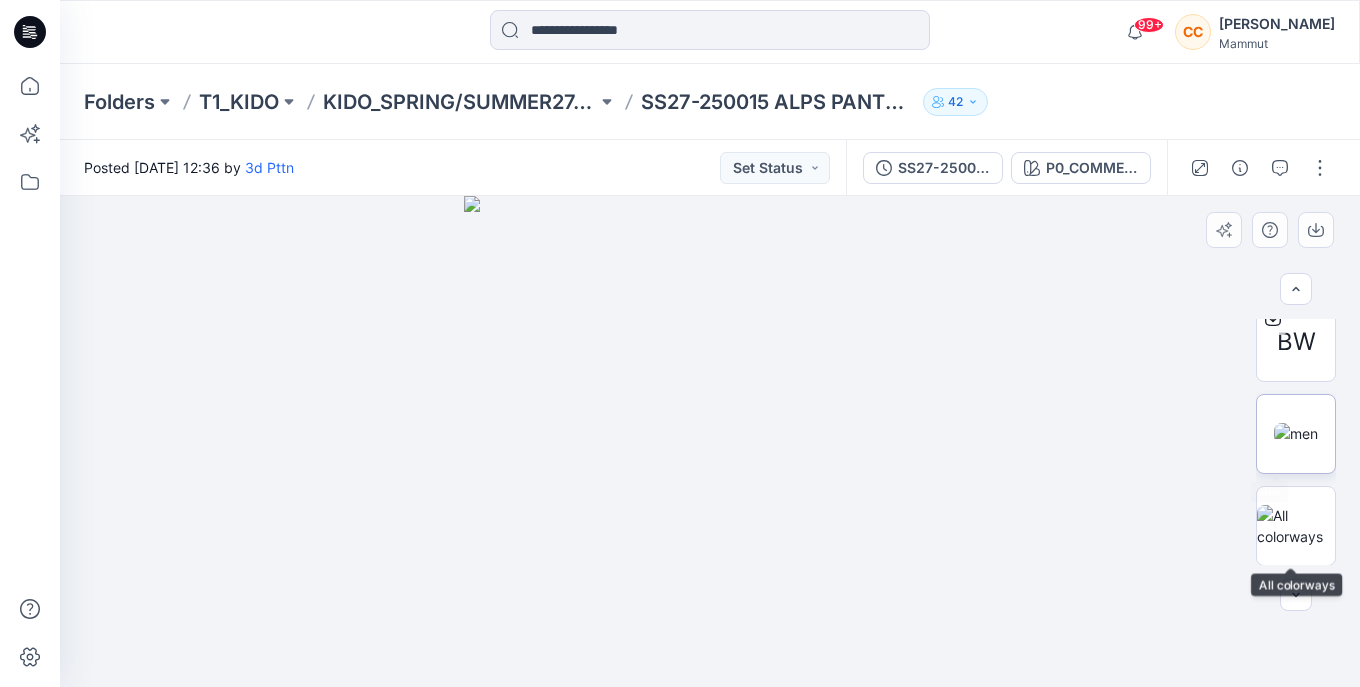 click at bounding box center (1296, 433) 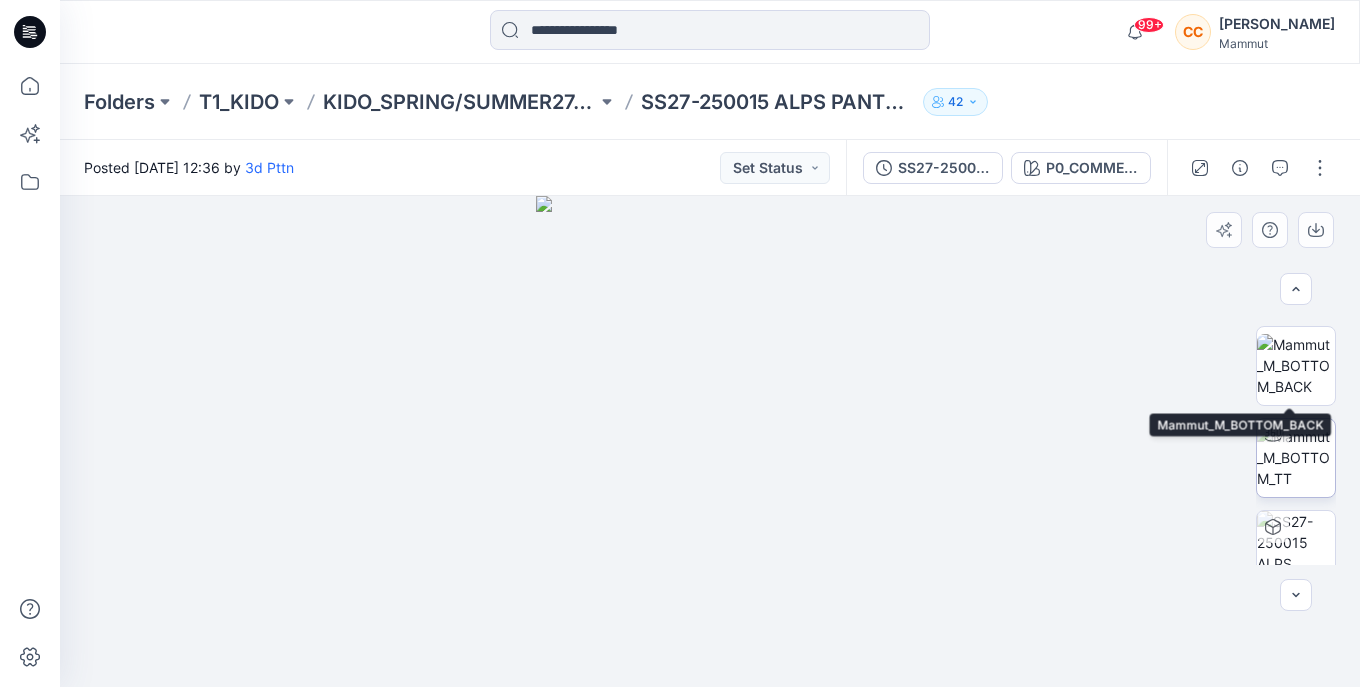 scroll, scrollTop: 69, scrollLeft: 0, axis: vertical 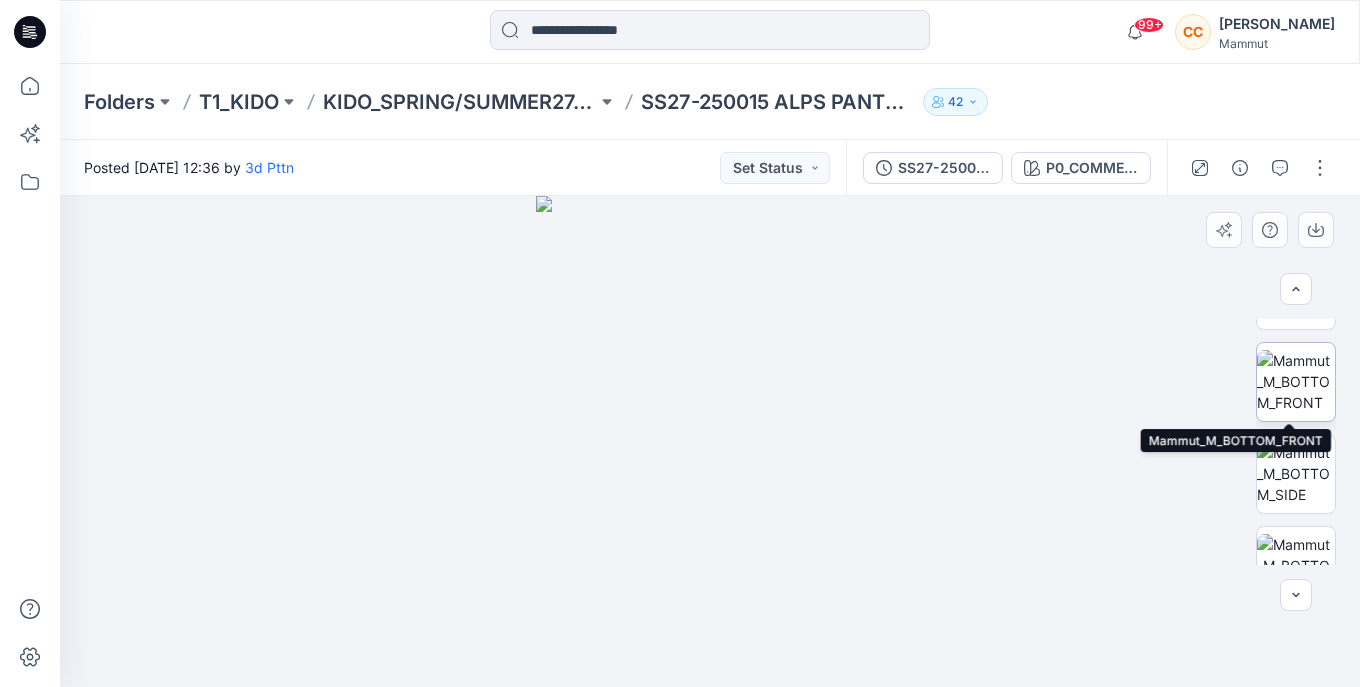 click at bounding box center [1296, 381] 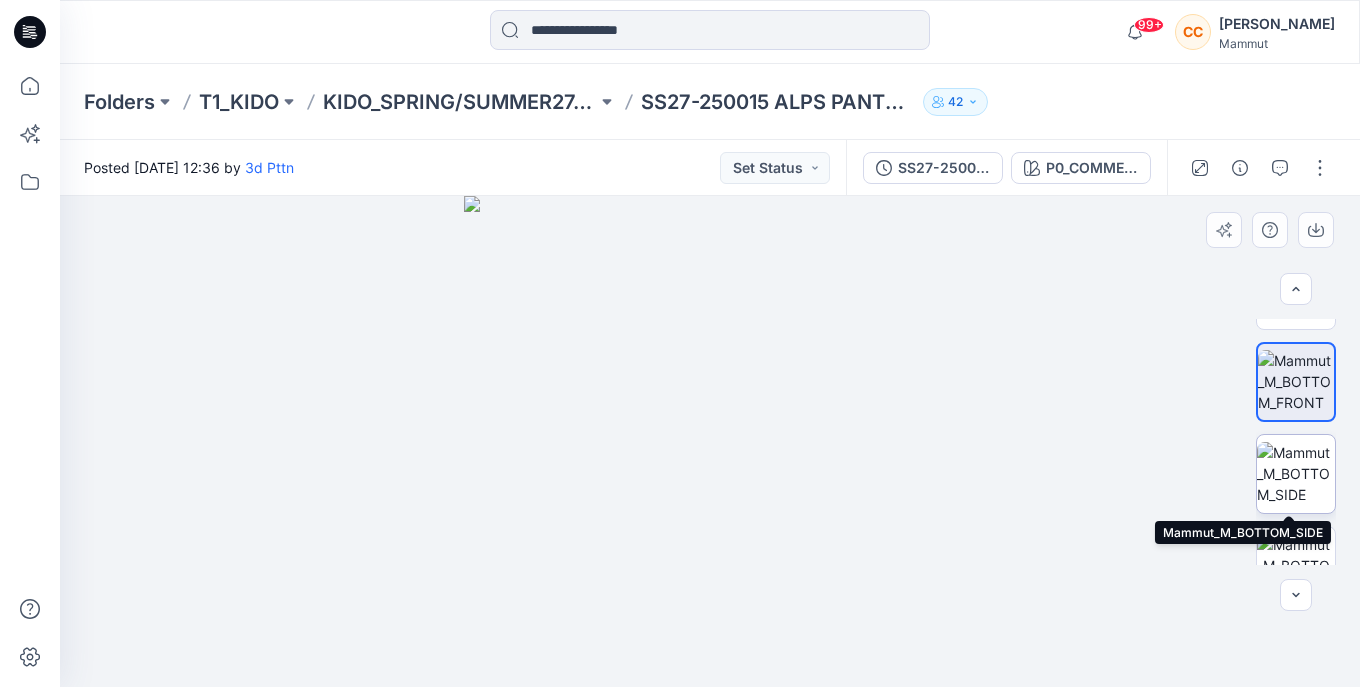 click at bounding box center [1296, 473] 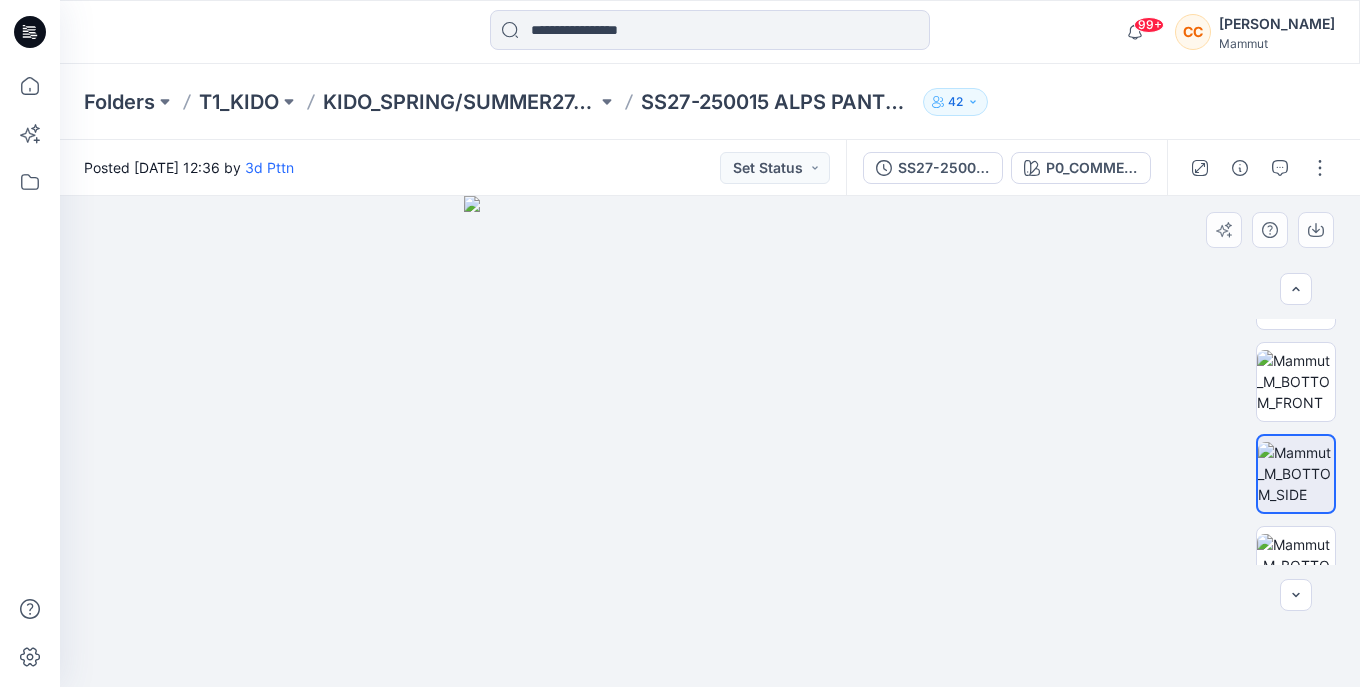 click at bounding box center (709, 441) 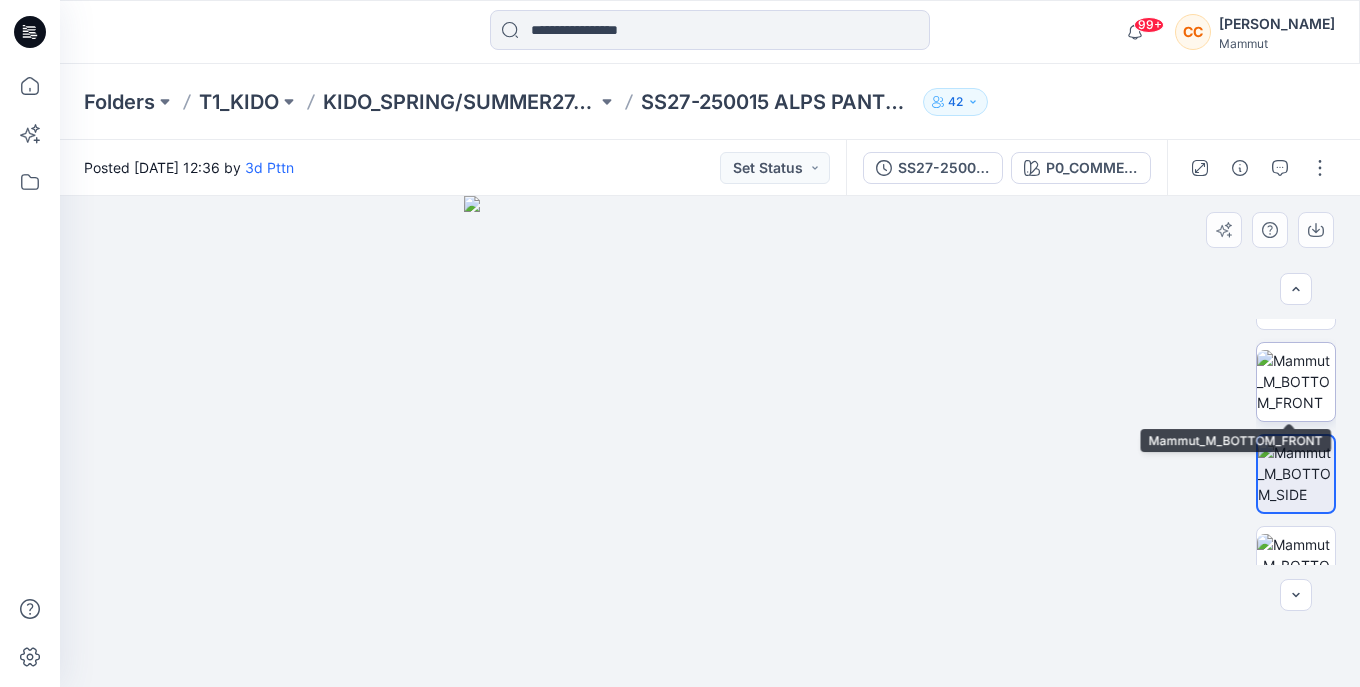 click at bounding box center [1296, 381] 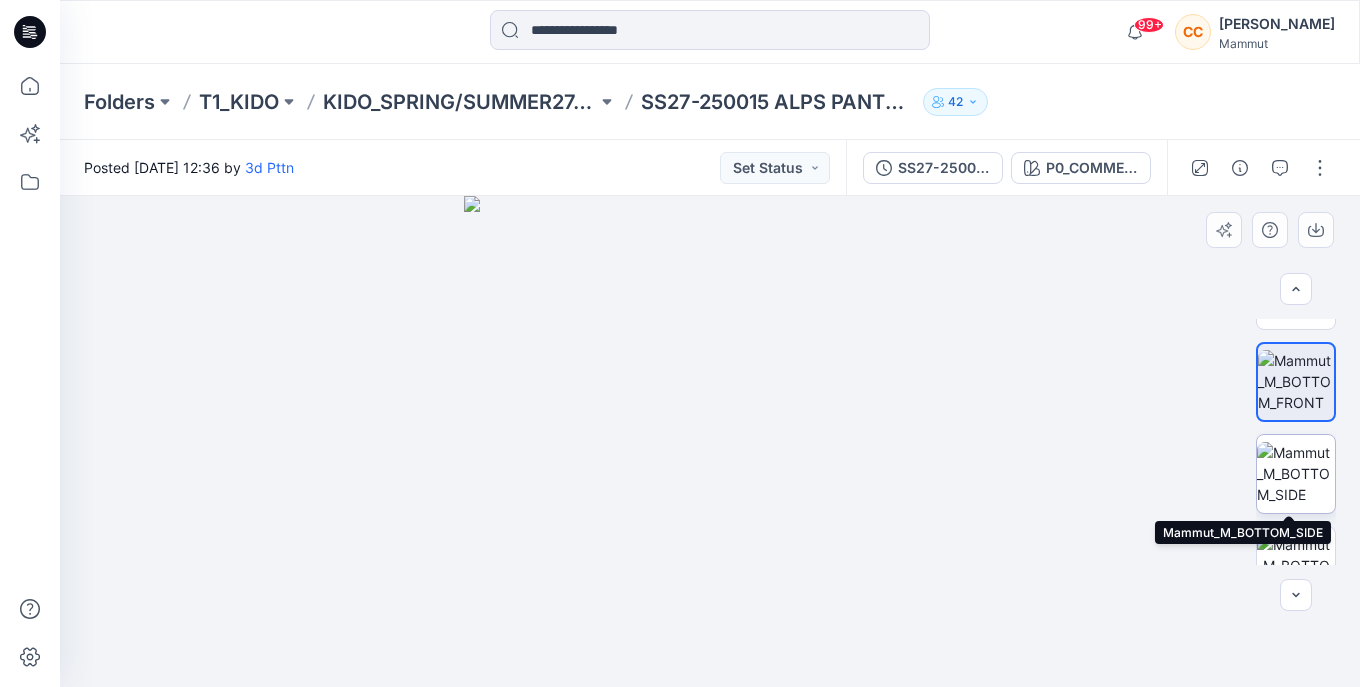 click at bounding box center [1296, 473] 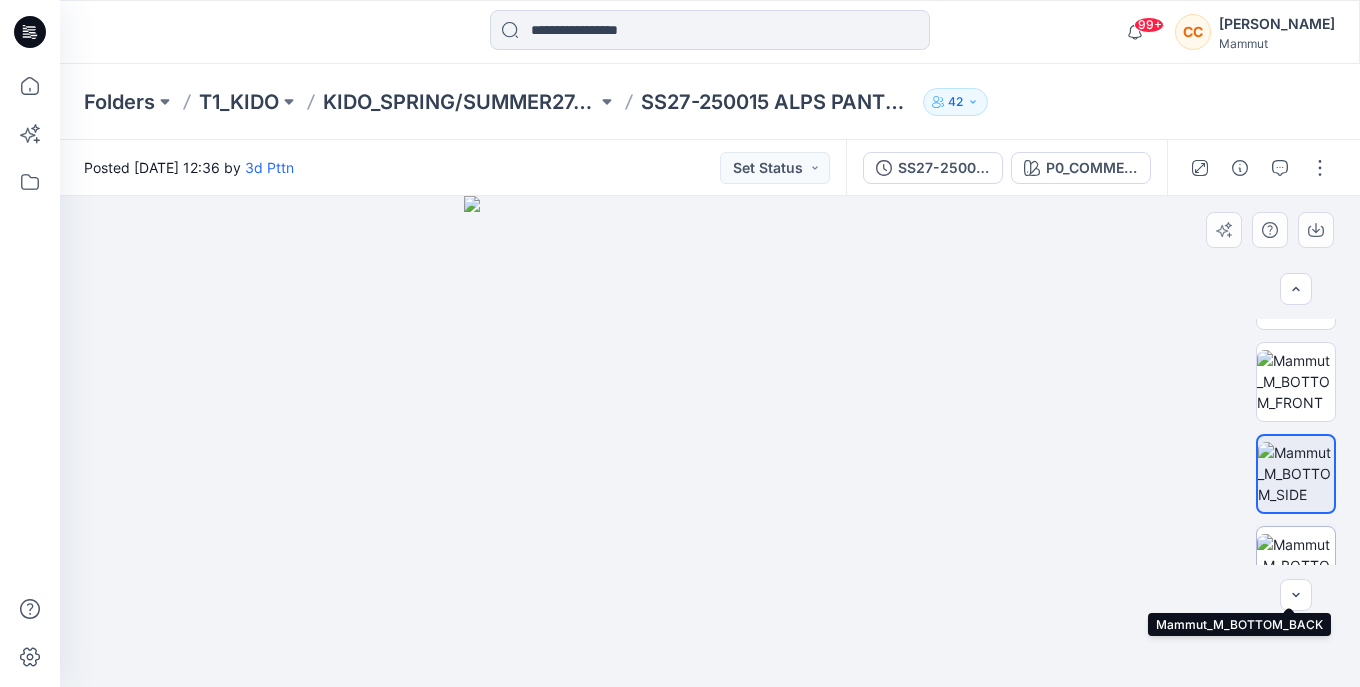 click at bounding box center (1296, 565) 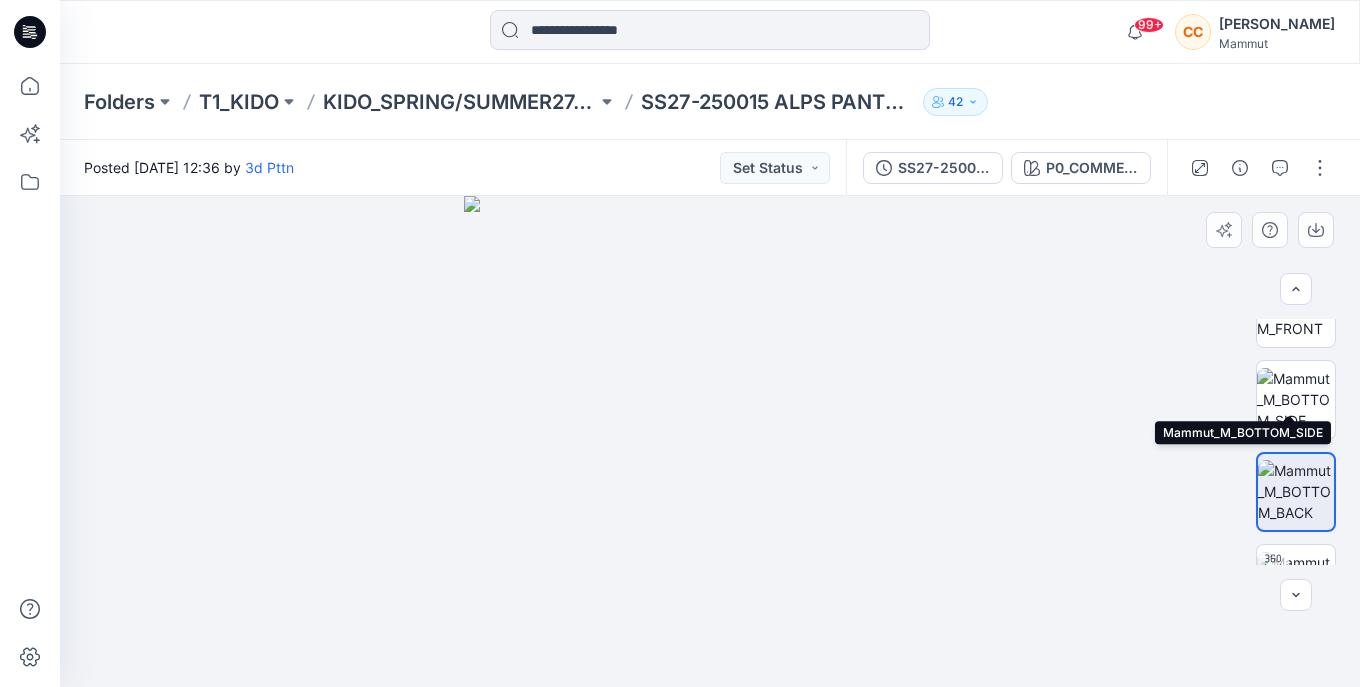 scroll, scrollTop: 169, scrollLeft: 0, axis: vertical 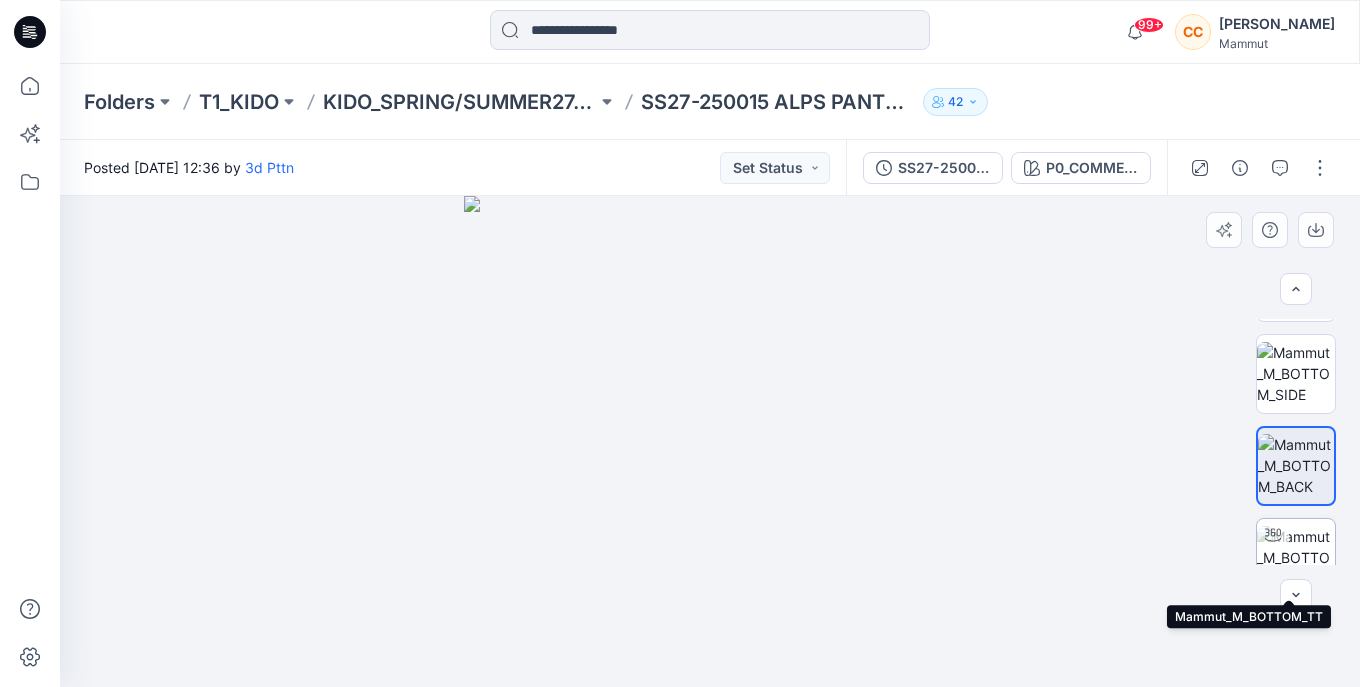 click at bounding box center (1296, 557) 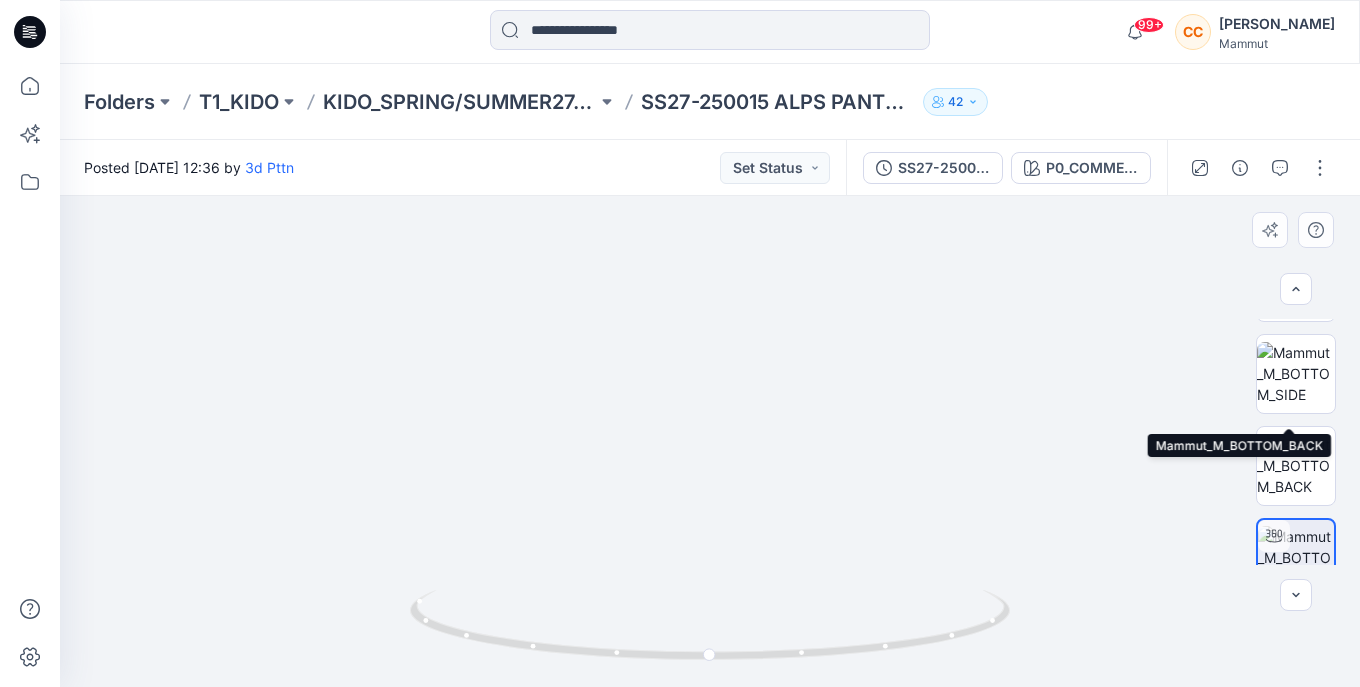 scroll, scrollTop: 469, scrollLeft: 0, axis: vertical 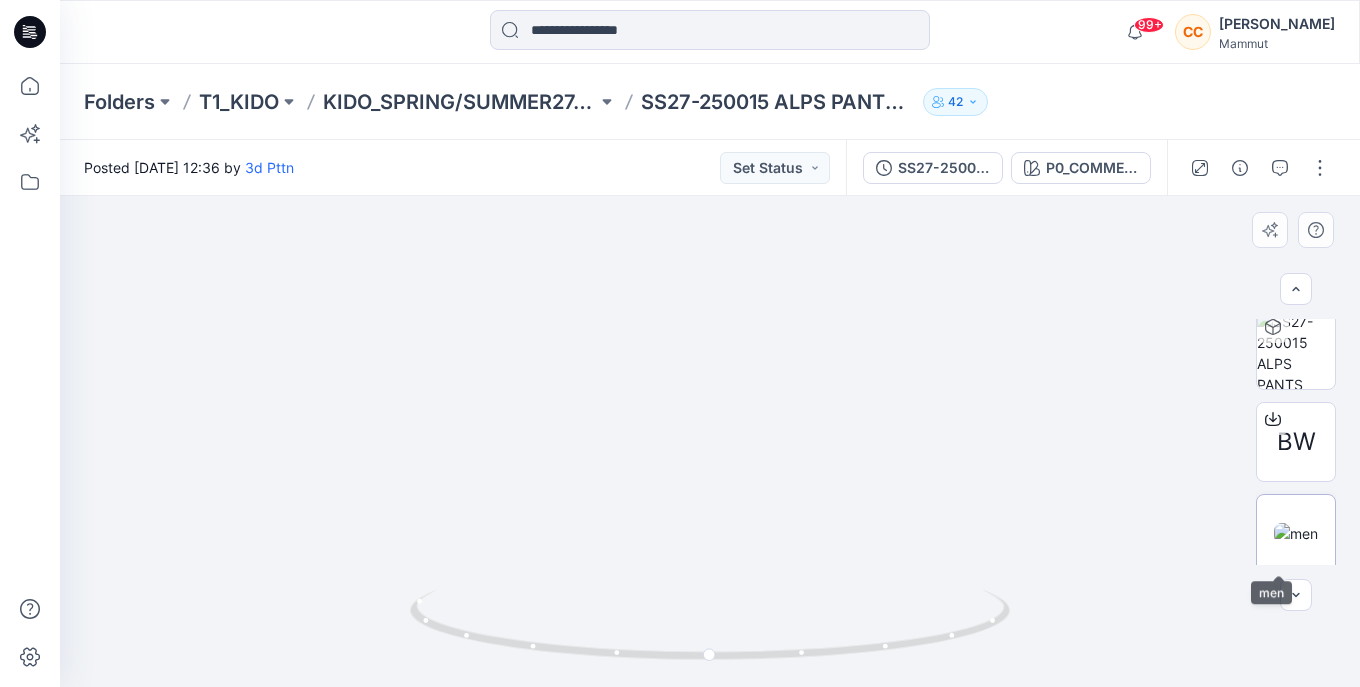 click at bounding box center [1296, 533] 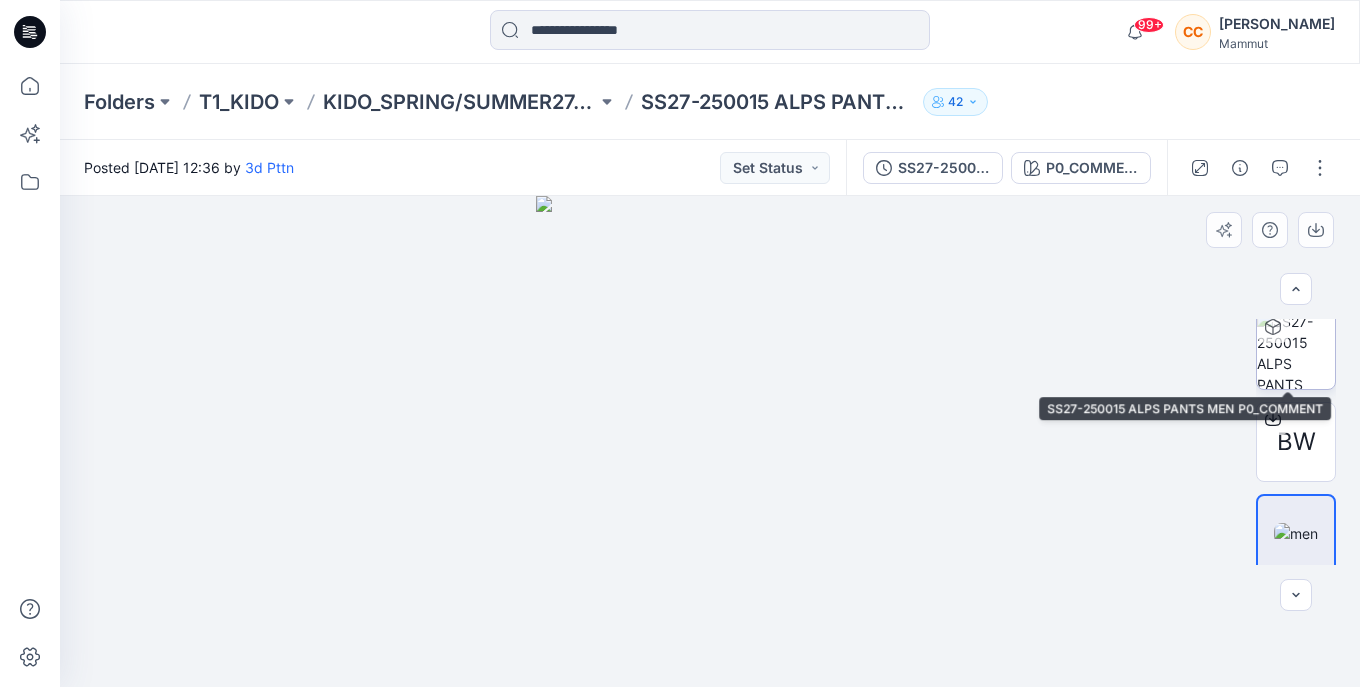 click at bounding box center [1296, 350] 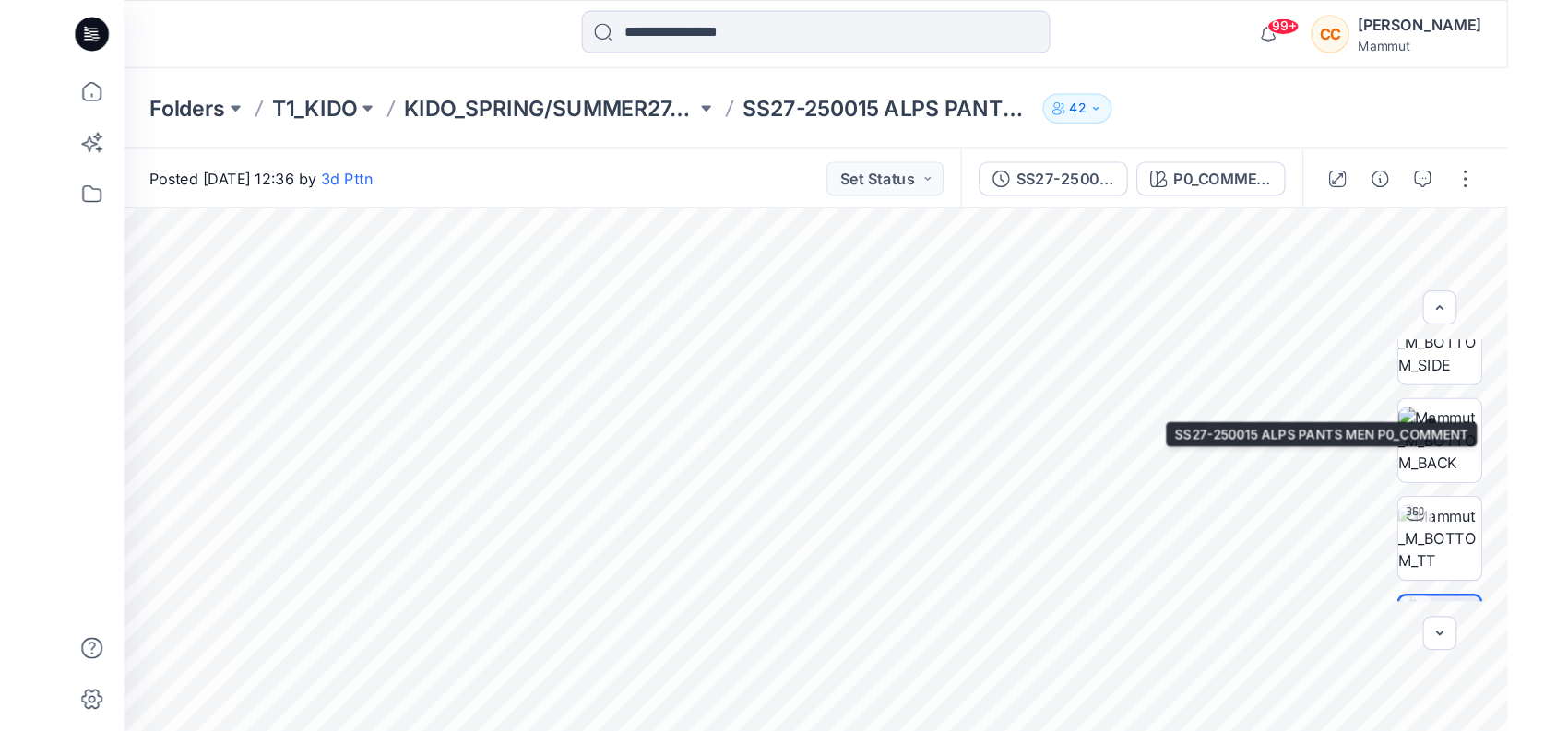 scroll, scrollTop: 0, scrollLeft: 0, axis: both 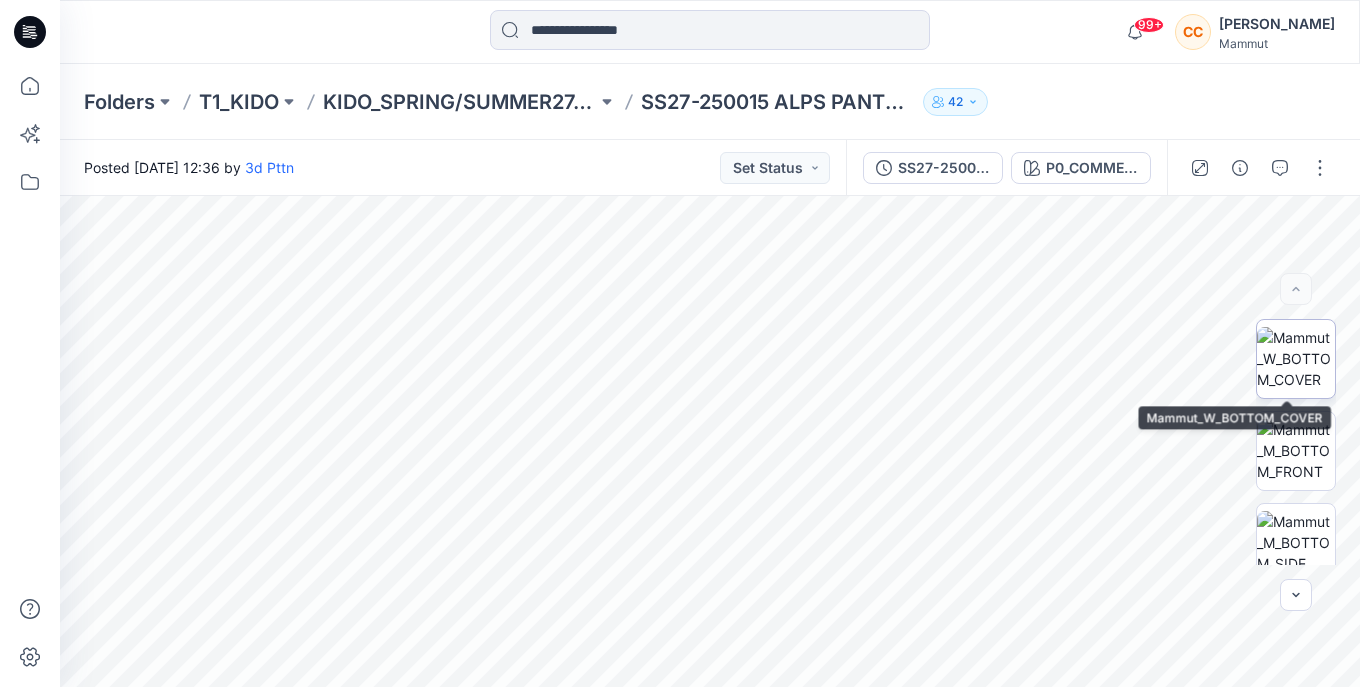 click at bounding box center (1296, 358) 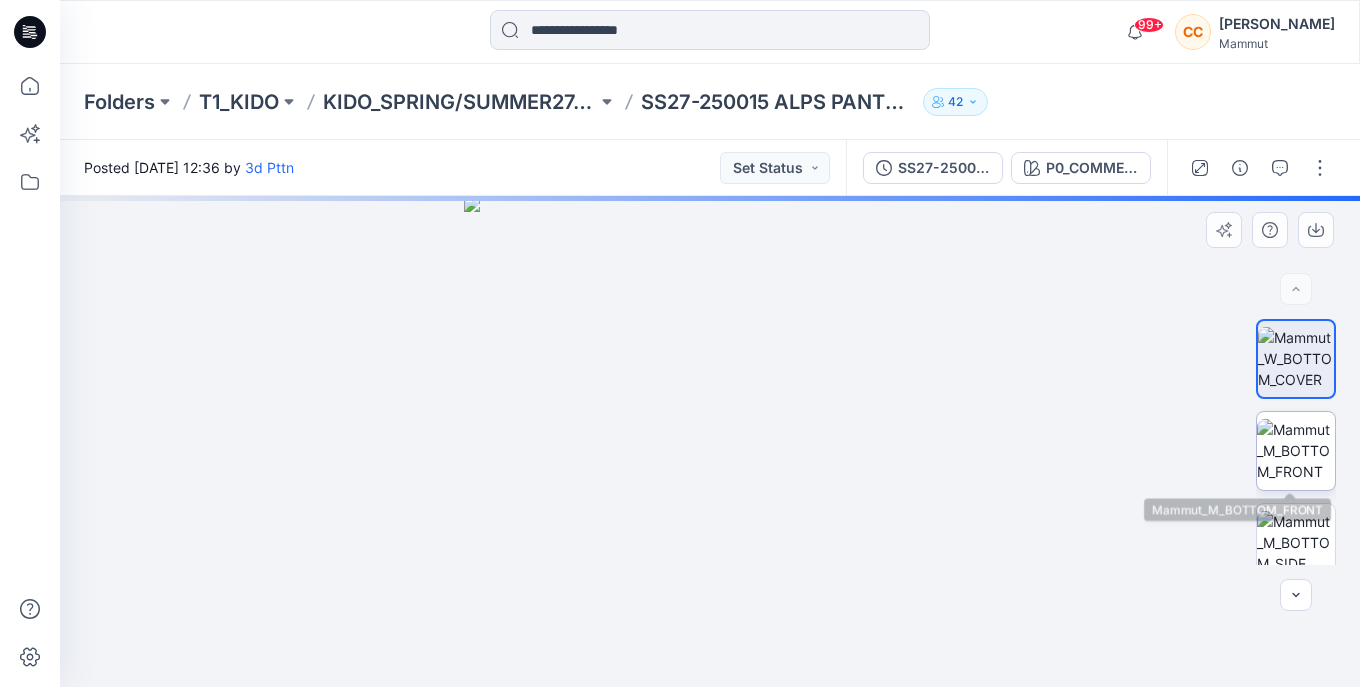 click at bounding box center (1296, 450) 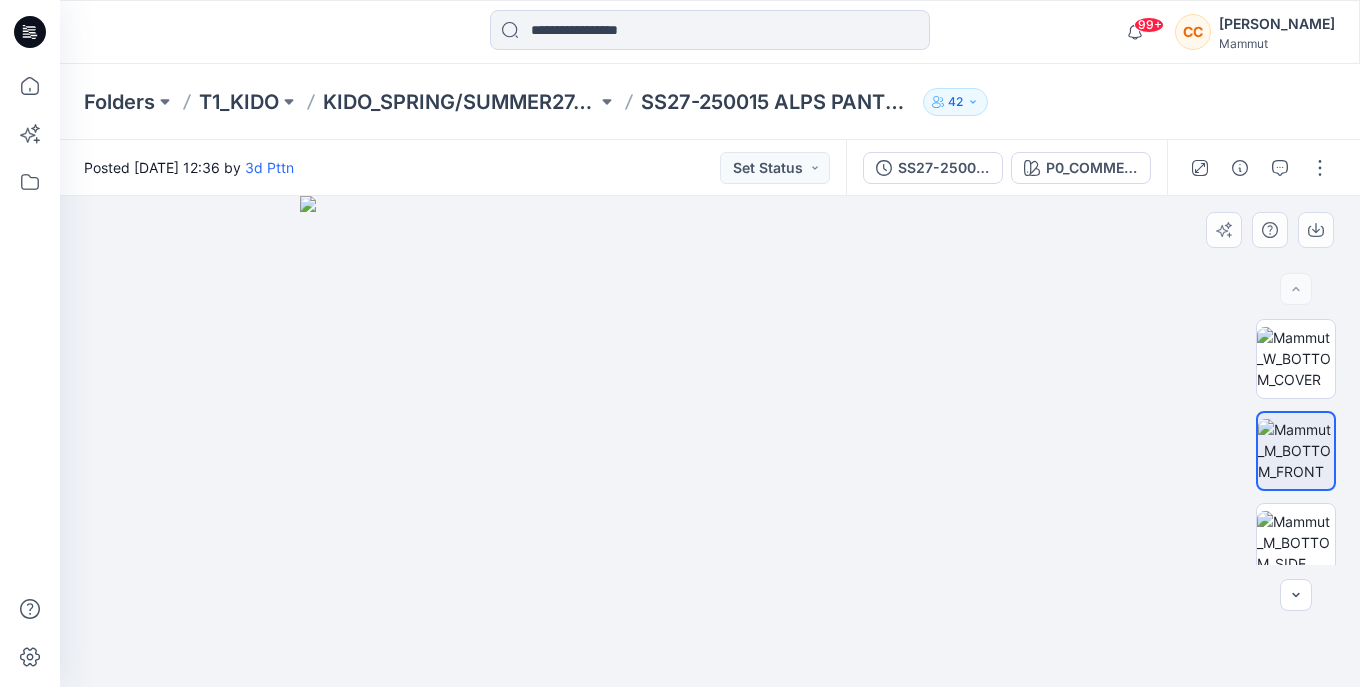 drag, startPoint x: 839, startPoint y: 239, endPoint x: 789, endPoint y: 500, distance: 265.74612 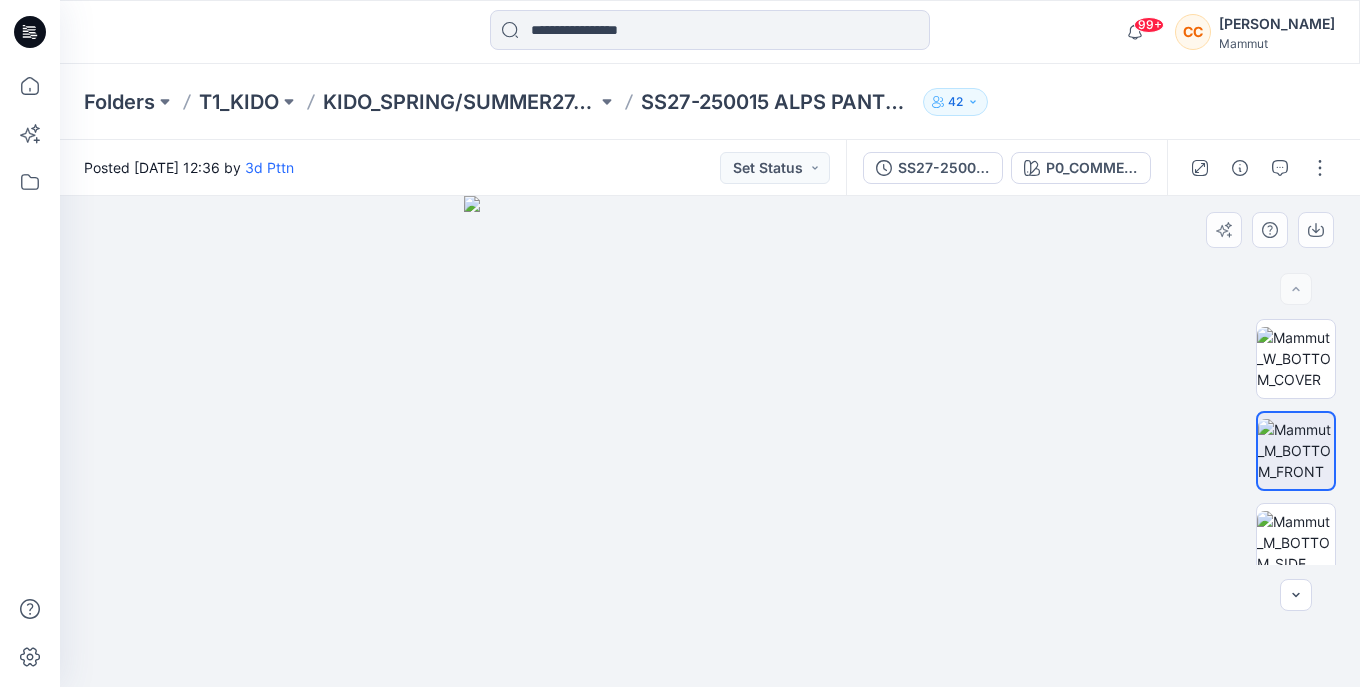 drag, startPoint x: 964, startPoint y: 498, endPoint x: 762, endPoint y: 509, distance: 202.29929 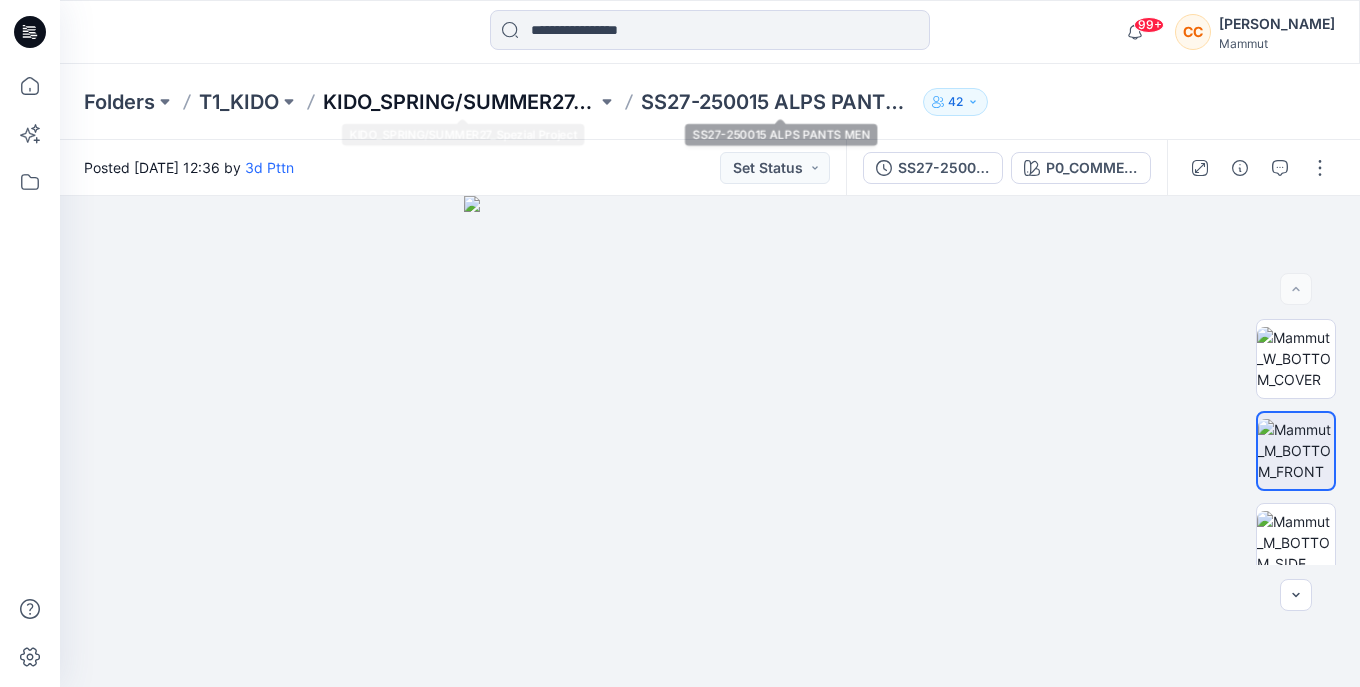 click on "KIDO_SPRING/SUMMER27_Spezial Project" at bounding box center [460, 102] 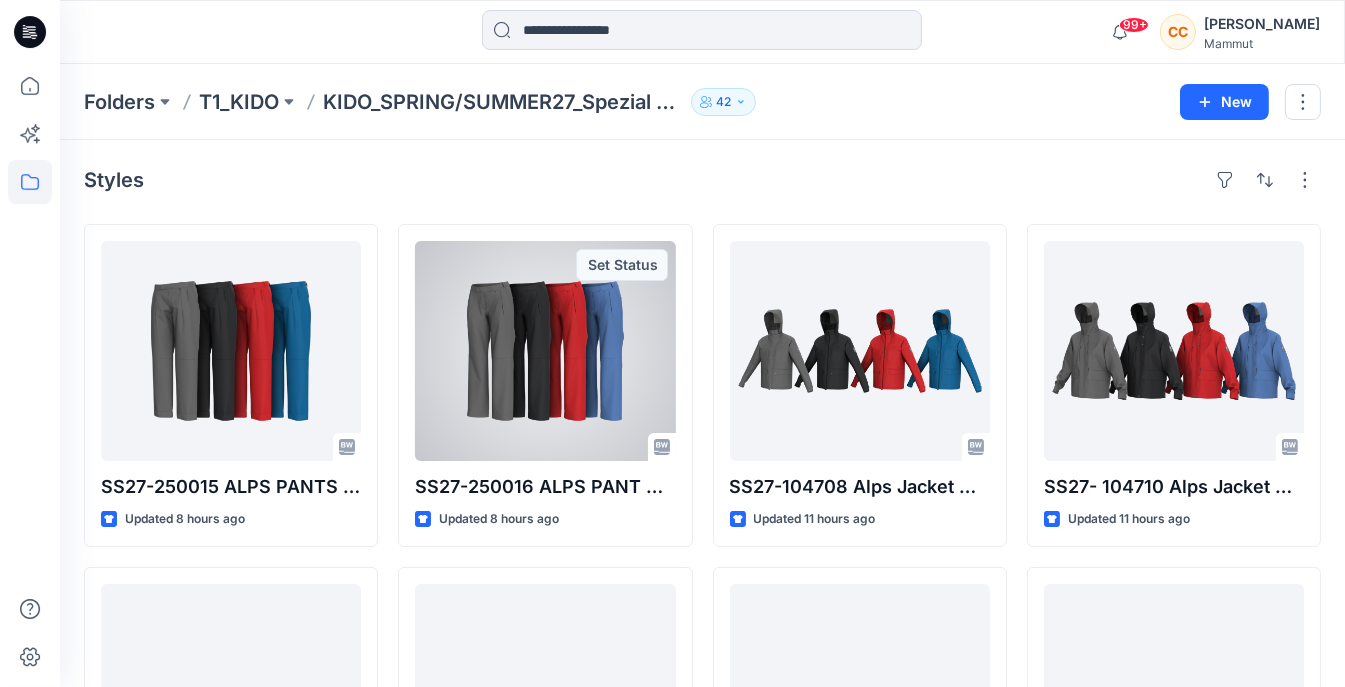 click at bounding box center [545, 351] 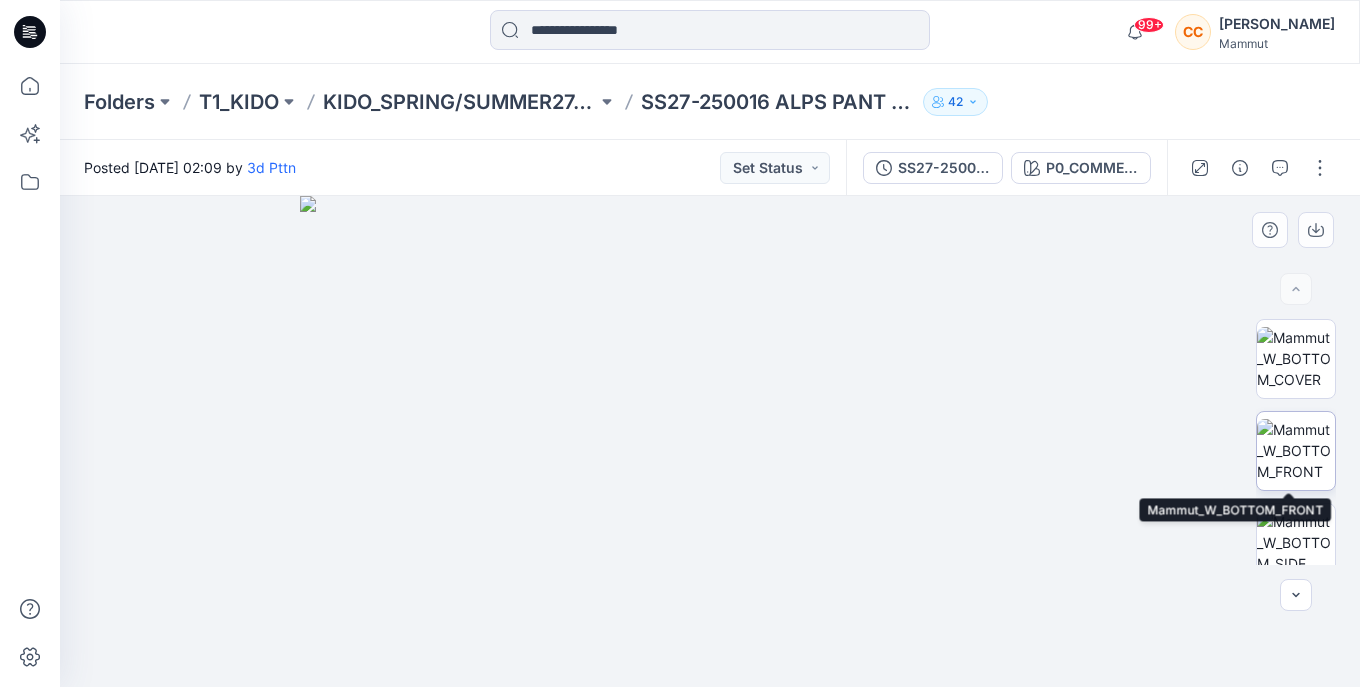click at bounding box center (1296, 450) 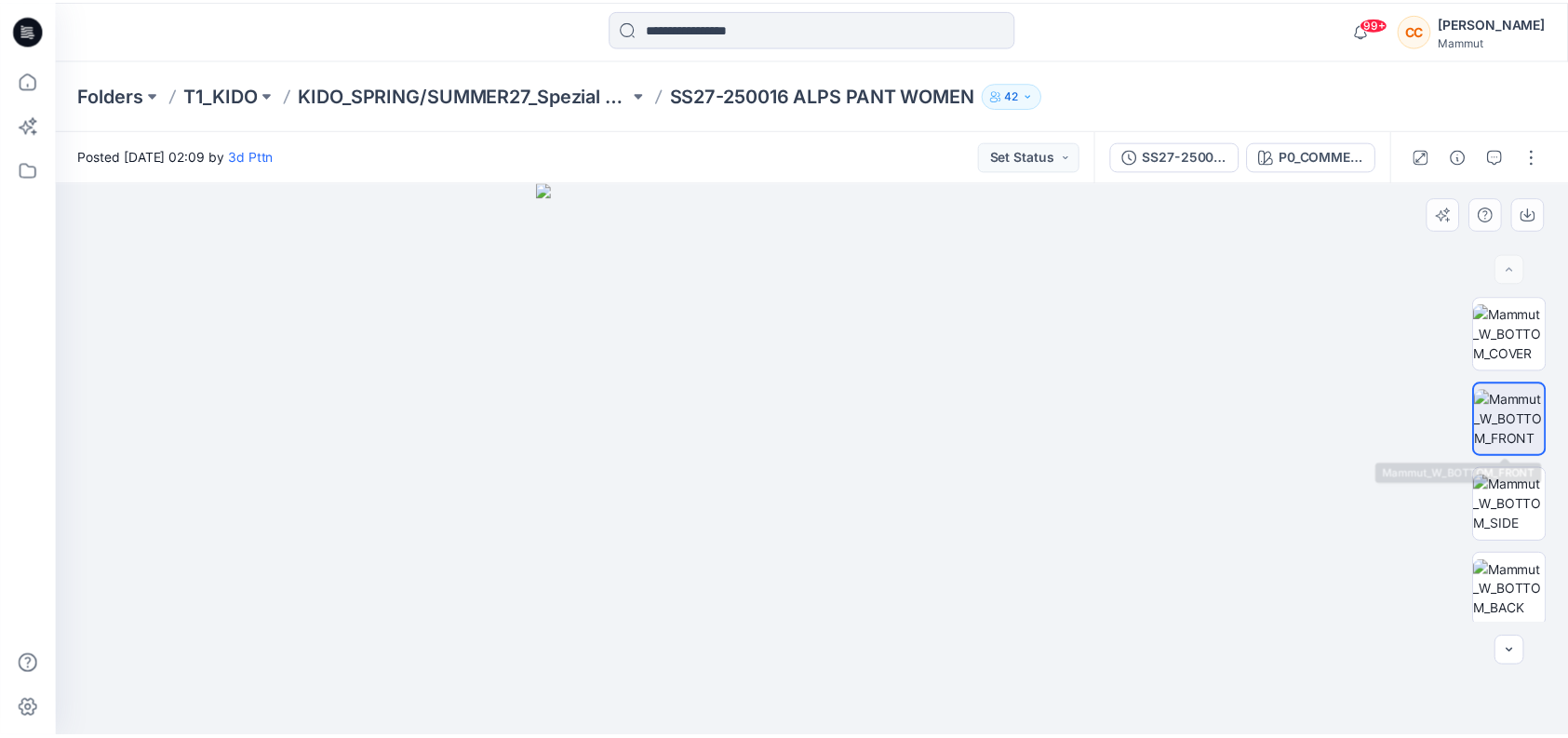 scroll, scrollTop: 372, scrollLeft: 0, axis: vertical 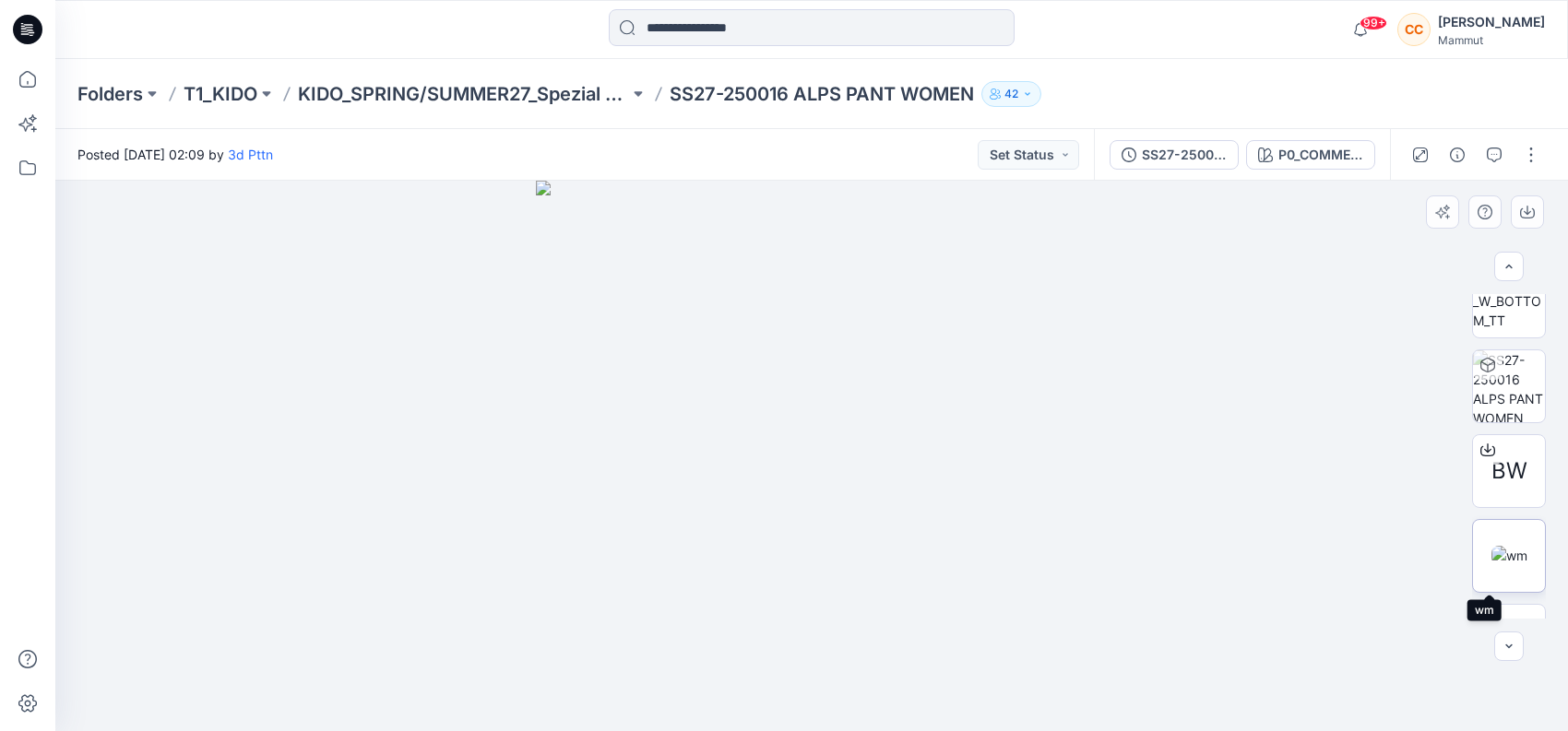 click at bounding box center (1509, 555) 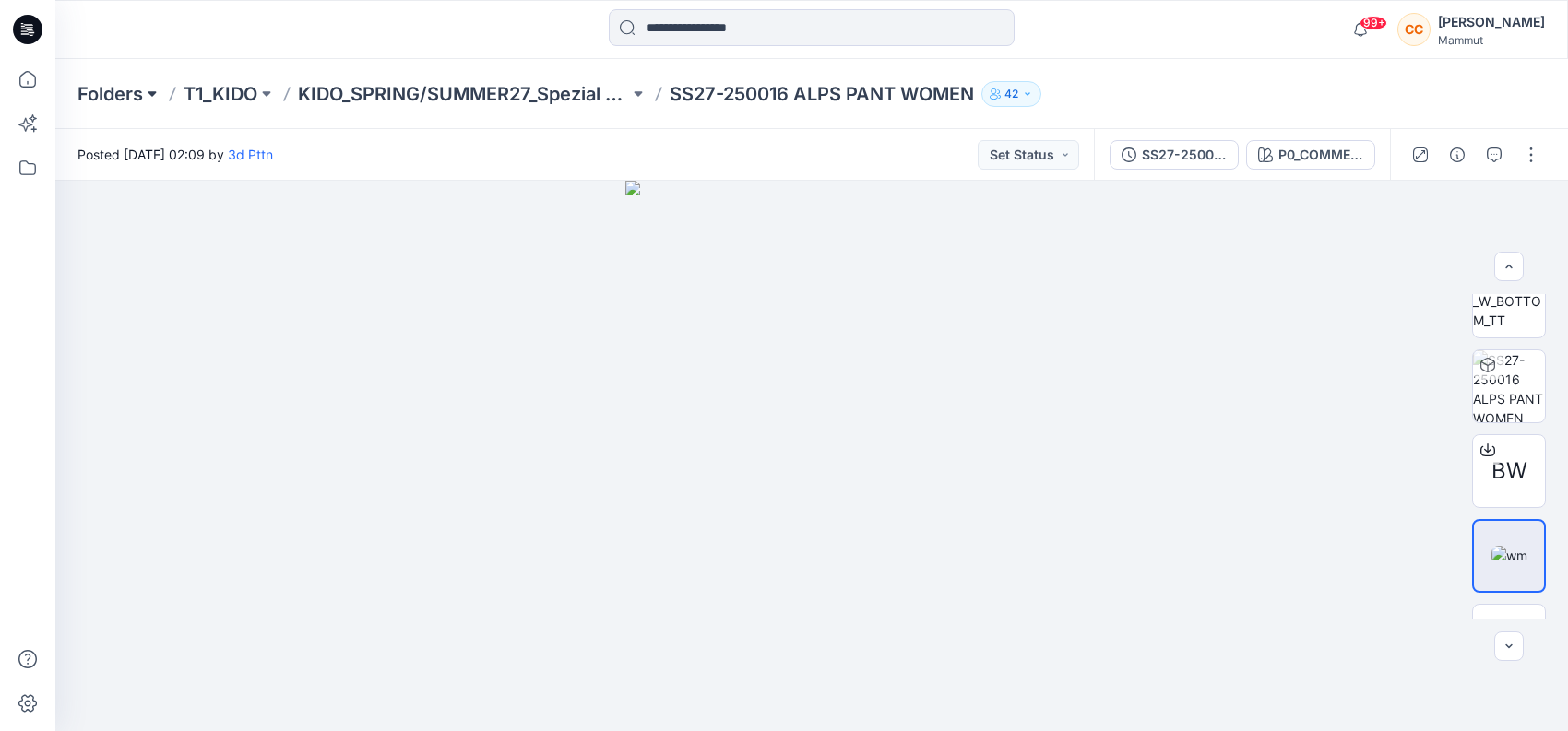 click at bounding box center [152, 94] 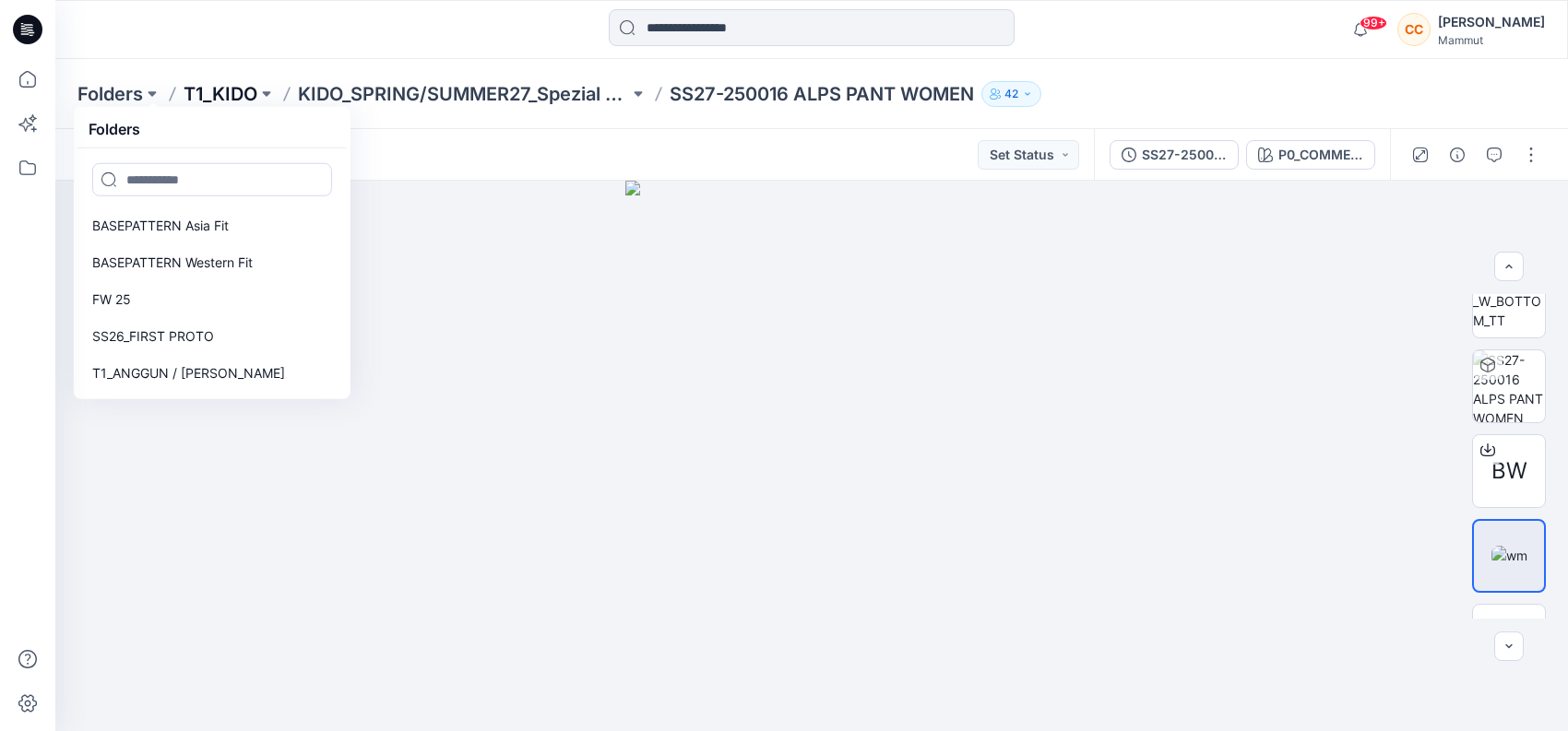 click on "T1_KIDO" at bounding box center (220, 94) 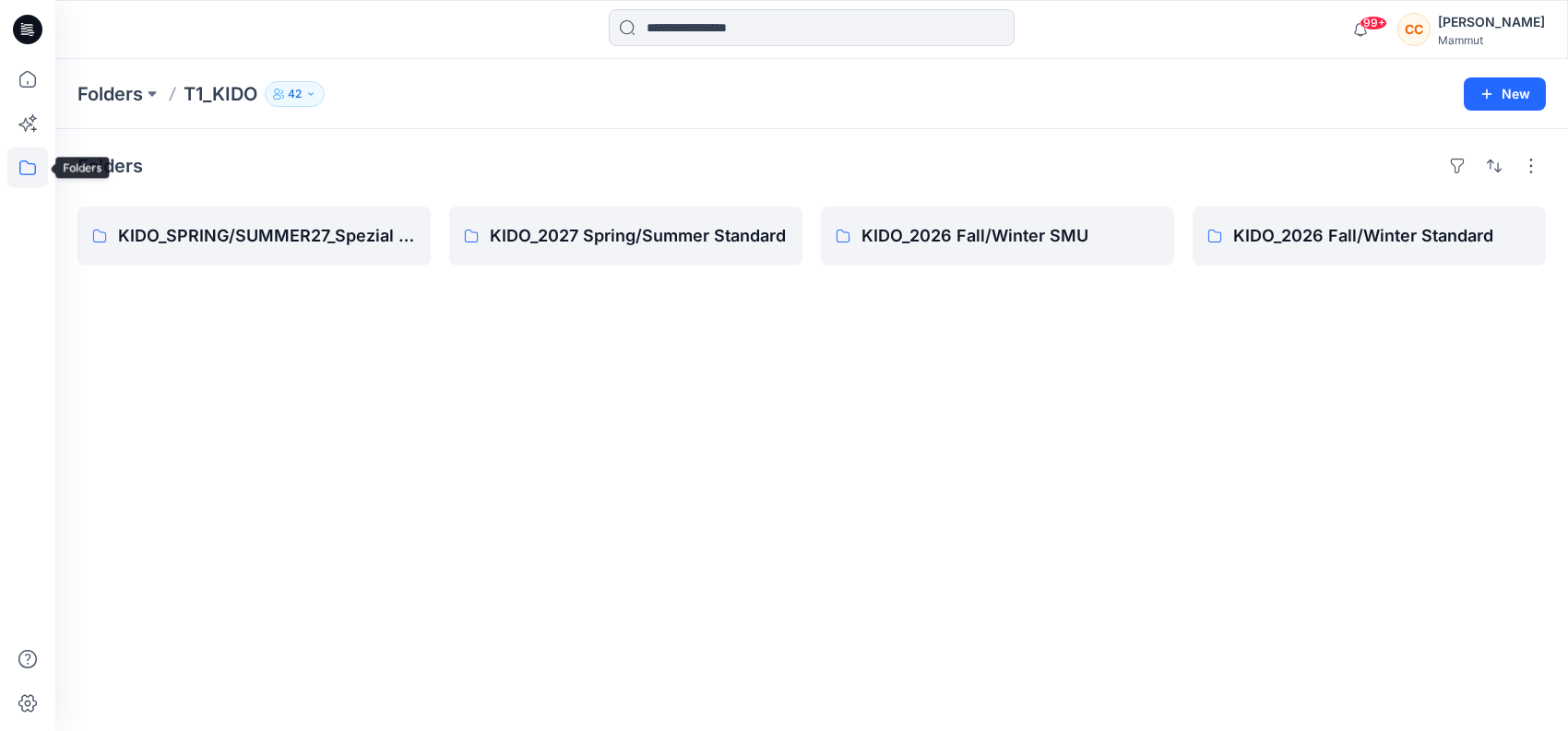 click 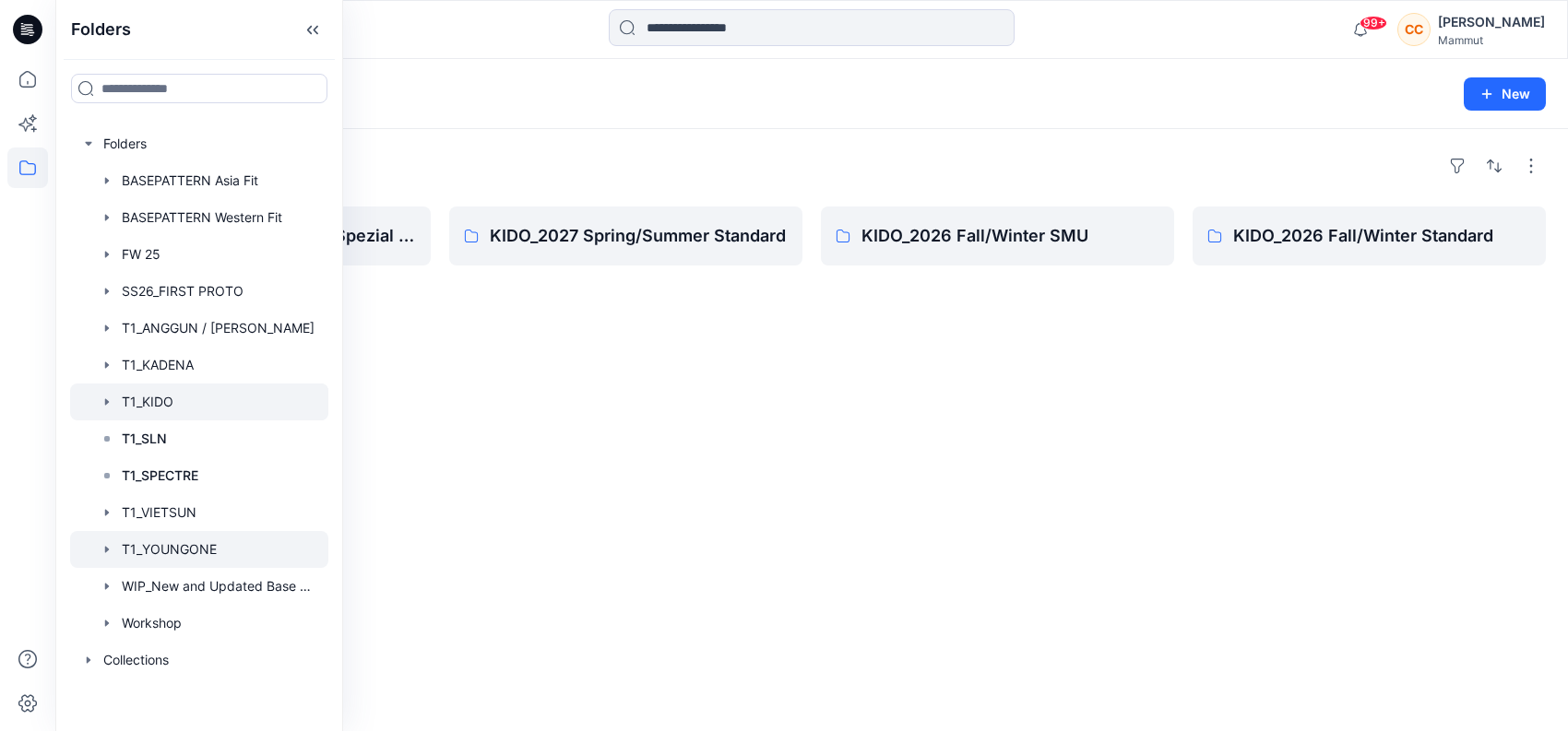 click at bounding box center (199, 549) 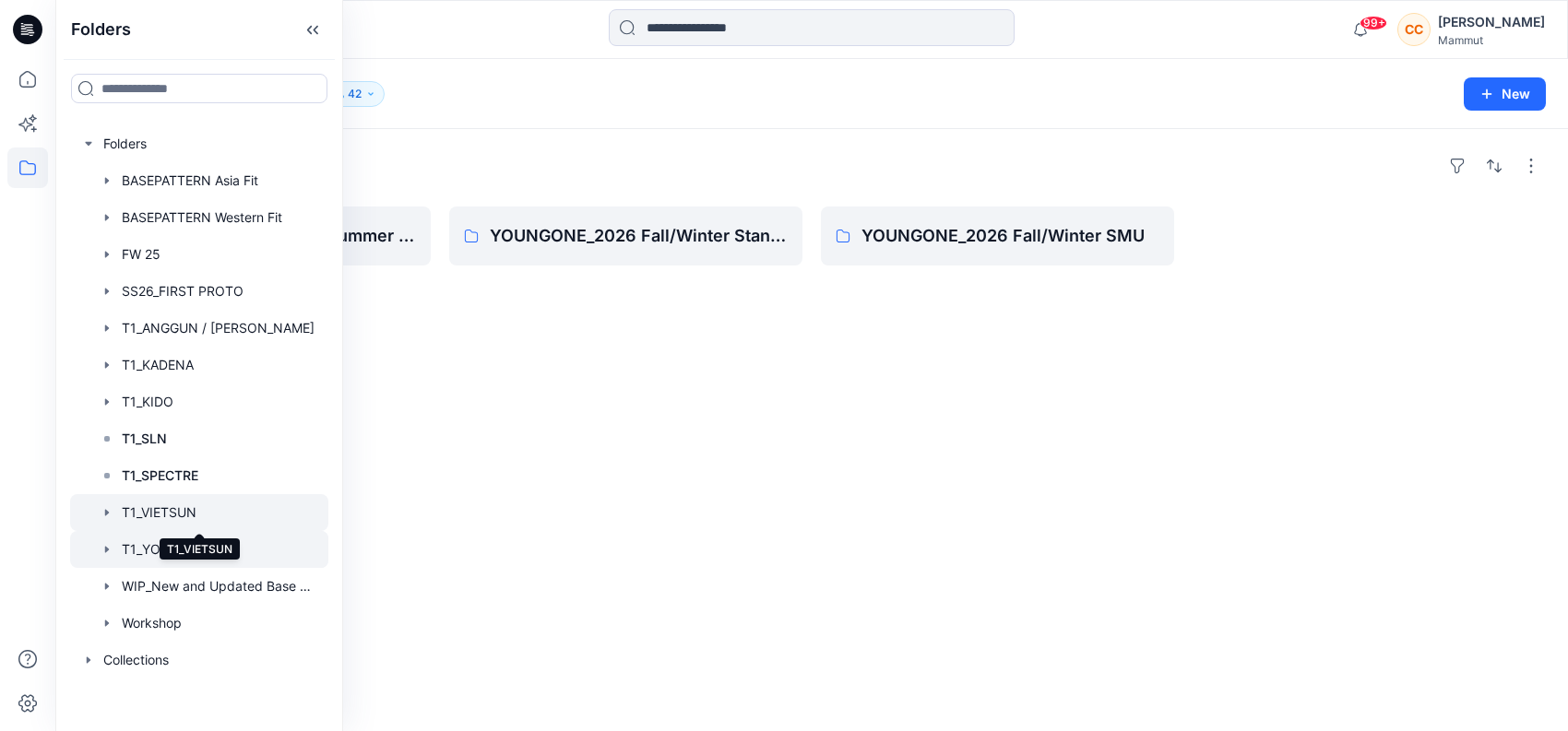 click at bounding box center [199, 513] 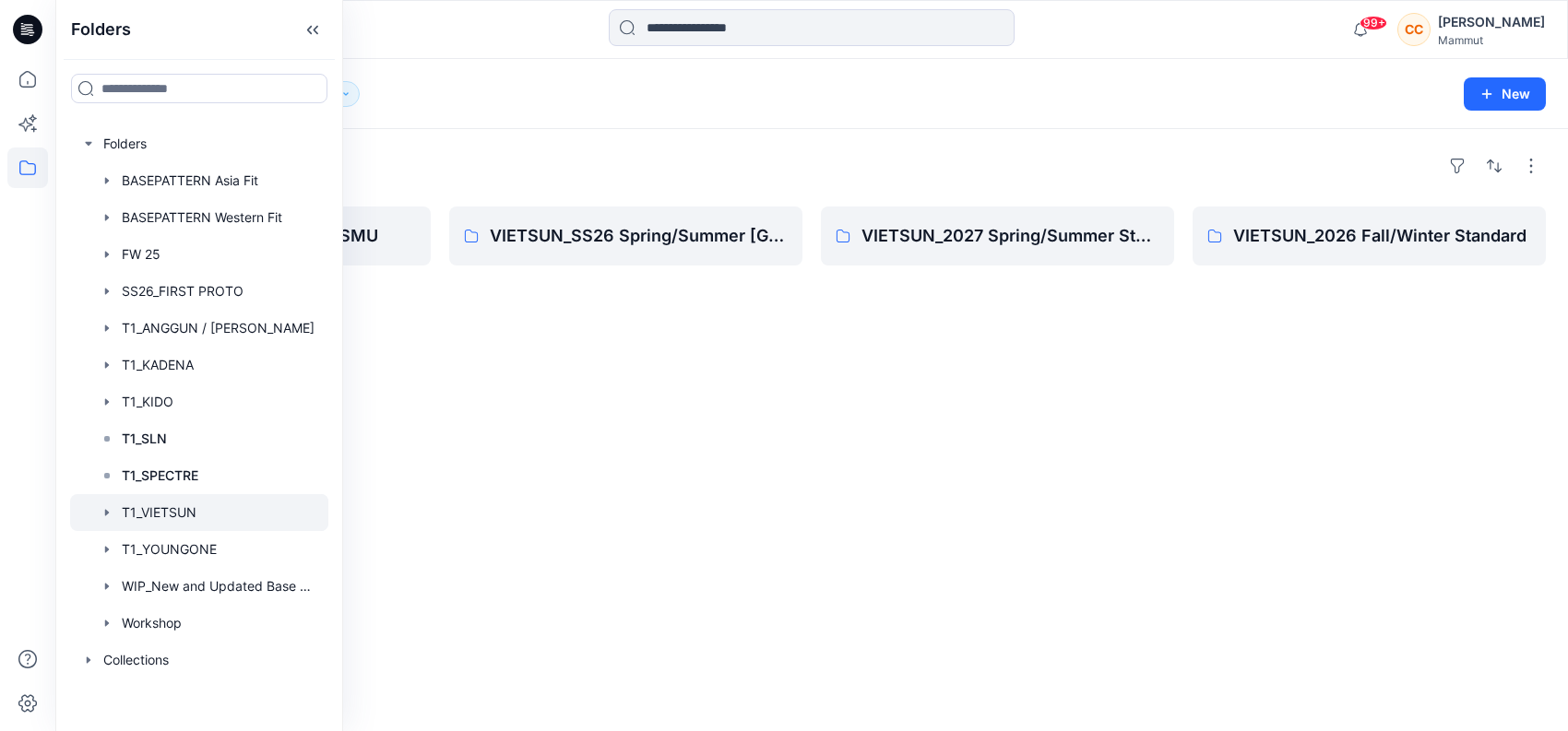 click on "Folders VIETSUN_2026 Fall/Winter SMU VIETSUN_SS26 Spring/Summer [GEOGRAPHIC_DATA] VIETSUN_2027 Spring/Summer Standard VIETSUN_2026 Fall/Winter Standard" at bounding box center (812, 430) 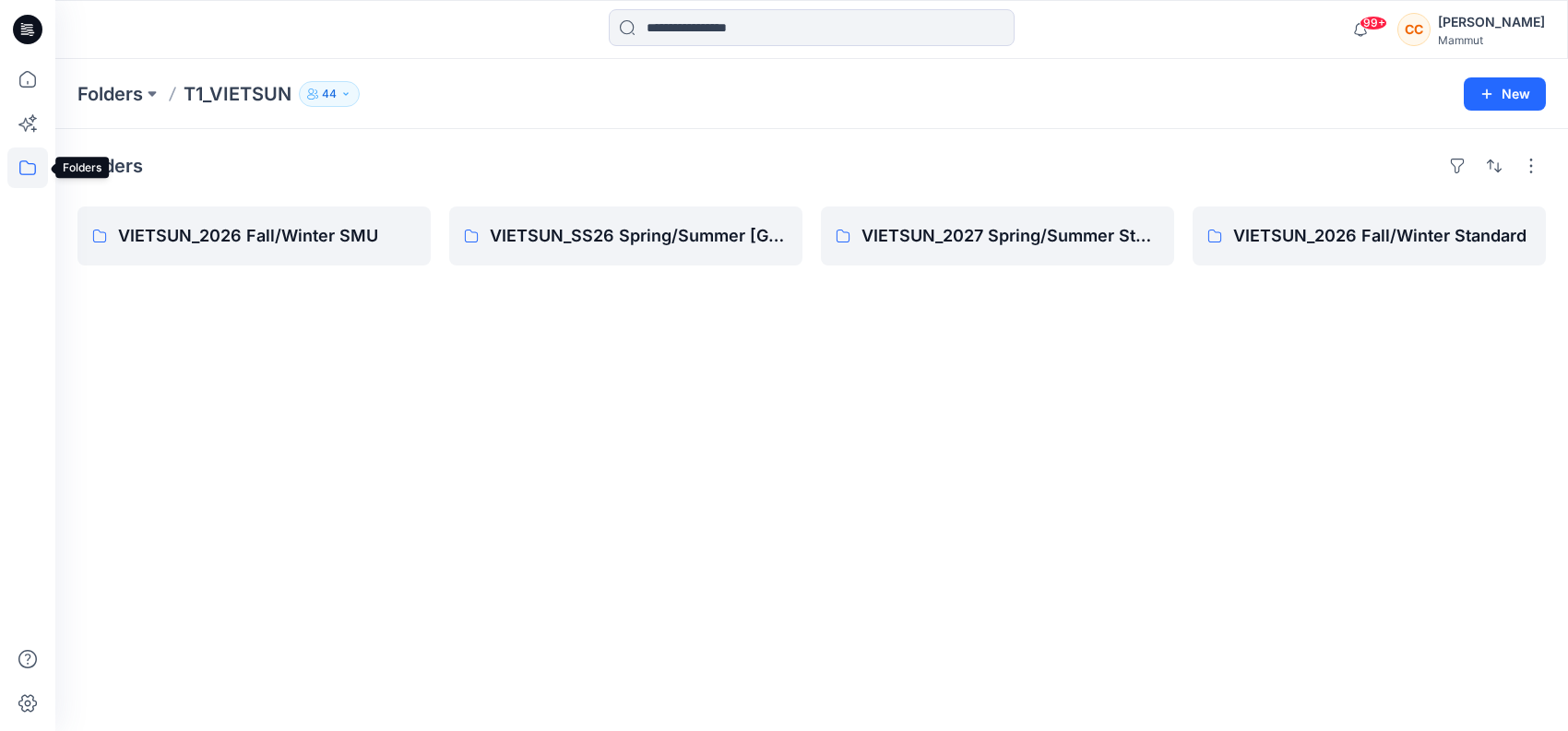 click 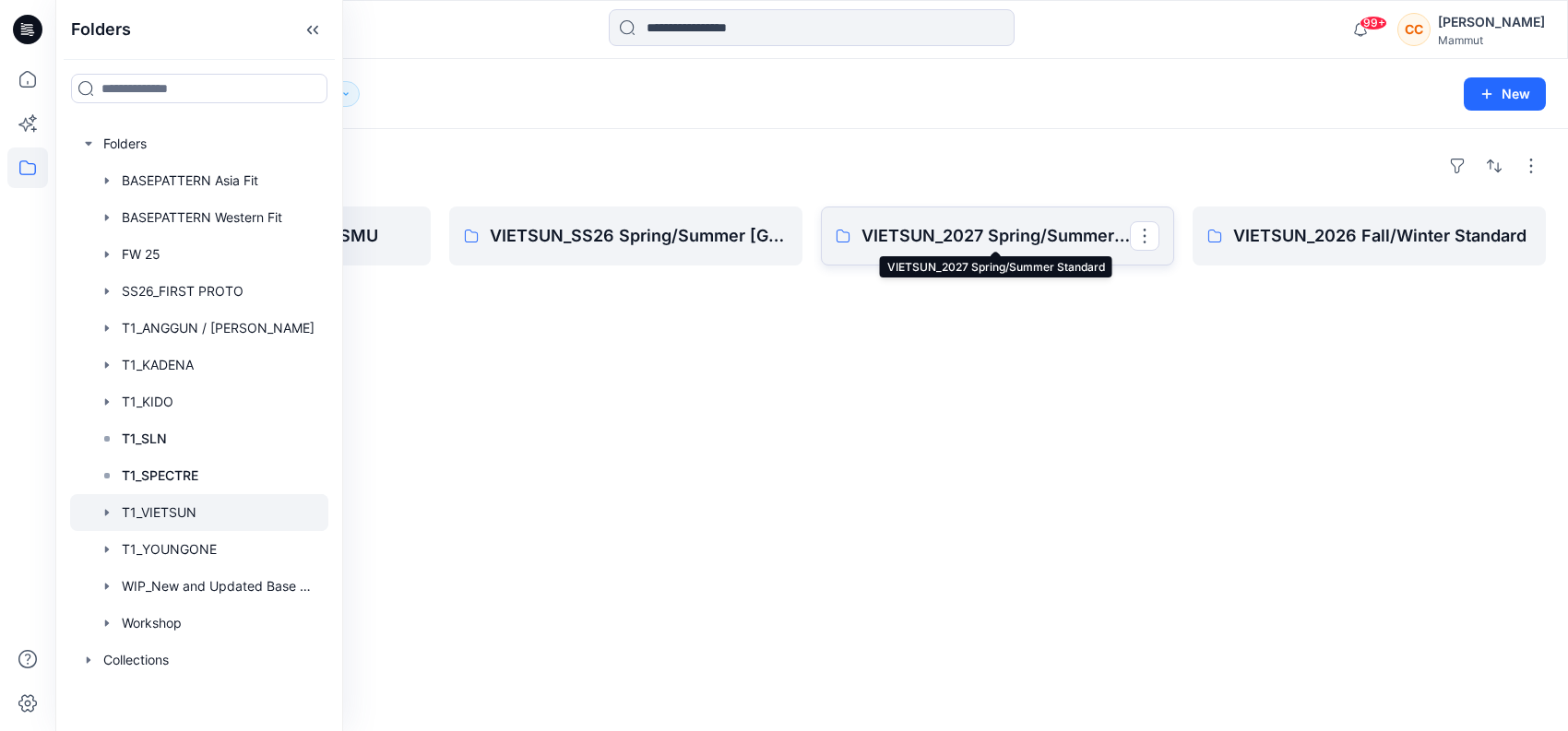 click on "VIETSUN_2027 Spring/Summer Standard" at bounding box center [995, 236] 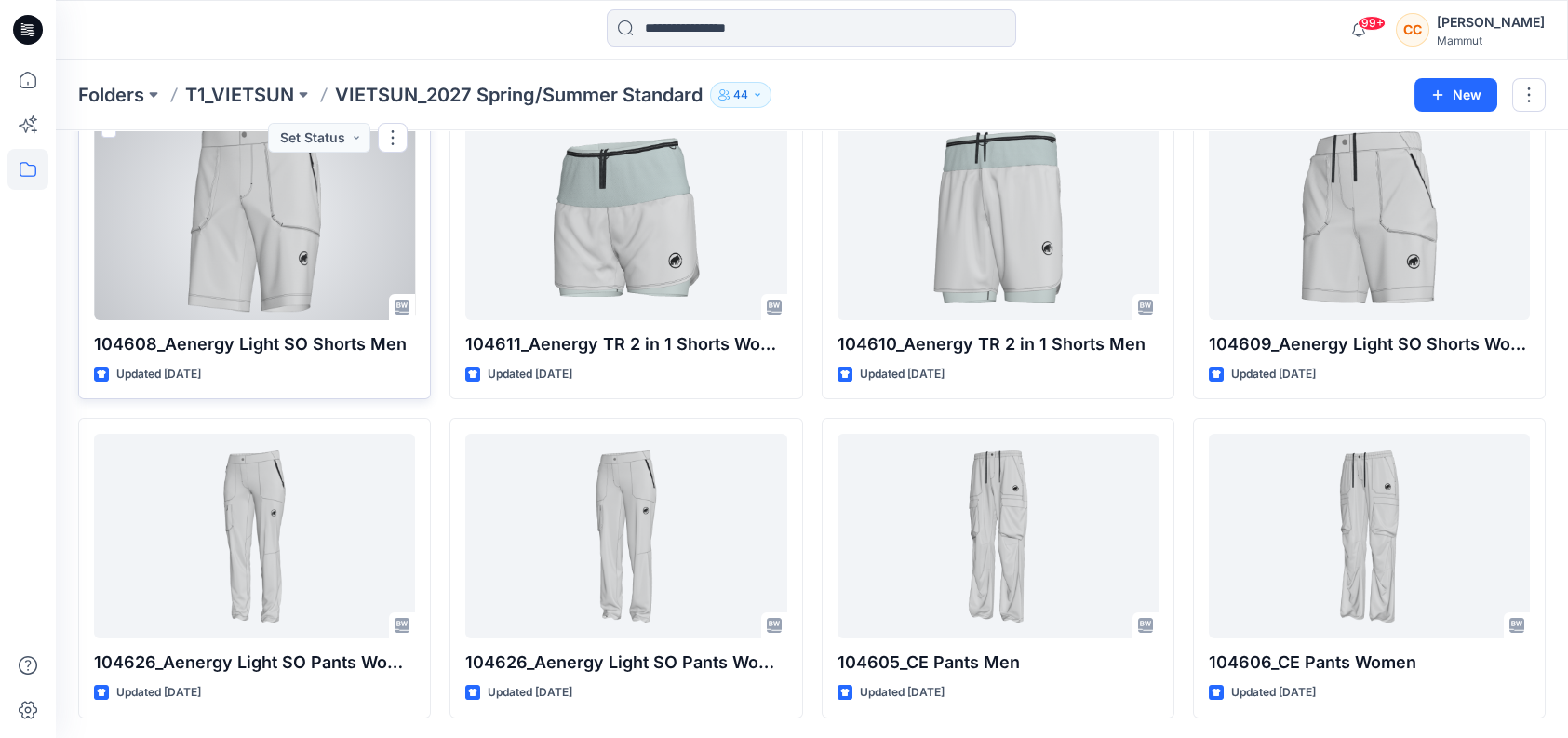 scroll, scrollTop: 429, scrollLeft: 0, axis: vertical 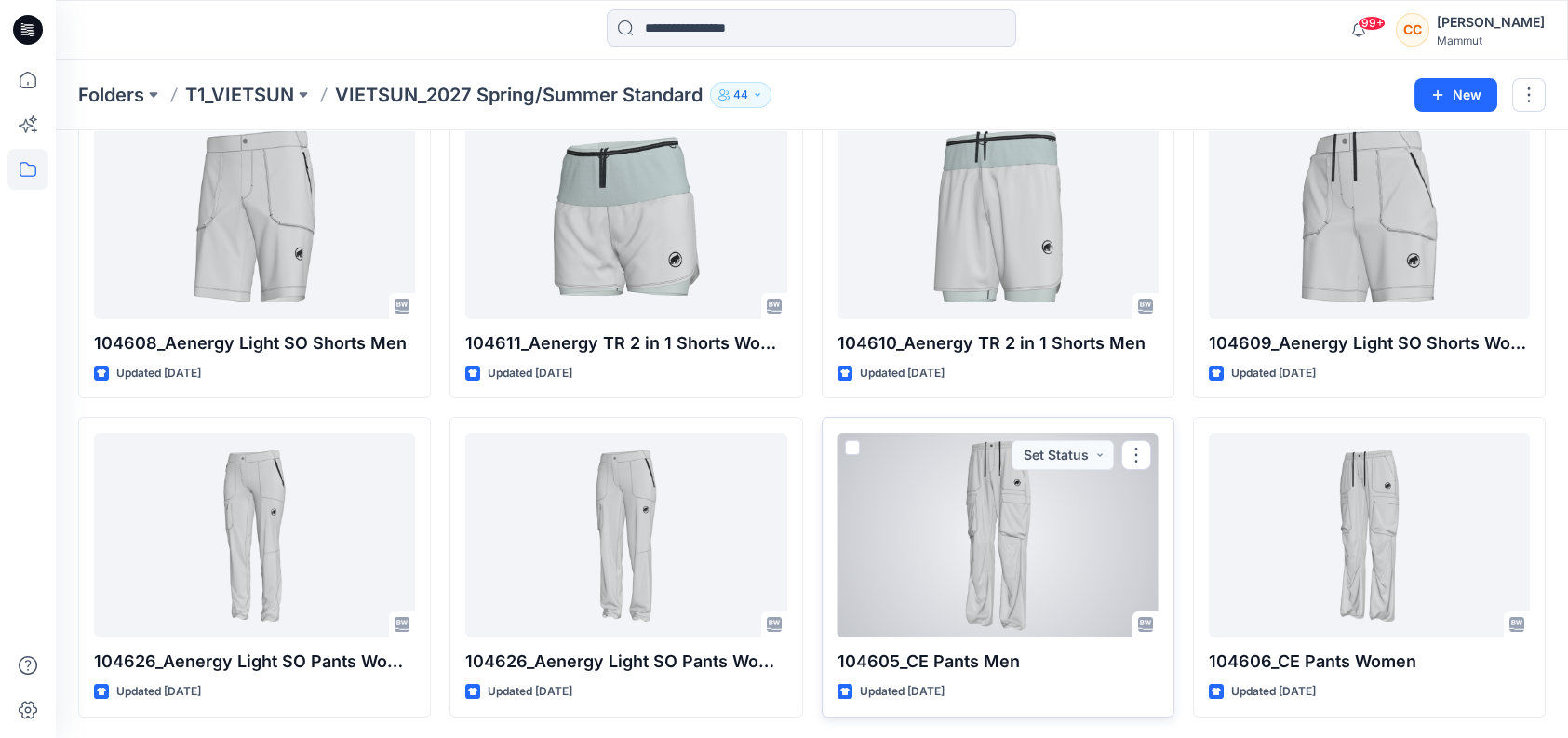click at bounding box center [998, 535] 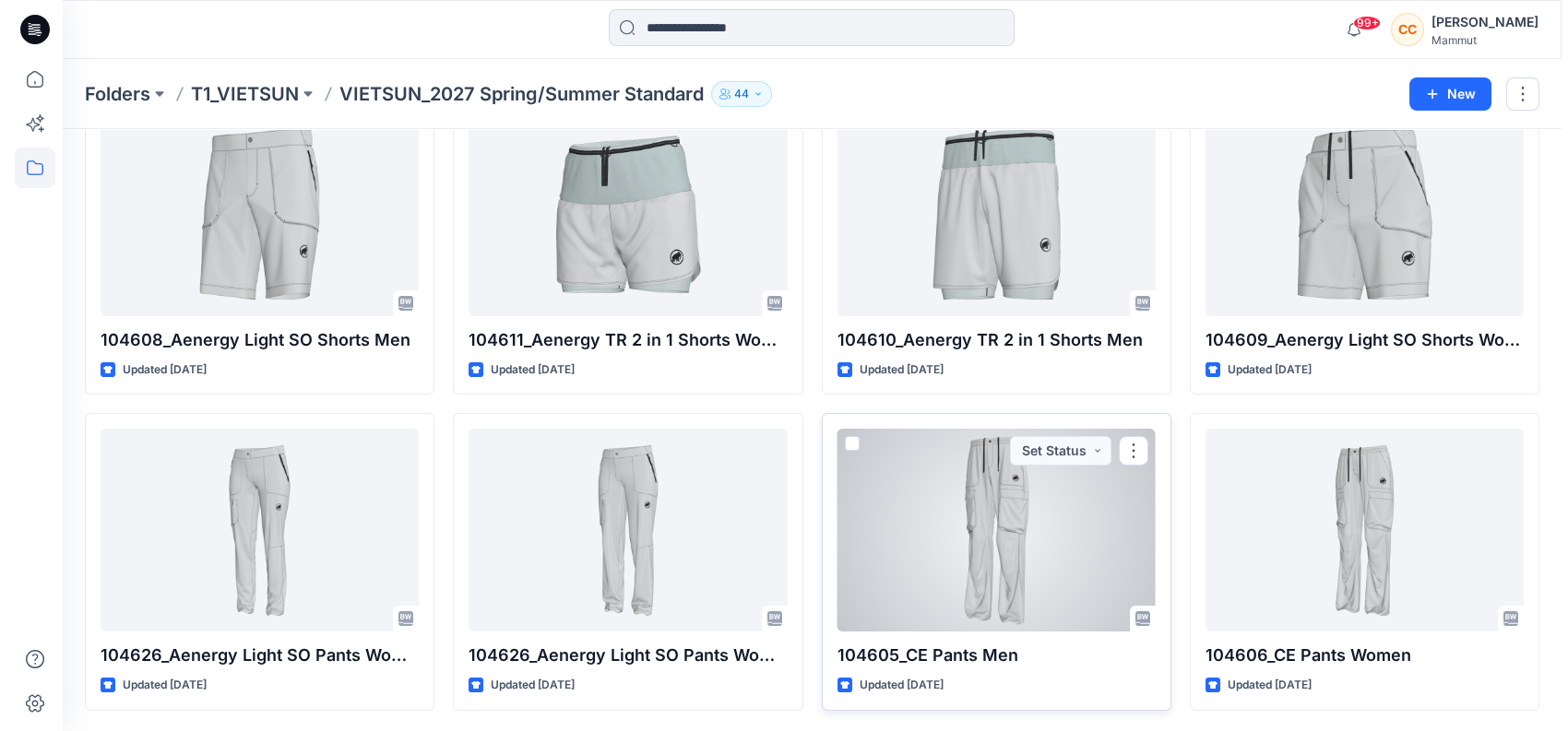 scroll, scrollTop: 0, scrollLeft: 0, axis: both 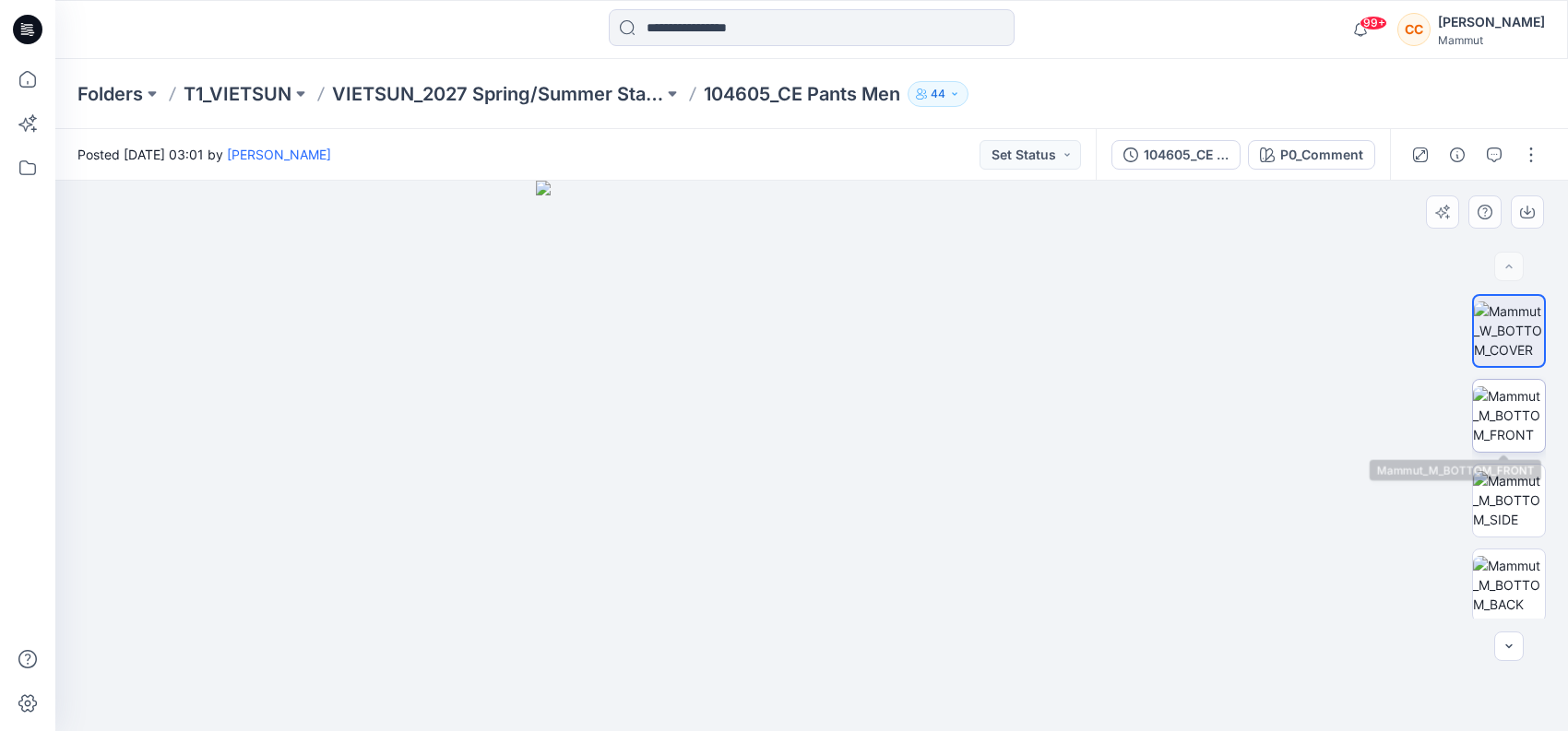 click at bounding box center (1509, 415) 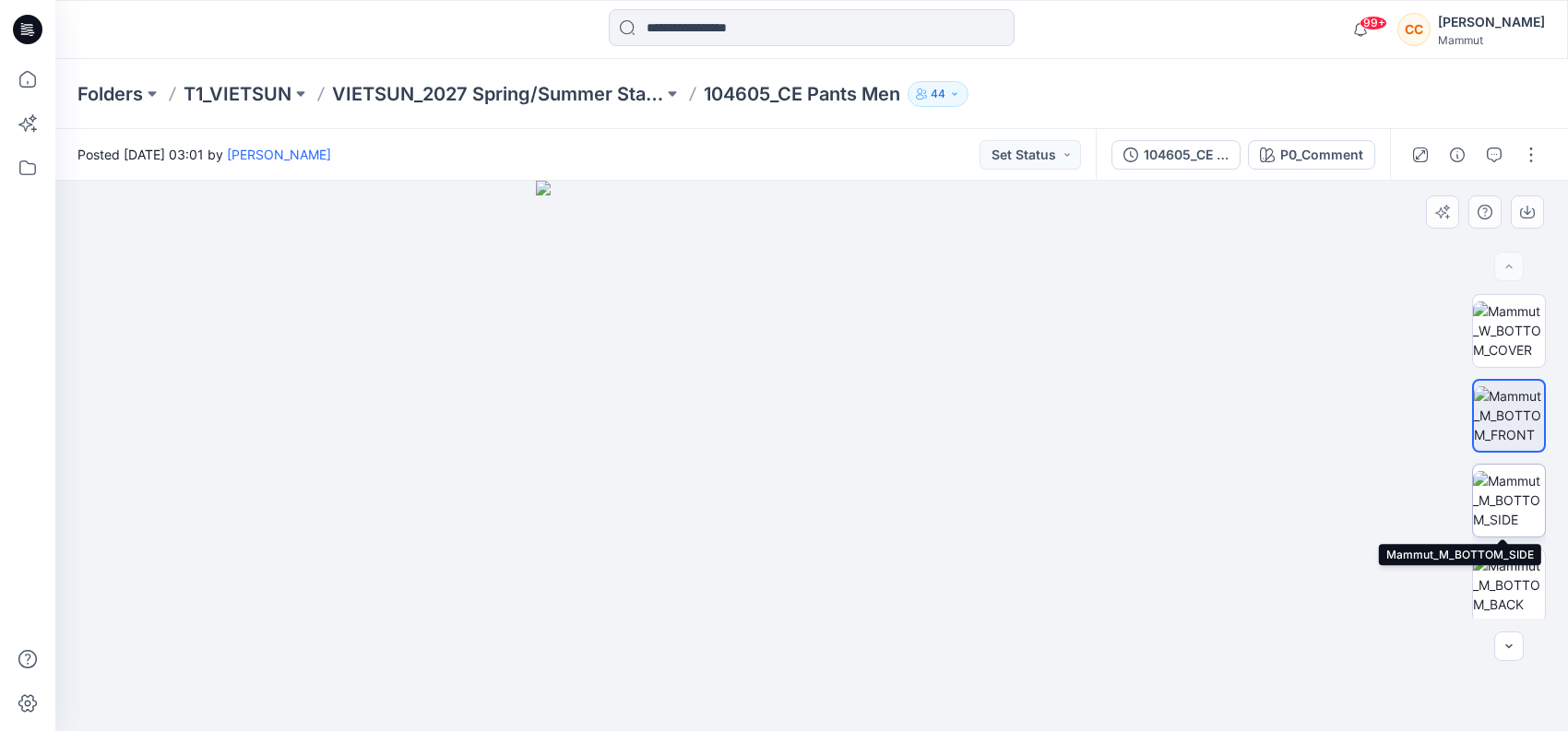 click at bounding box center [1509, 500] 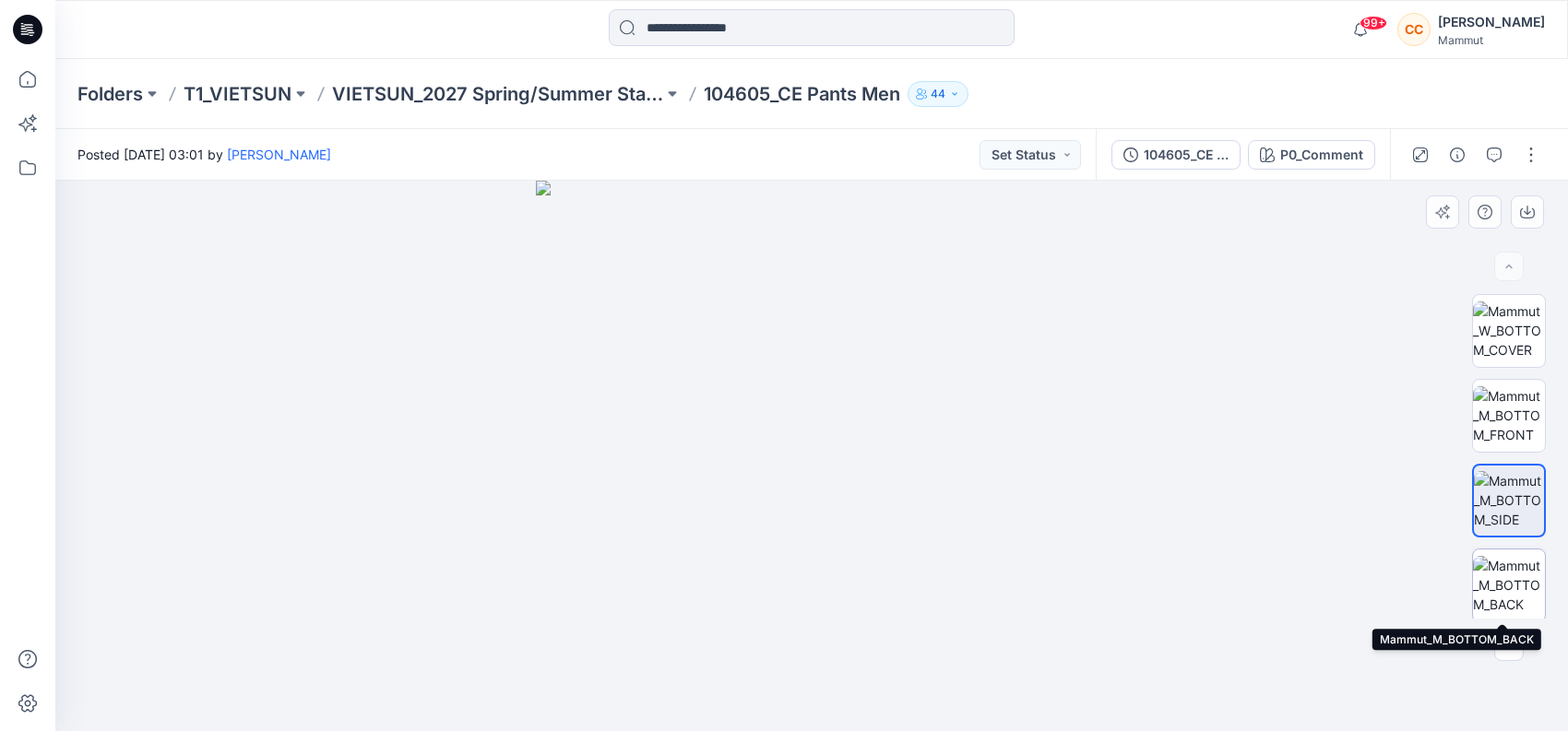 click at bounding box center (1509, 584) 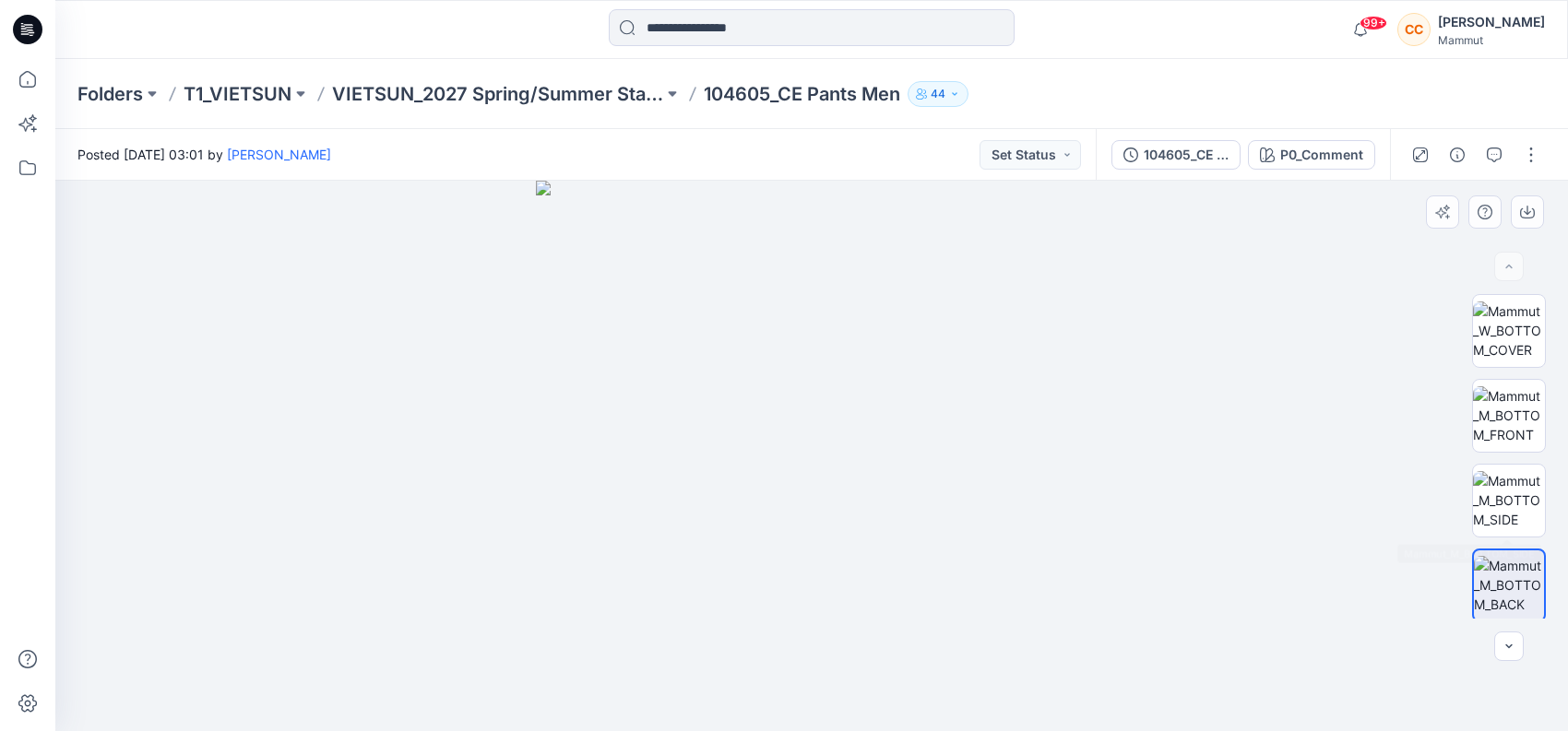 click on "BW" at bounding box center (1509, 456) 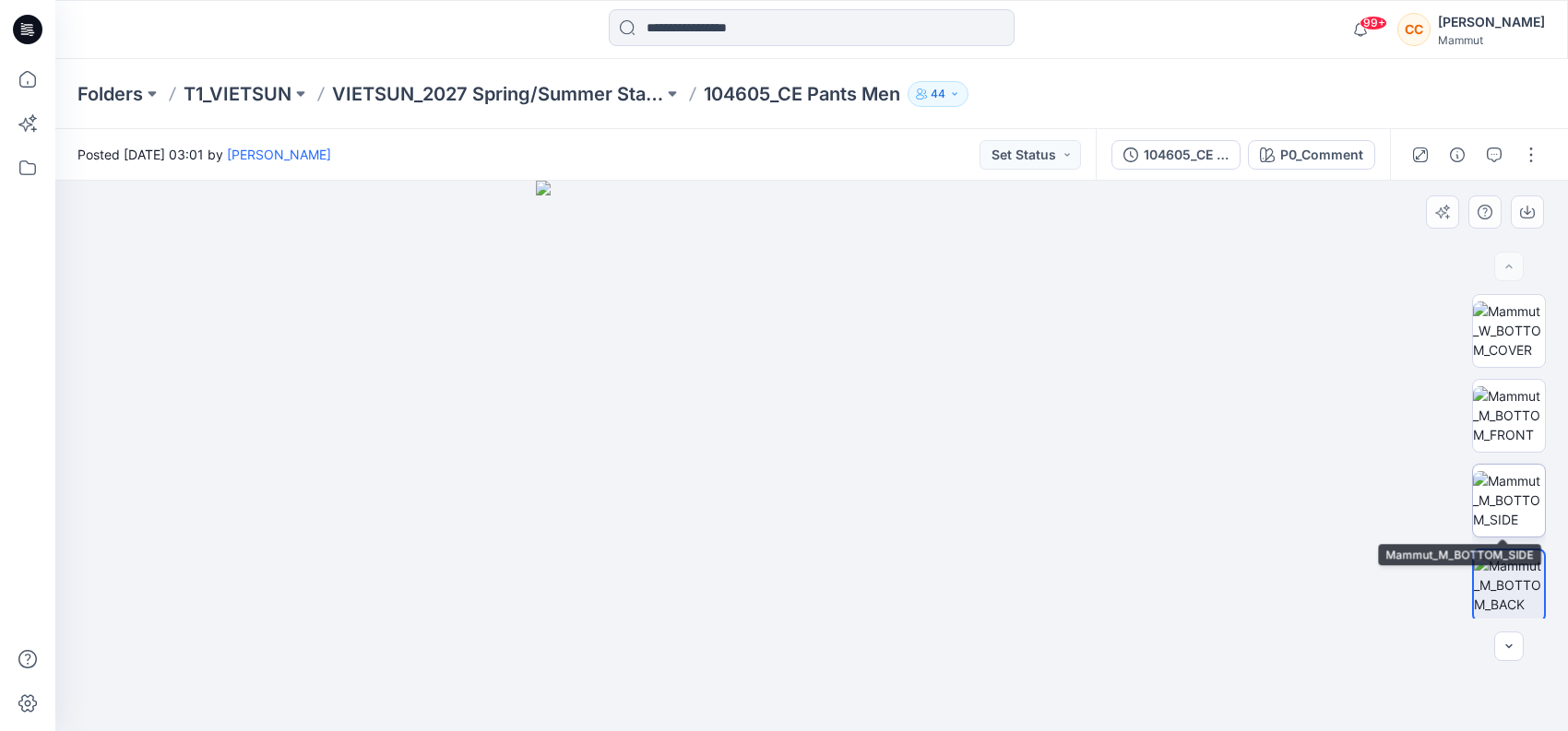 click at bounding box center [1509, 500] 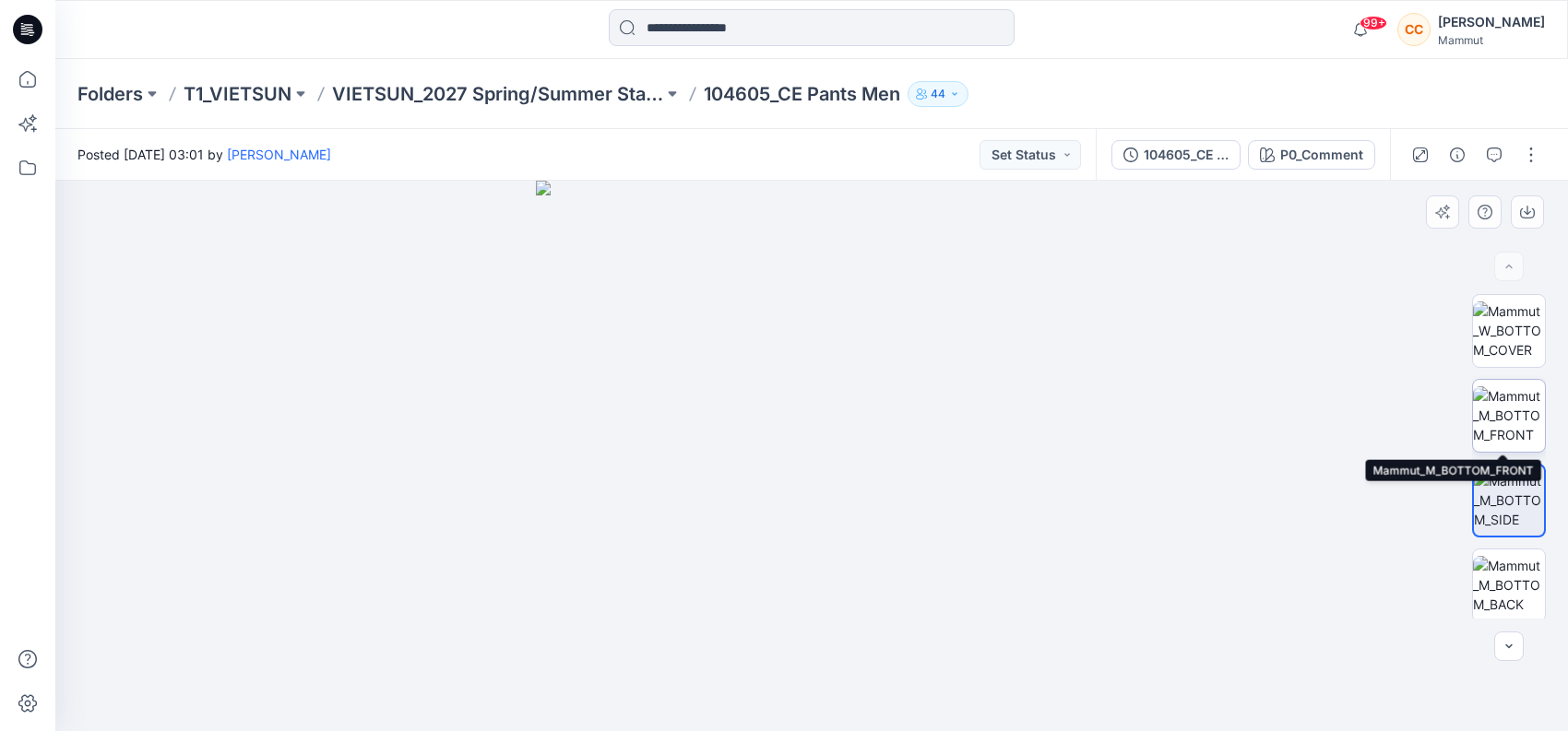 click at bounding box center [1509, 415] 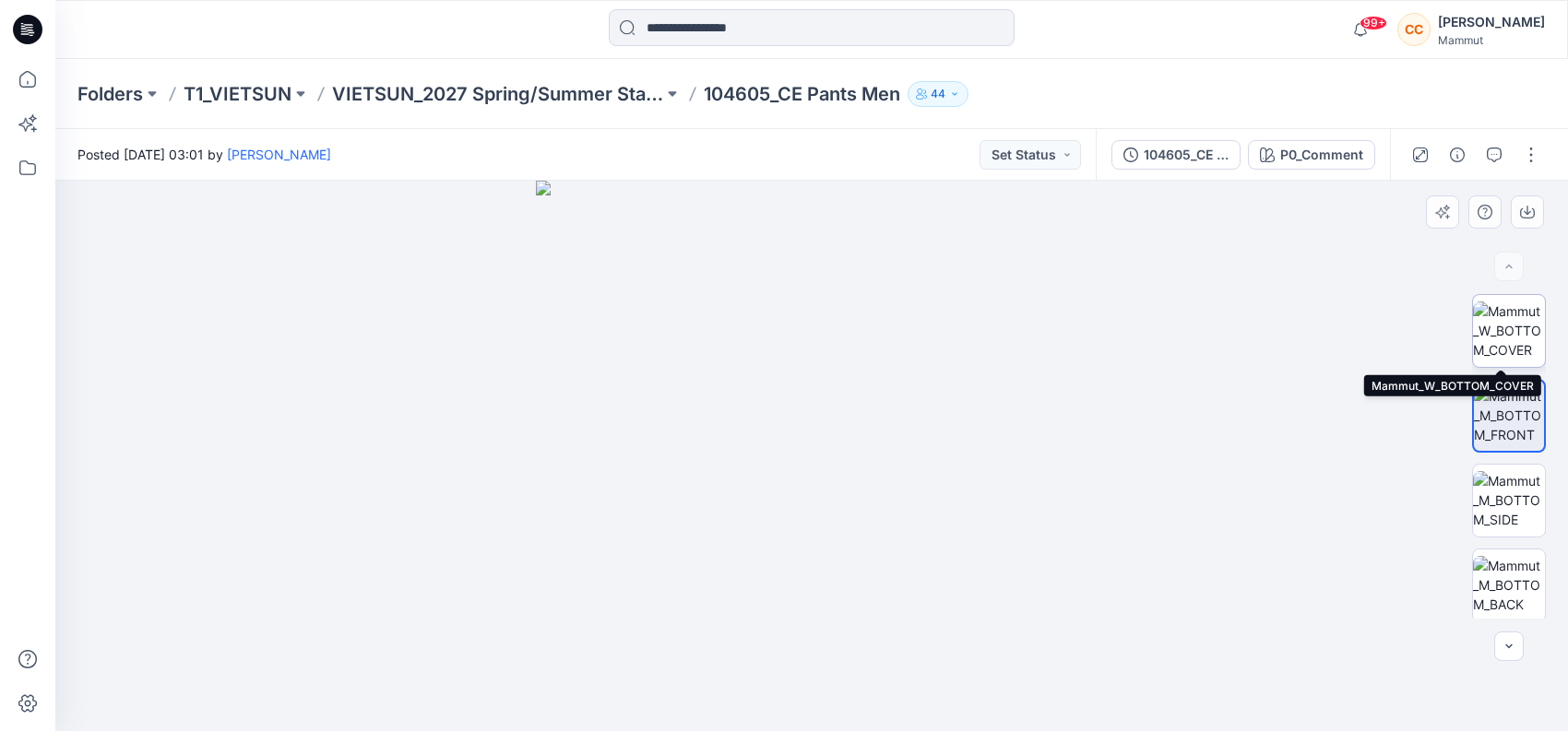 click at bounding box center [1509, 330] 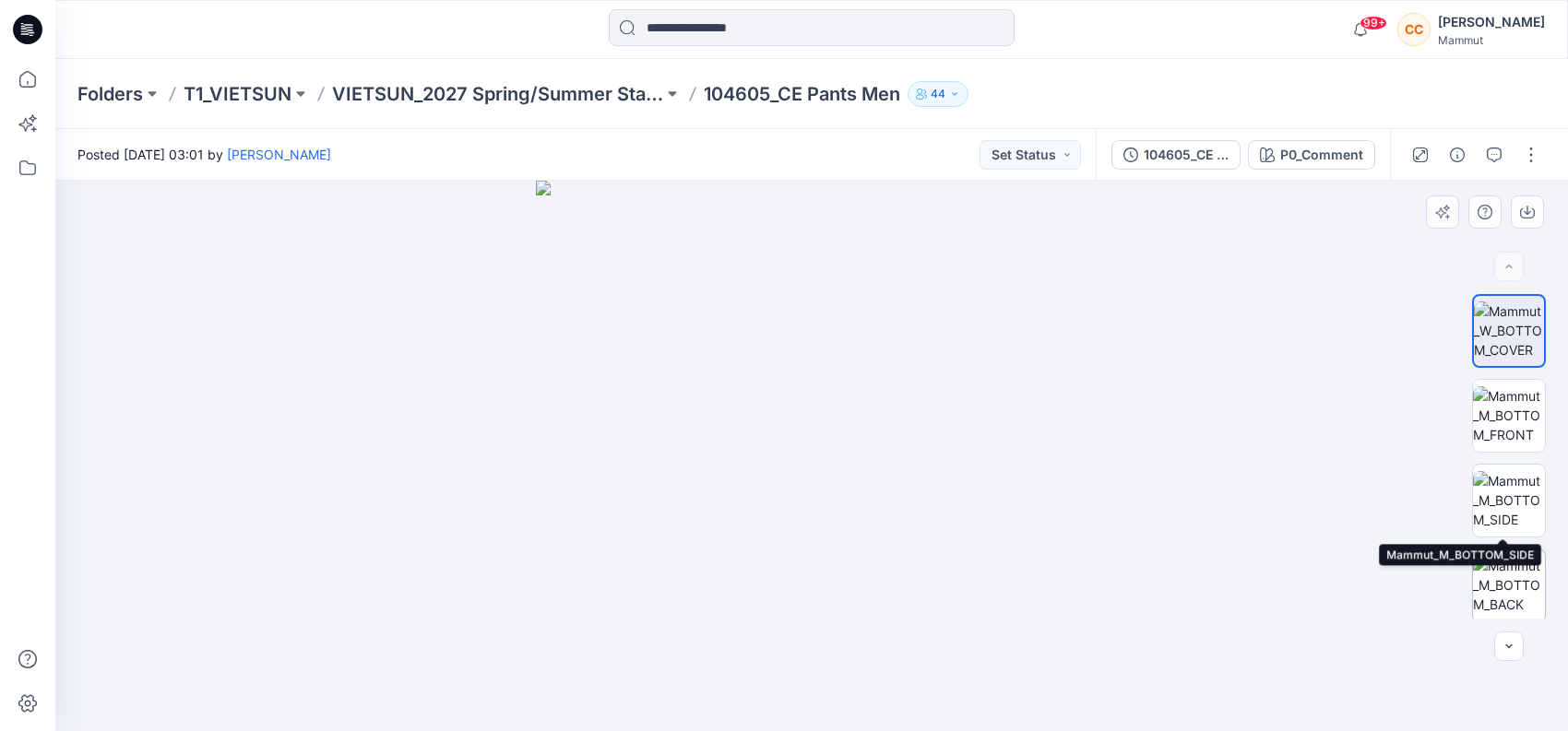 click at bounding box center (1509, 584) 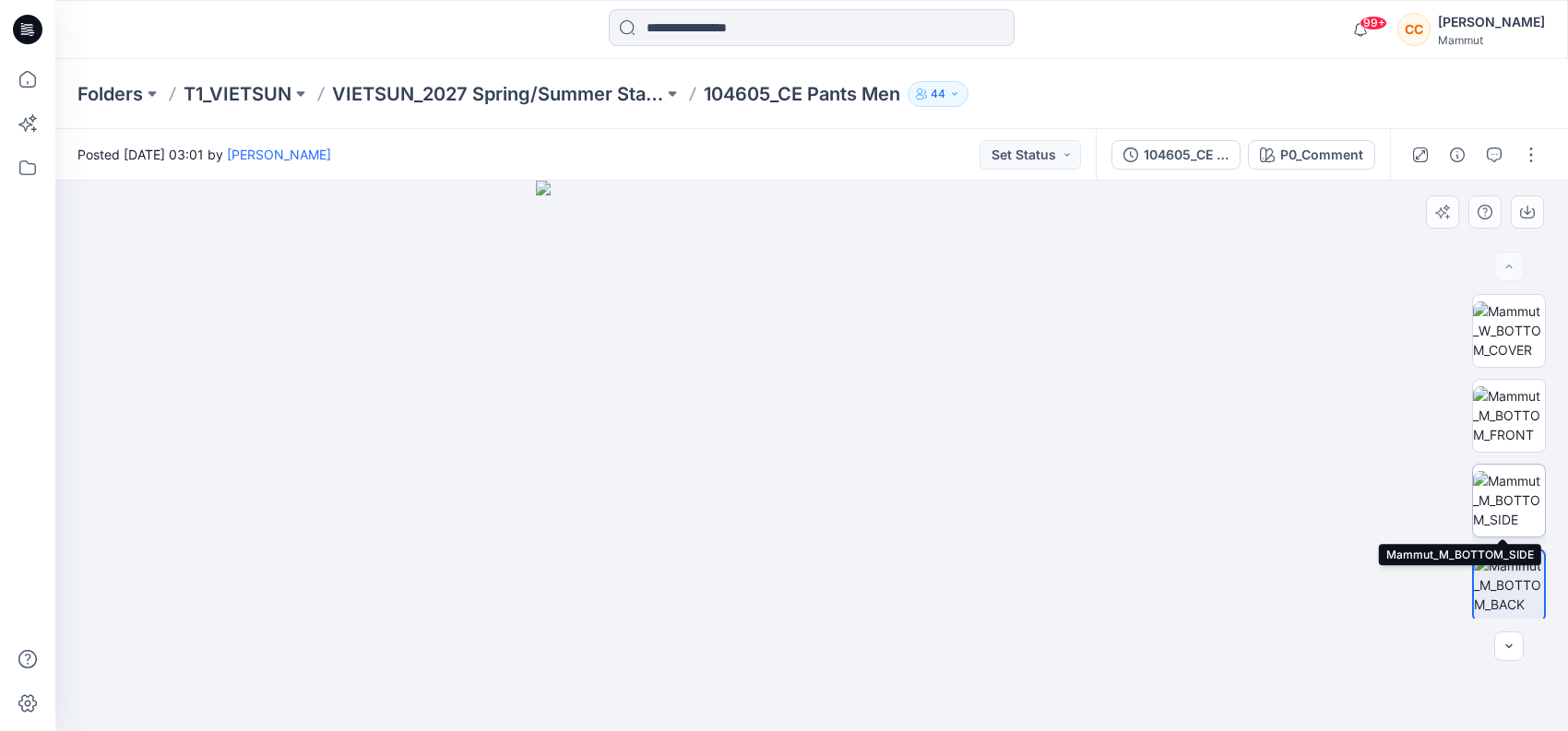 click at bounding box center [1509, 500] 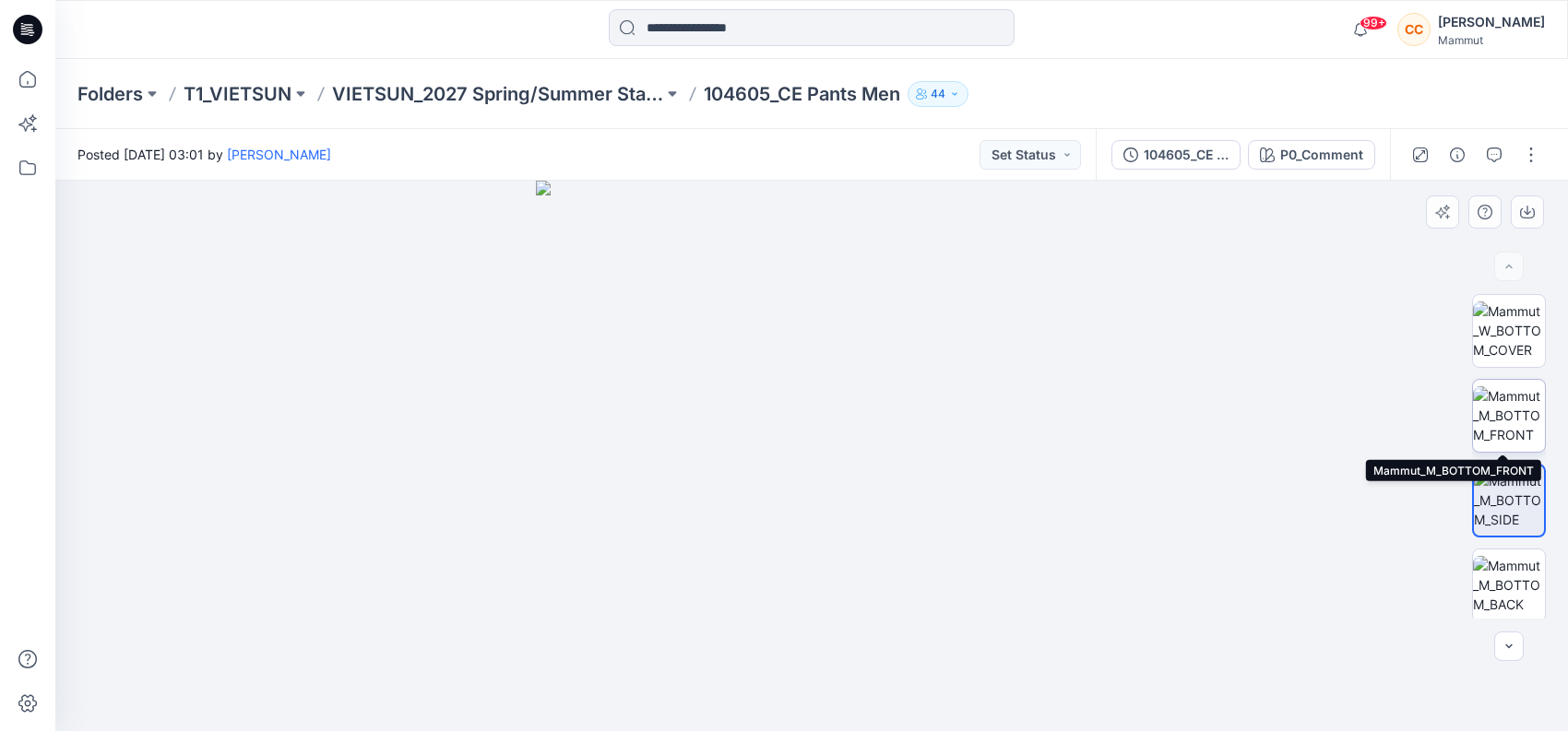 click at bounding box center (1509, 415) 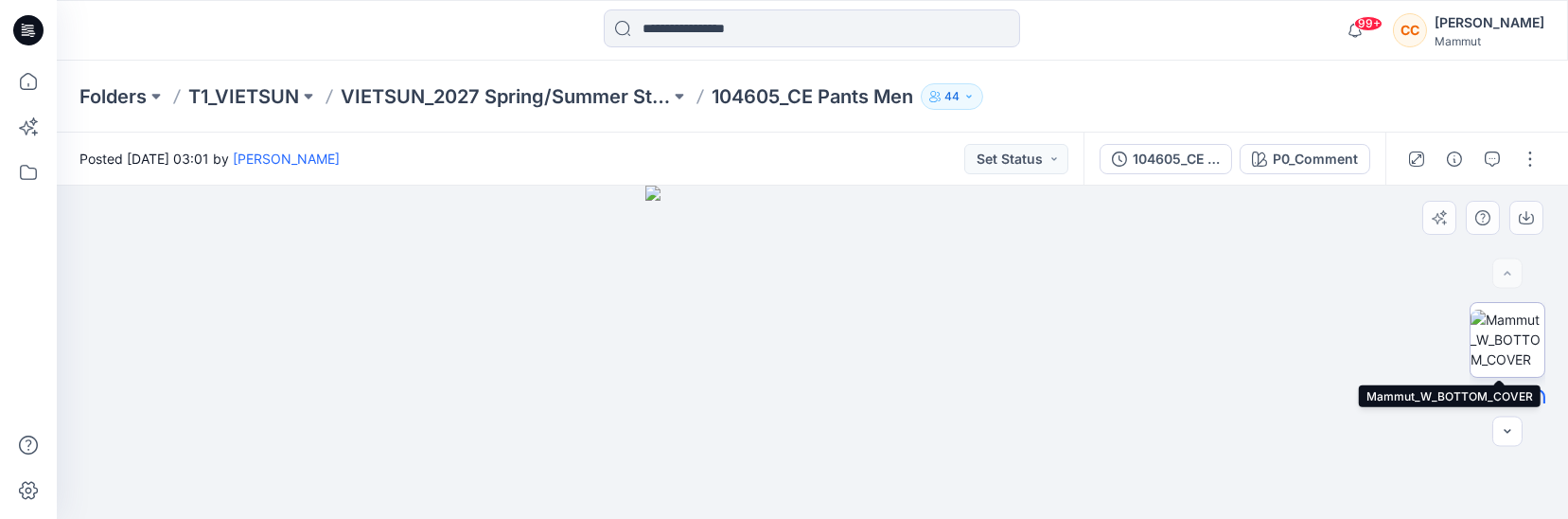 click at bounding box center [1507, 339] 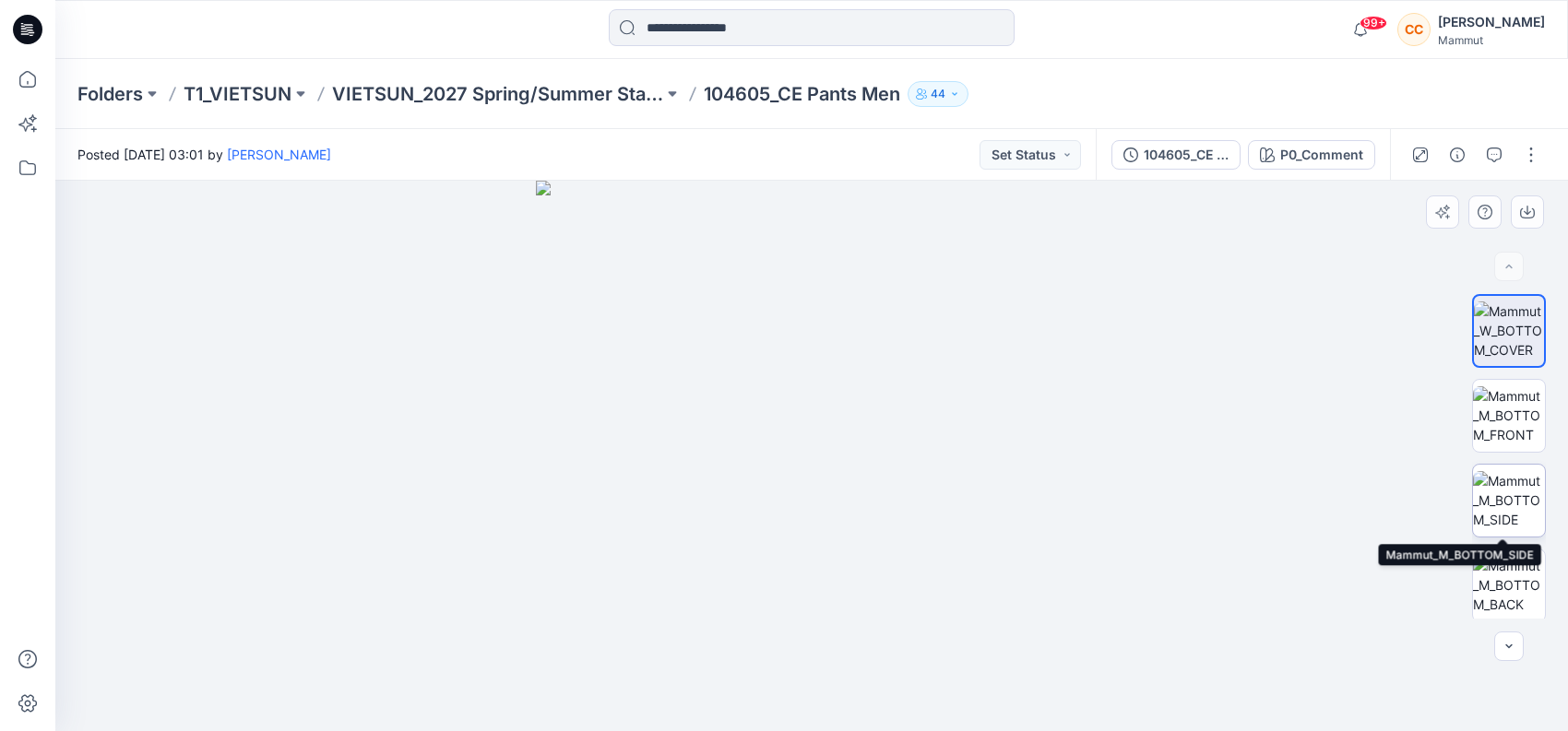 click at bounding box center [1509, 500] 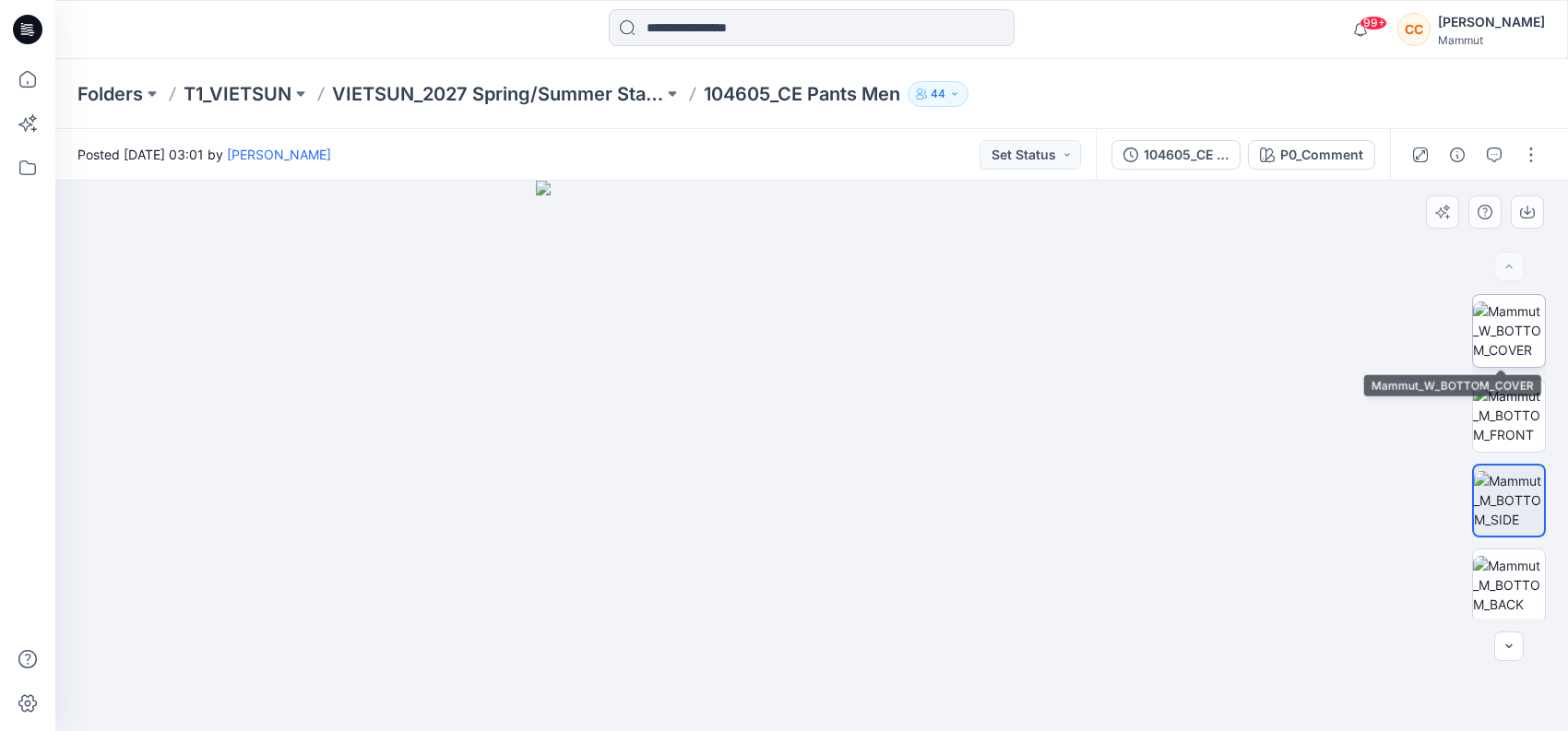 click at bounding box center [1509, 330] 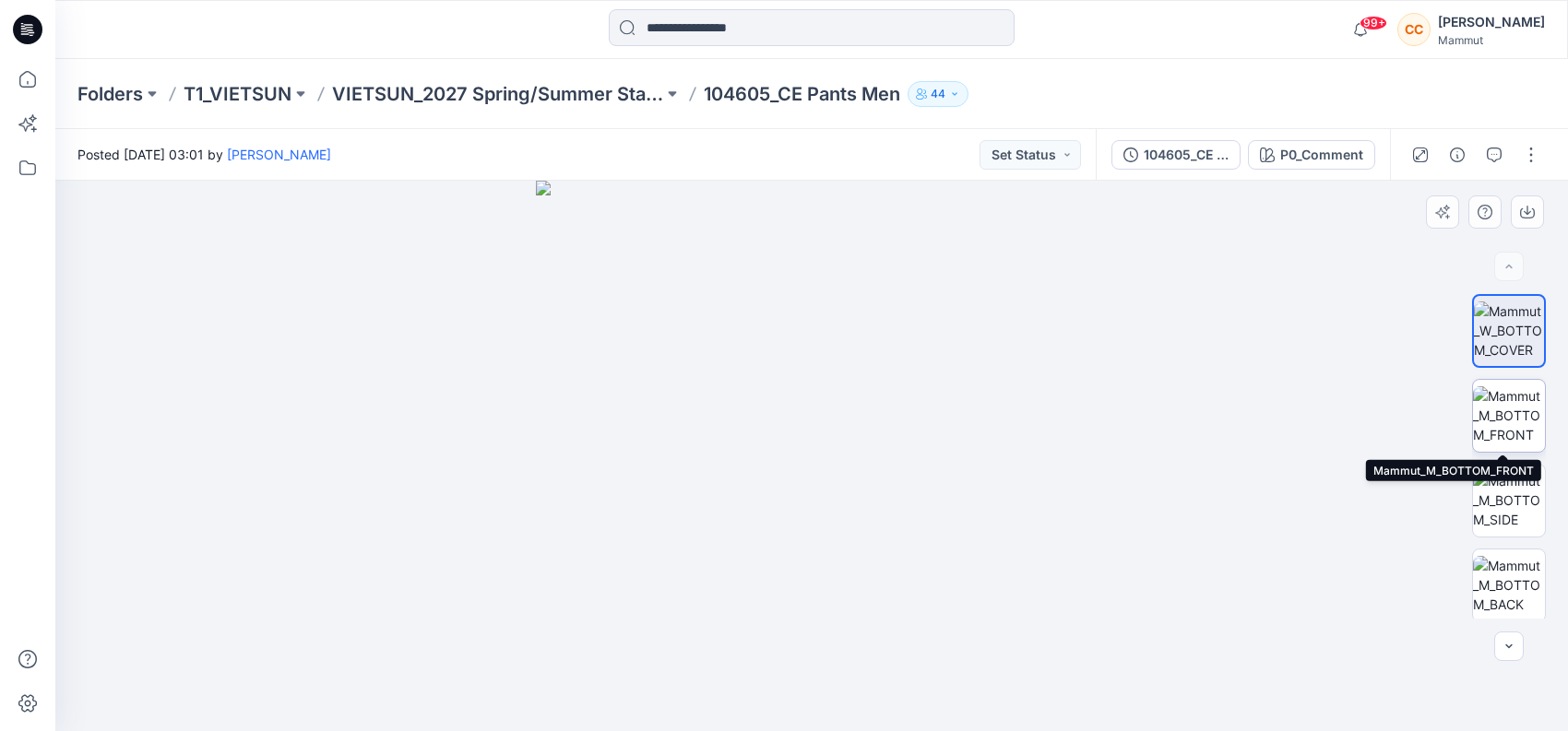click at bounding box center [1509, 415] 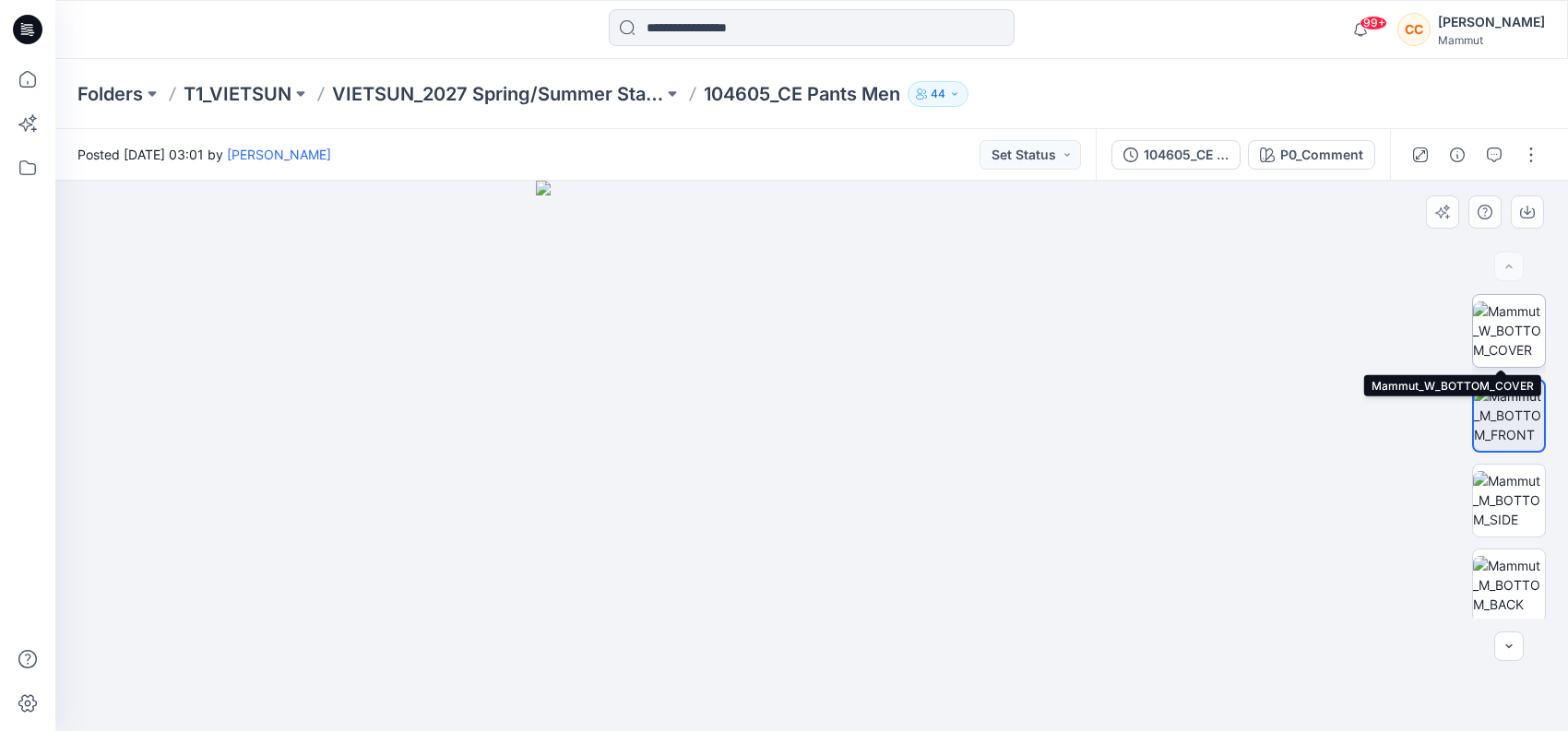 click at bounding box center [1509, 330] 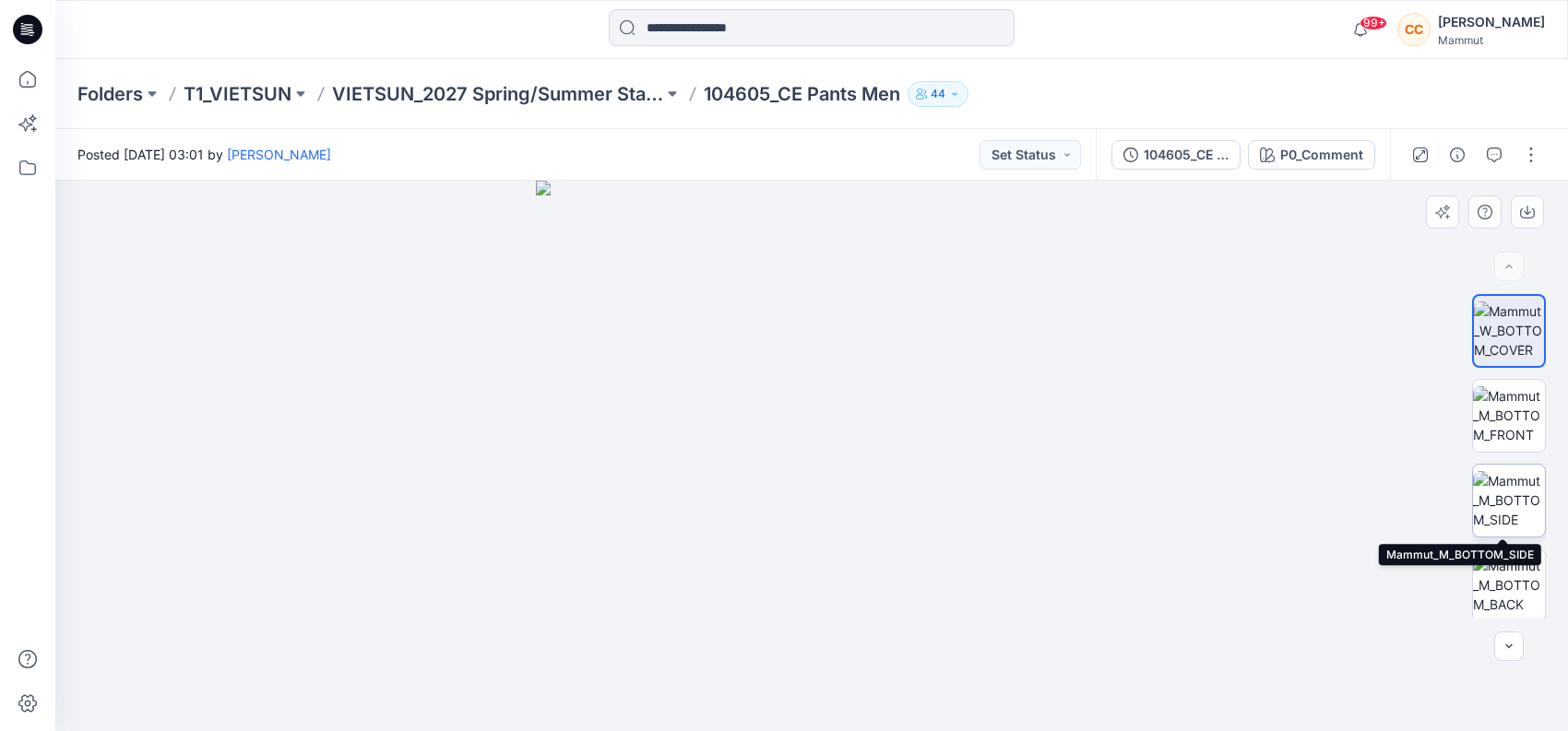 click at bounding box center [1509, 500] 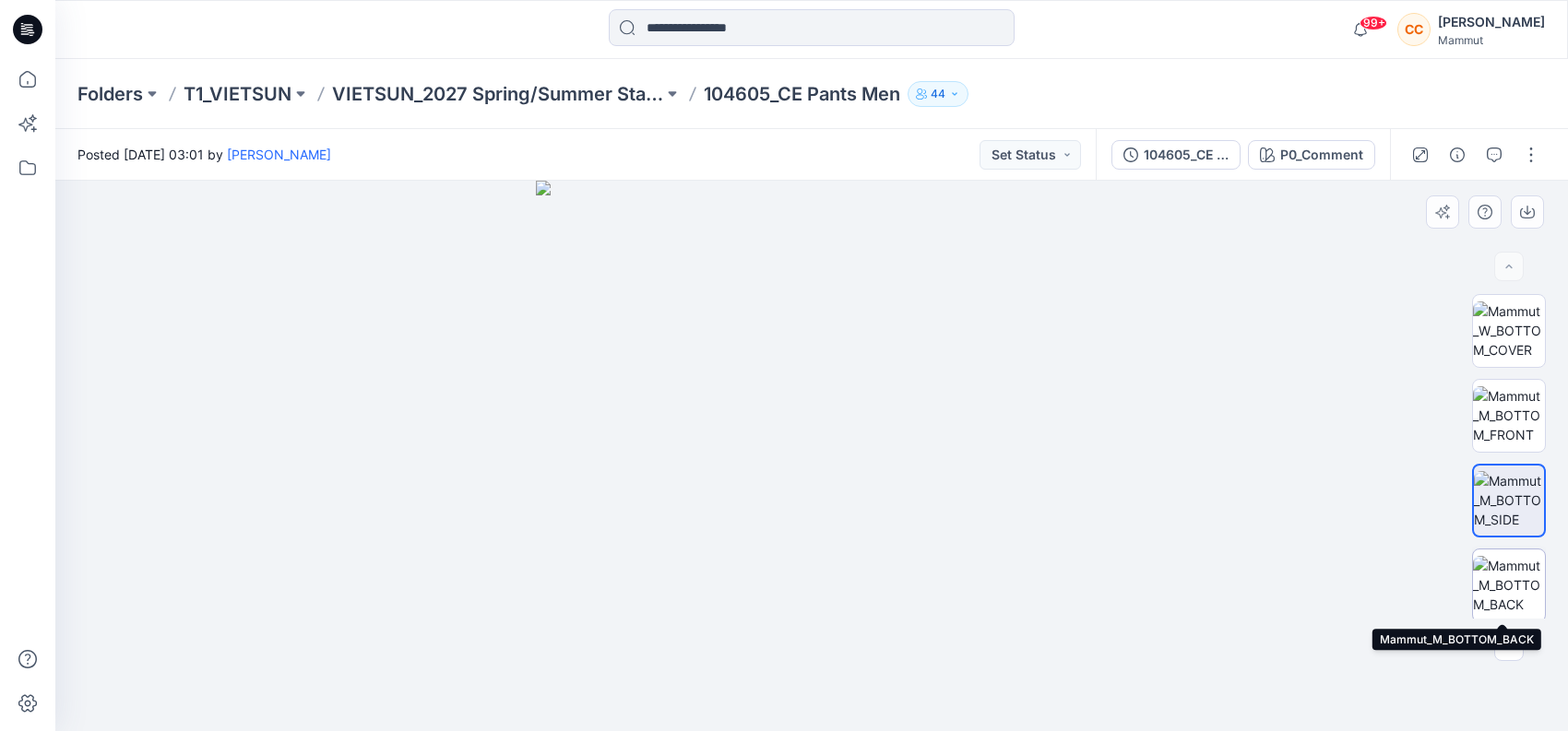 drag, startPoint x: 1498, startPoint y: 583, endPoint x: 1479, endPoint y: 573, distance: 21.470911 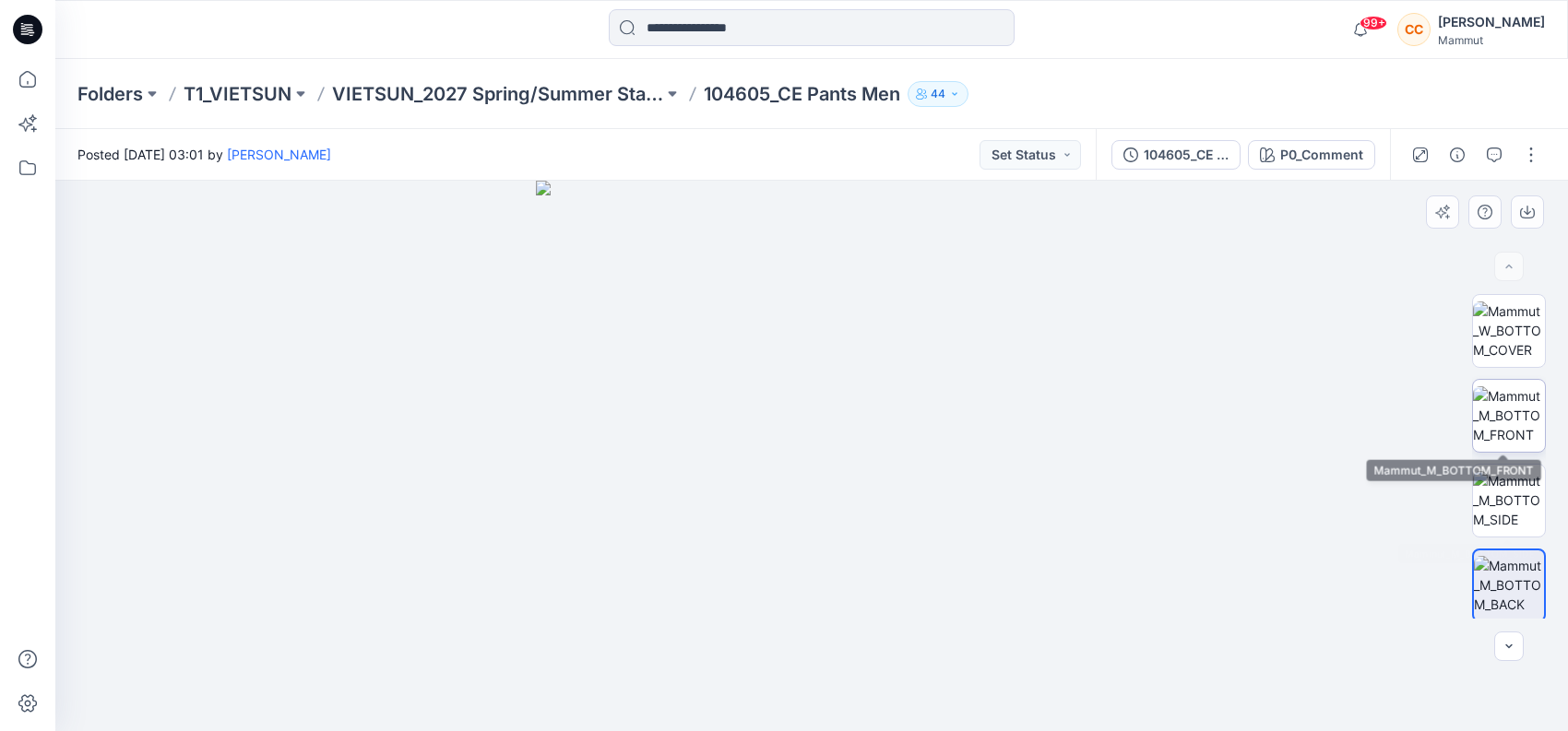 click at bounding box center (1509, 415) 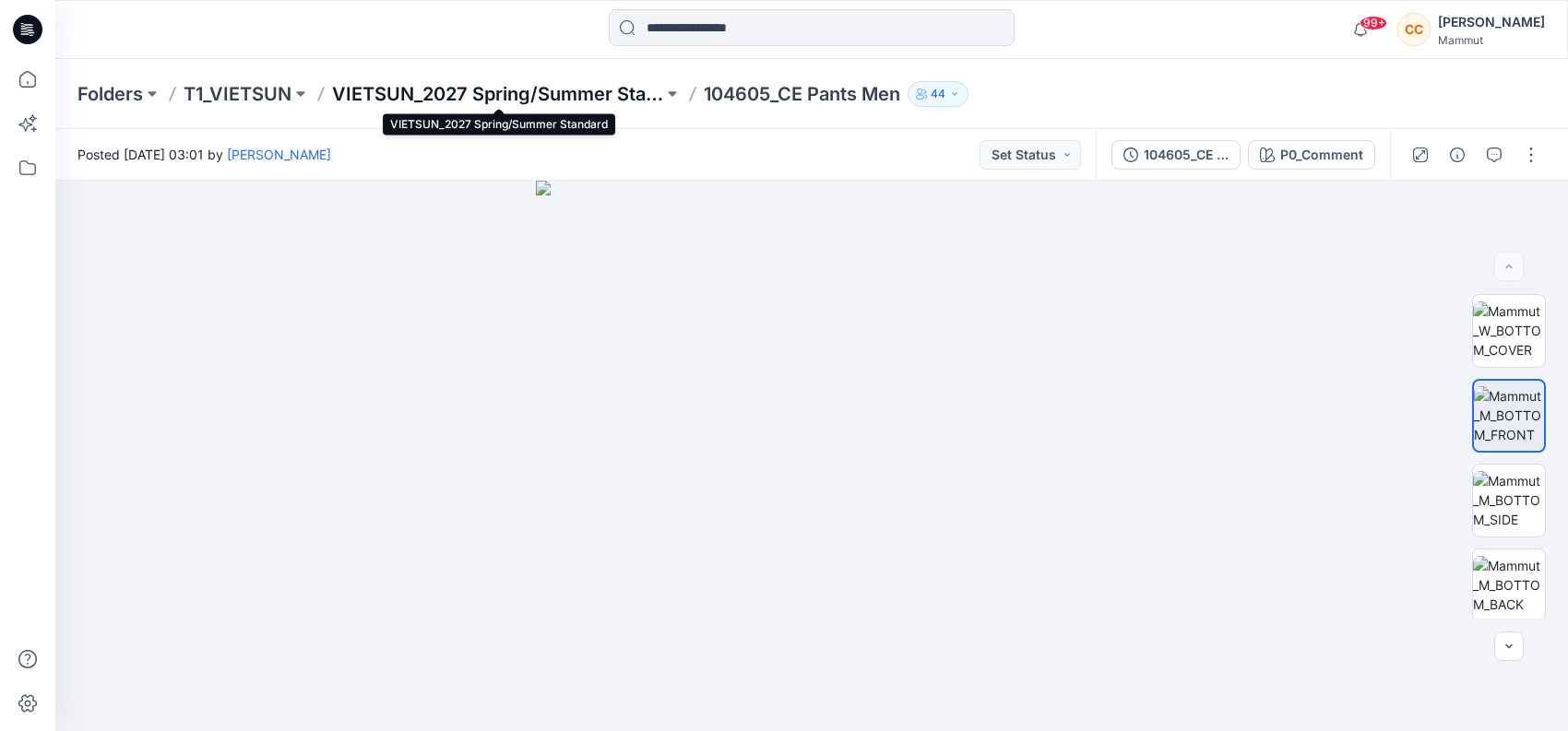 click on "VIETSUN_2027 Spring/Summer Standard" at bounding box center (497, 94) 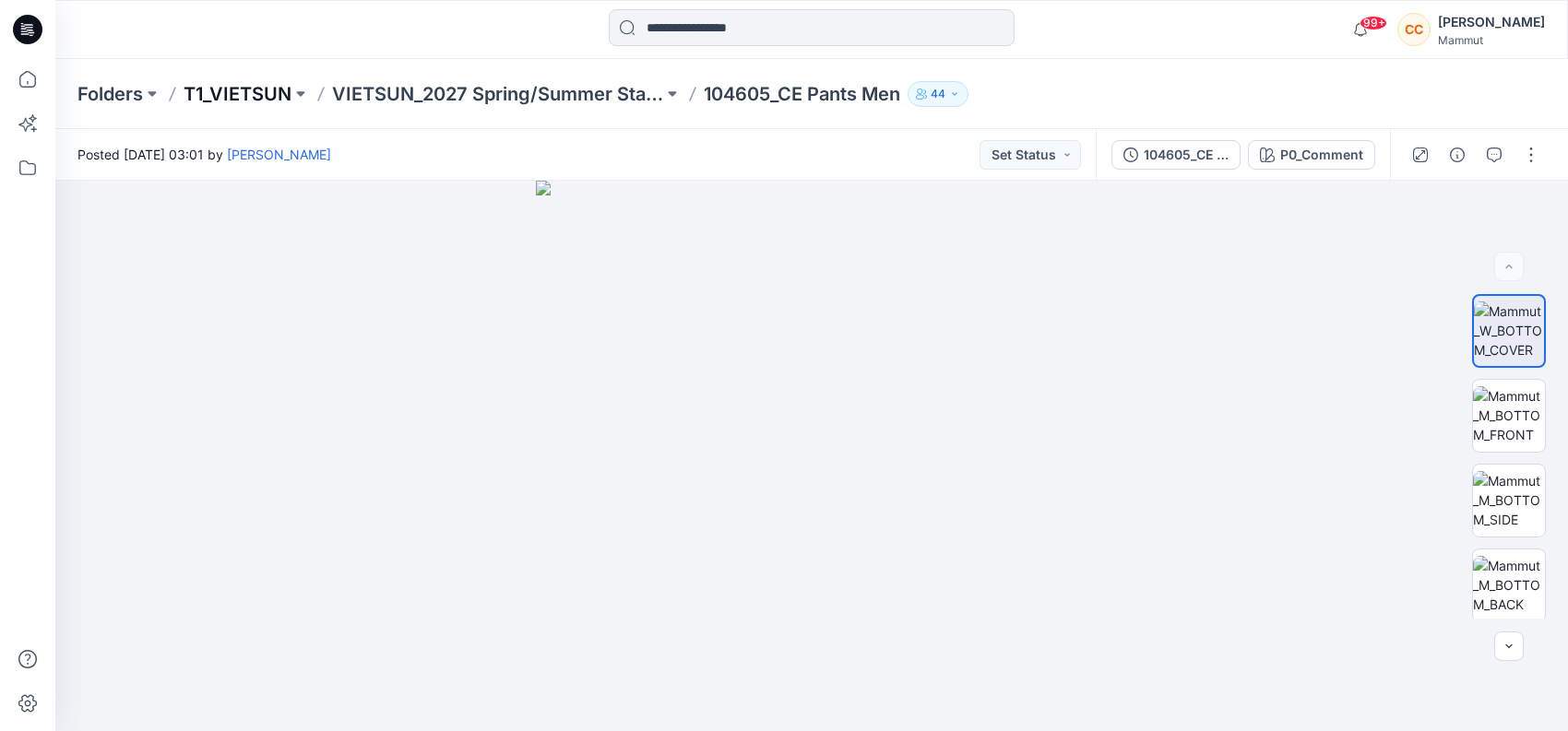 click on "T1_VIETSUN" at bounding box center (237, 94) 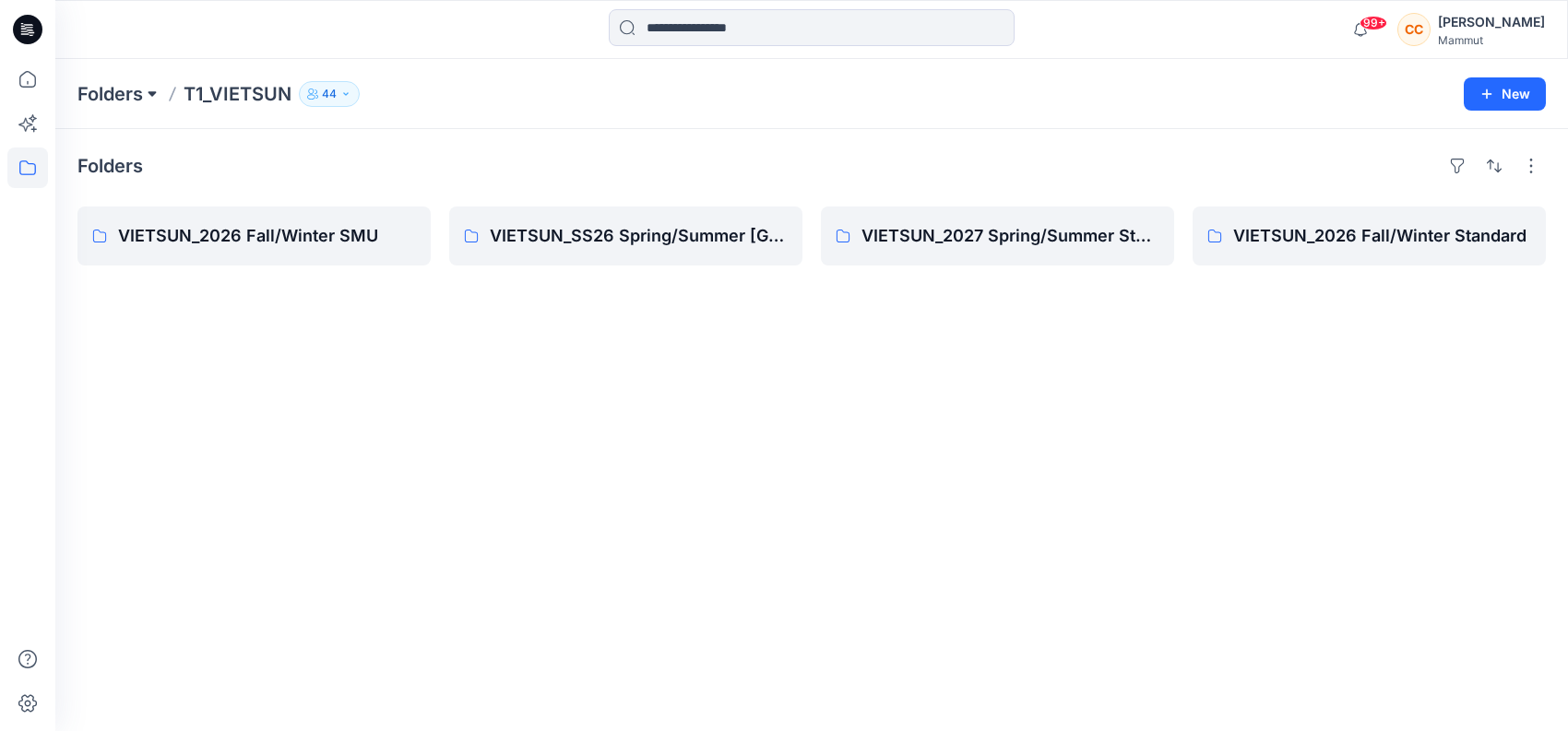 click at bounding box center (152, 94) 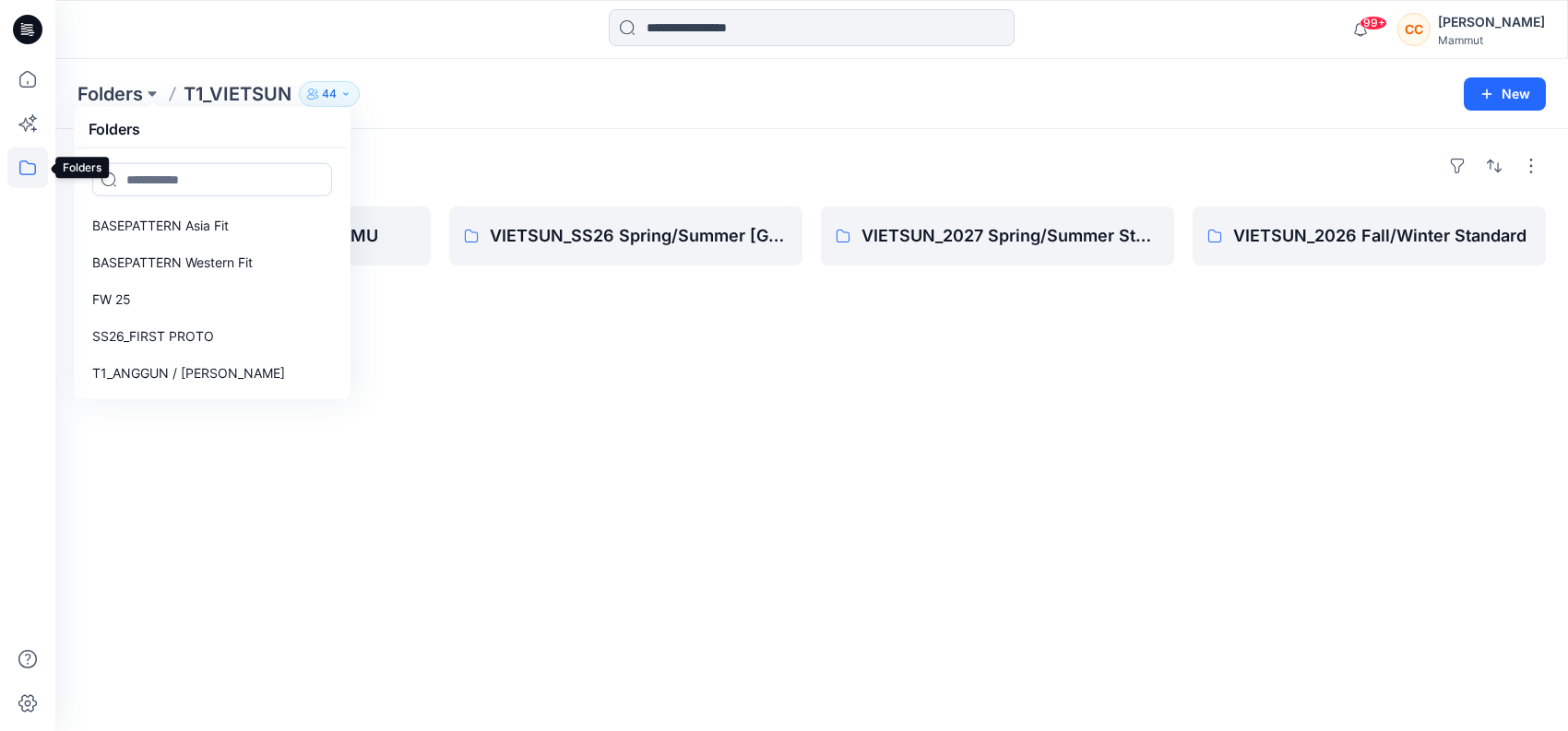 click 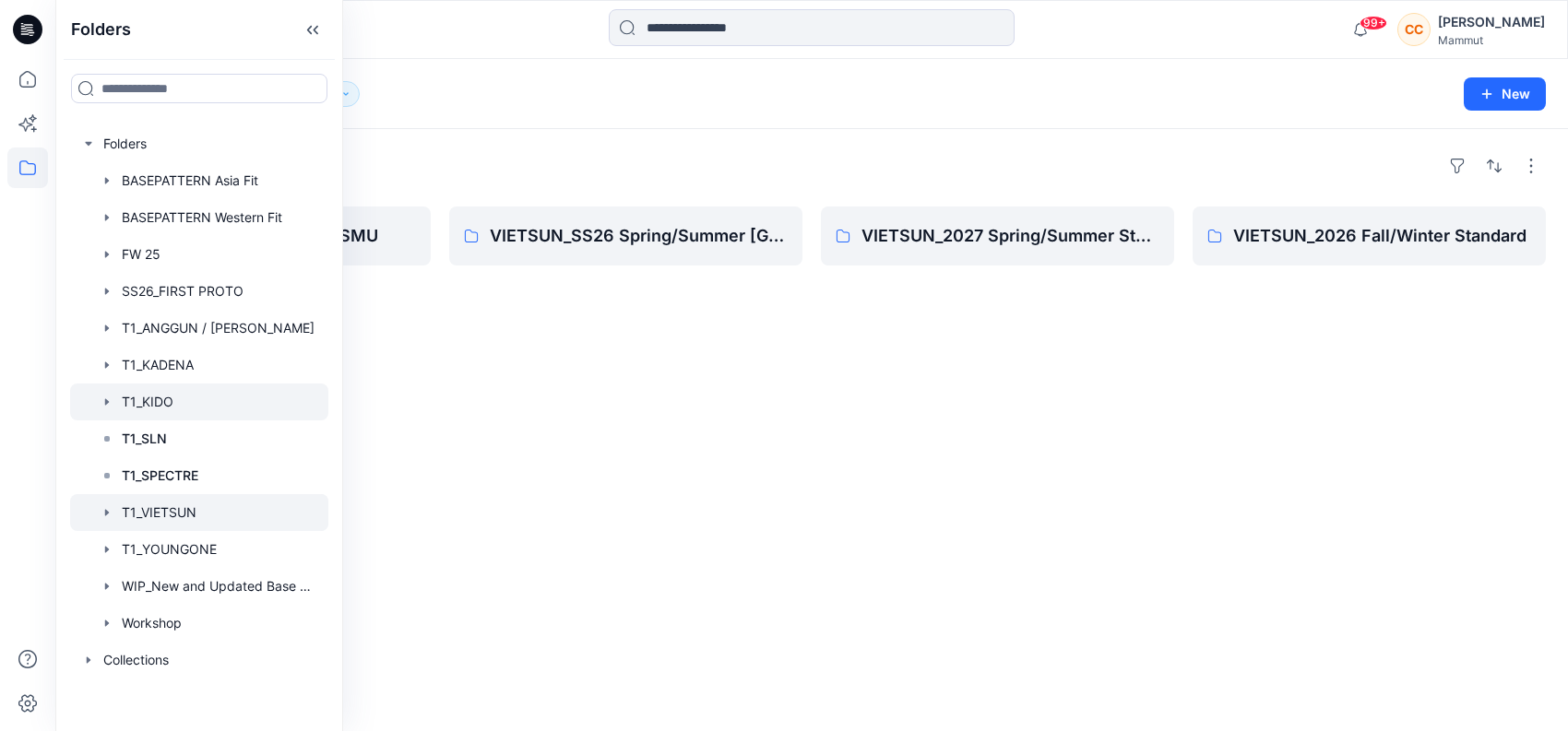 click at bounding box center [199, 402] 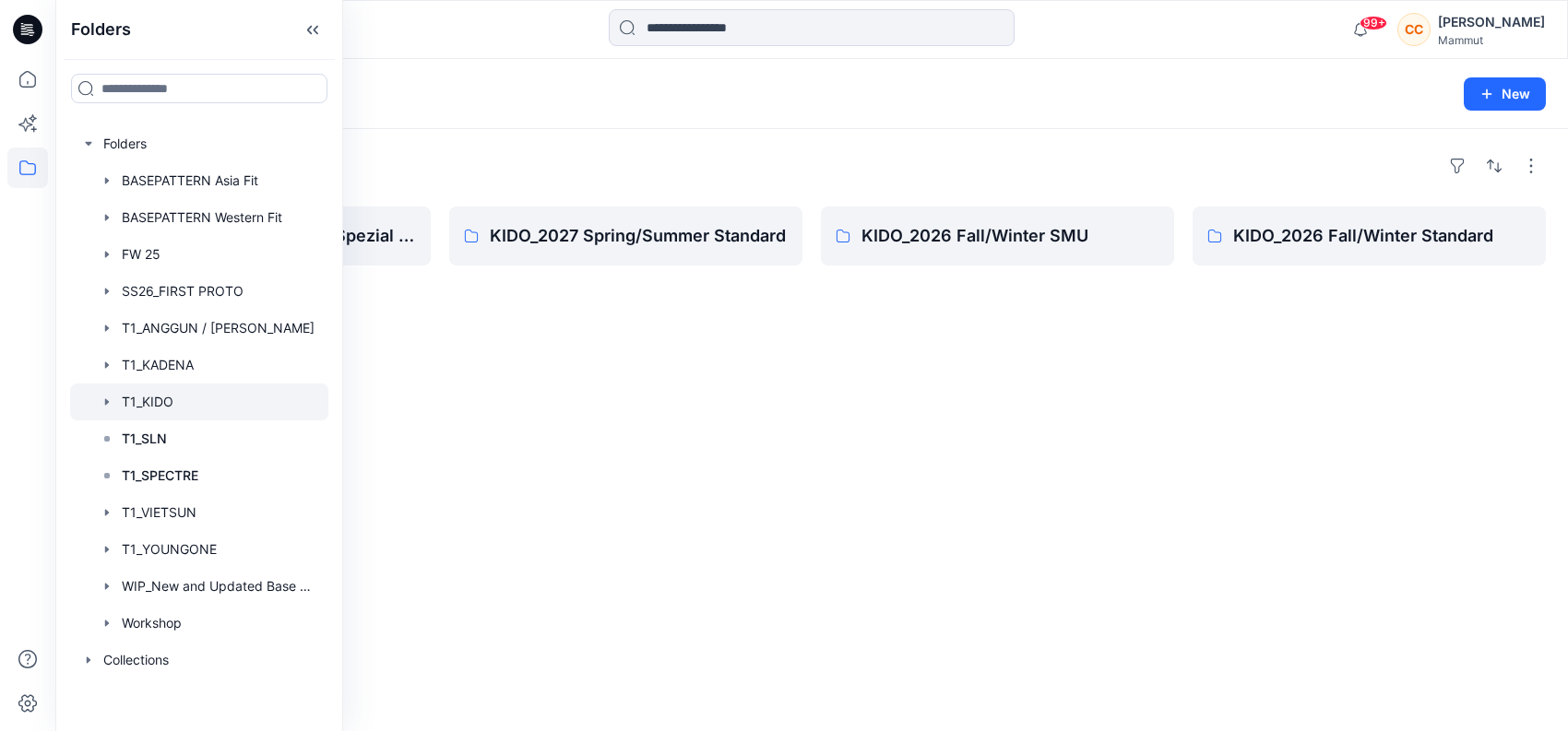 click on "Folders KIDO_SPRING/SUMMER27_Spezial Project KIDO_2027 Spring/Summer Standard KIDO_2026 Fall/Winter SMU KIDO_2026 Fall/Winter Standard" at bounding box center [812, 430] 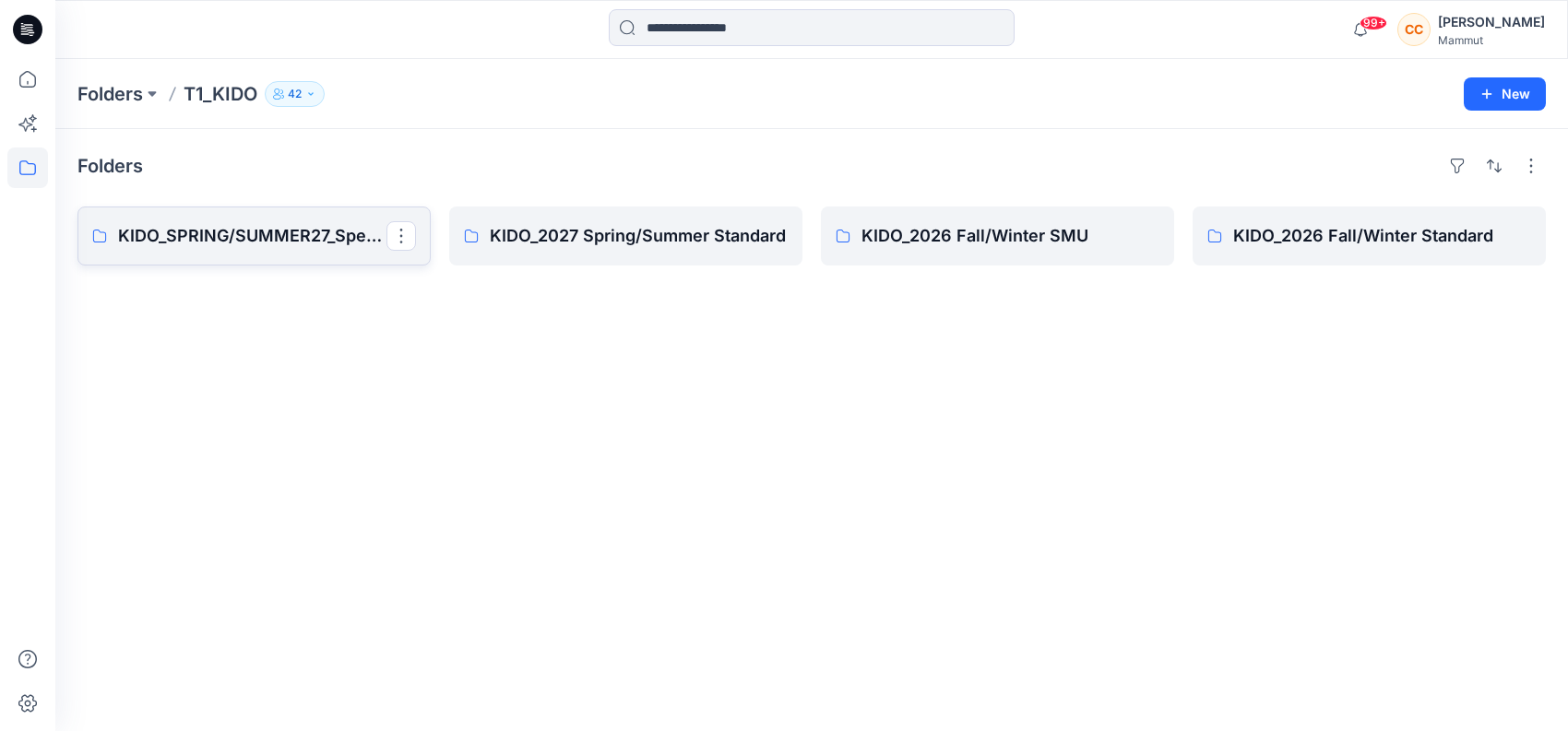 click on "KIDO_SPRING/SUMMER27_Spezial Project" at bounding box center (252, 236) 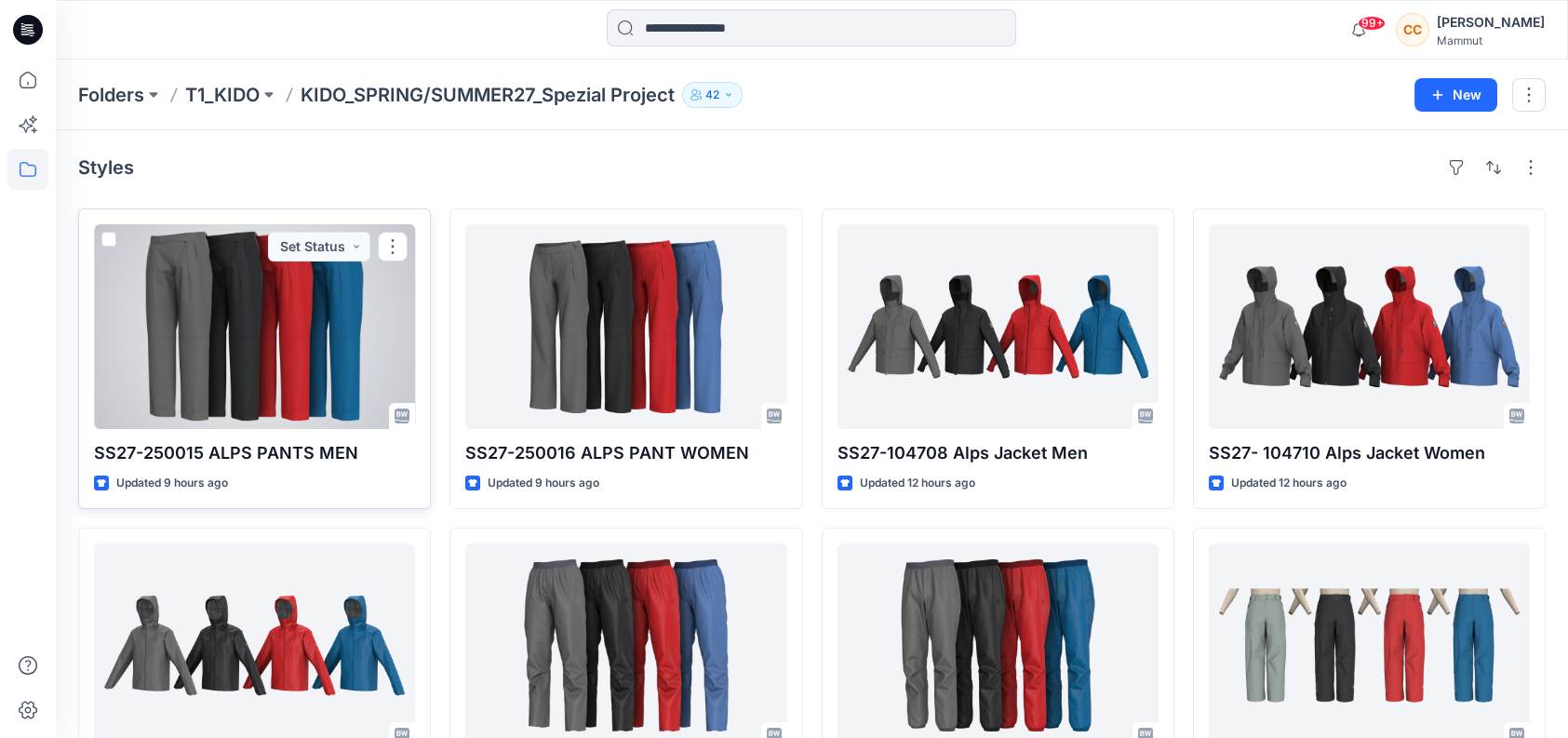 click at bounding box center (254, 327) 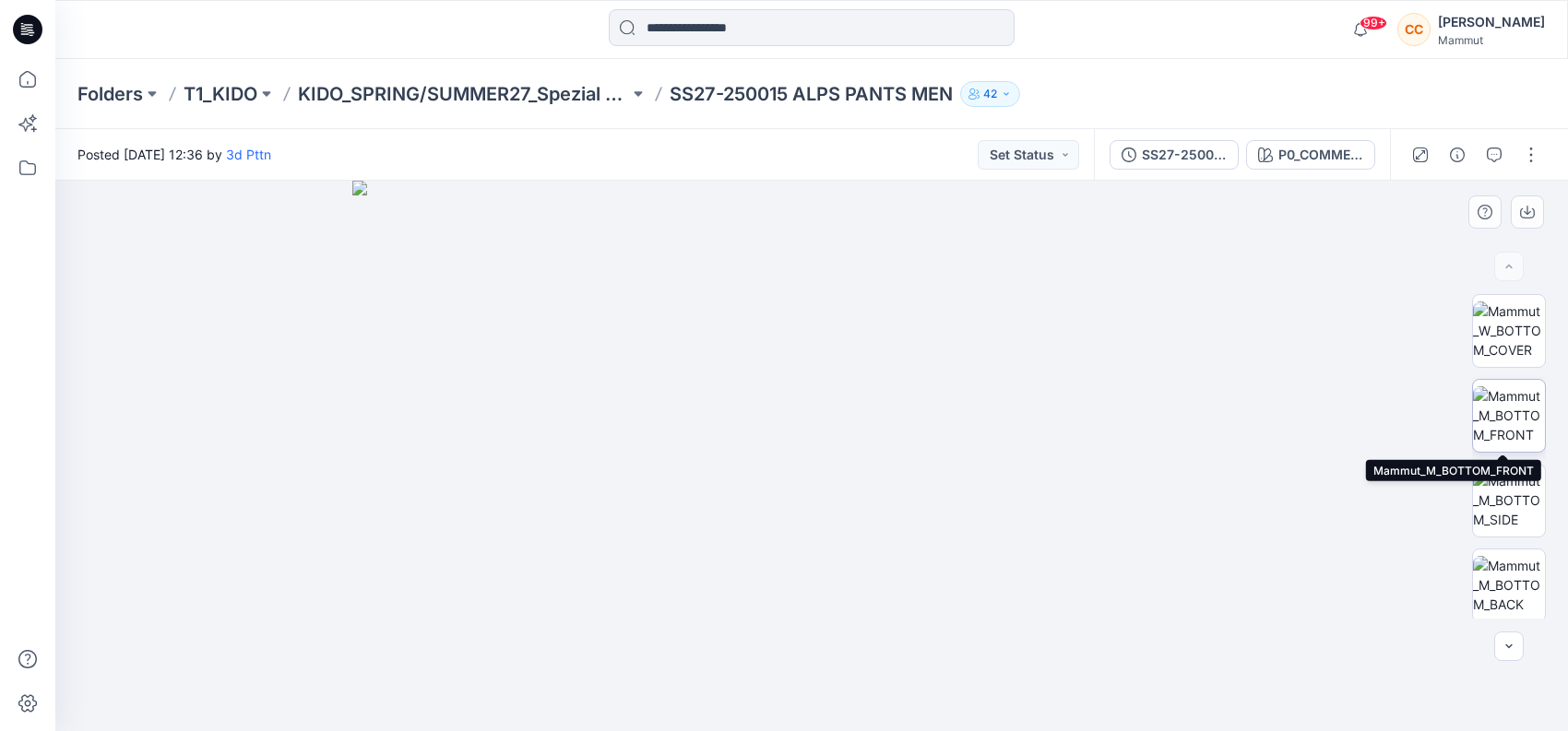 click at bounding box center [1509, 415] 